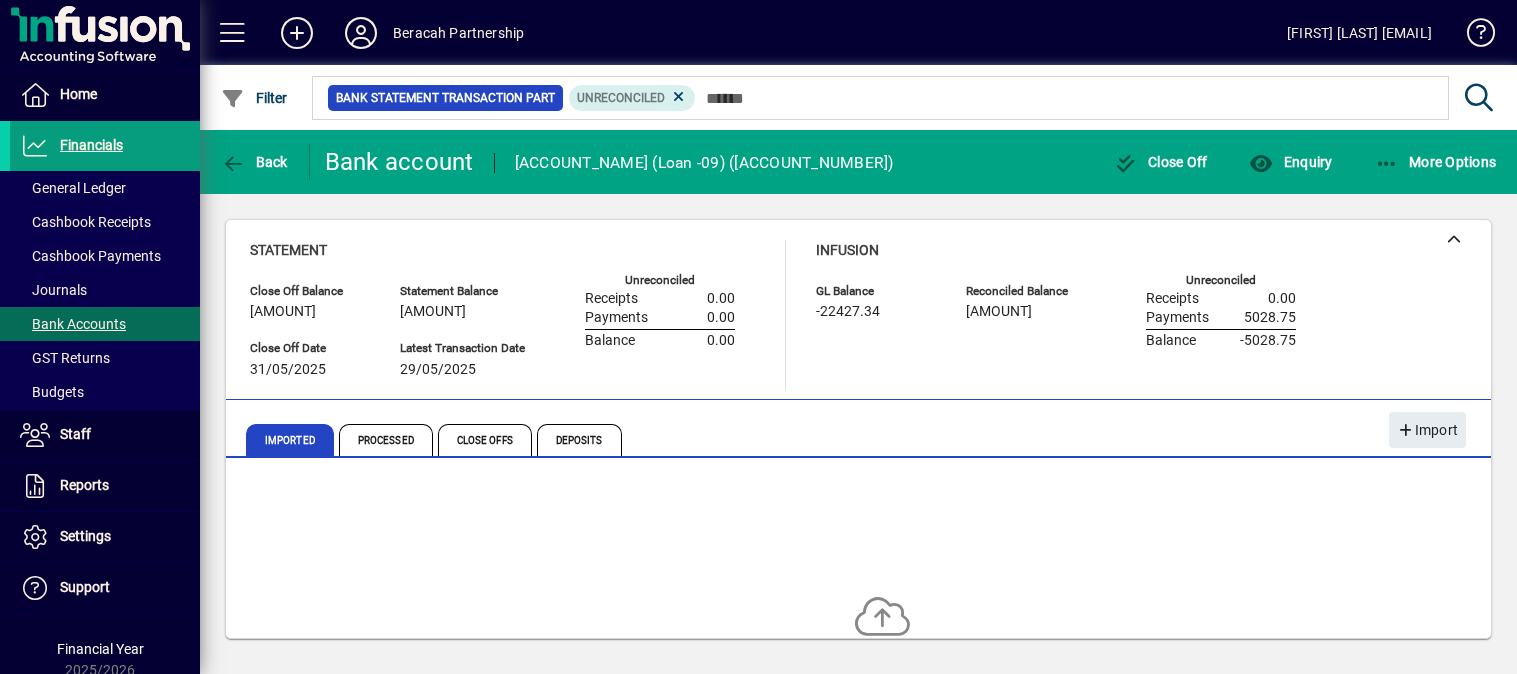 scroll, scrollTop: 0, scrollLeft: 0, axis: both 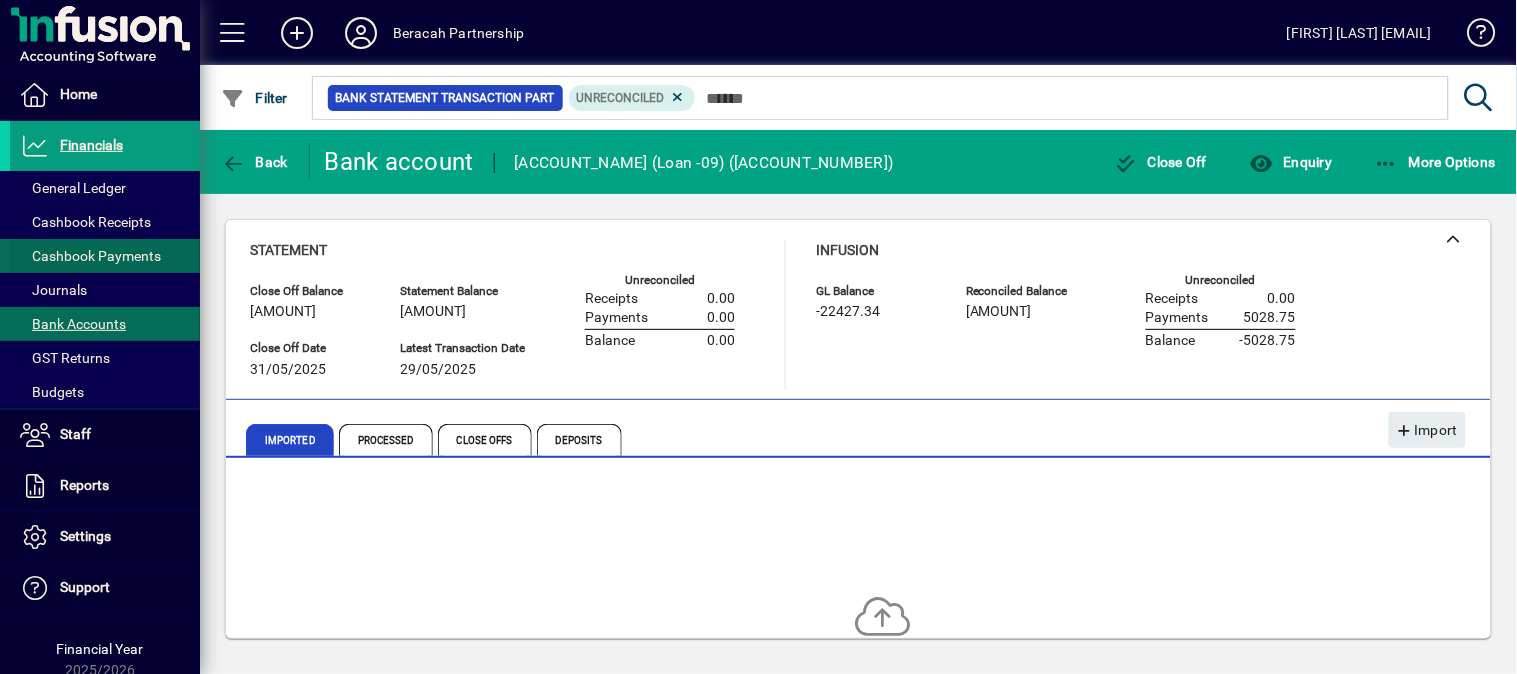 click on "Cashbook Payments" at bounding box center (90, 256) 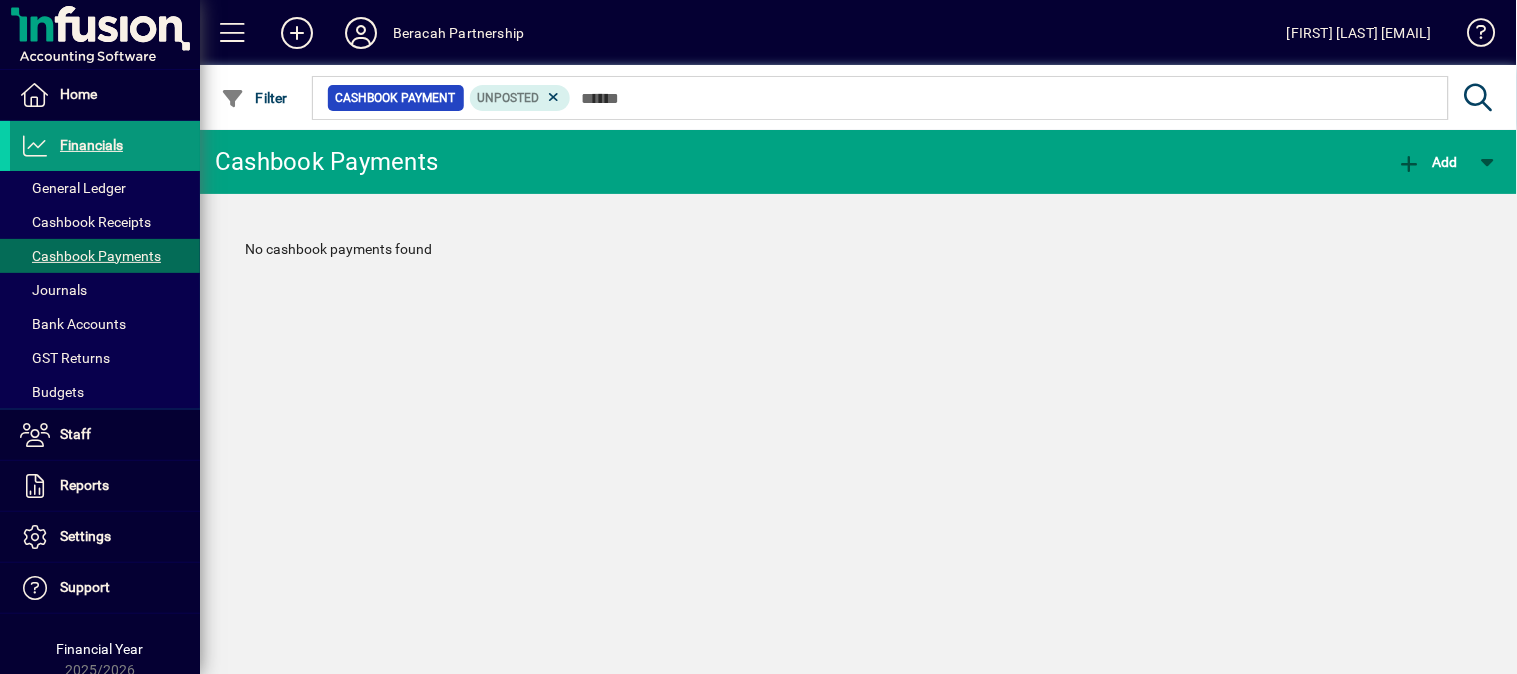 click on "Financials" at bounding box center [91, 145] 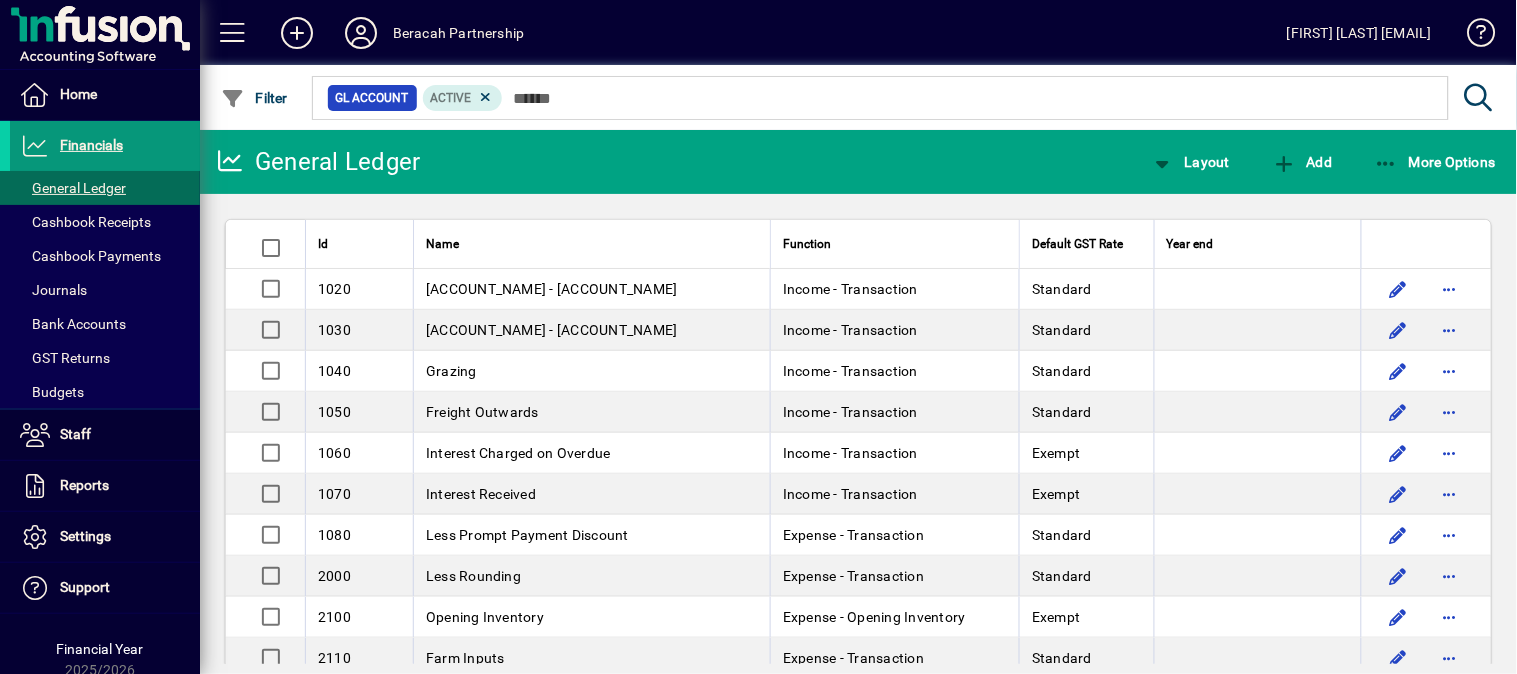 click on "Financials" at bounding box center [91, 145] 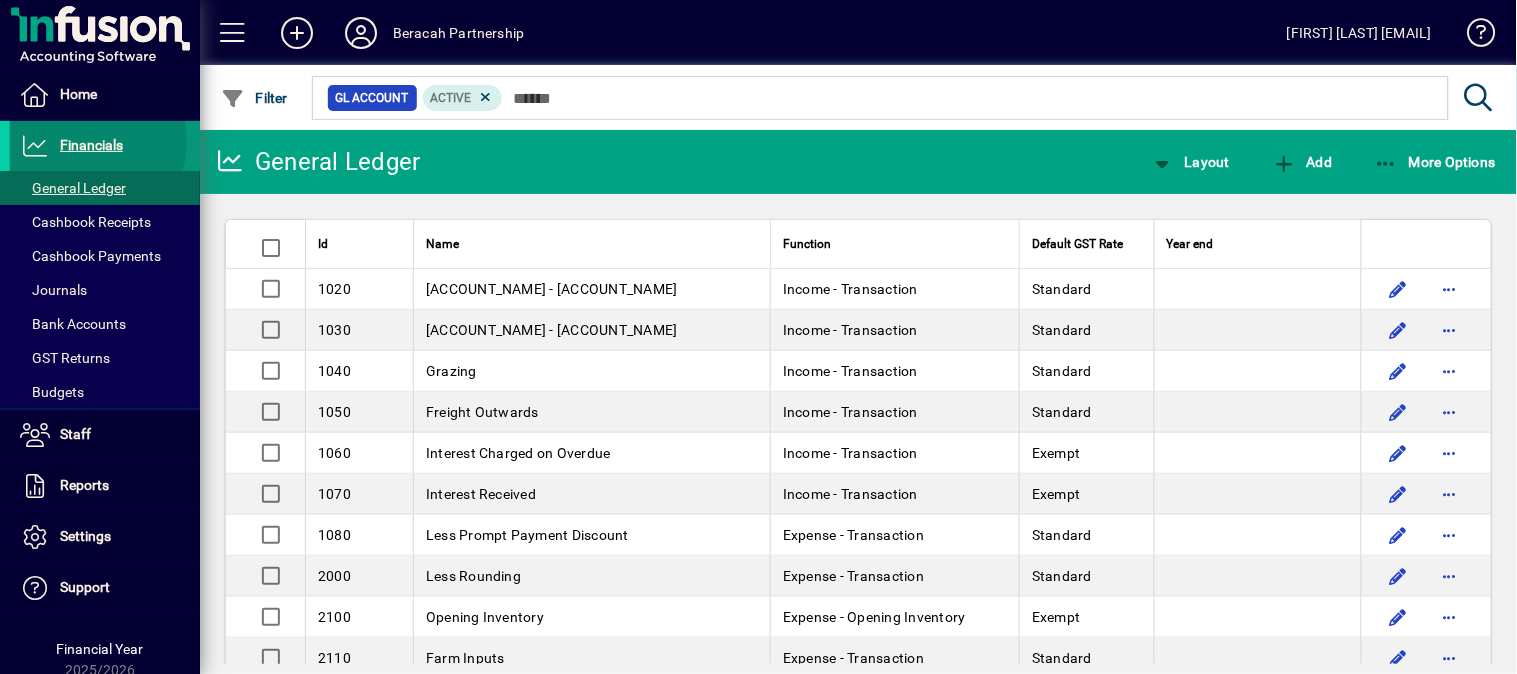 click on "Financials" at bounding box center (91, 145) 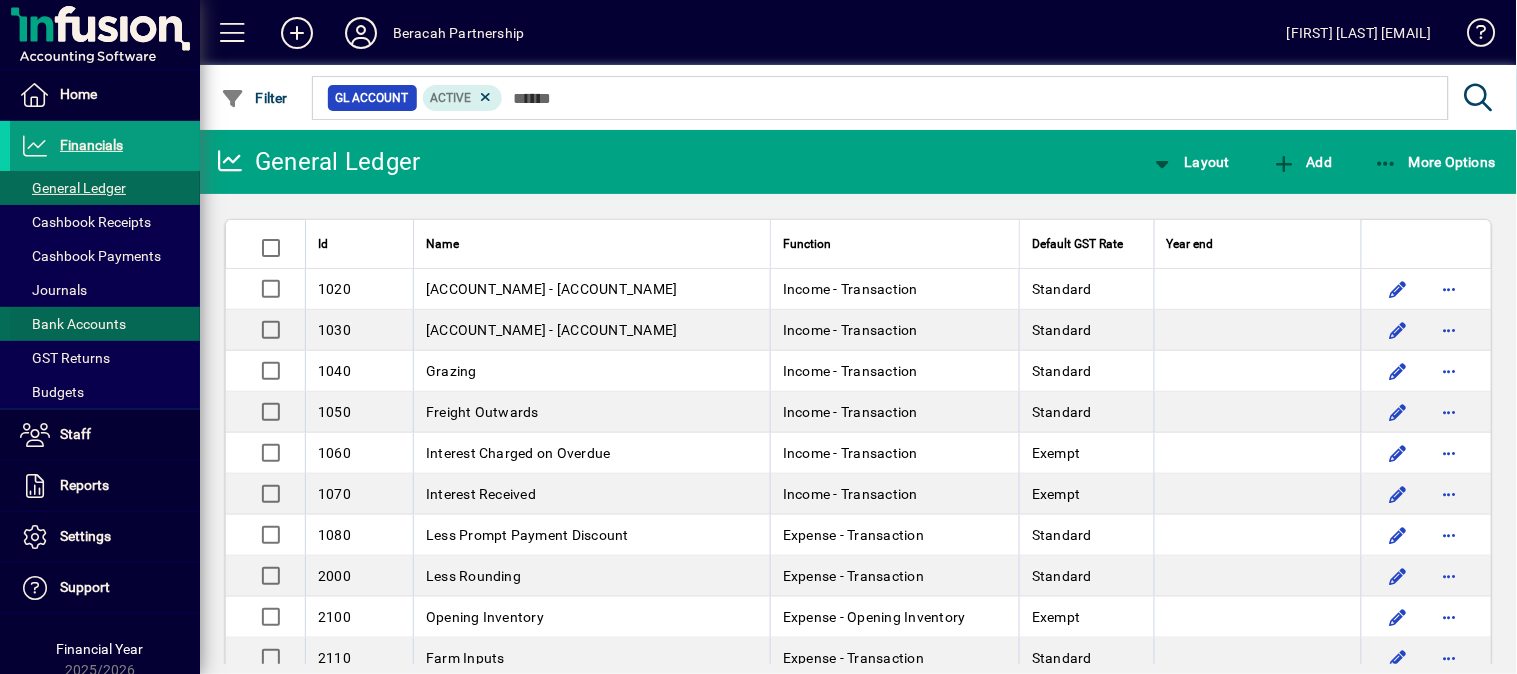 click on "Bank Accounts" at bounding box center [73, 324] 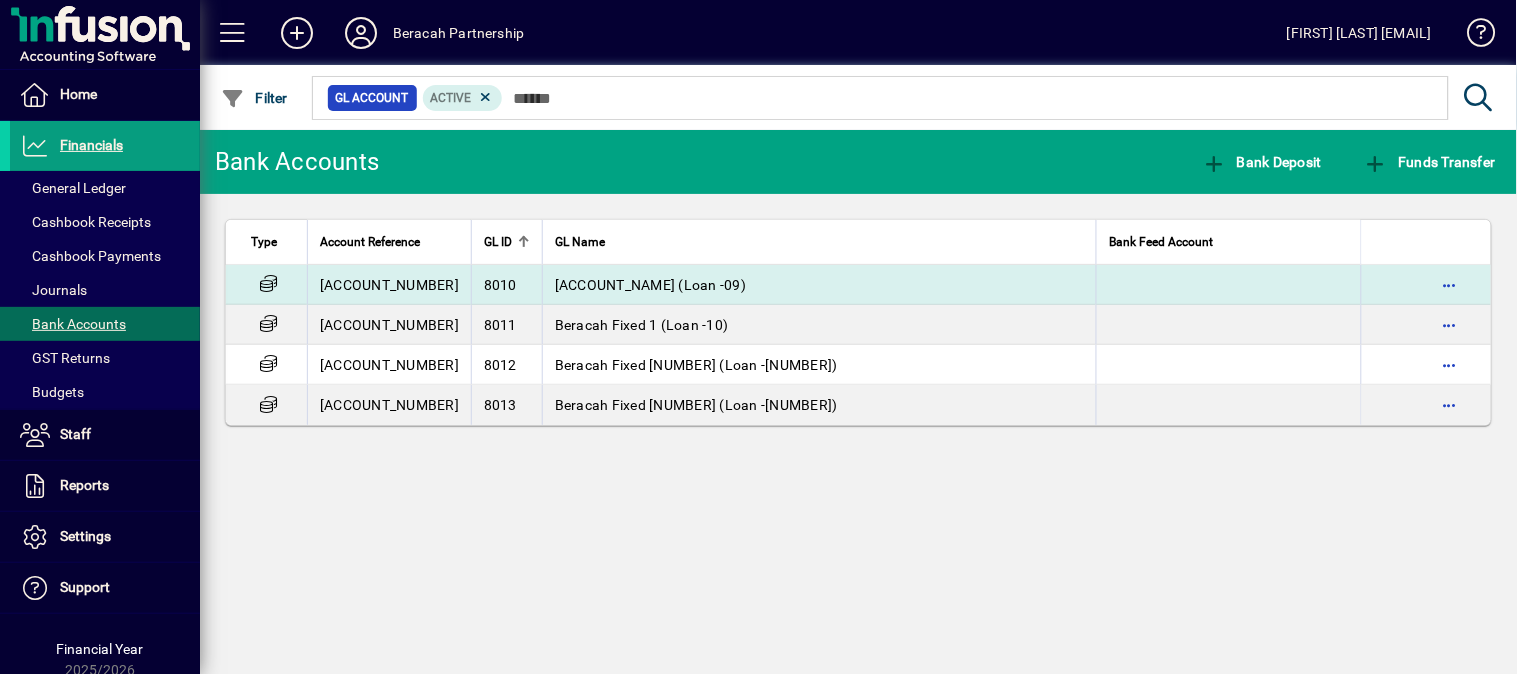click on "[ACCOUNT_NUMBER]" at bounding box center (389, 285) 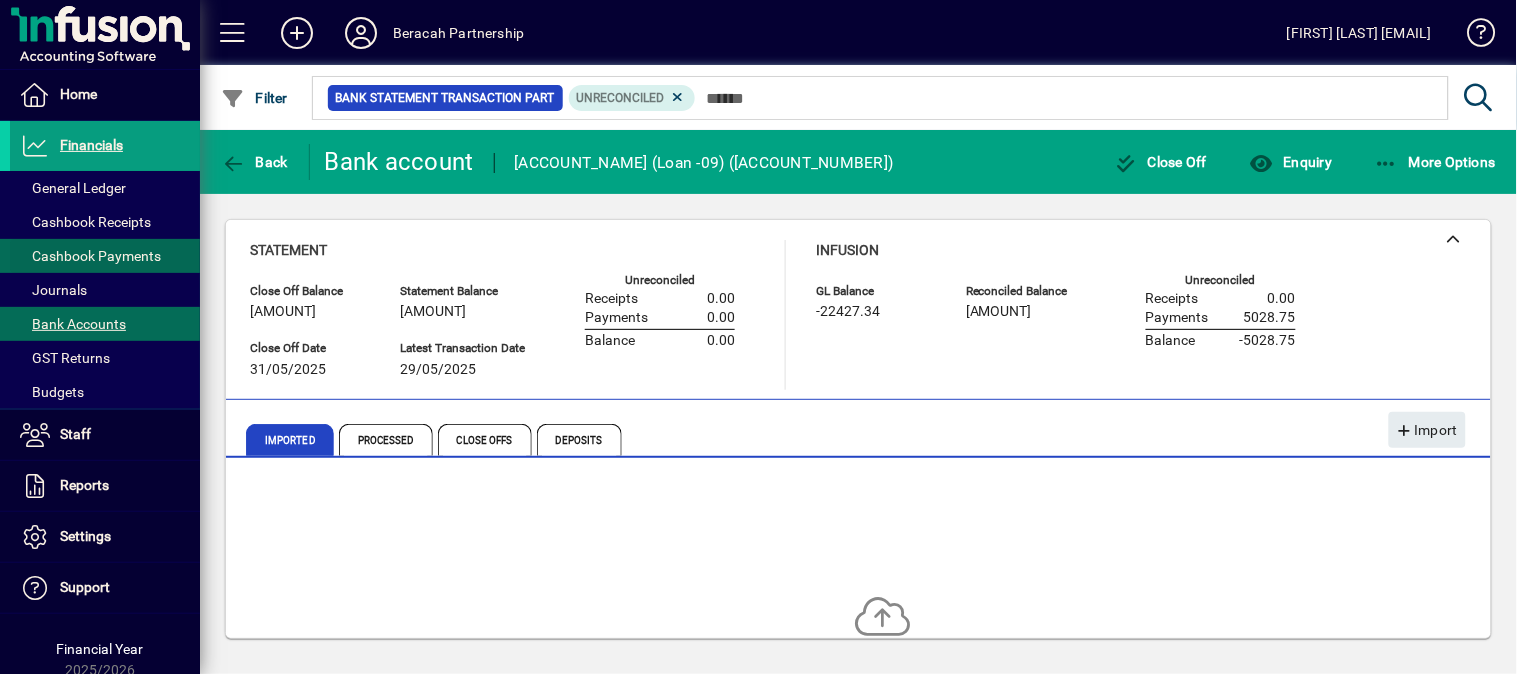 click on "Cashbook Payments" at bounding box center [90, 256] 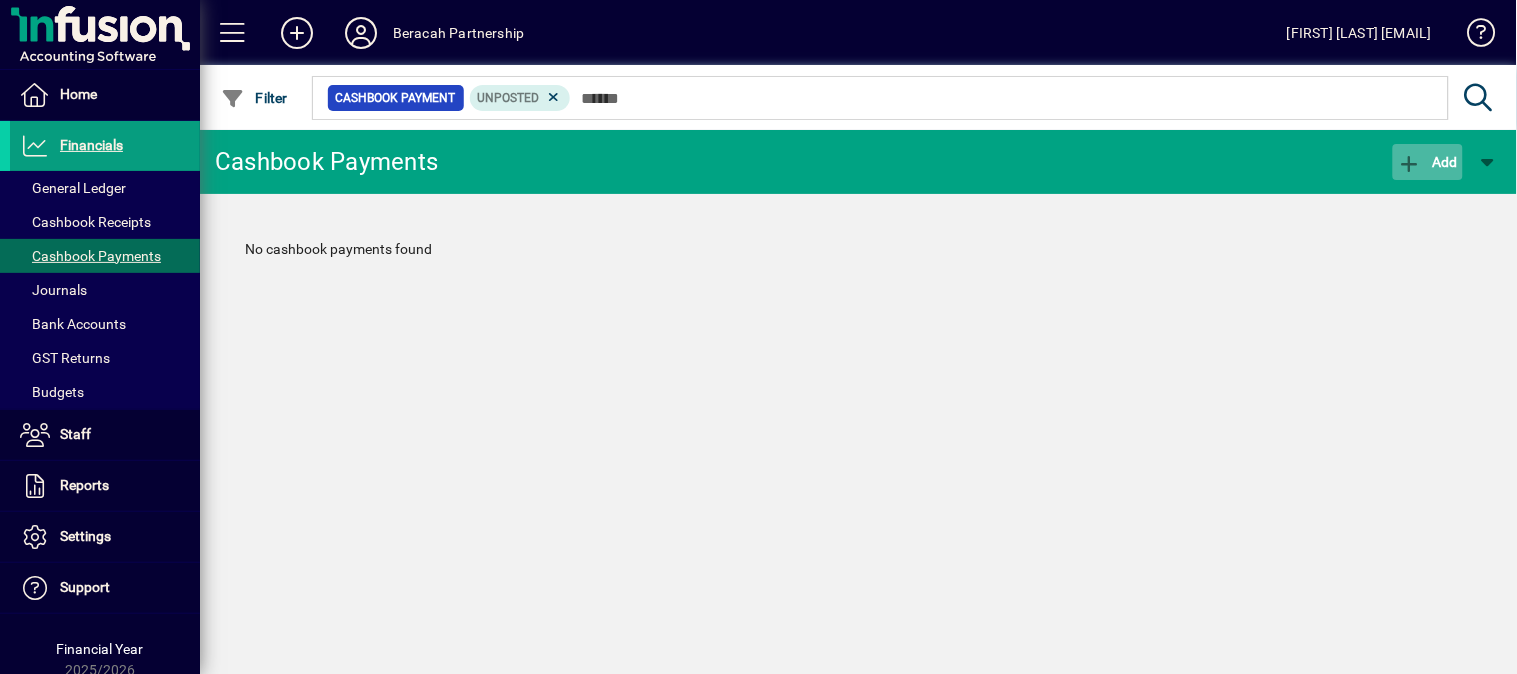 click on "Add" 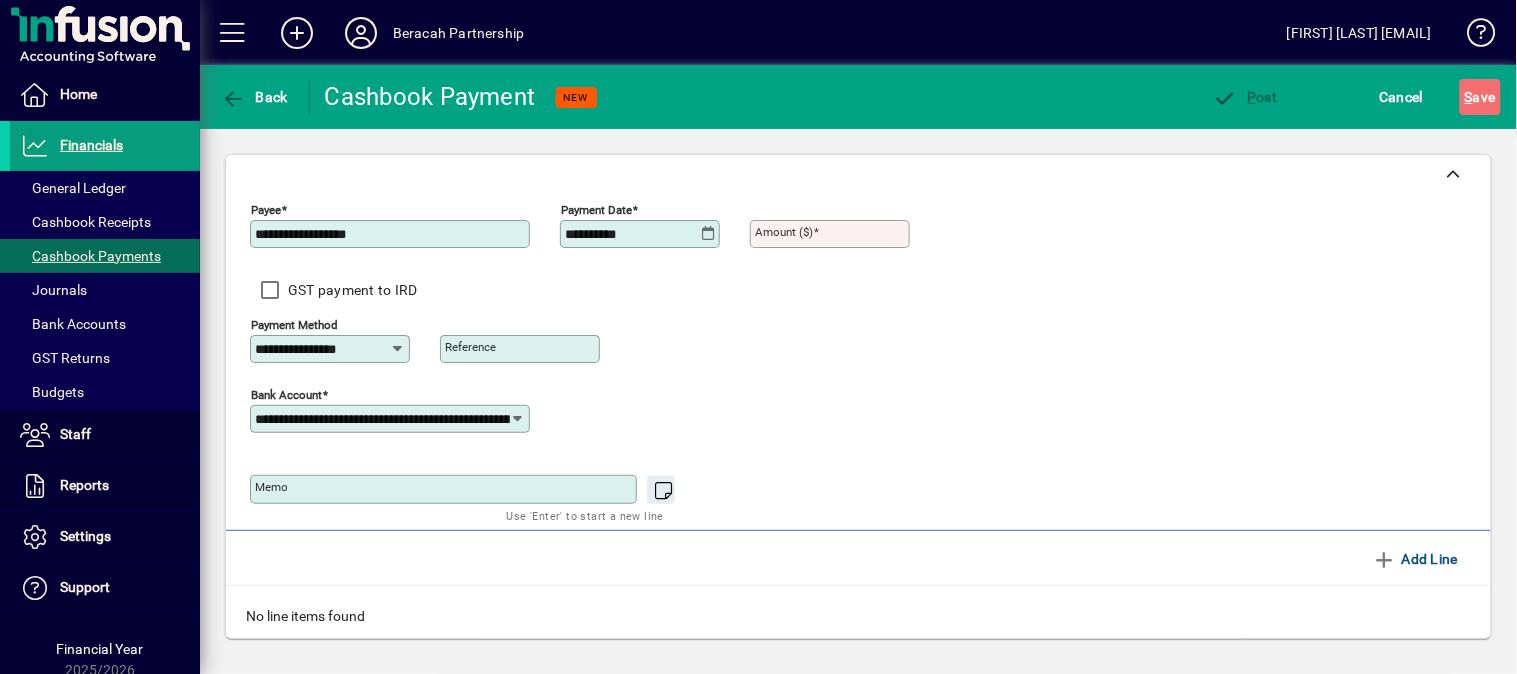 type on "**********" 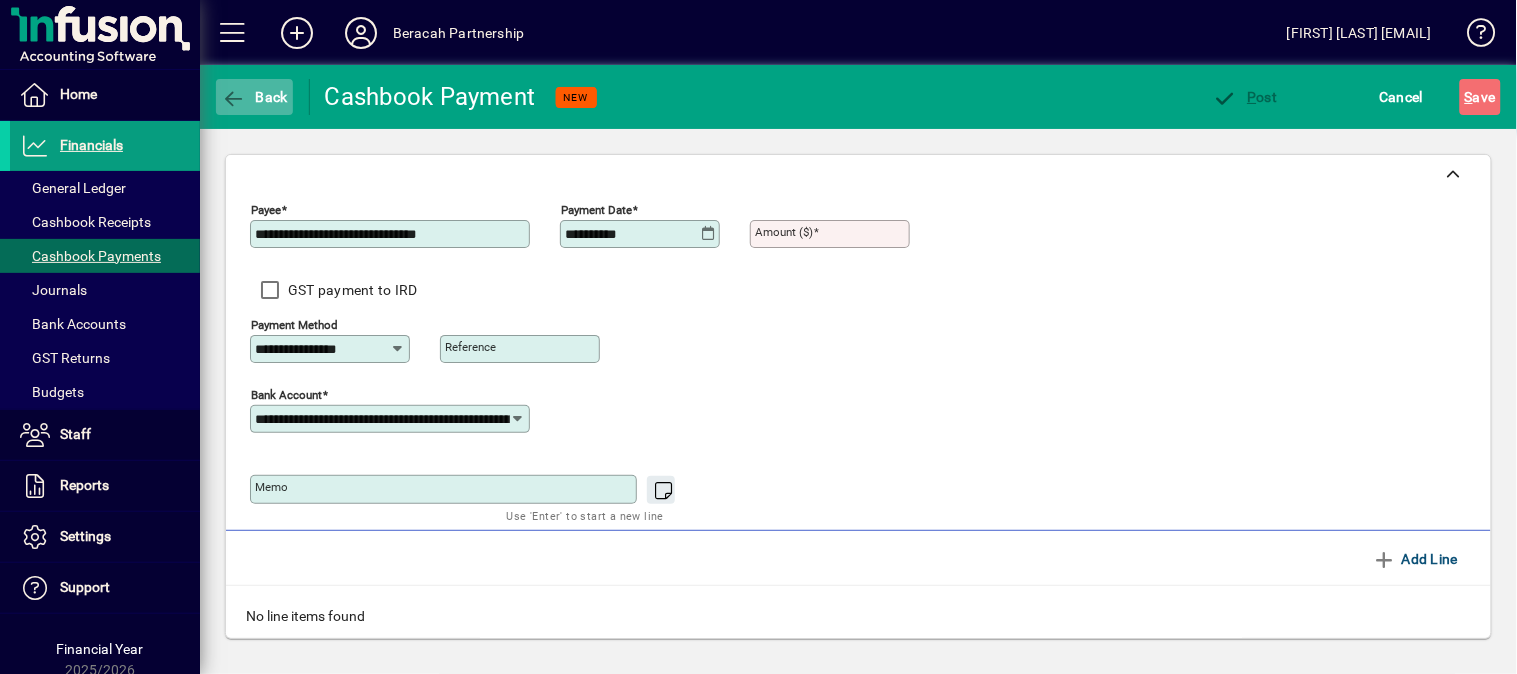 click on "Back" 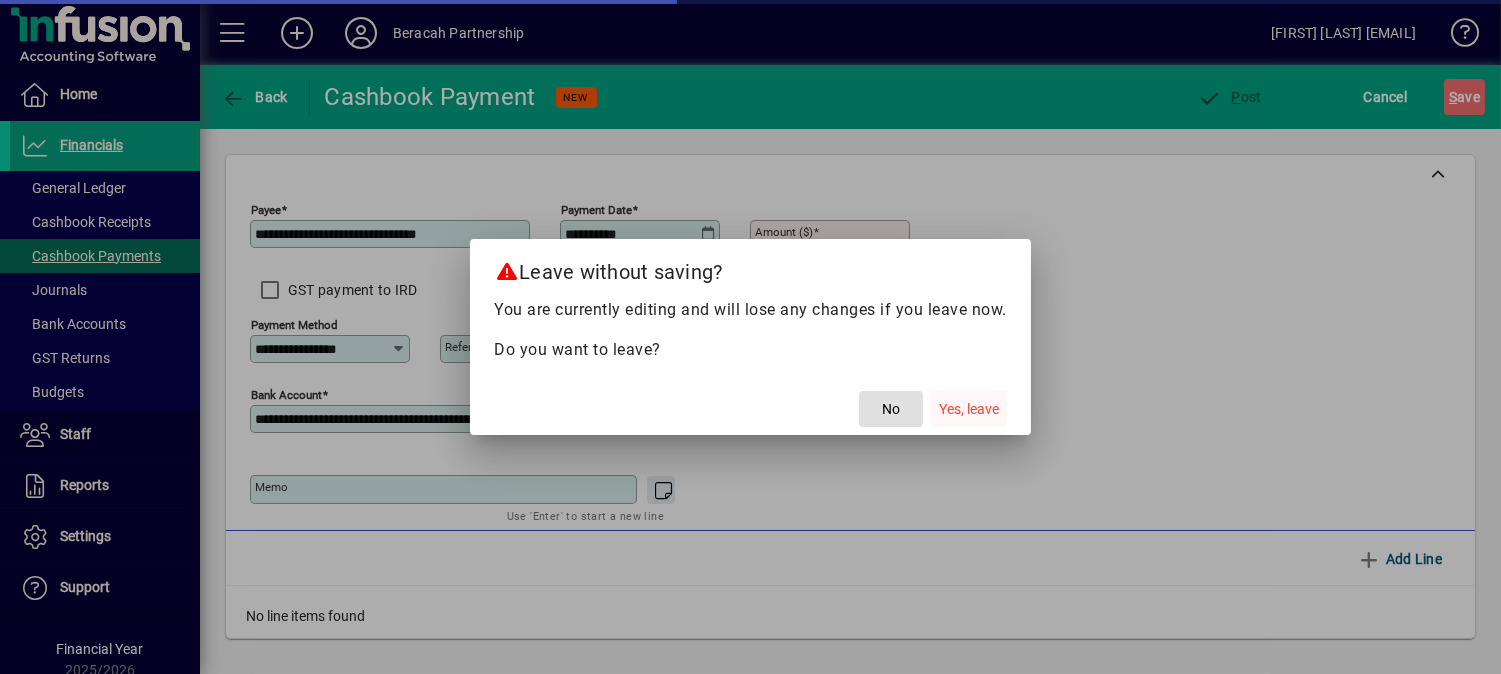 click on "Yes, leave" 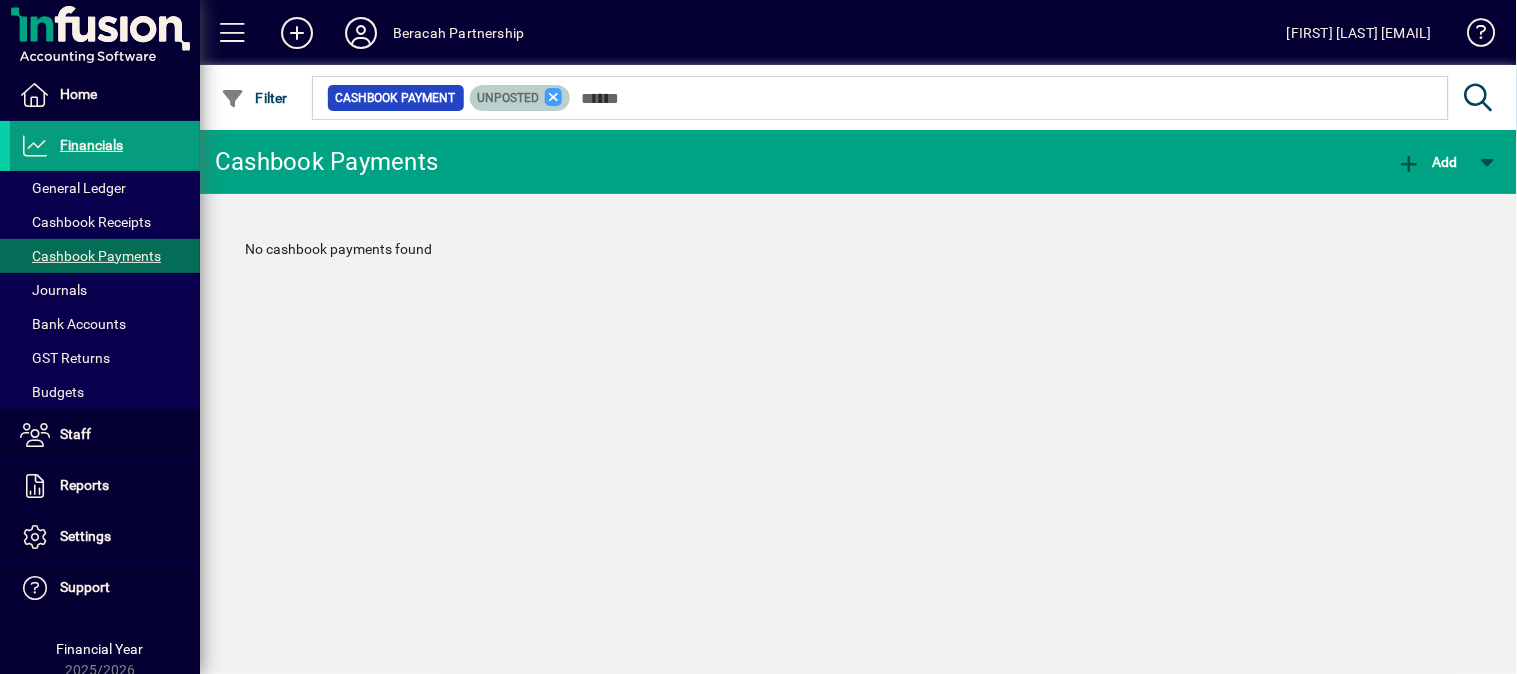 click at bounding box center (554, 97) 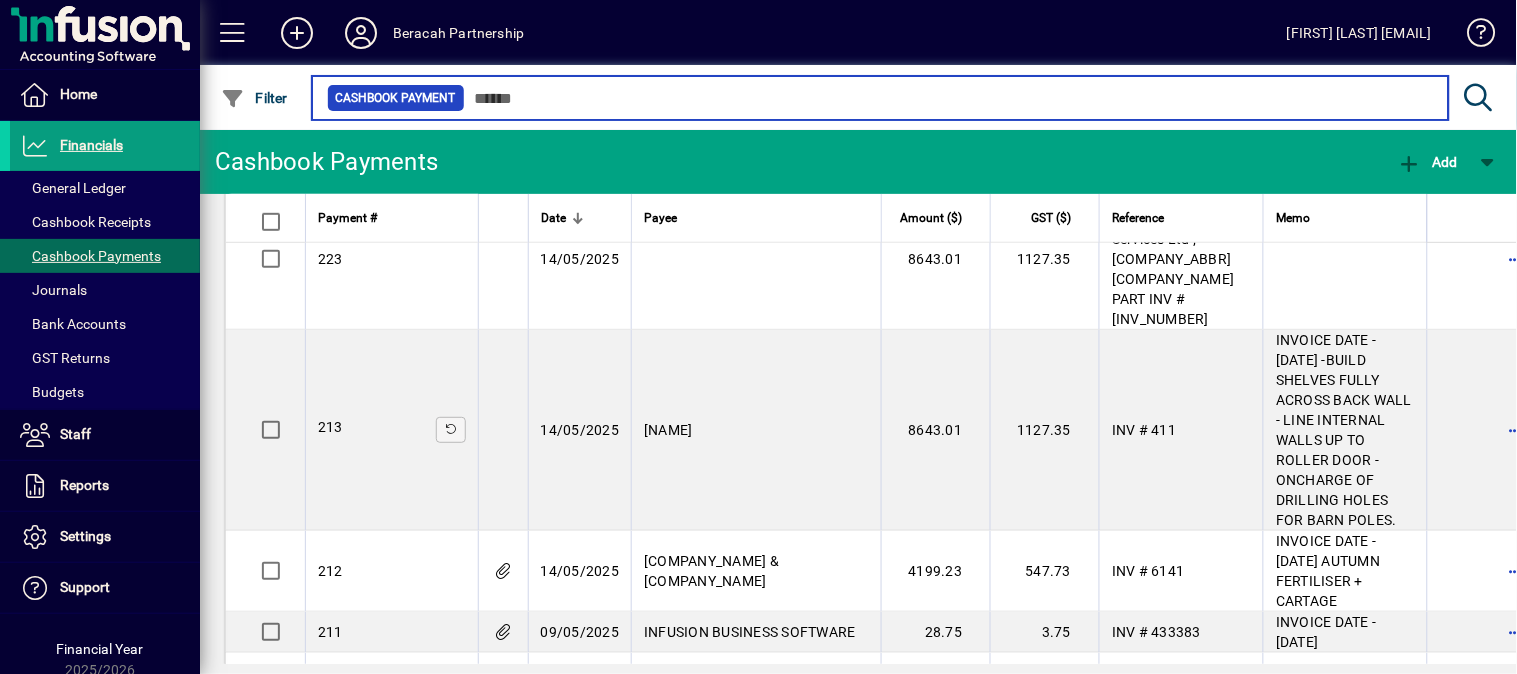 scroll, scrollTop: 0, scrollLeft: 0, axis: both 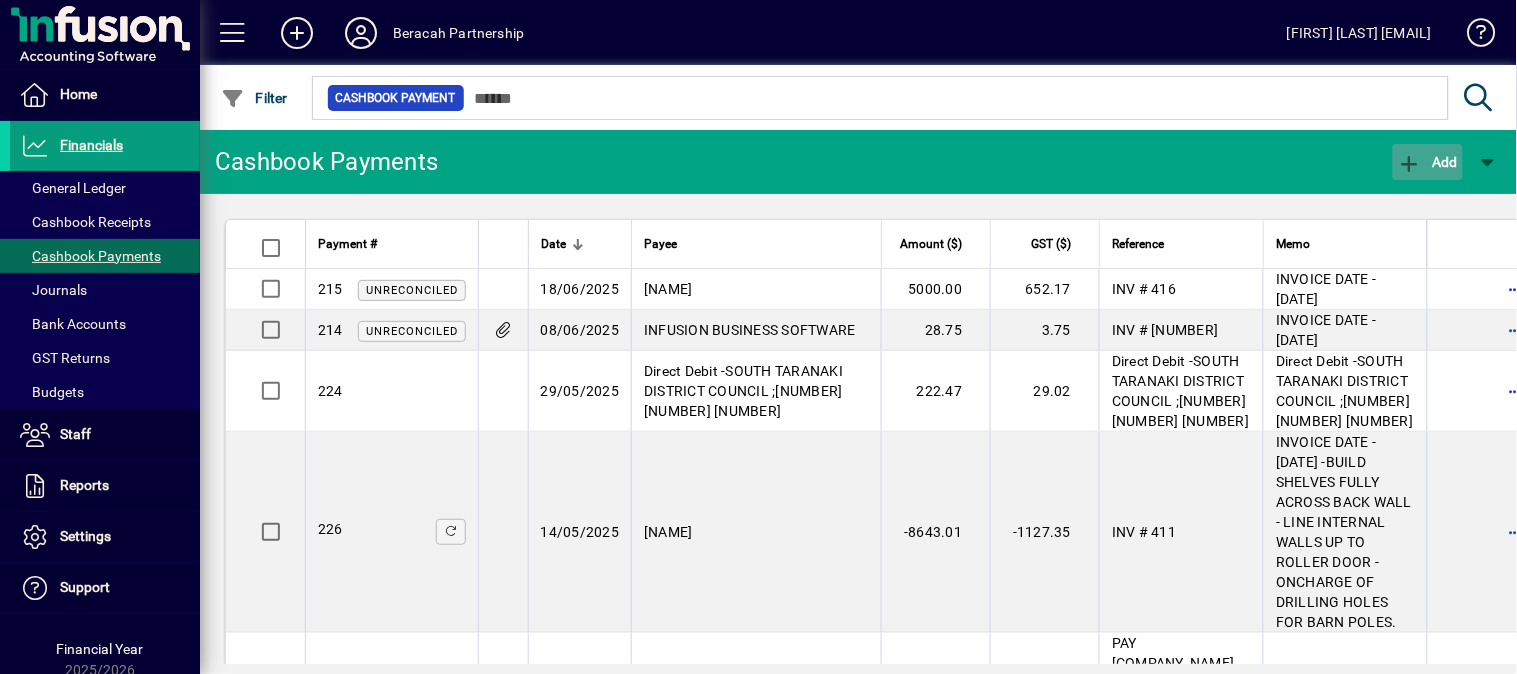 click on "Add" 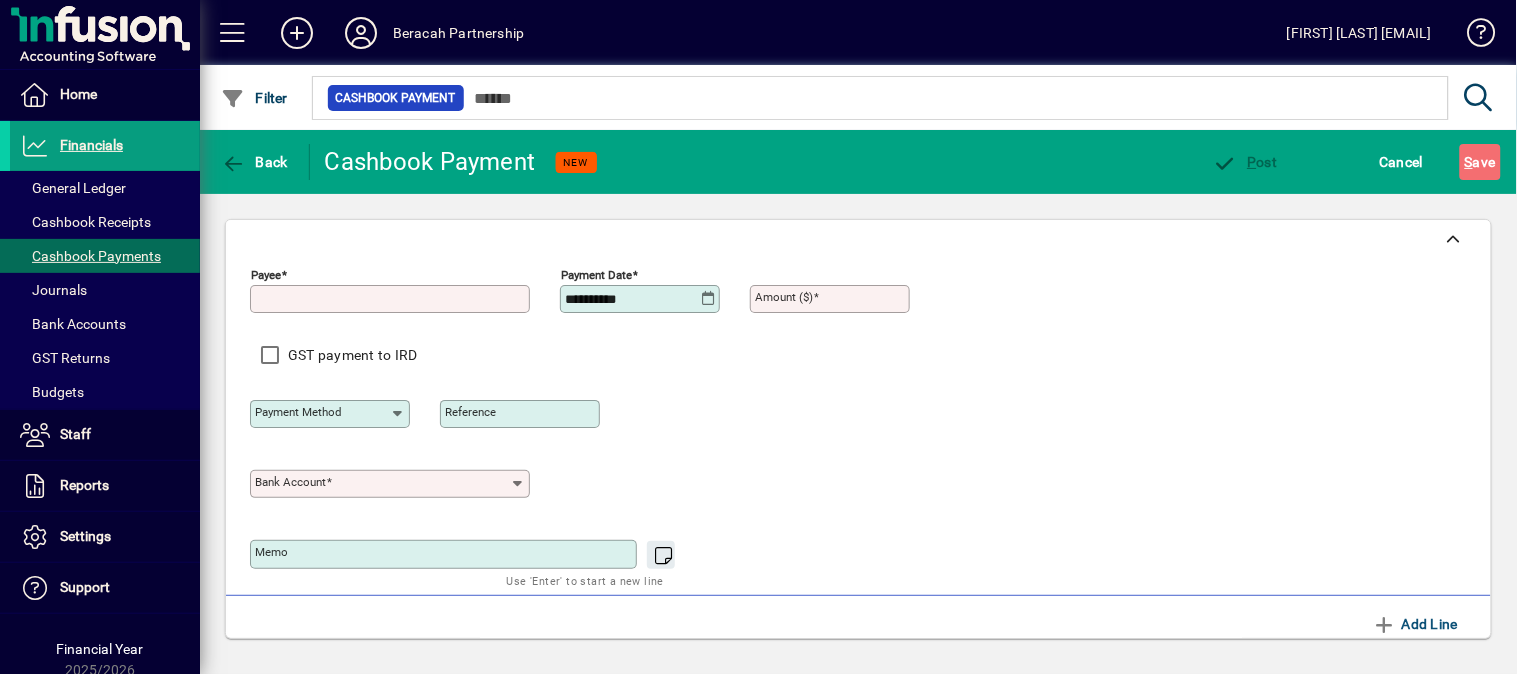 type on "**********" 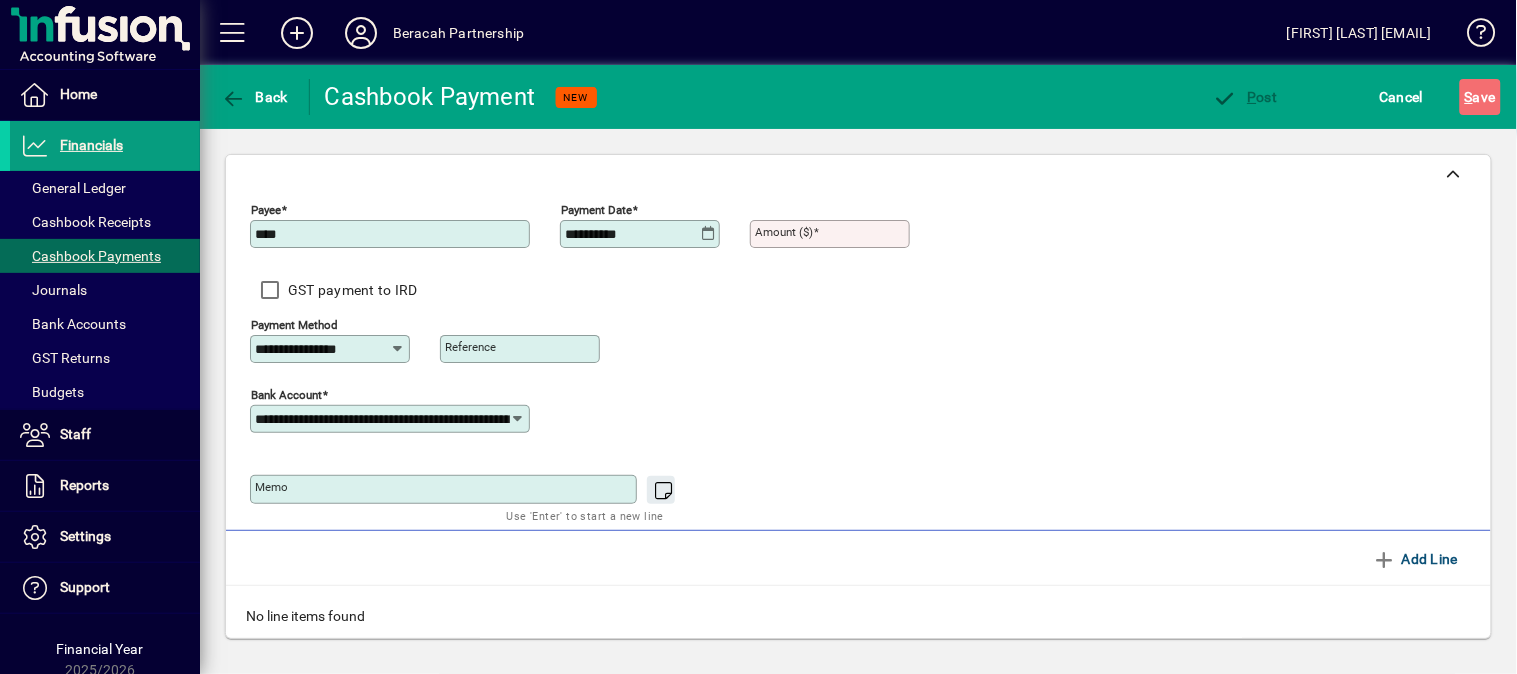 type on "**********" 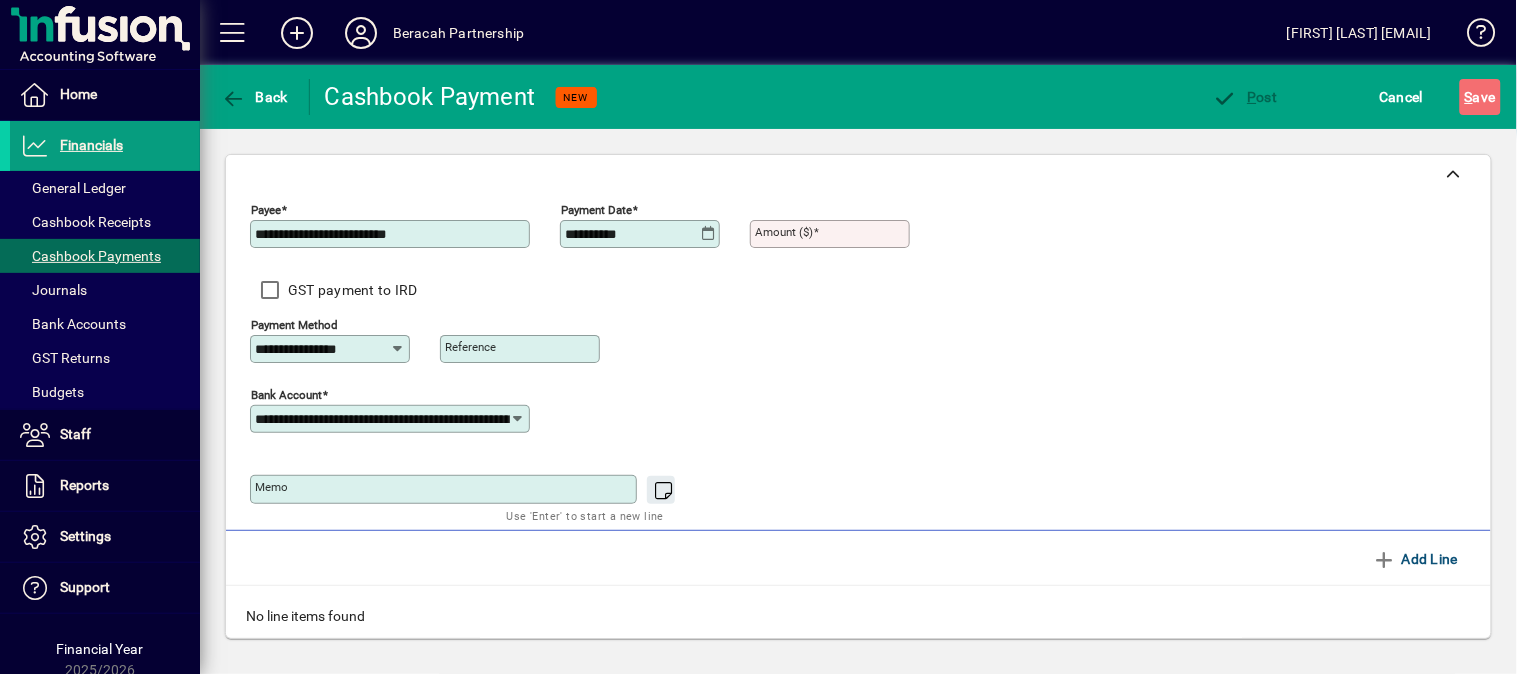 click 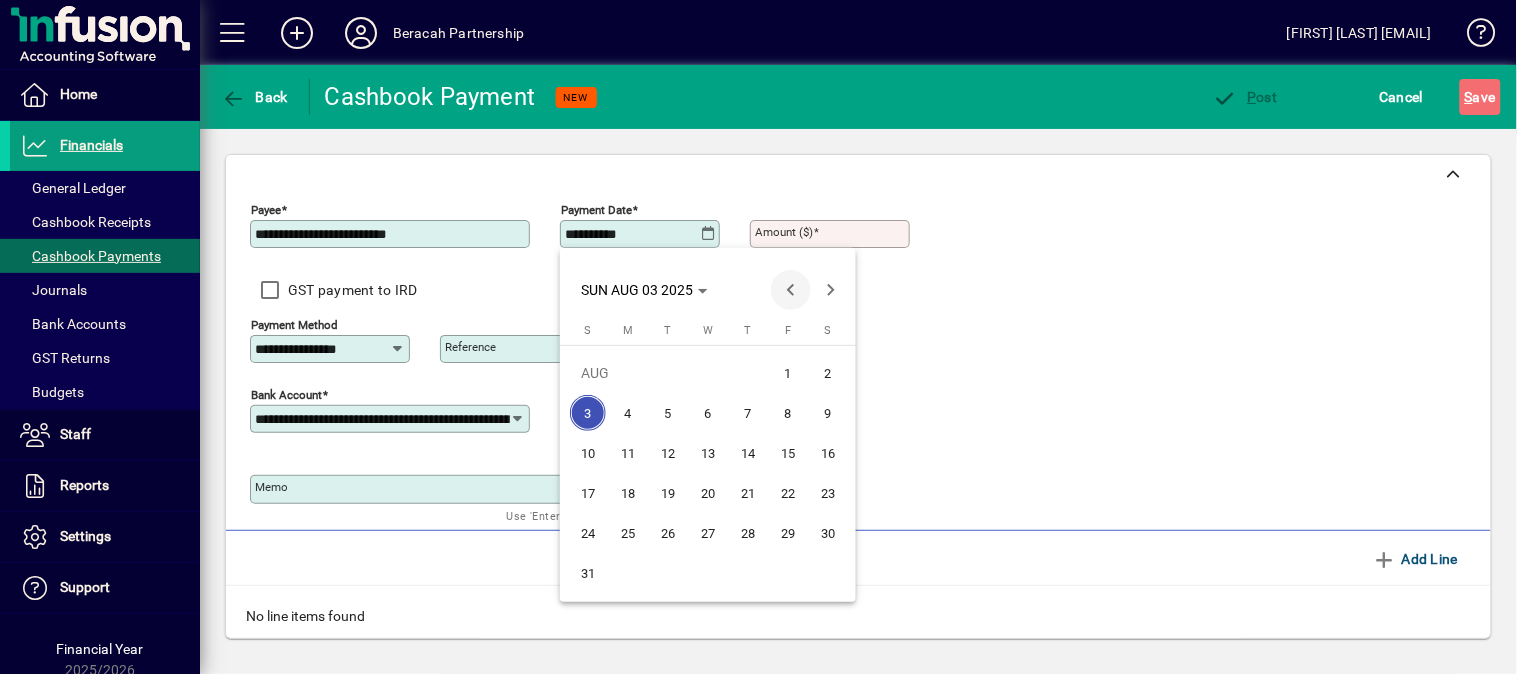 click at bounding box center (791, 290) 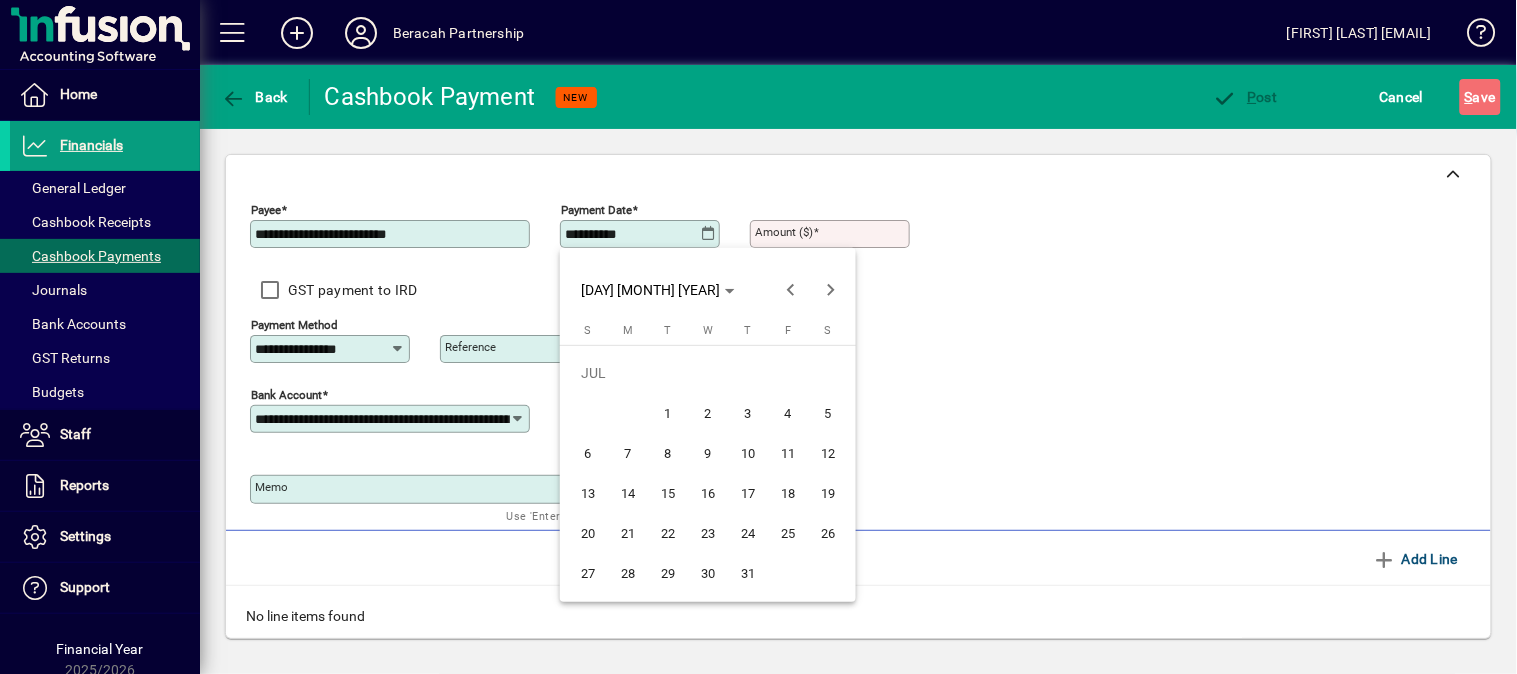 click on "11" at bounding box center [788, 453] 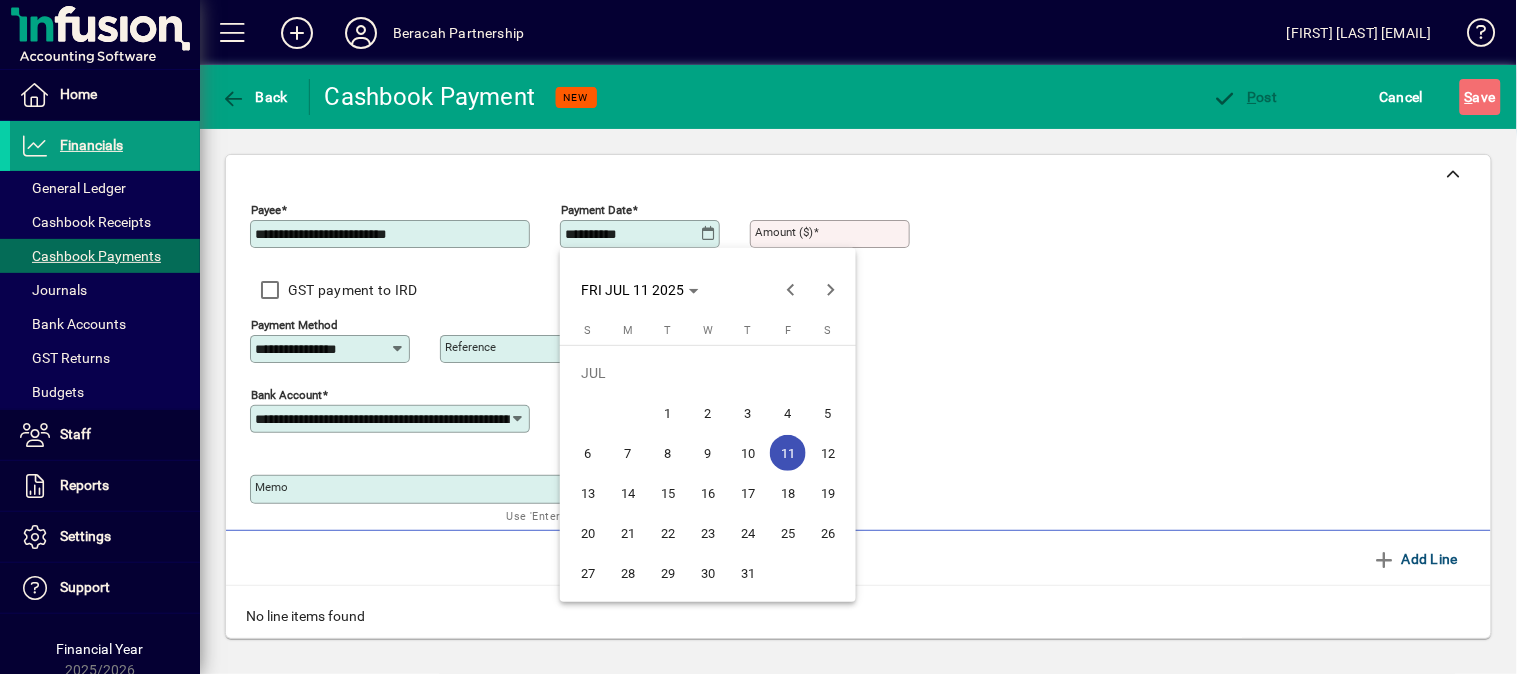 type on "**********" 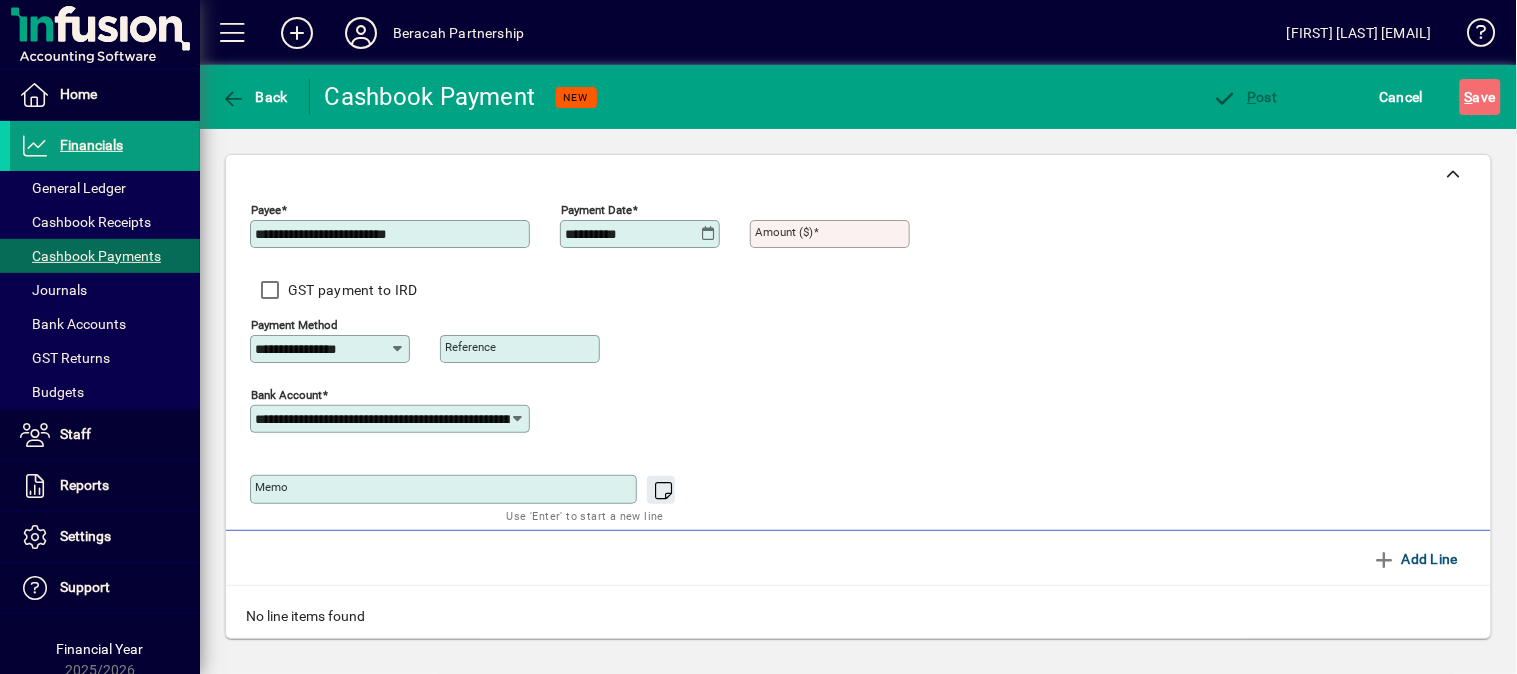 click on "Amount ($)" at bounding box center (832, 234) 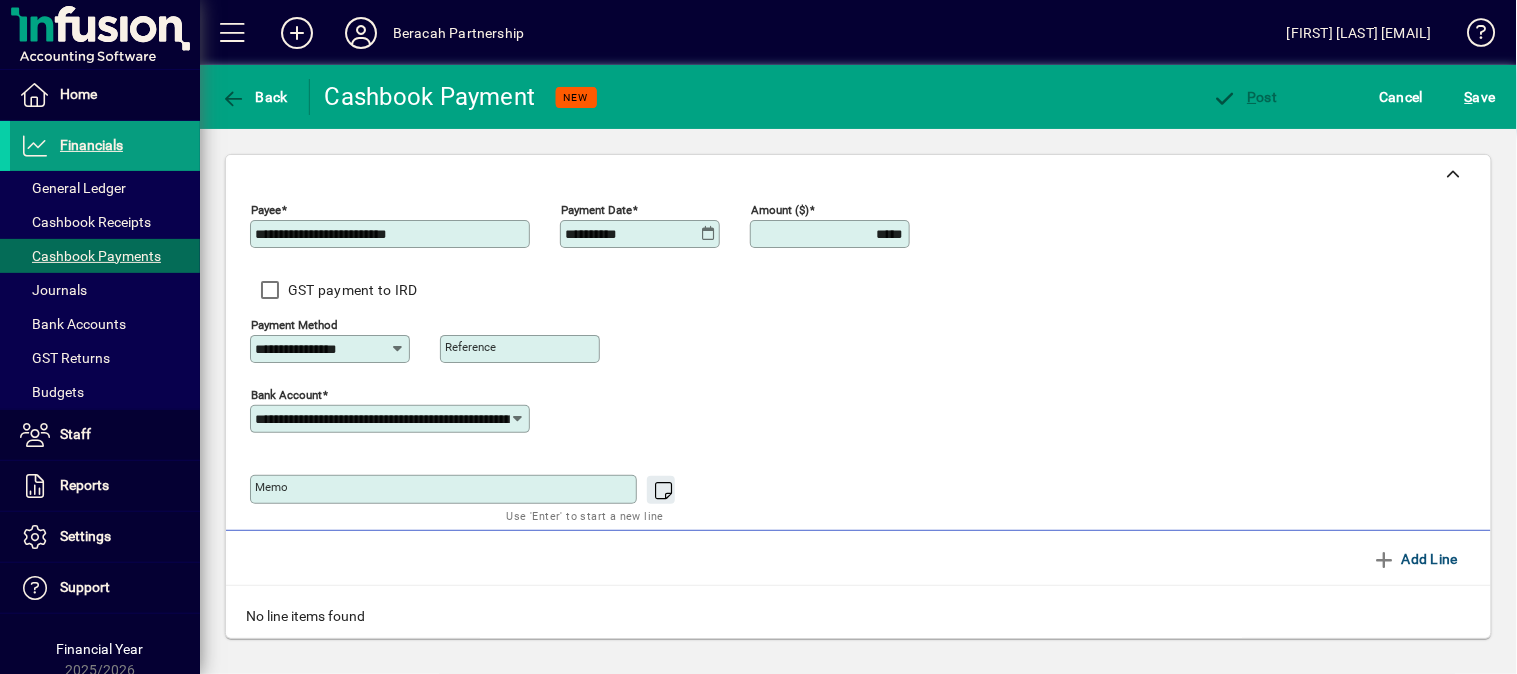 type on "*****" 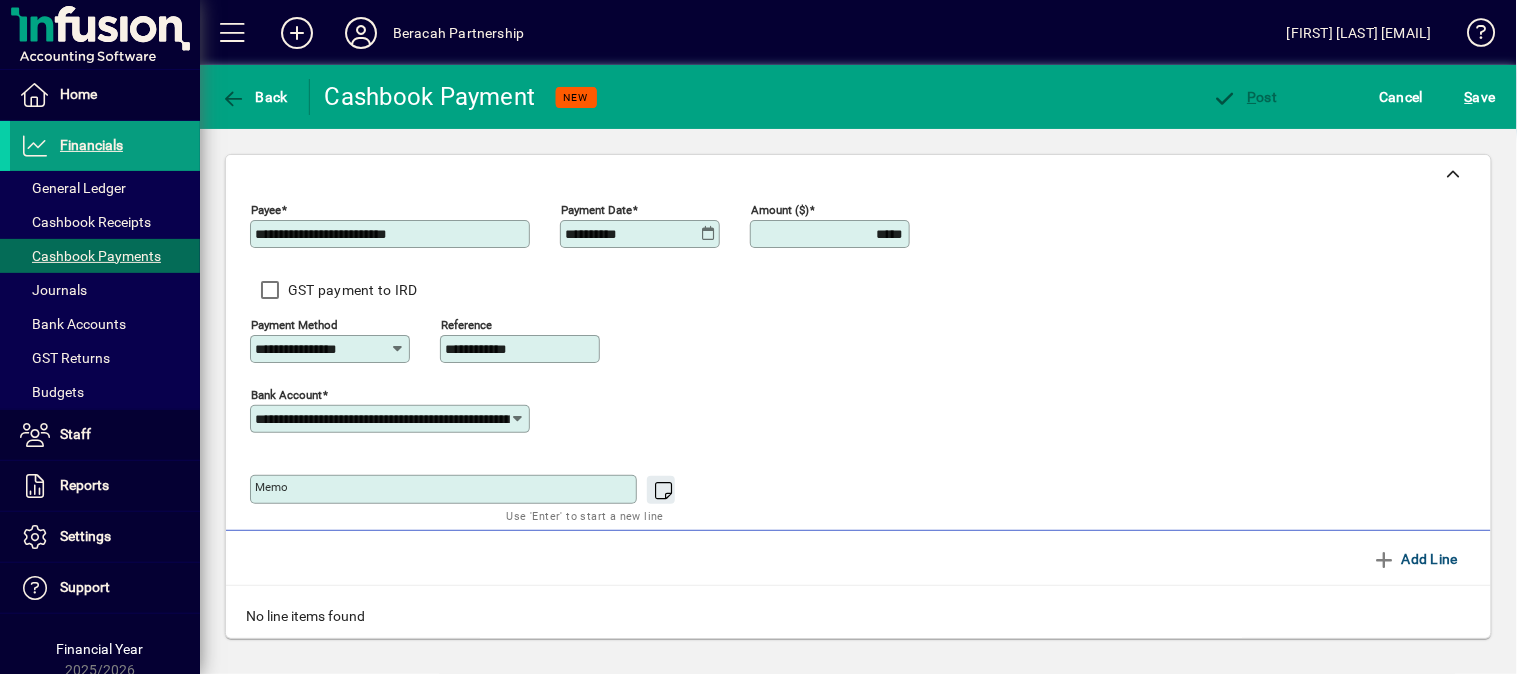 type on "**********" 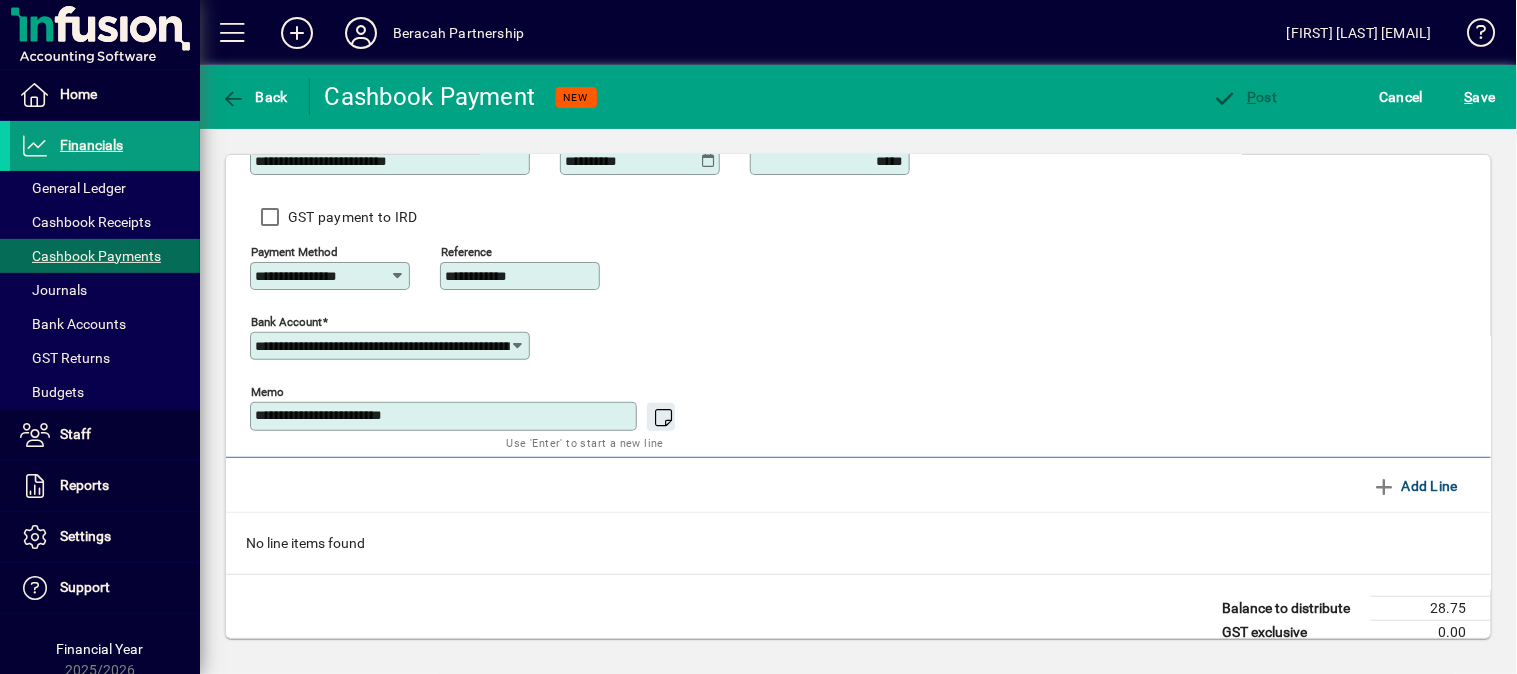 scroll, scrollTop: 111, scrollLeft: 0, axis: vertical 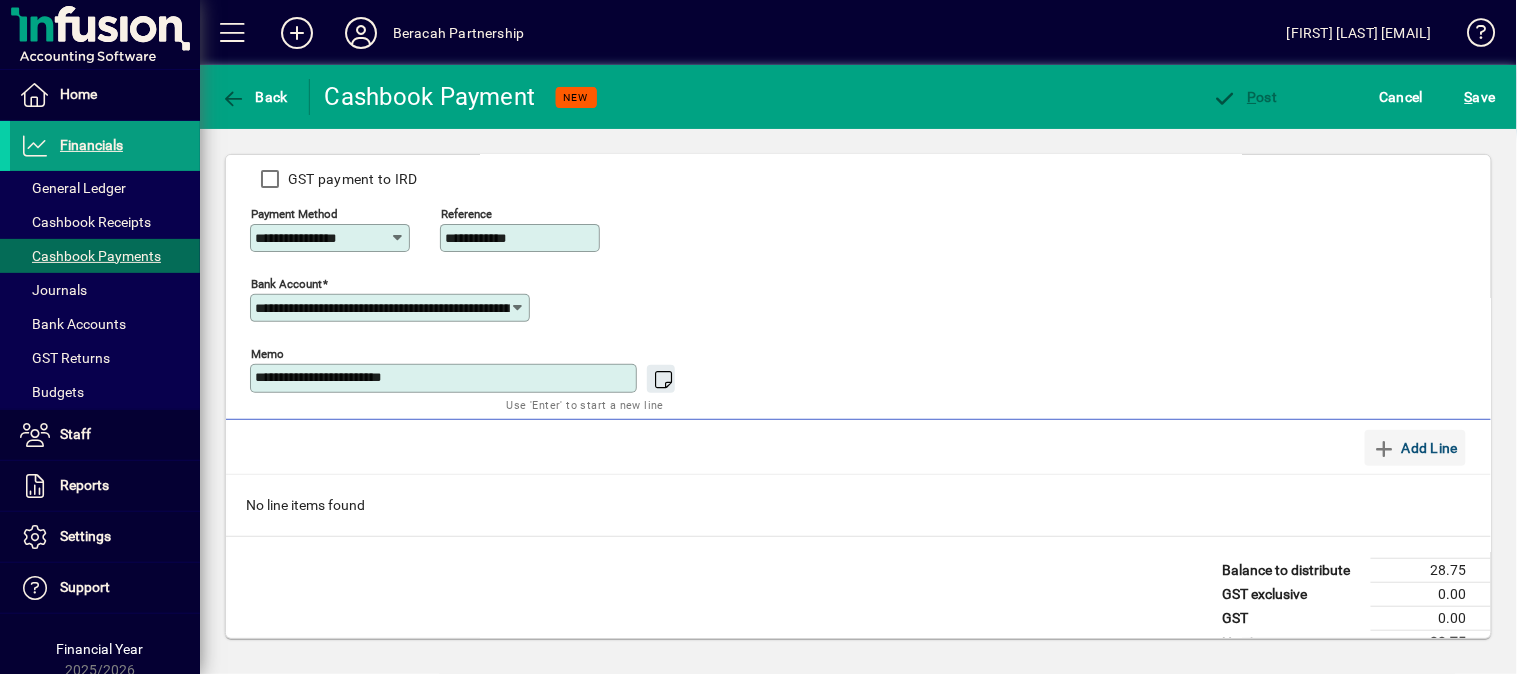 type on "**********" 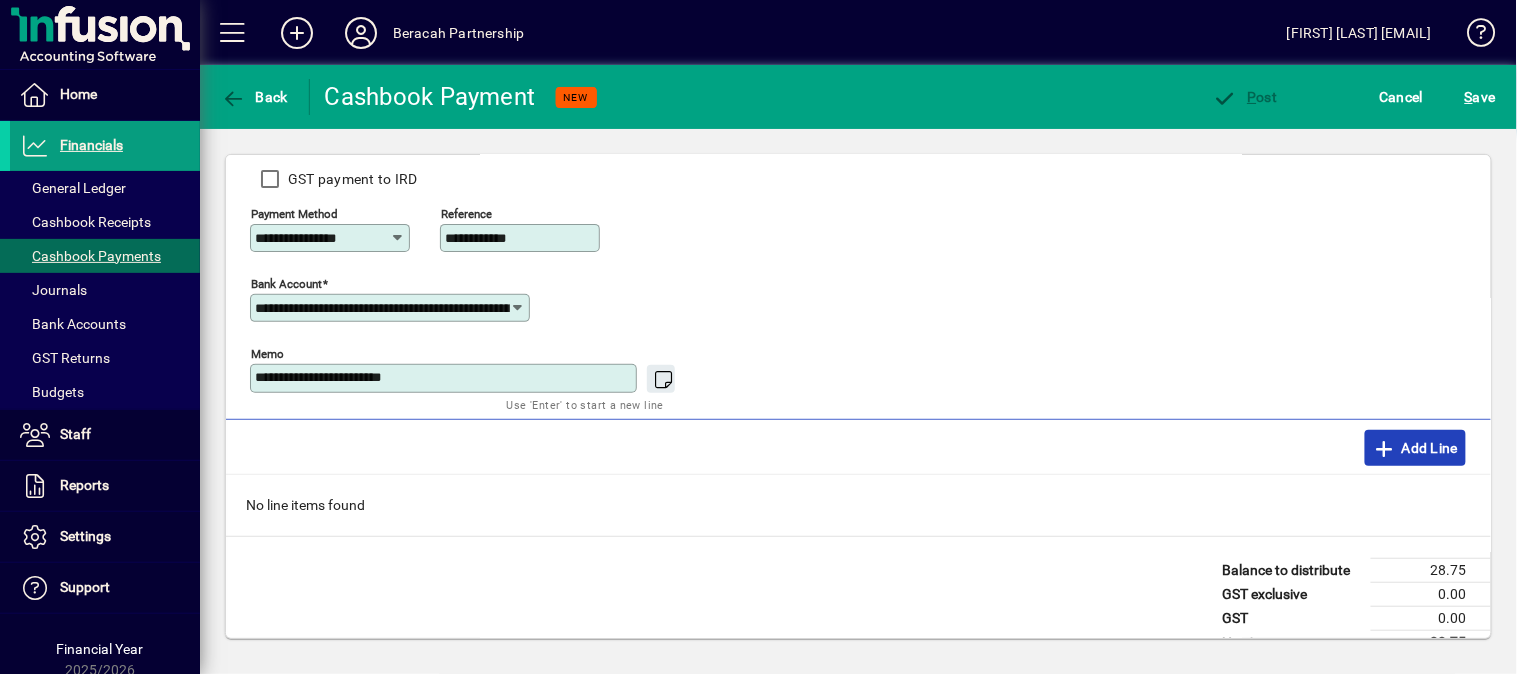 click on "Add Line" 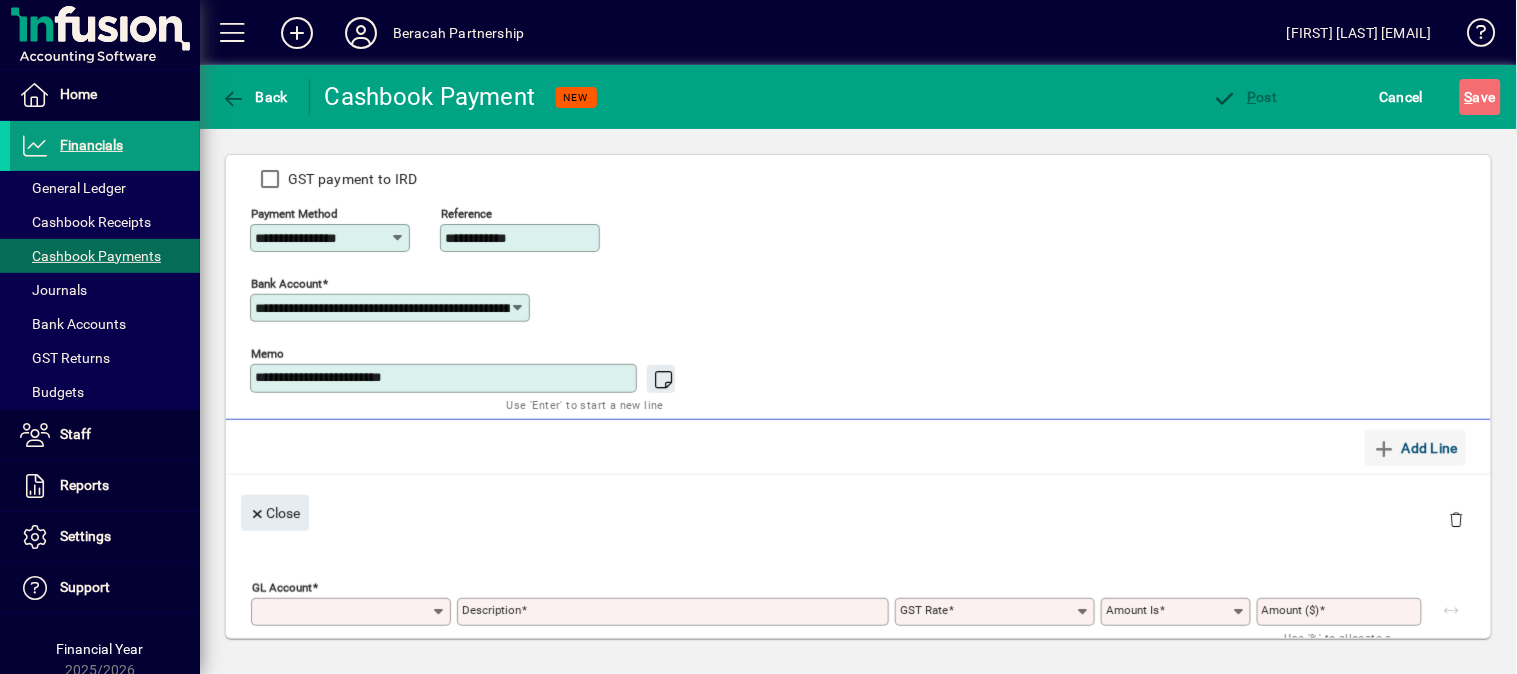 type on "**********" 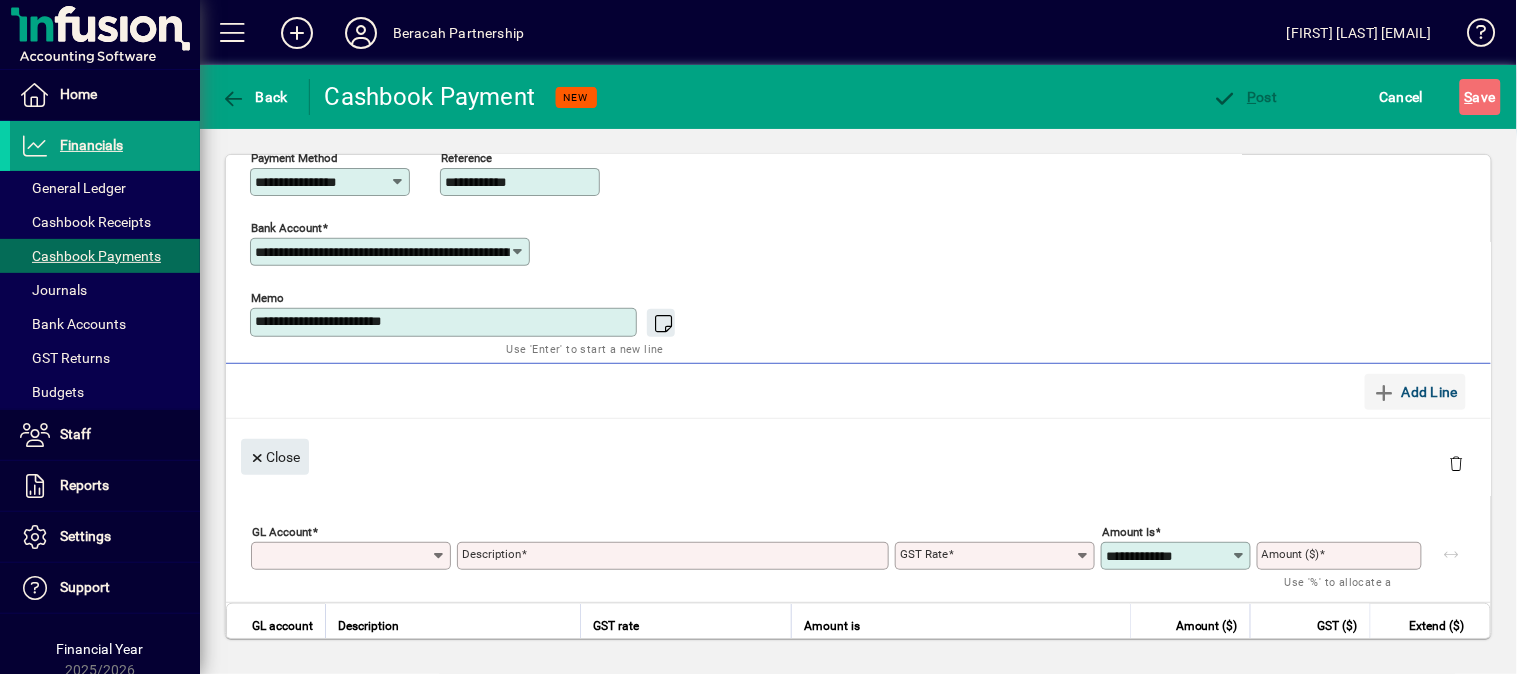 scroll, scrollTop: 68, scrollLeft: 0, axis: vertical 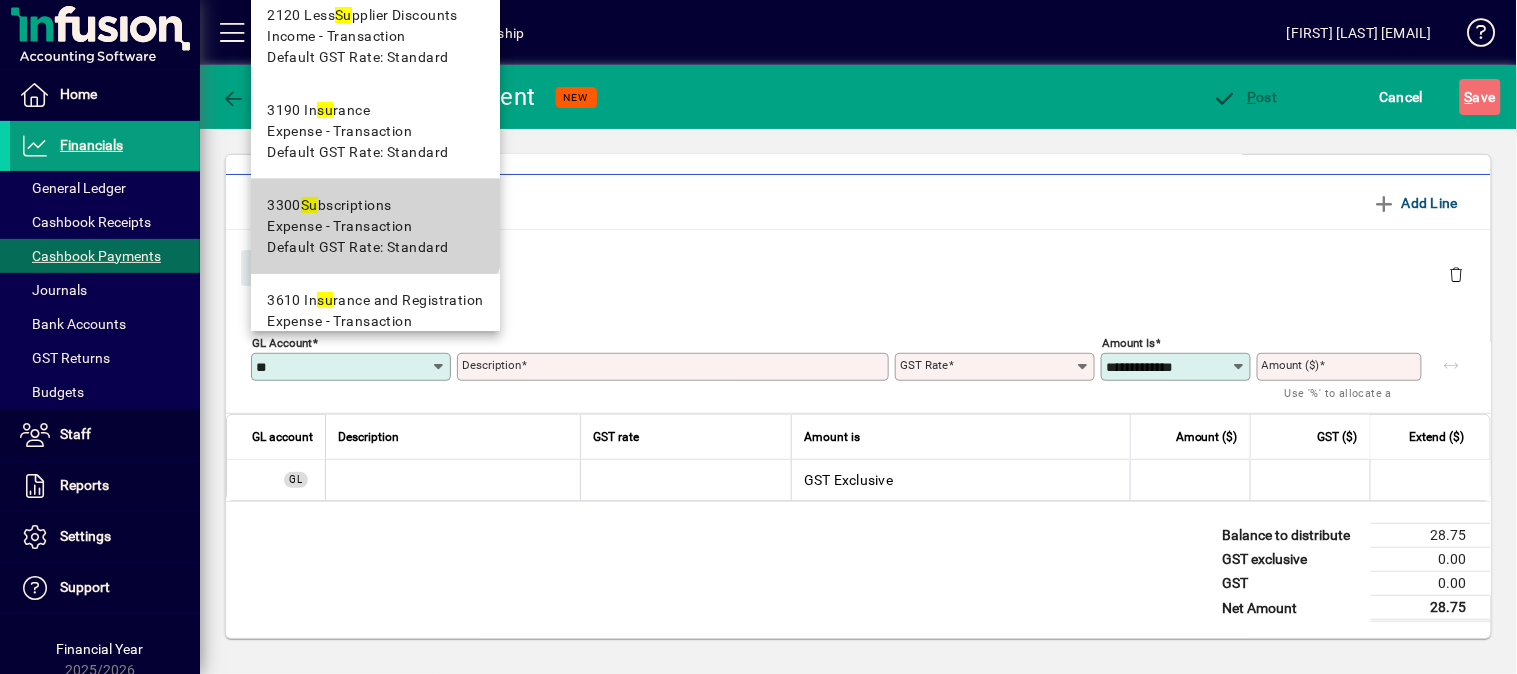 click on "[NUMBER]  Su bscriptions" at bounding box center (357, 205) 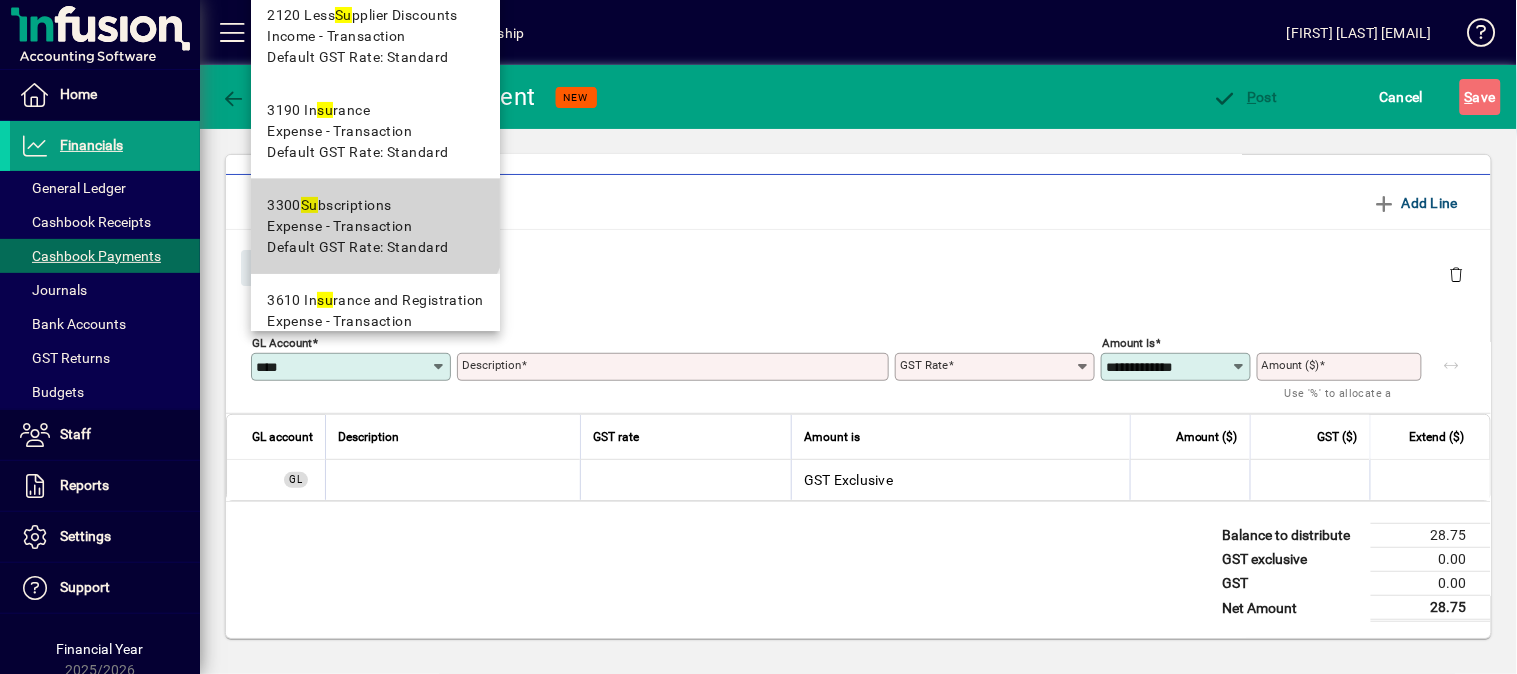 type on "**********" 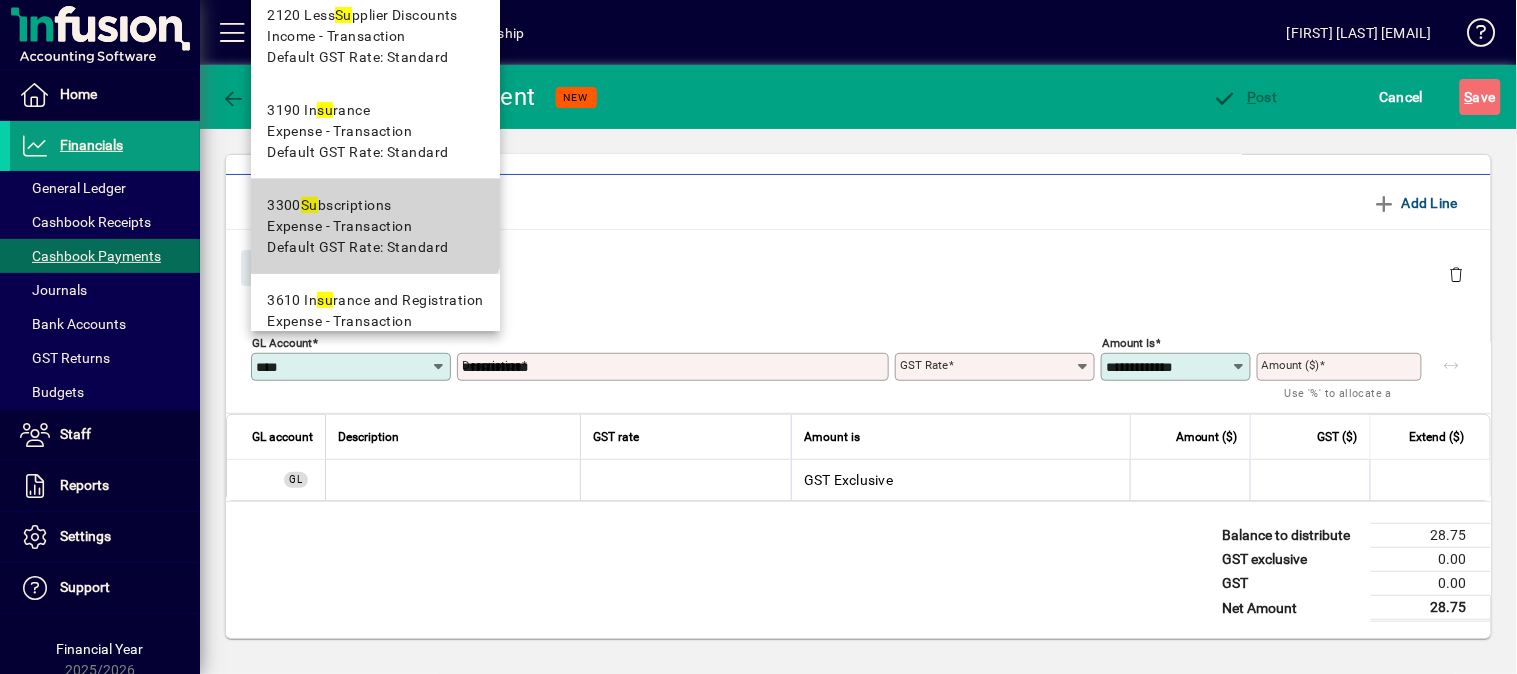 type on "********" 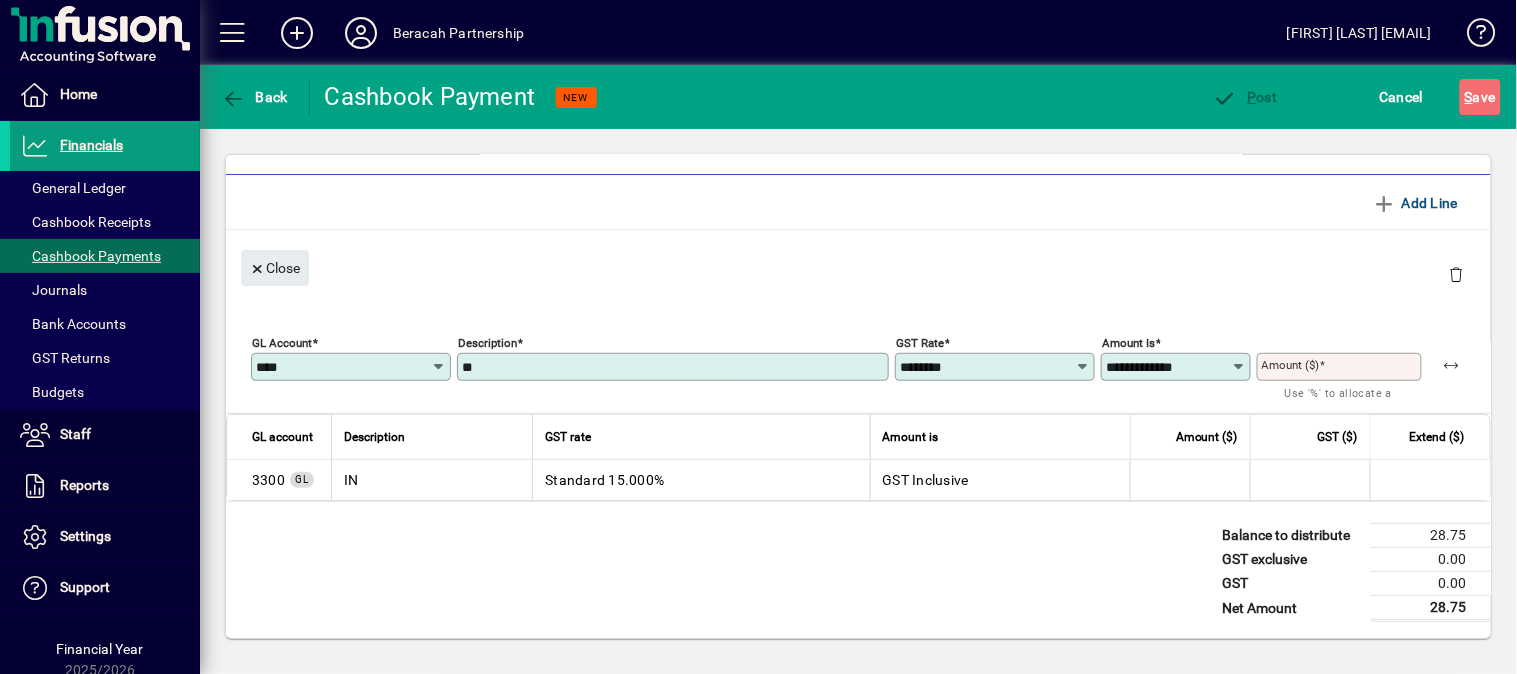 type on "**********" 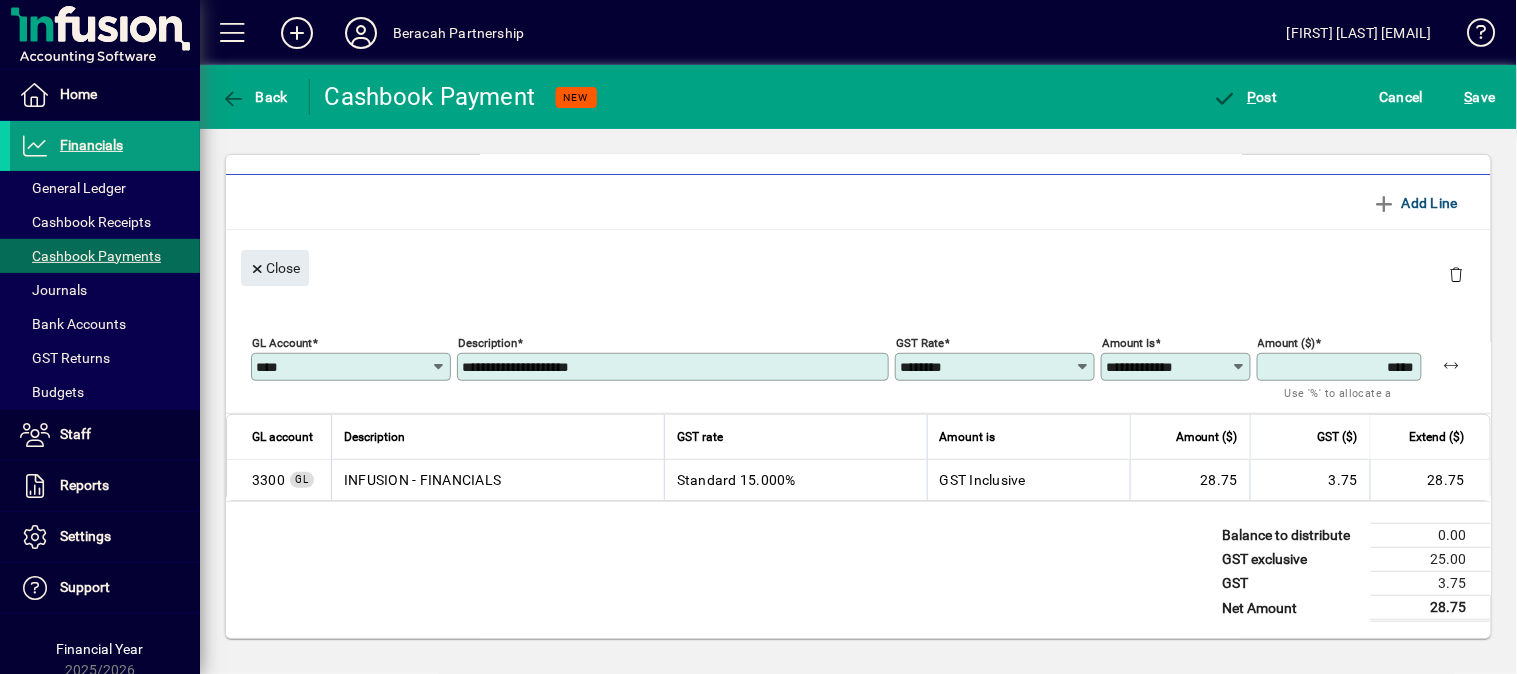 type on "*****" 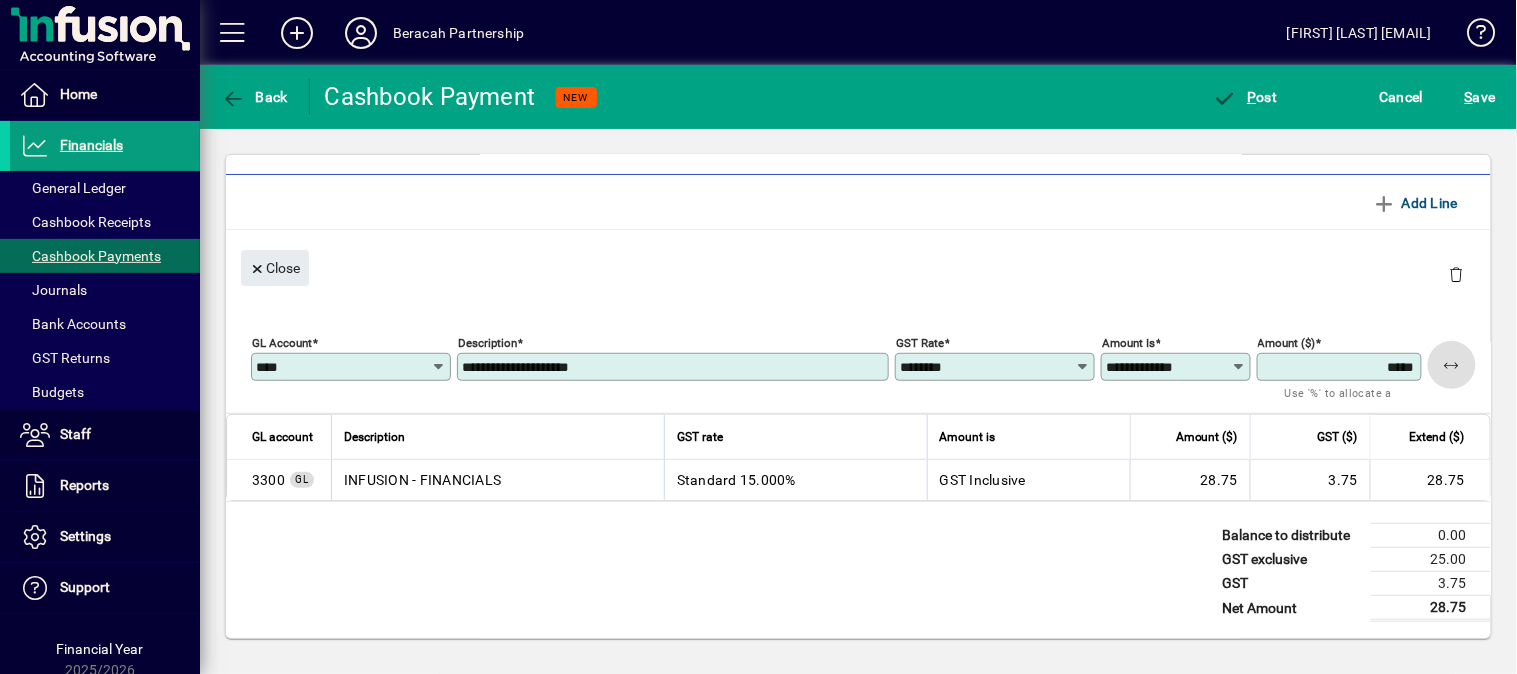 type 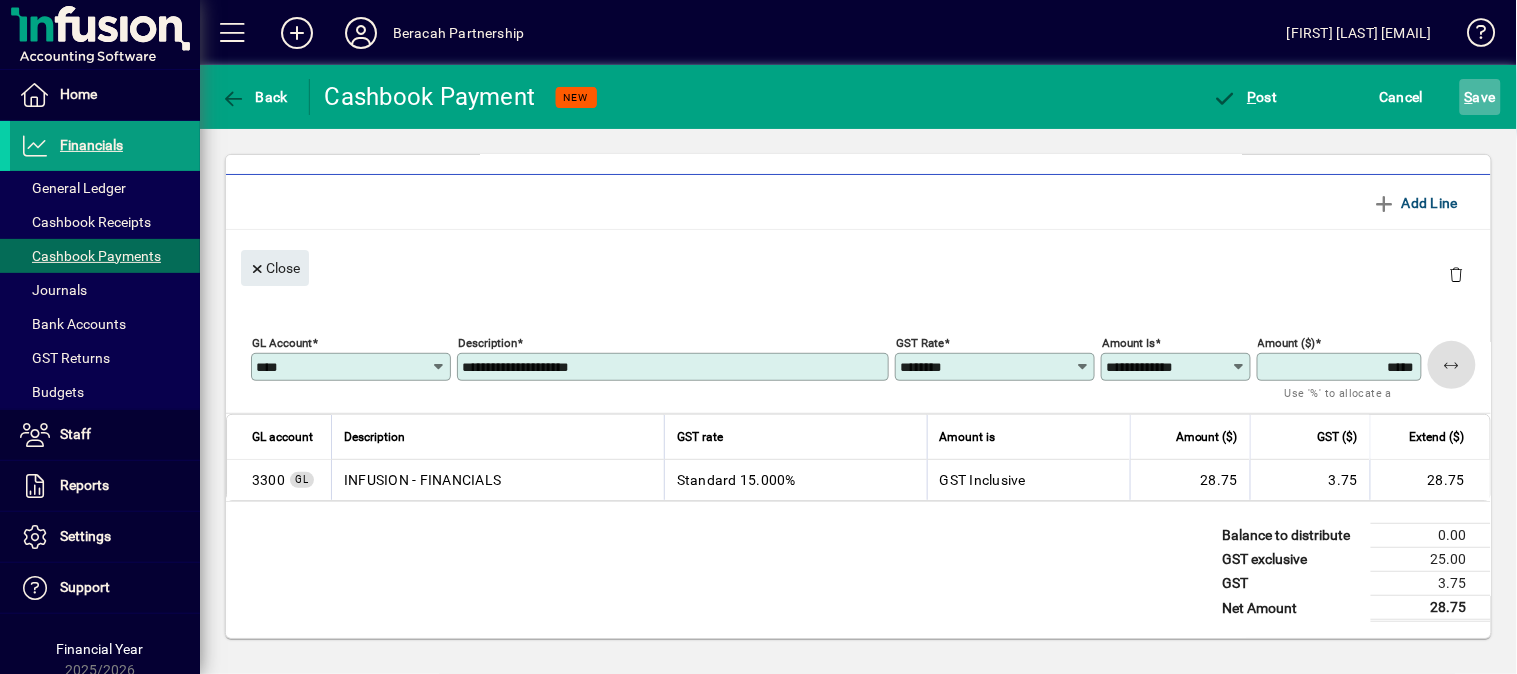 click on "S ave" 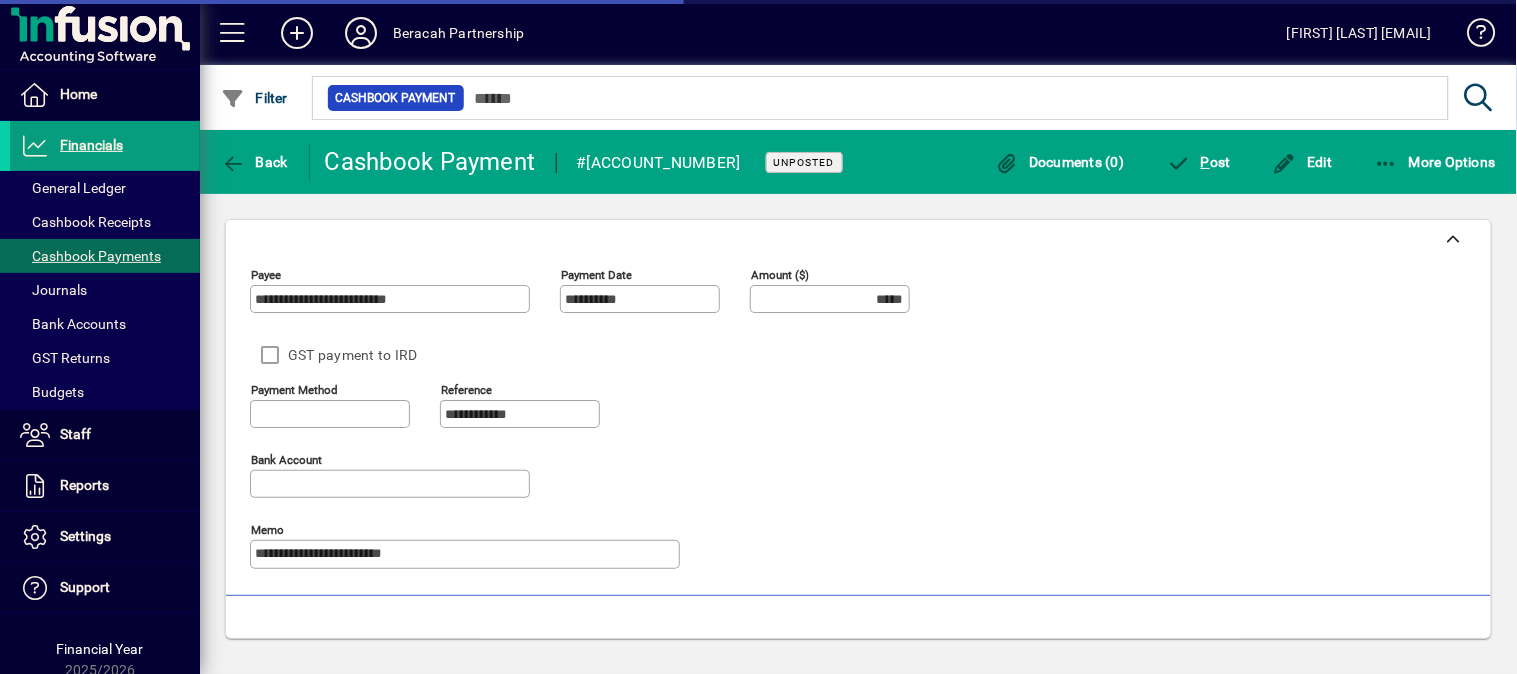 type on "**********" 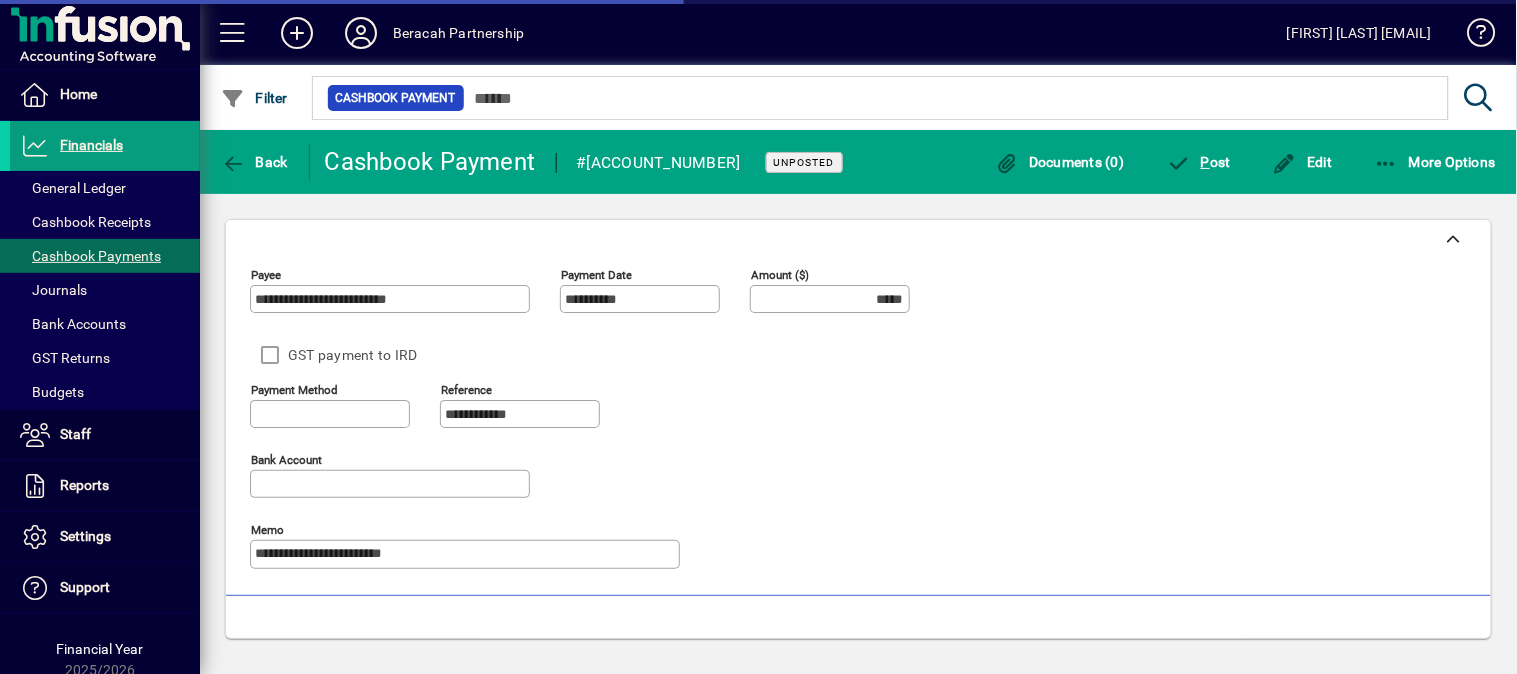 type on "**********" 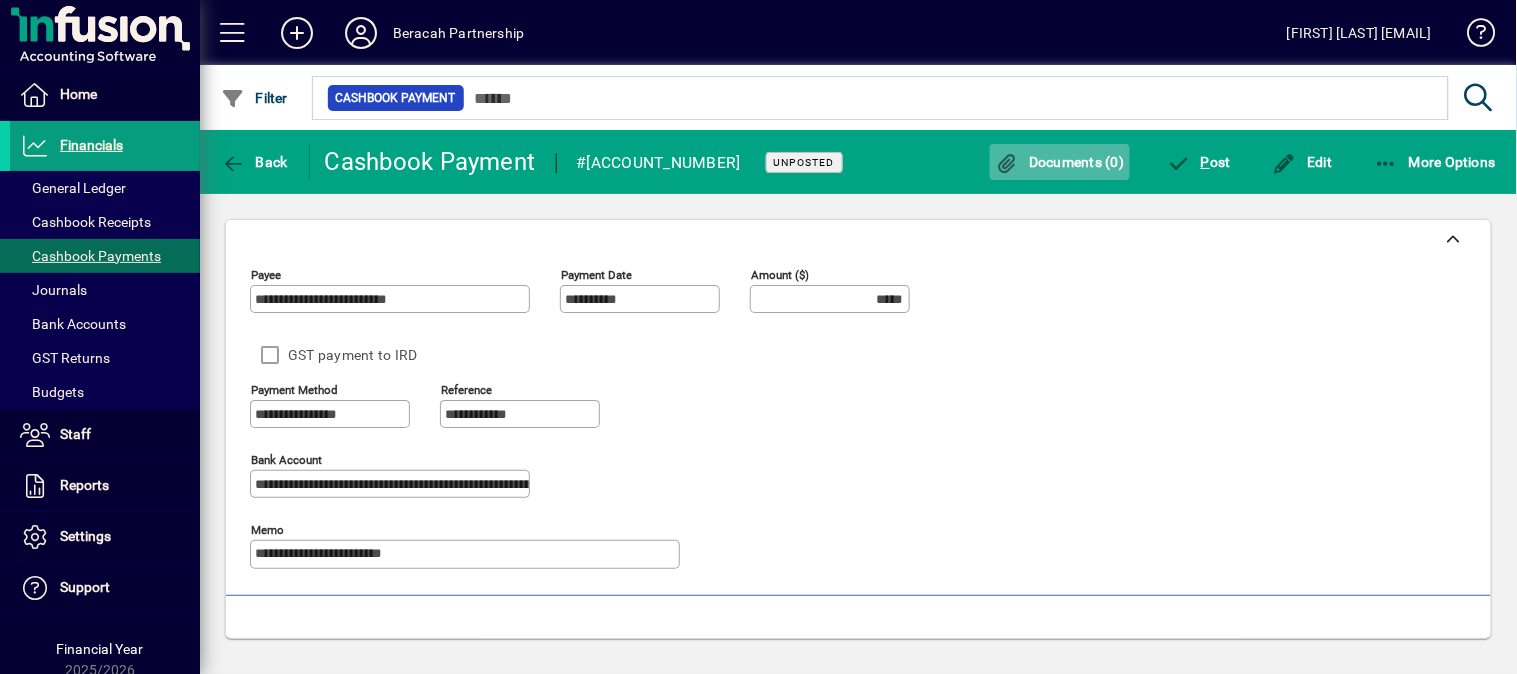 click on "Documents (0)" 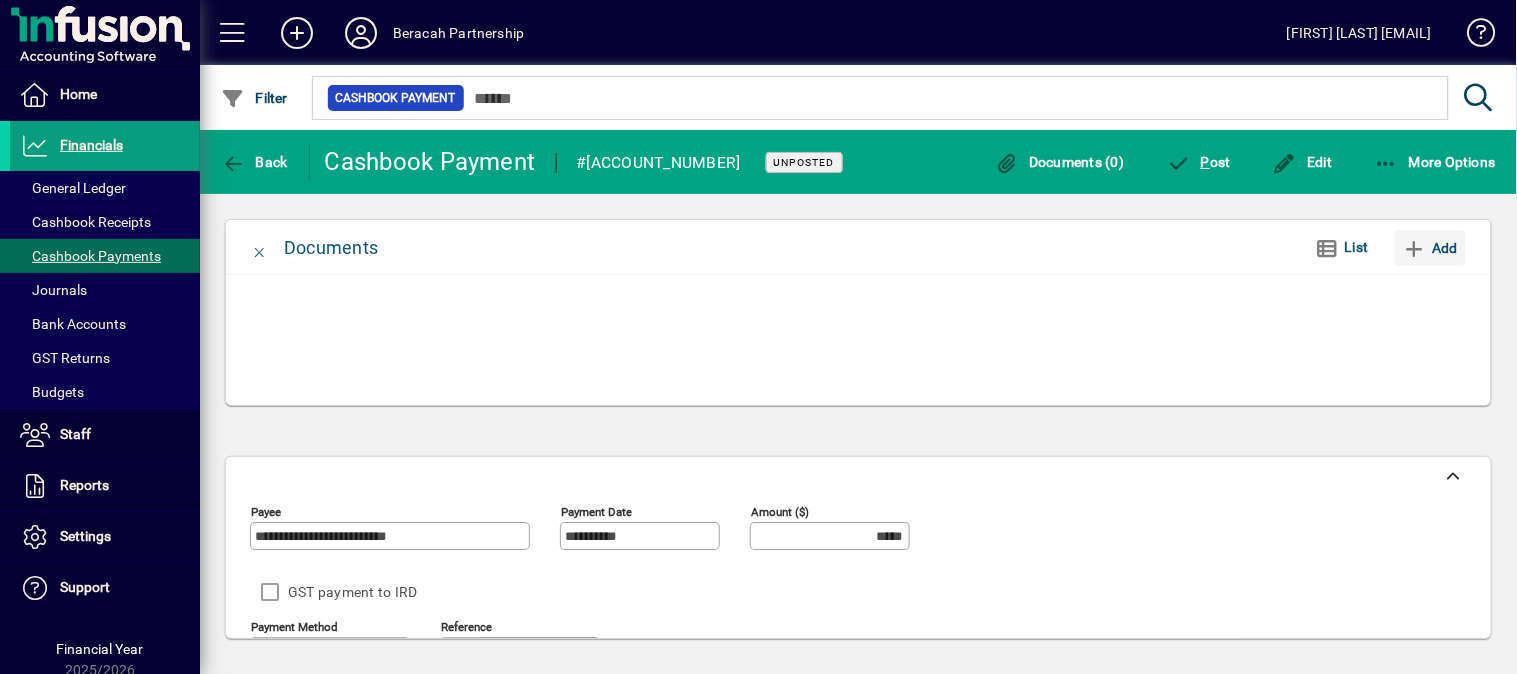 click on "Add" 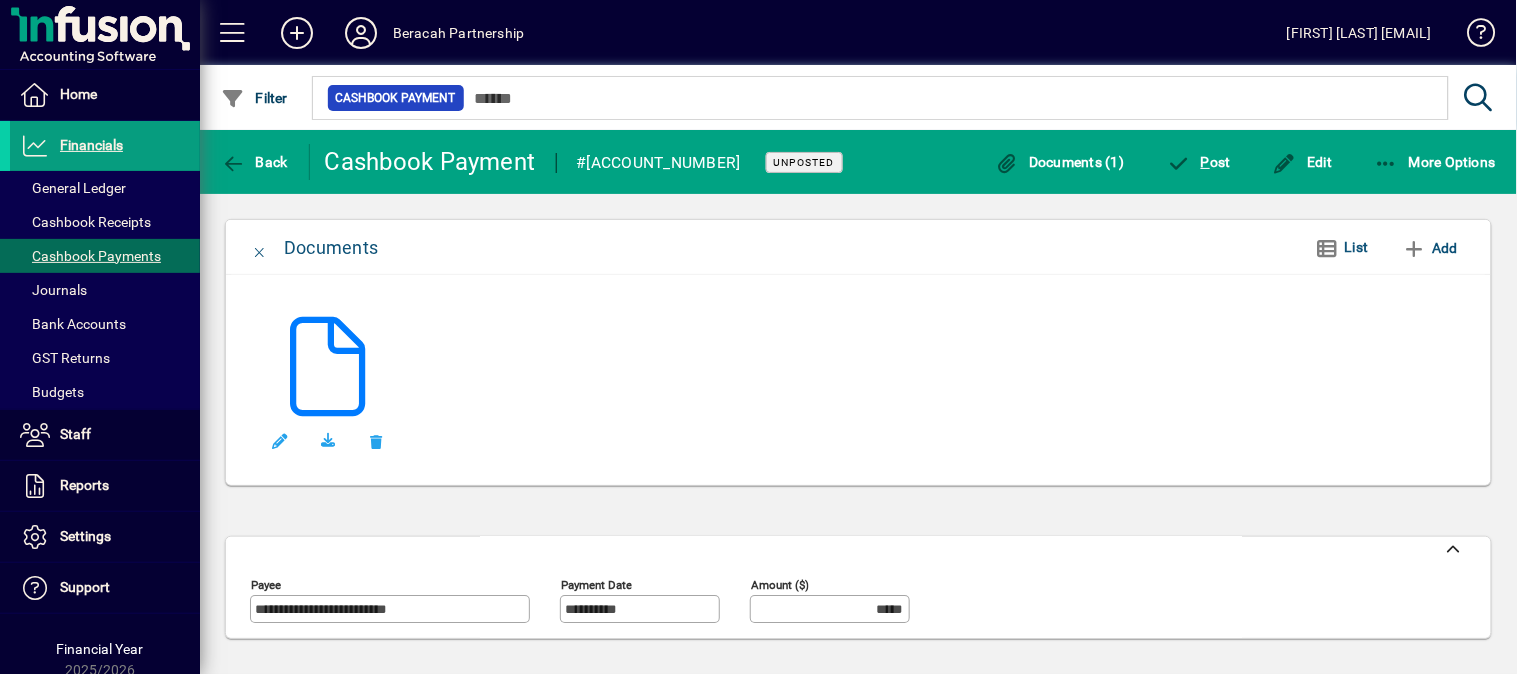 scroll, scrollTop: 0, scrollLeft: 0, axis: both 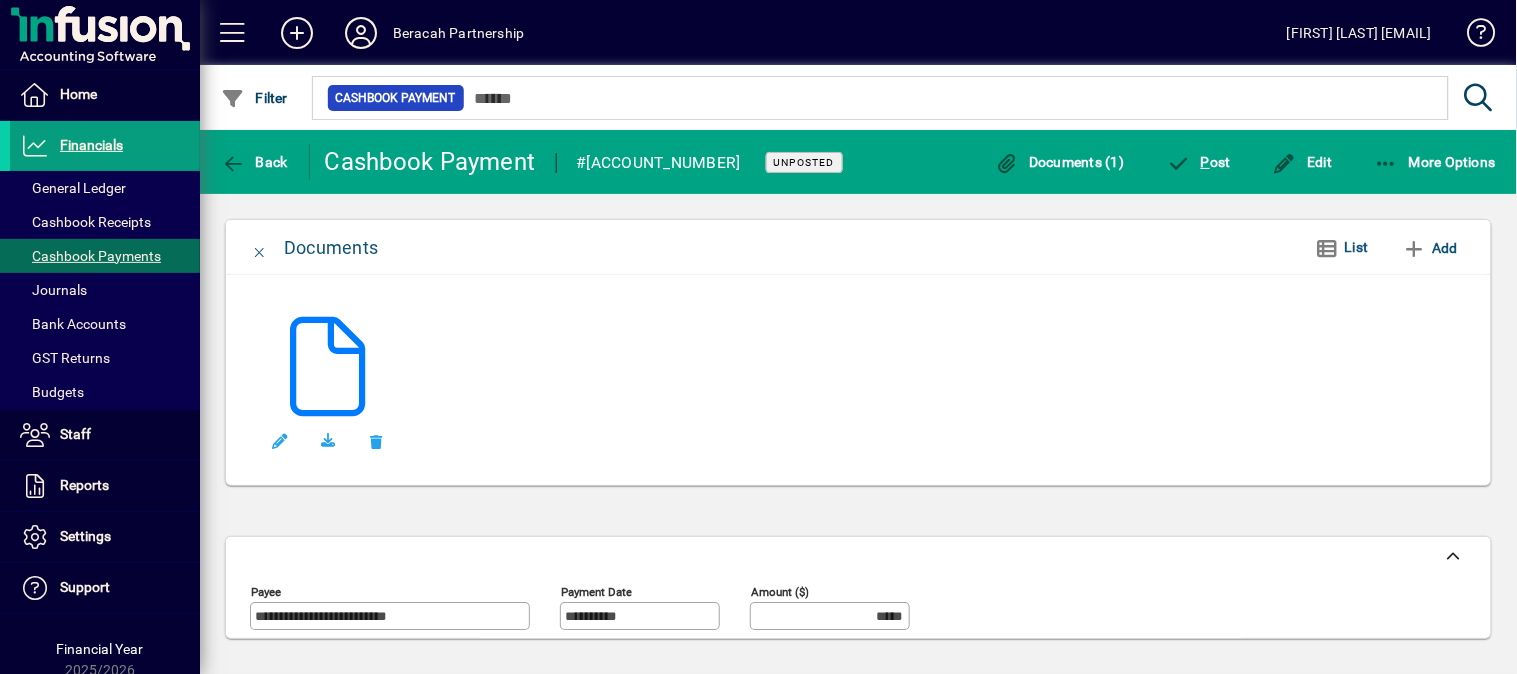 click on "Back  Cashbook Payment  #[ACCOUNT_NUMBER]  Unposted Documents (1) P ost Edit More Options" 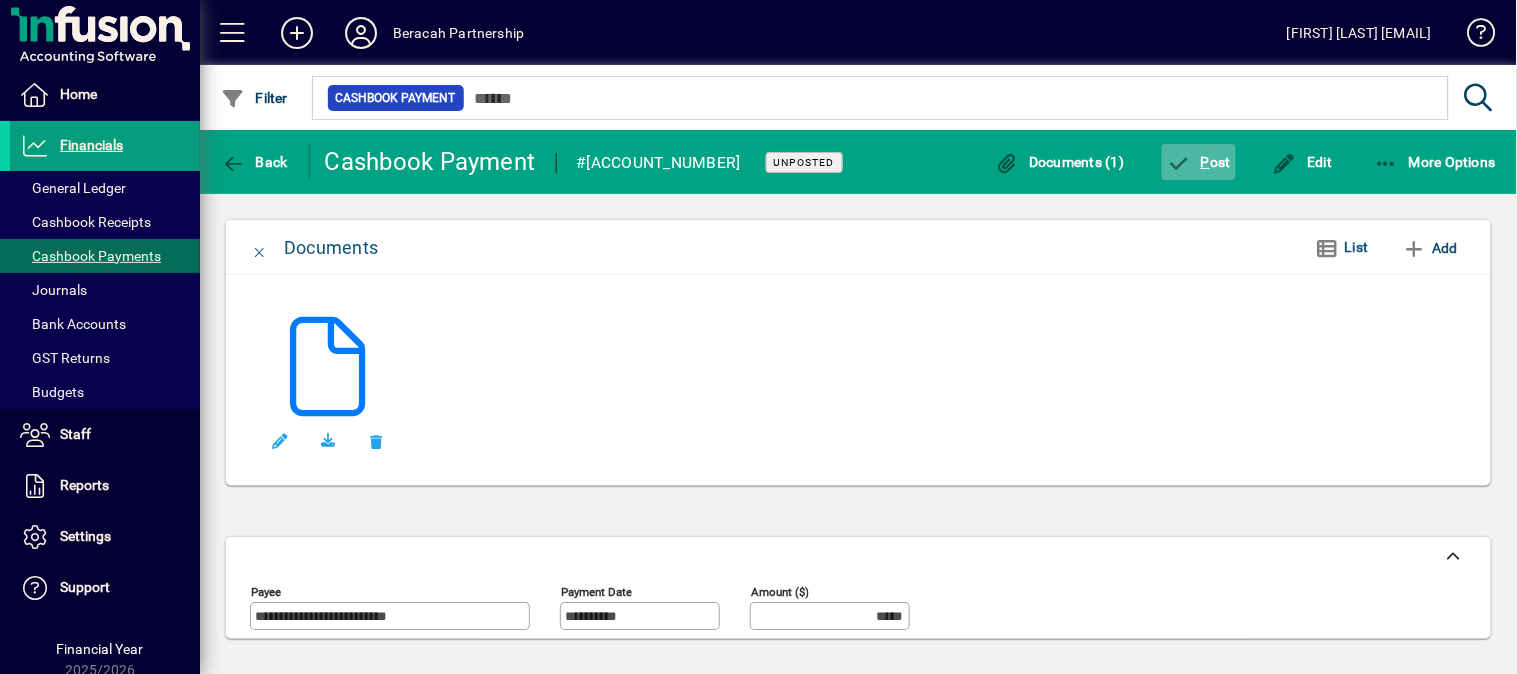 click on "P ost" 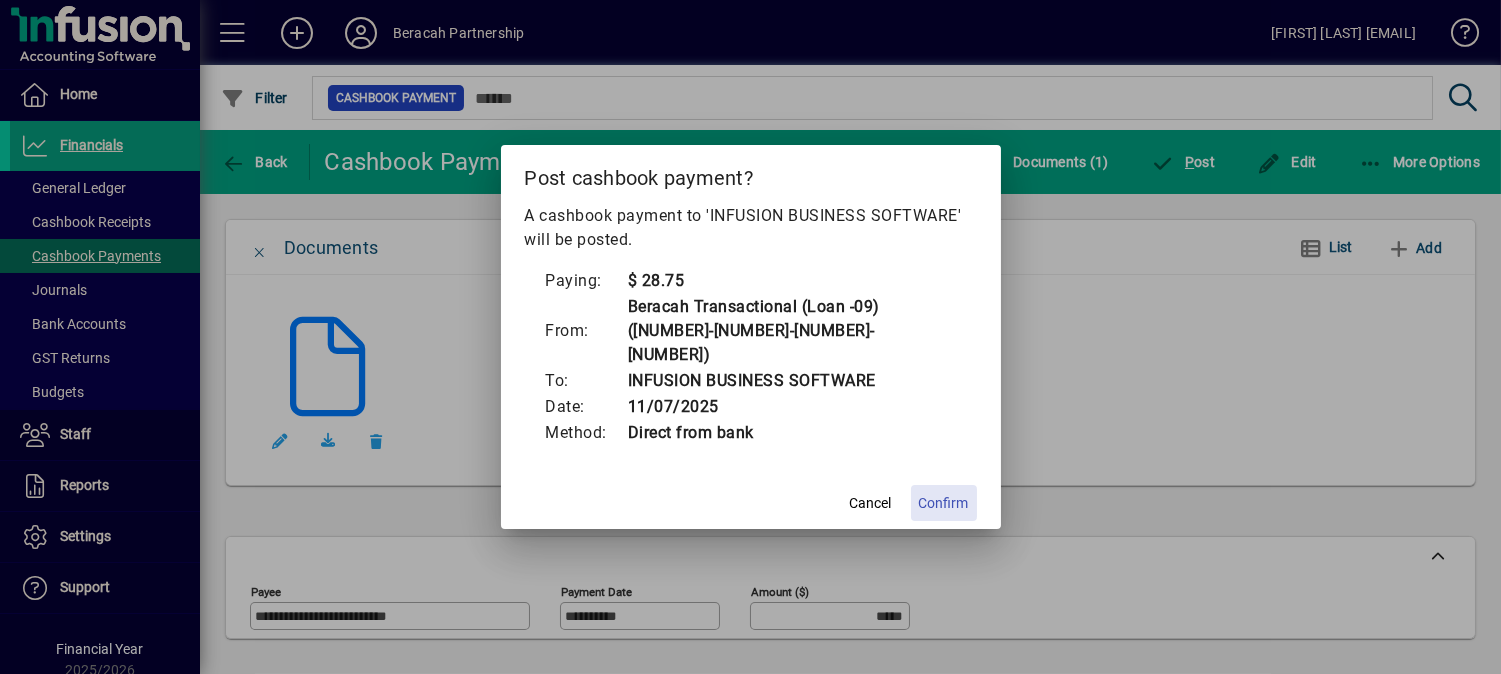 click on "Confirm" 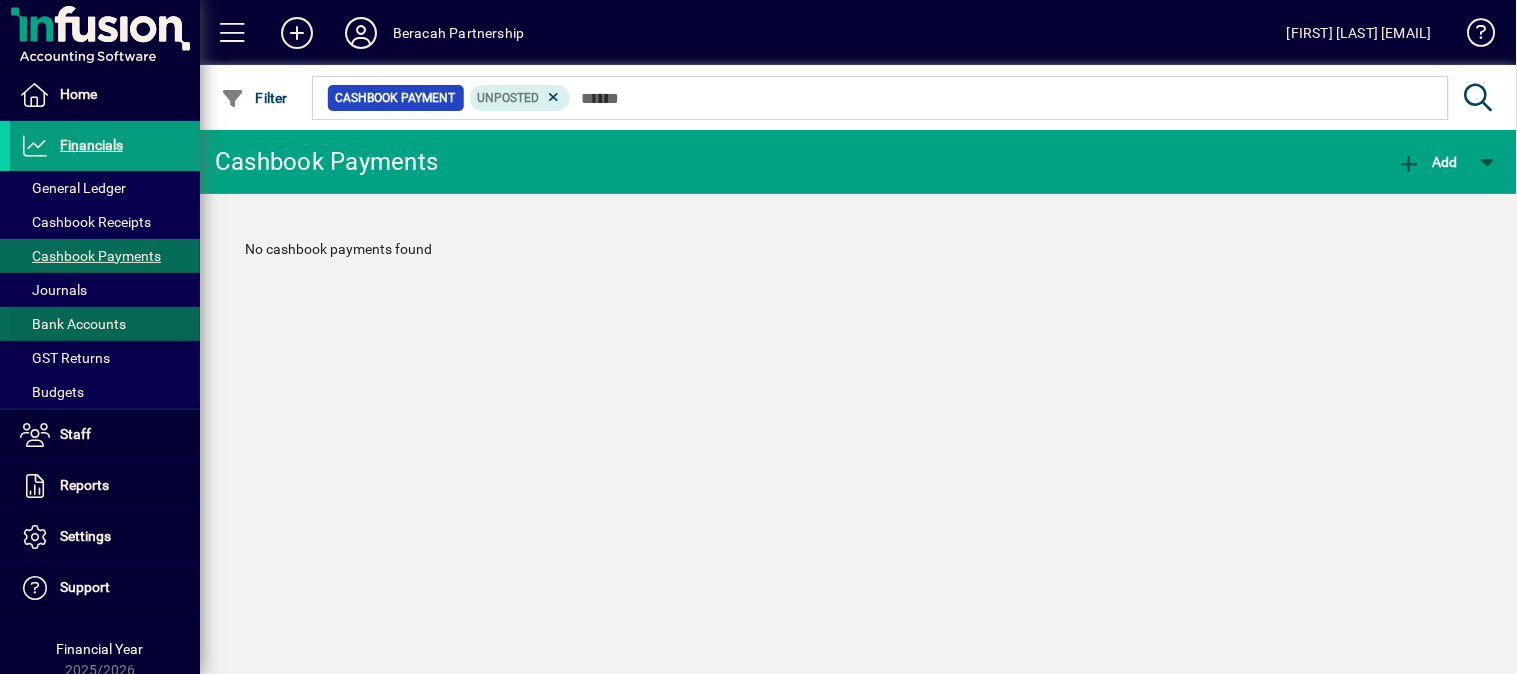 click on "Bank Accounts" at bounding box center [73, 324] 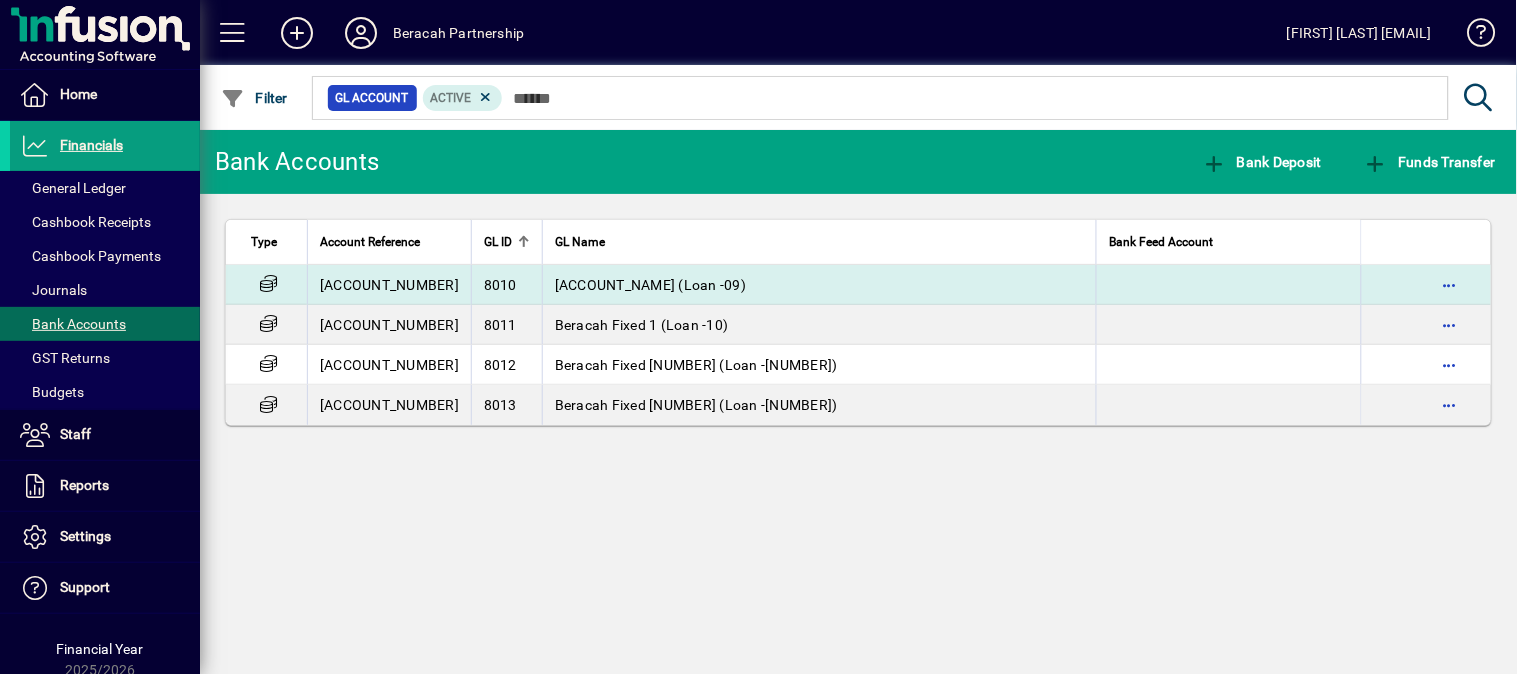 click on "[ACCOUNT_NUMBER]" at bounding box center (389, 285) 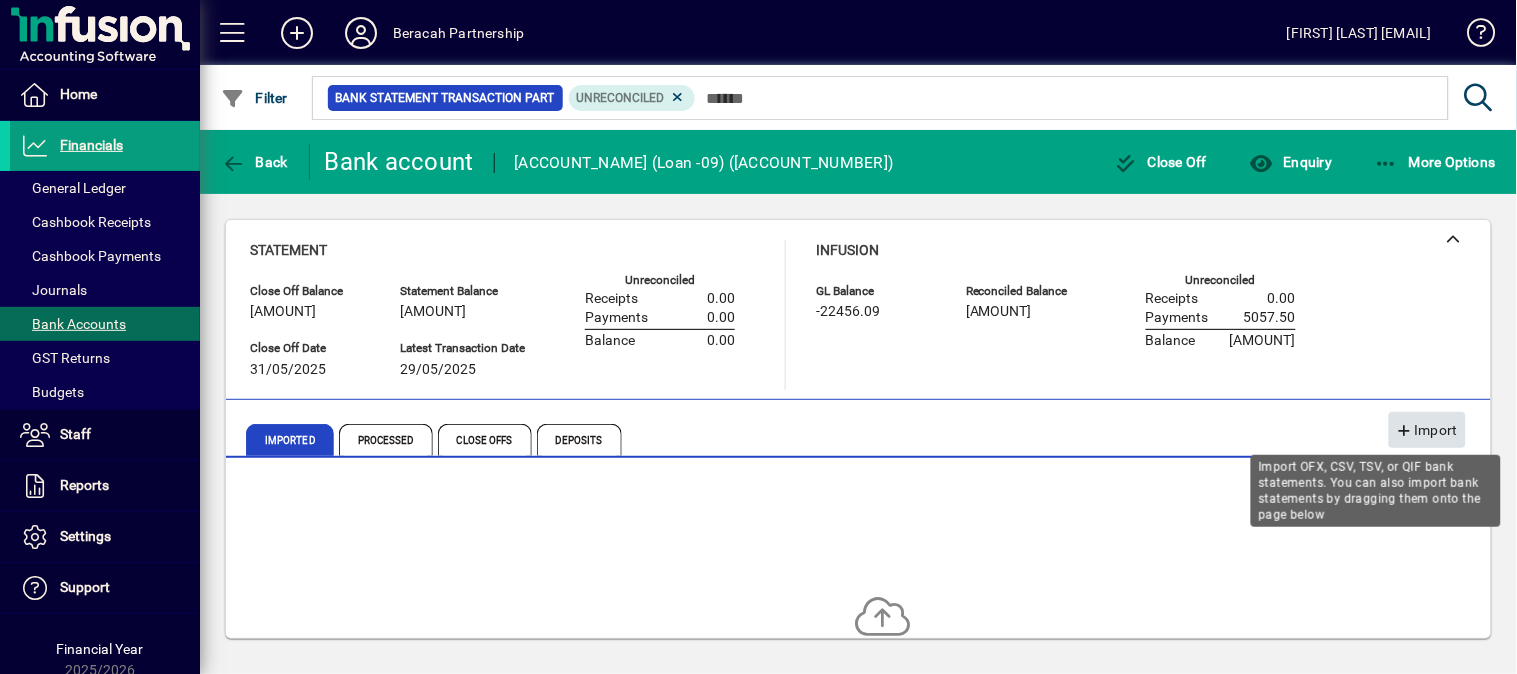 click on "Import" 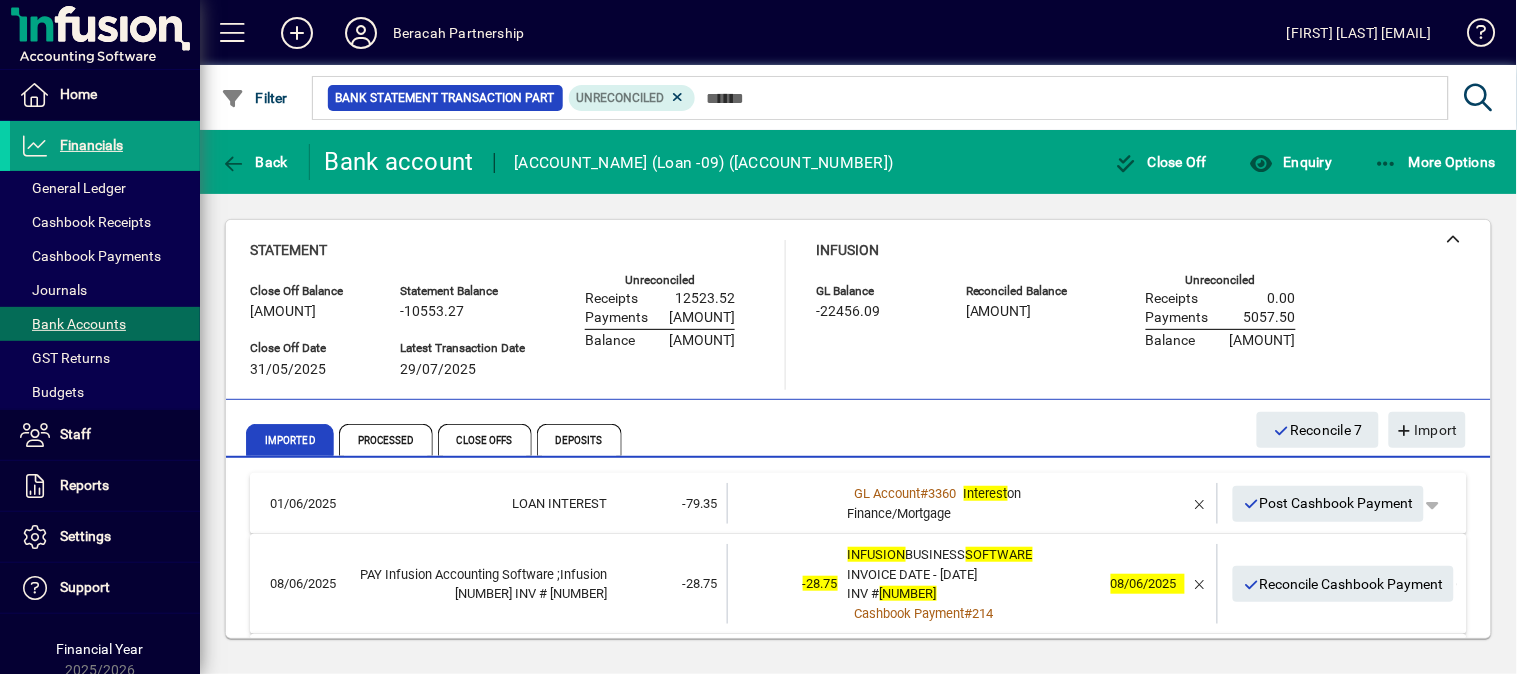 scroll, scrollTop: 0, scrollLeft: 0, axis: both 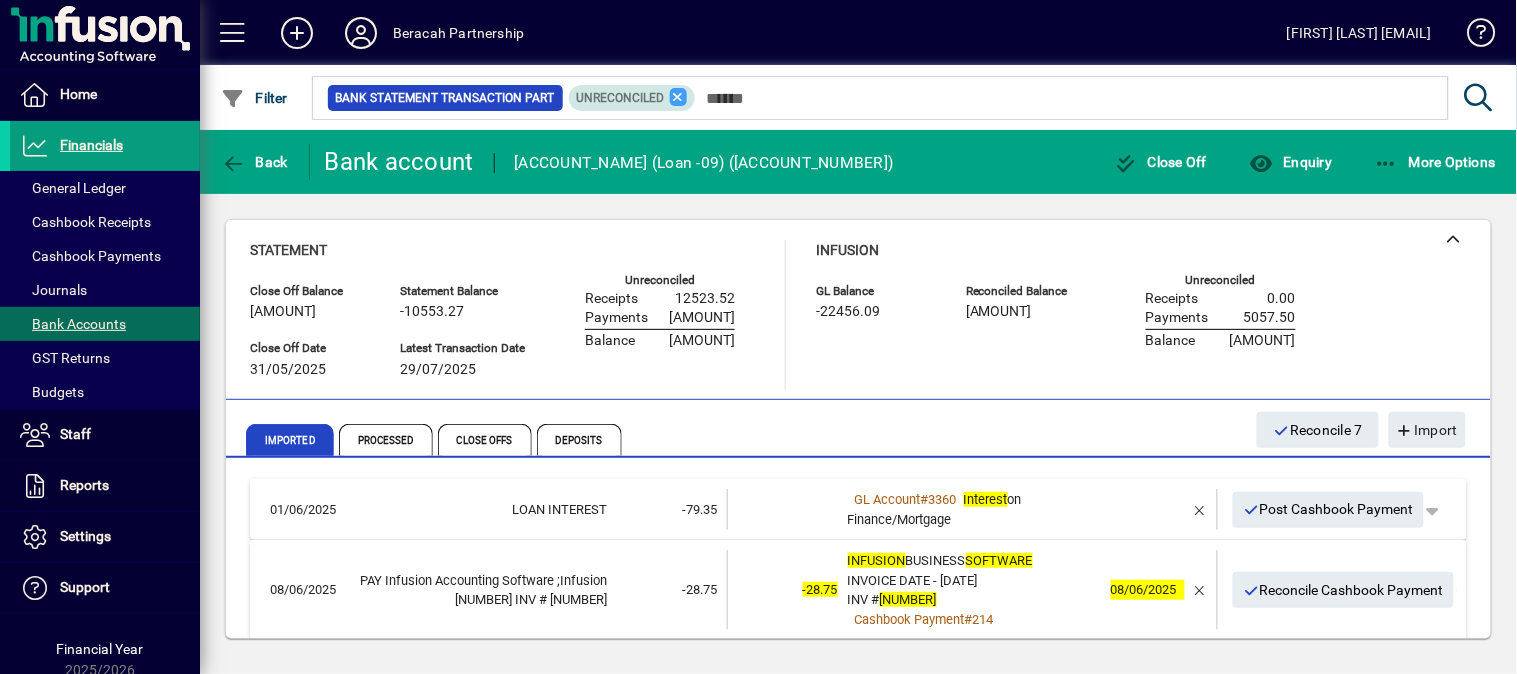 click at bounding box center (679, 97) 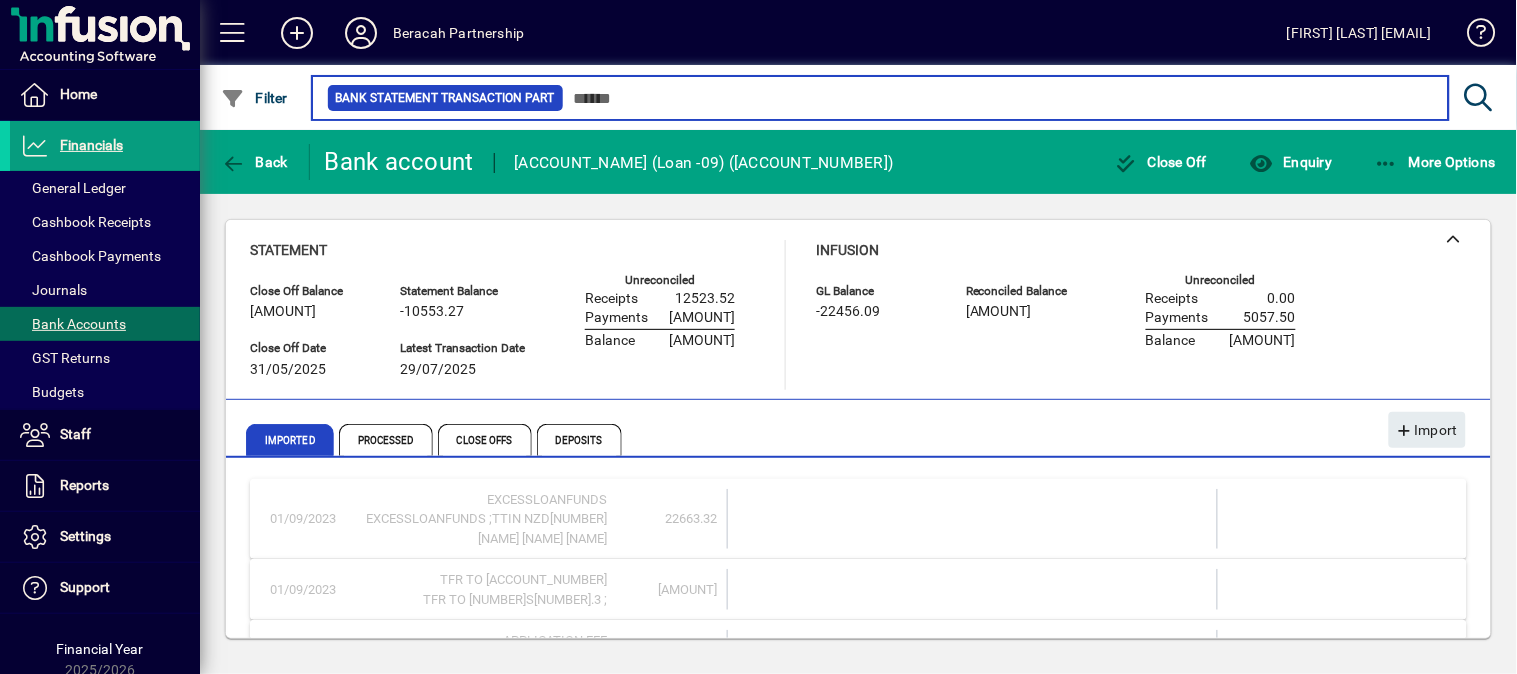 click at bounding box center [998, 98] 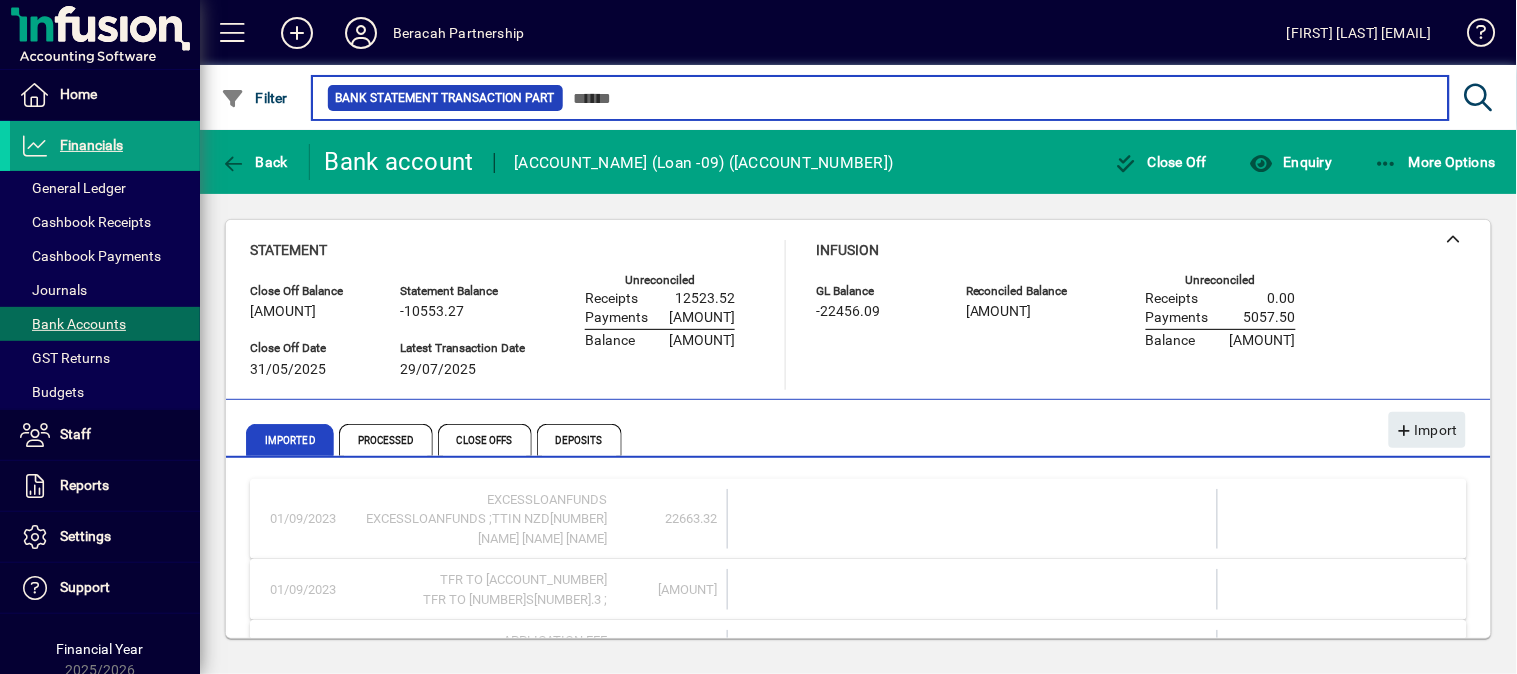 drag, startPoint x: 577, startPoint y: 98, endPoint x: 503, endPoint y: 91, distance: 74.330345 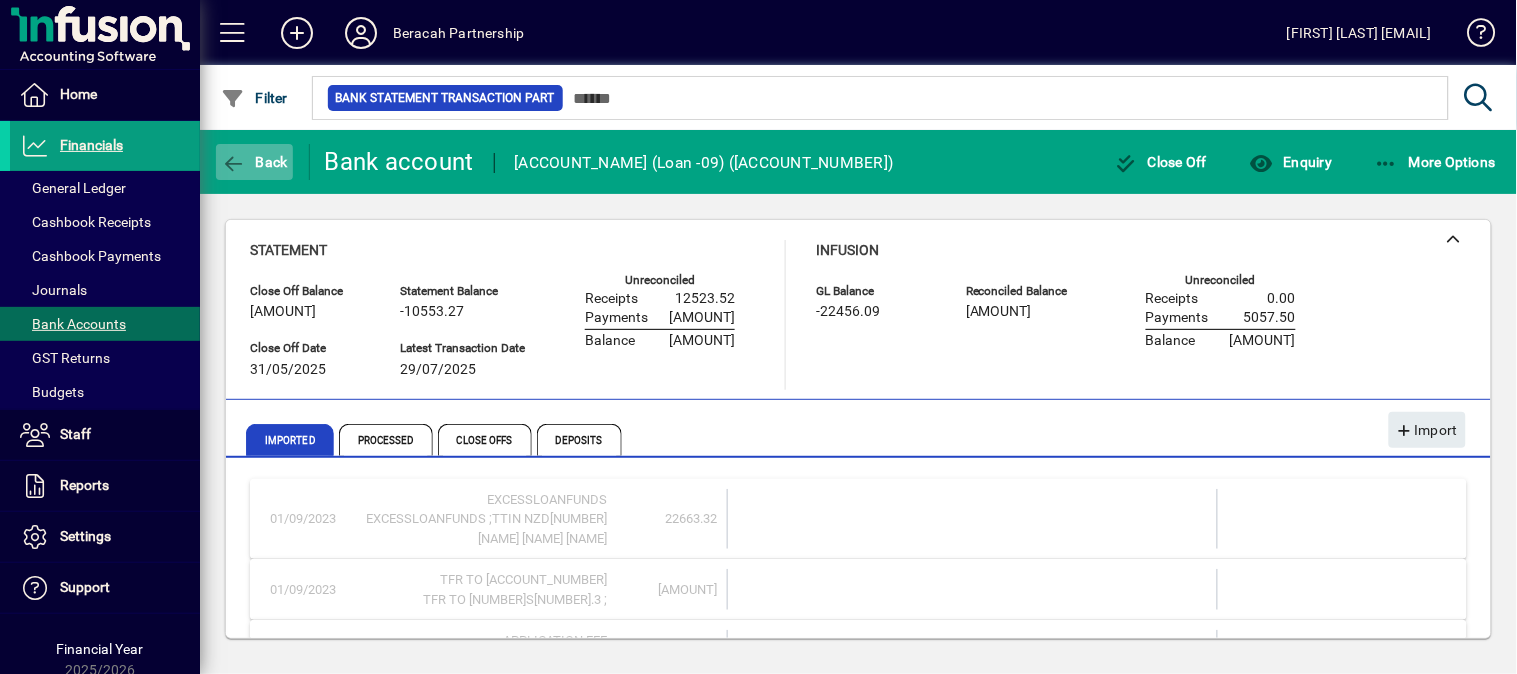 click 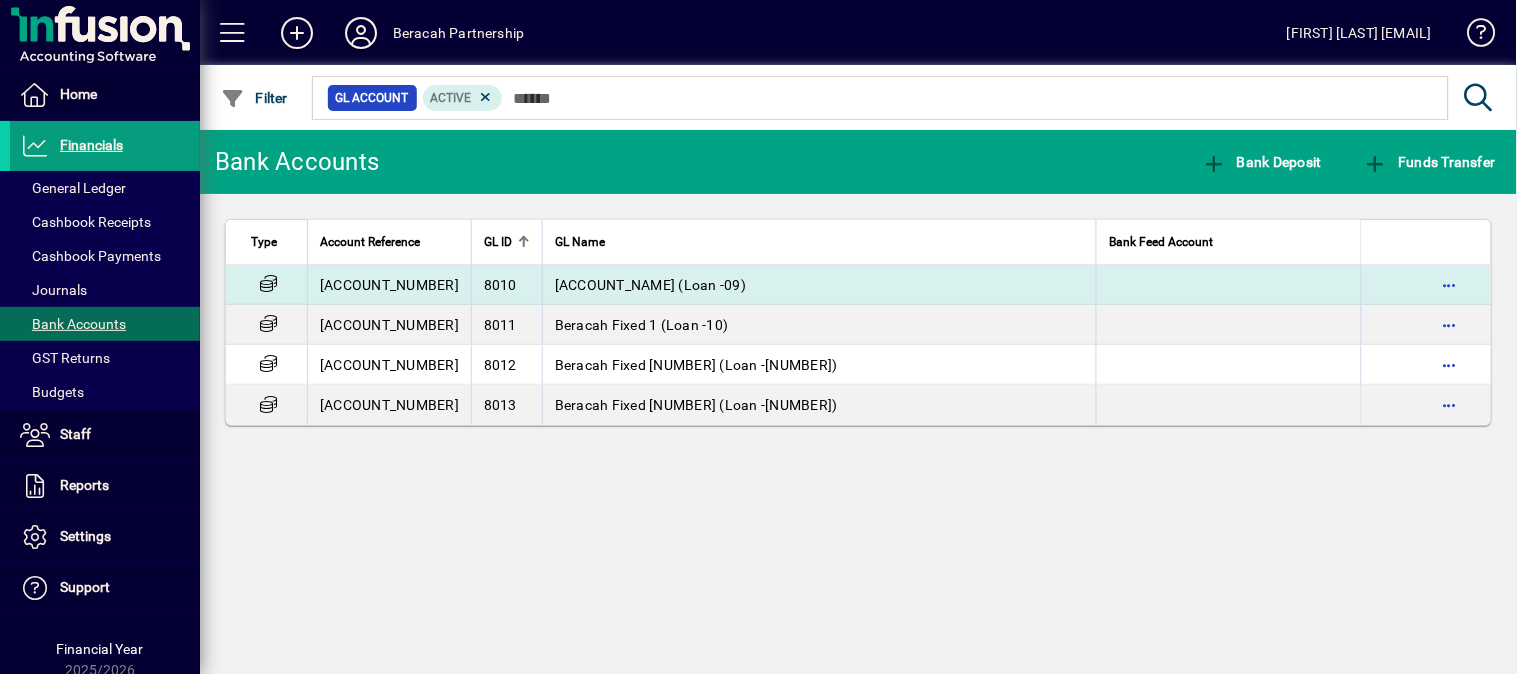 click on "[ACCOUNT_NAME] (Loan -09)" at bounding box center (650, 285) 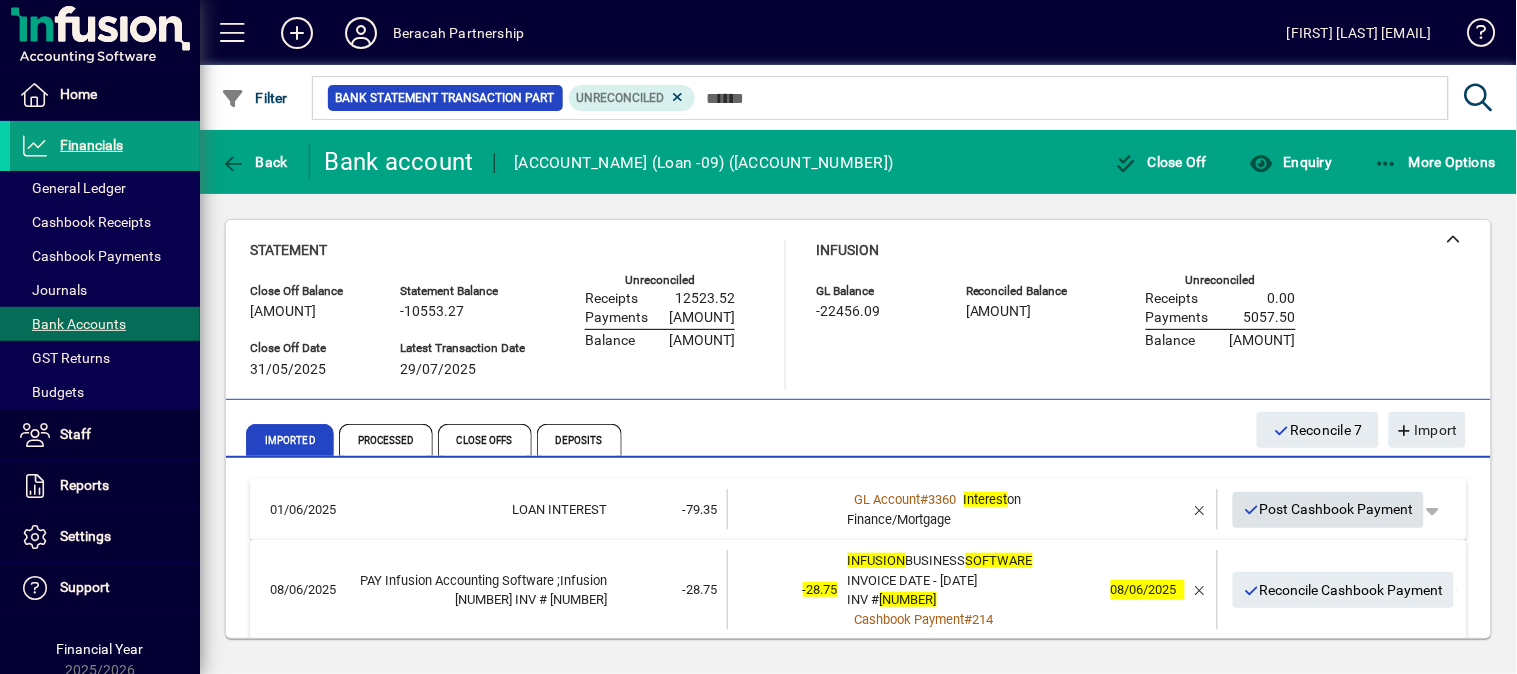 click on "Post Cashbook Payment" at bounding box center [1329, 509] 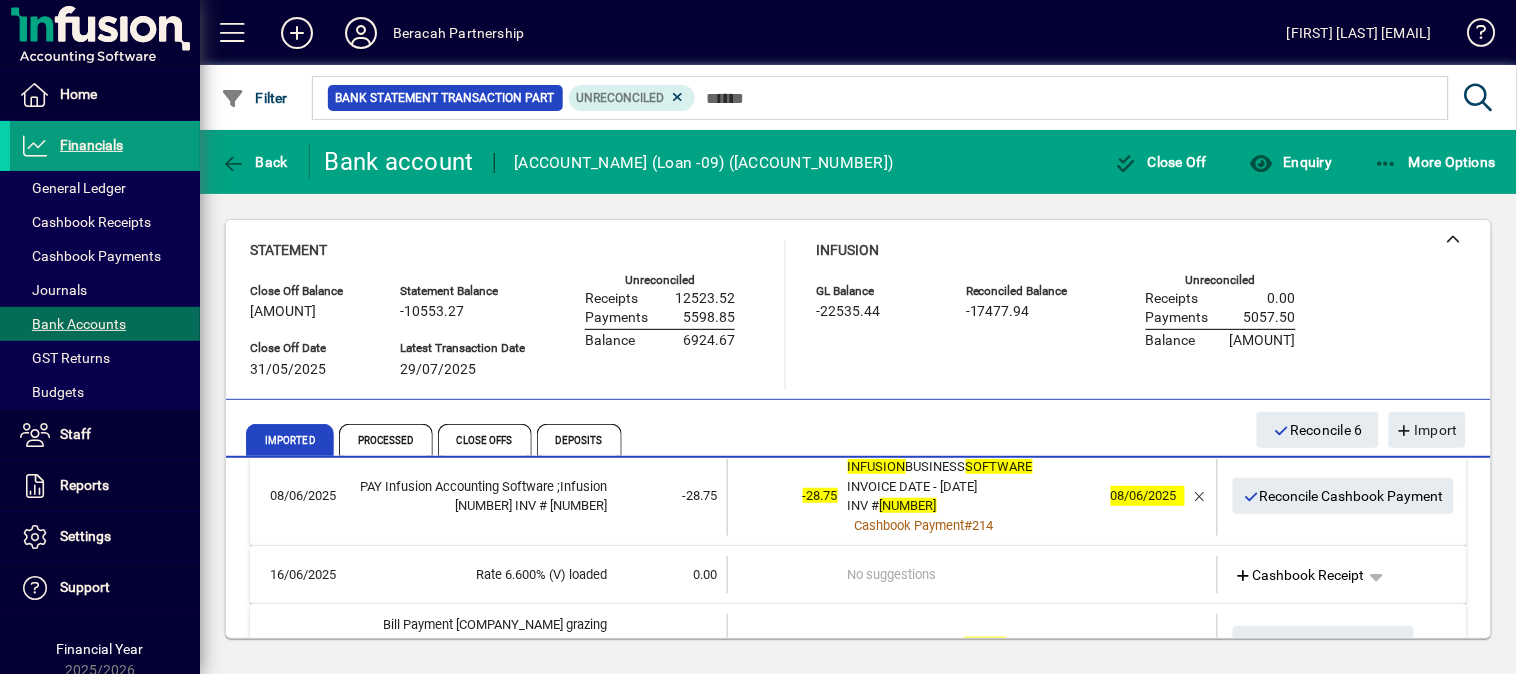 scroll, scrollTop: 0, scrollLeft: 0, axis: both 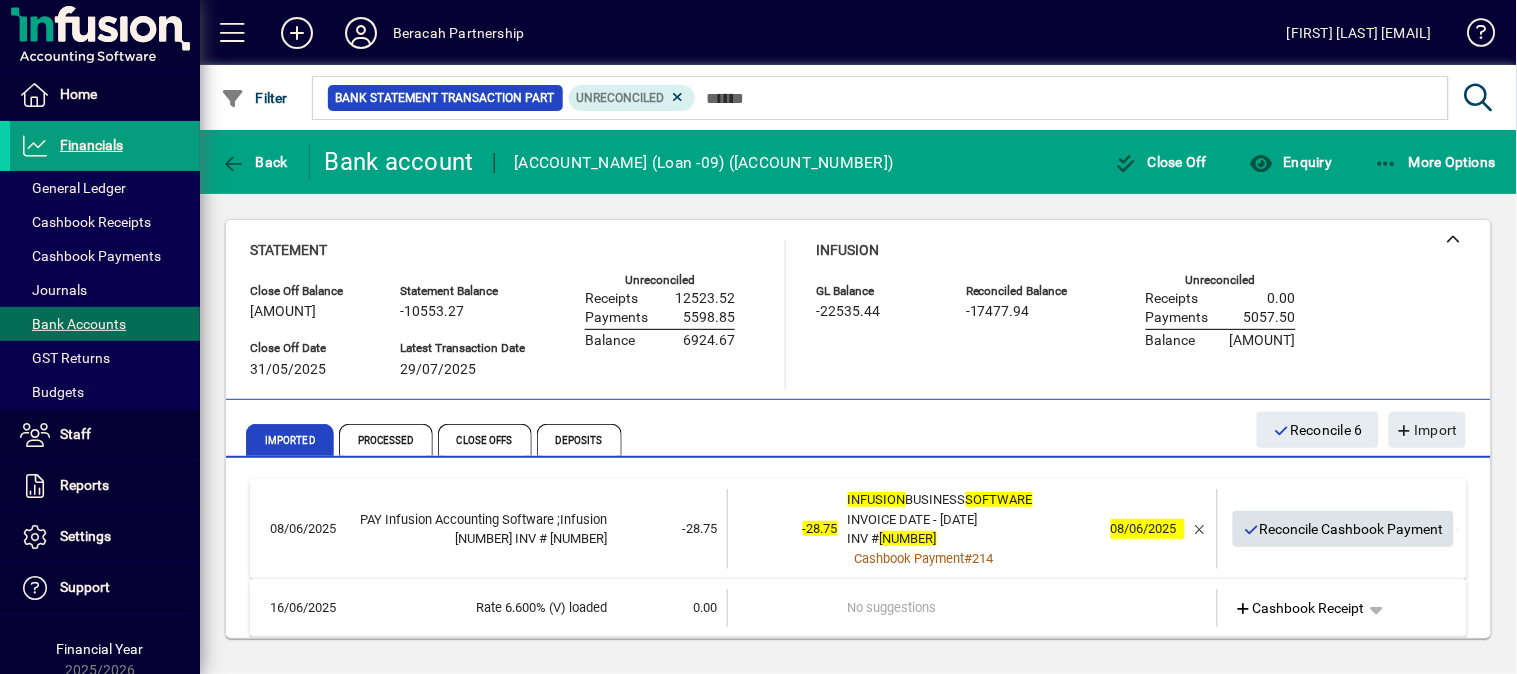 click on "Reconcile Cashbook Payment" at bounding box center (1344, 529) 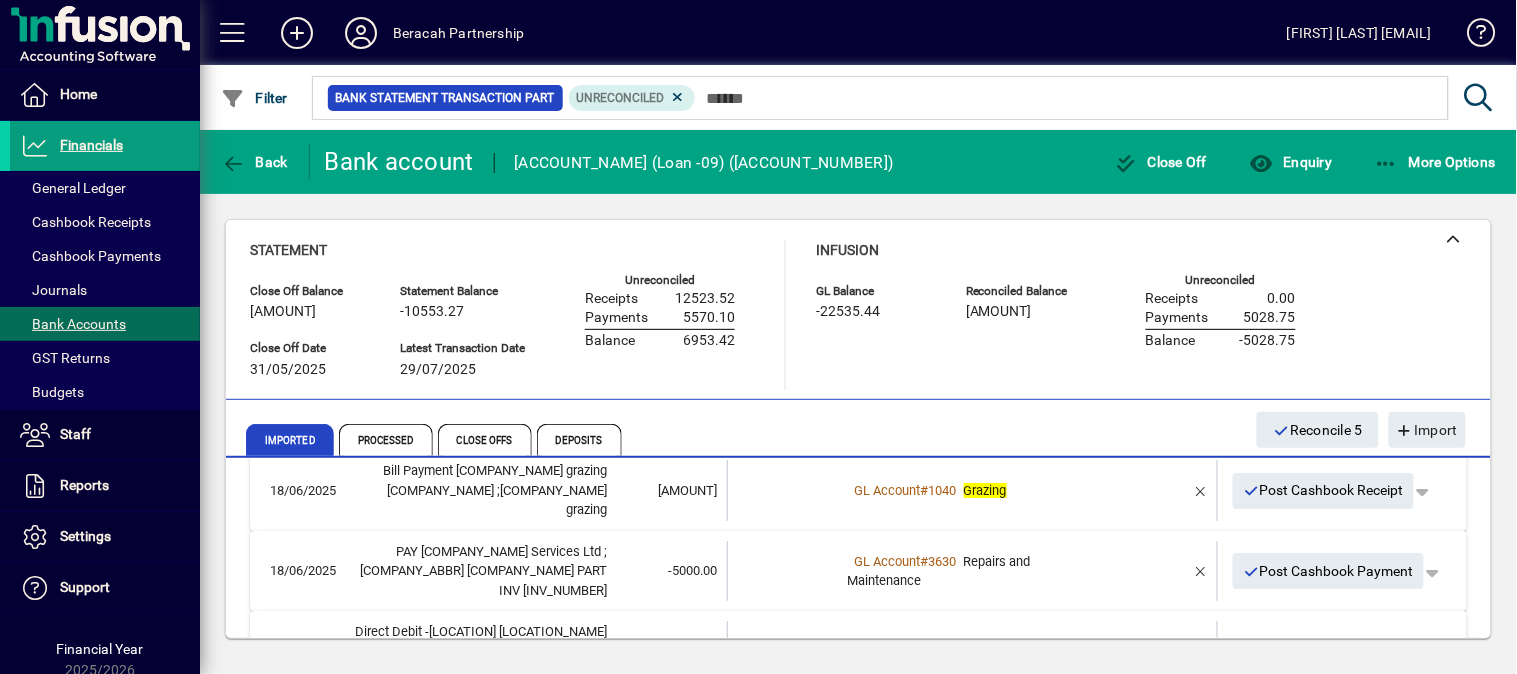 scroll, scrollTop: 111, scrollLeft: 0, axis: vertical 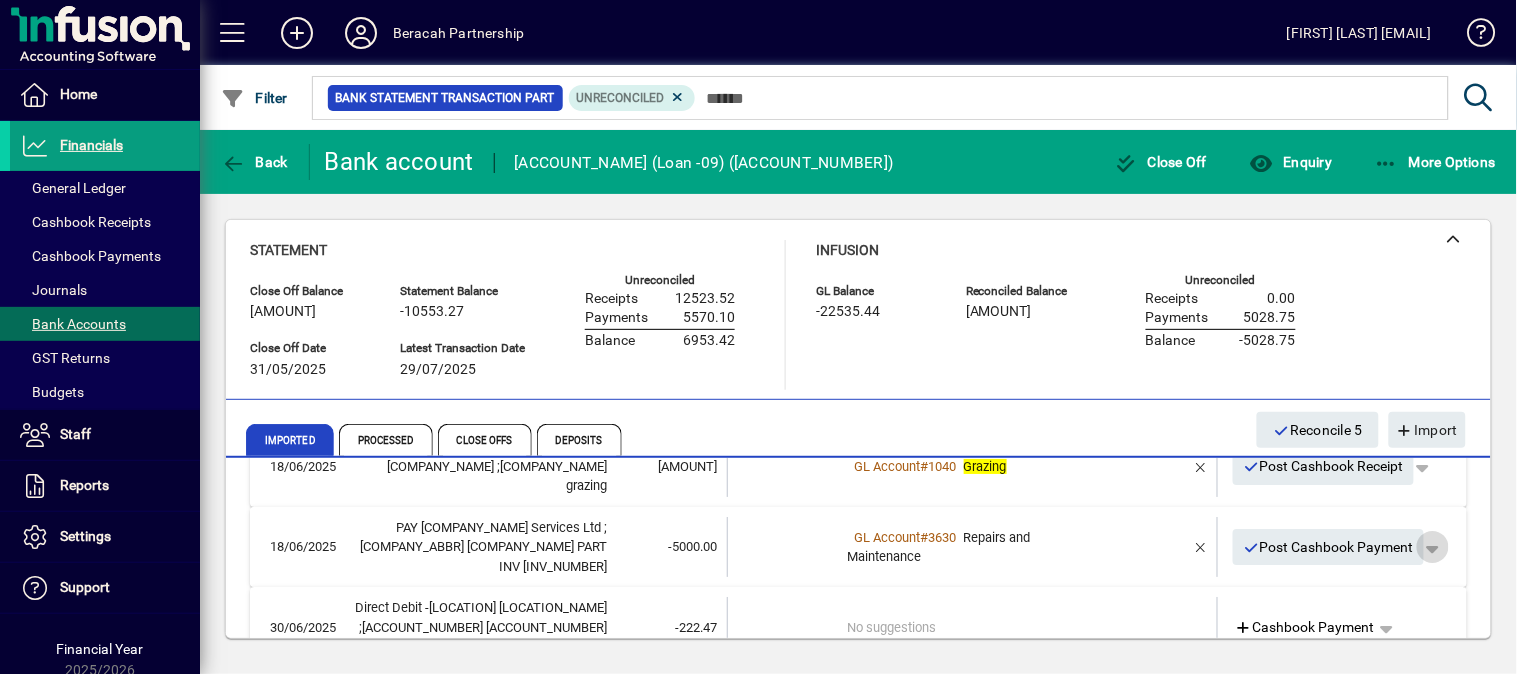 click at bounding box center [1433, 547] 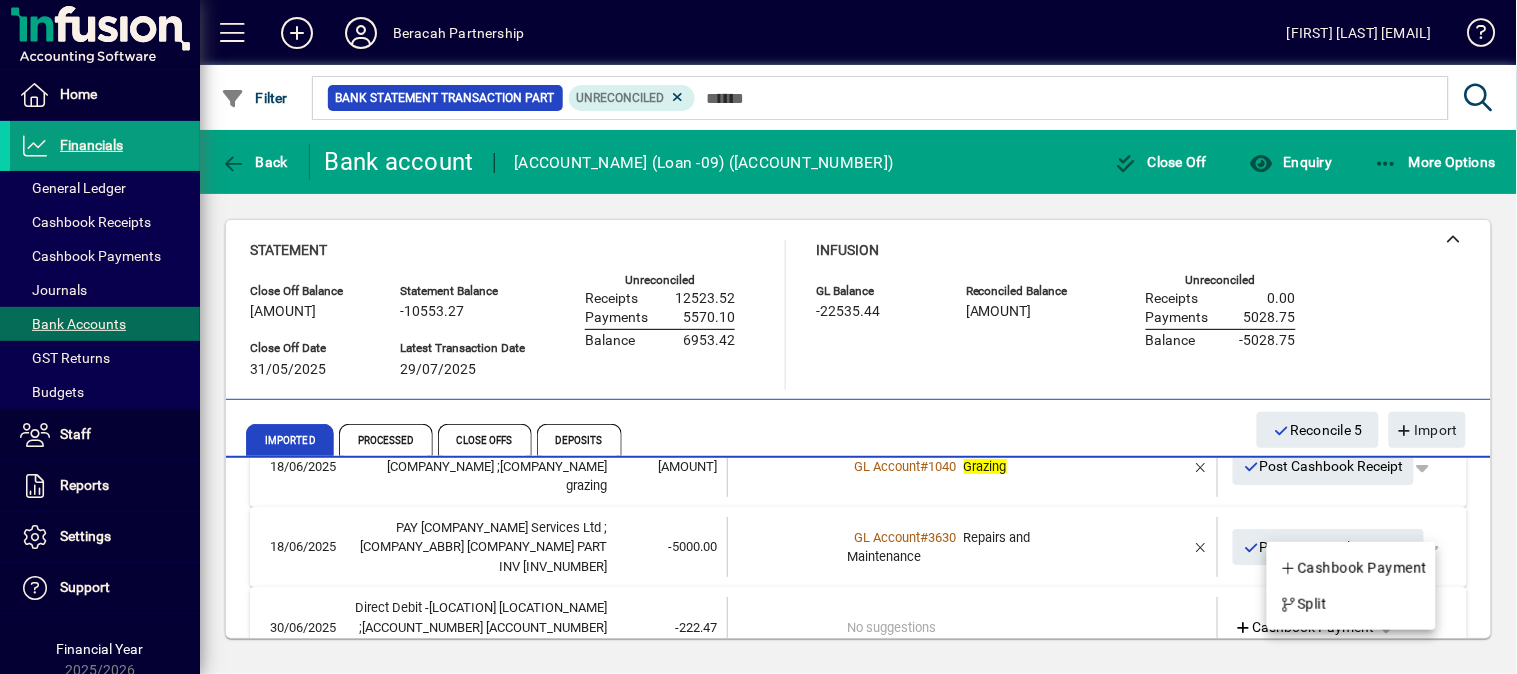 click at bounding box center (758, 337) 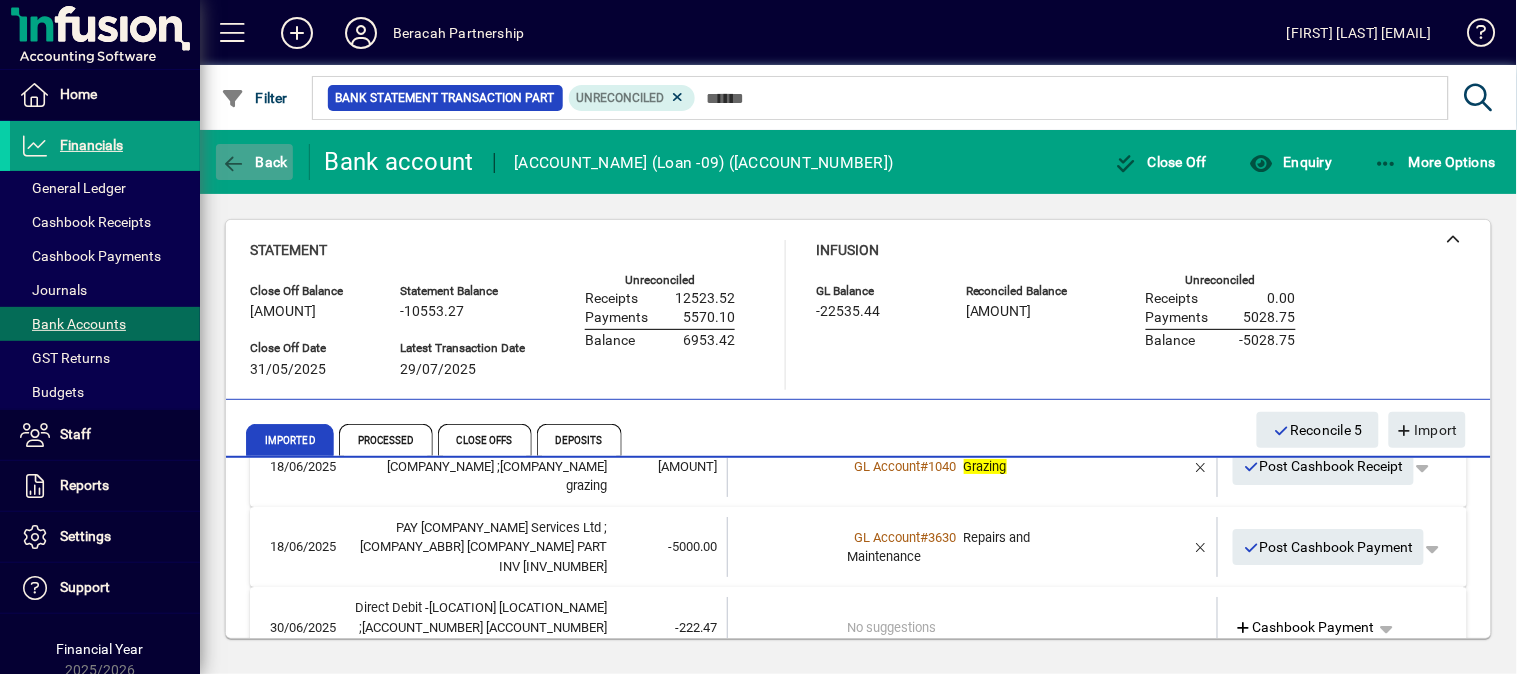 click on "Back" 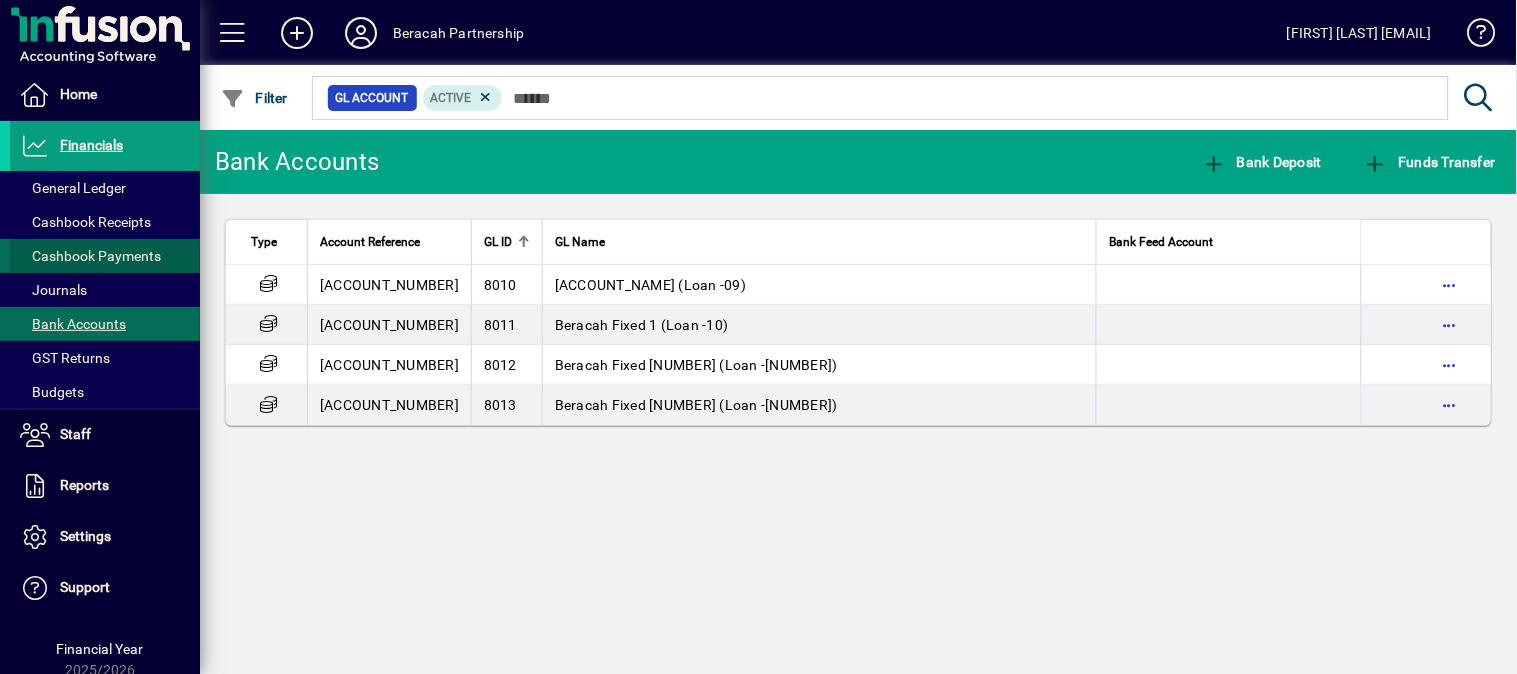 click on "Cashbook Payments" at bounding box center (90, 256) 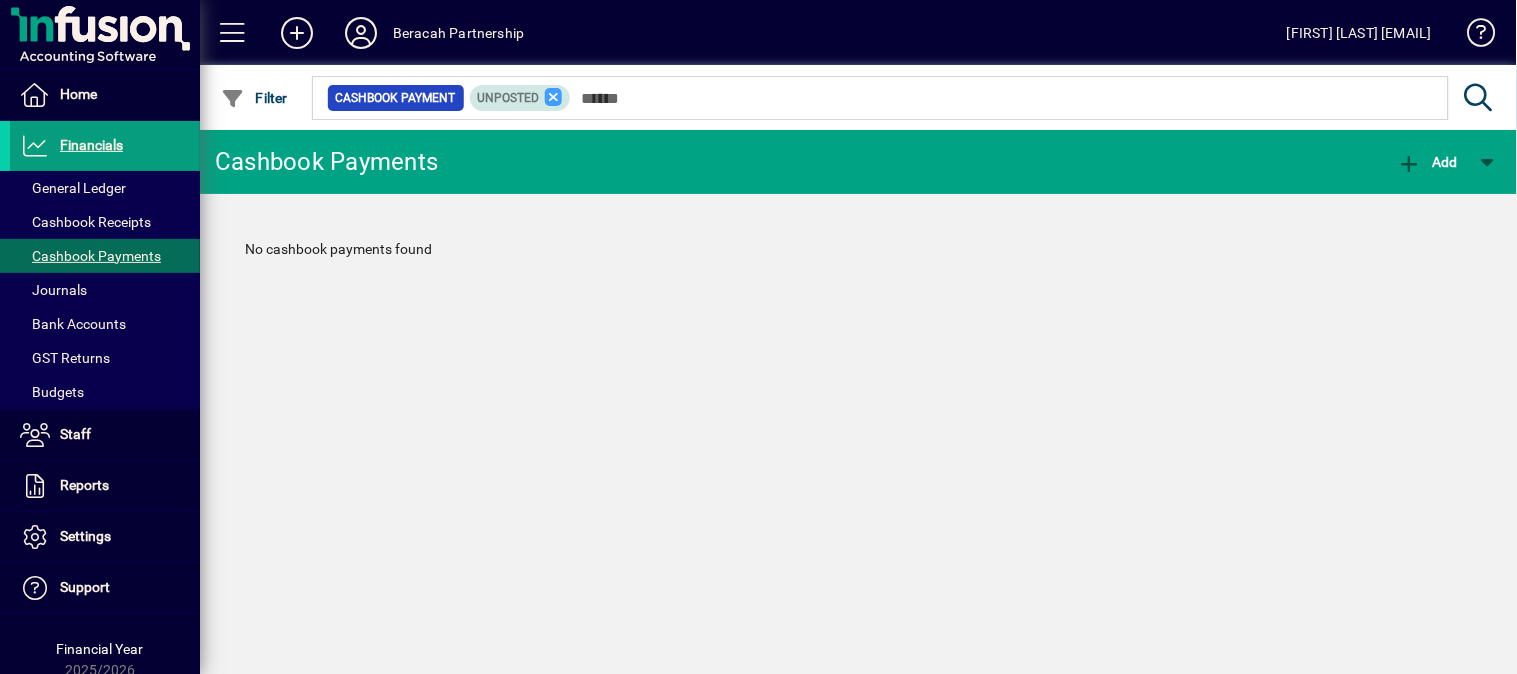 click at bounding box center [554, 97] 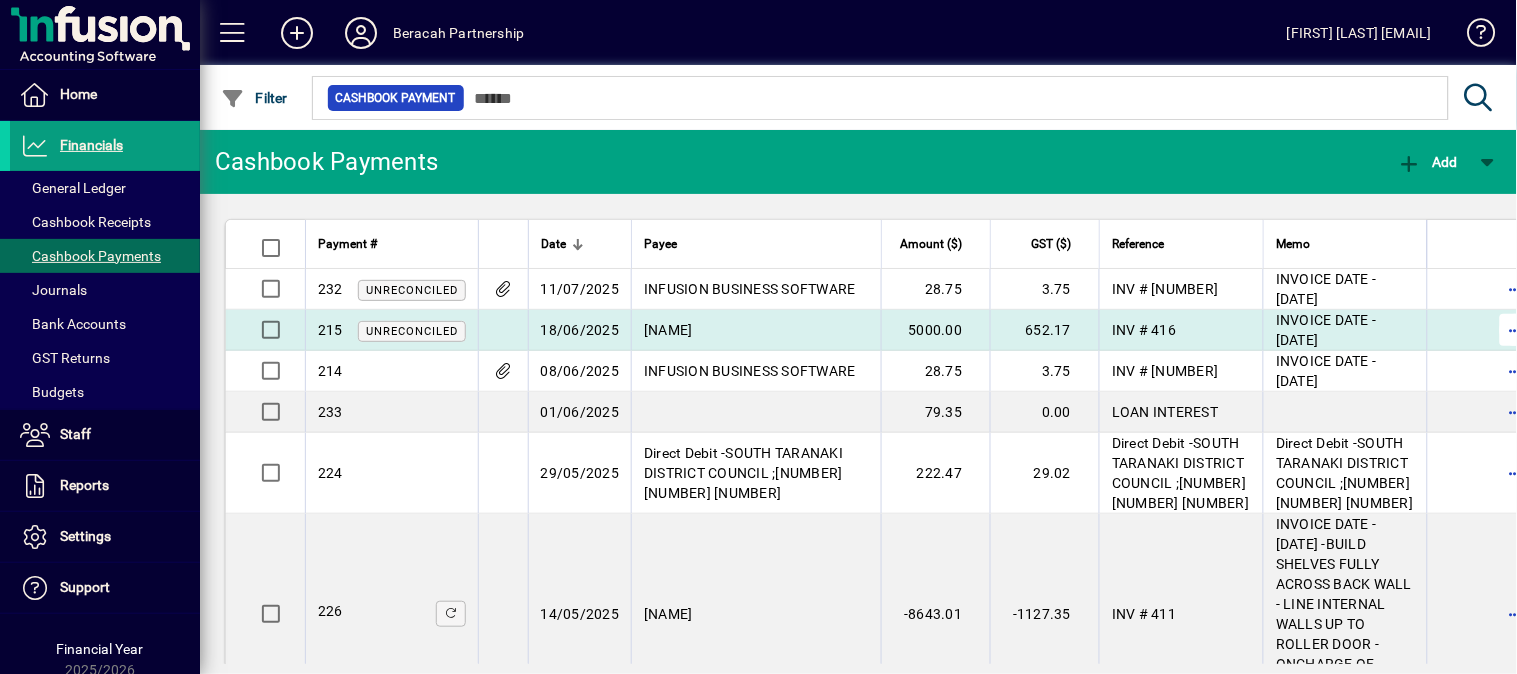 click at bounding box center (1516, 330) 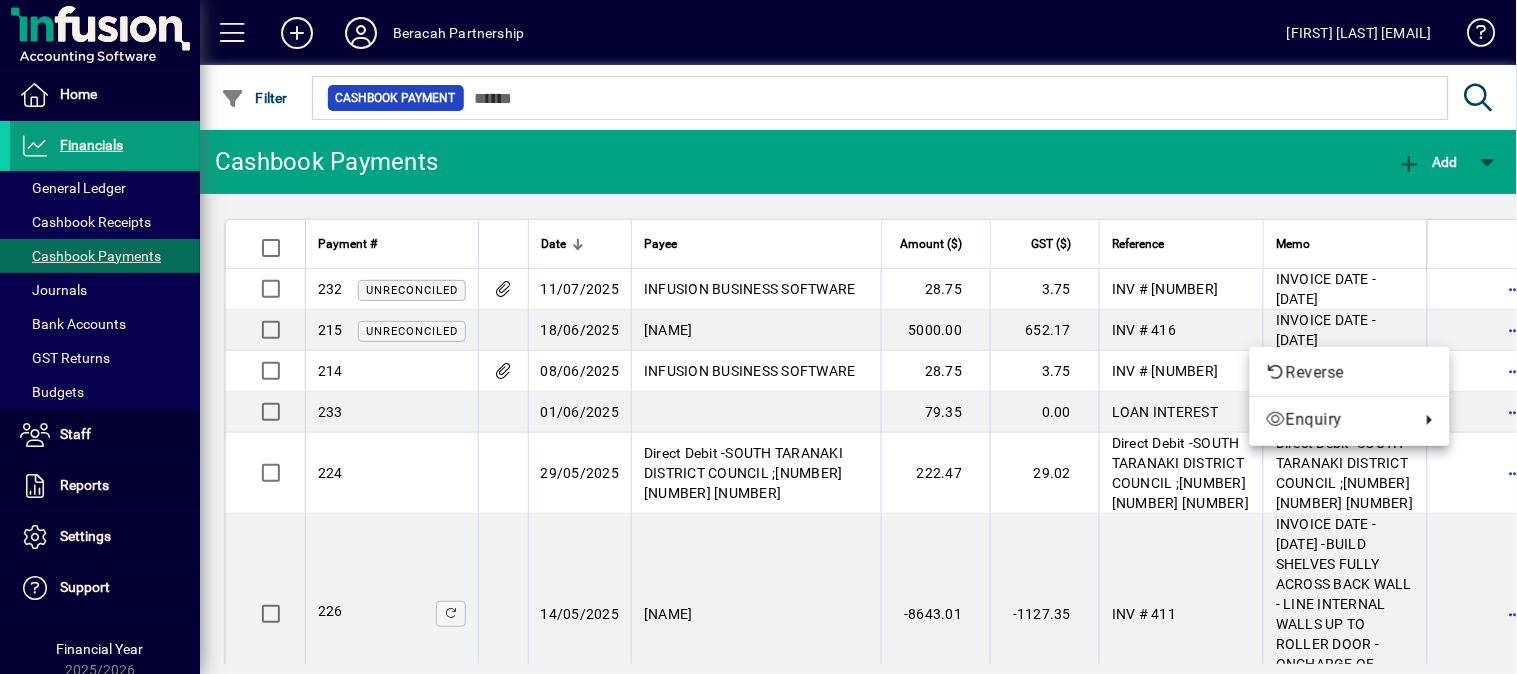 click at bounding box center (758, 337) 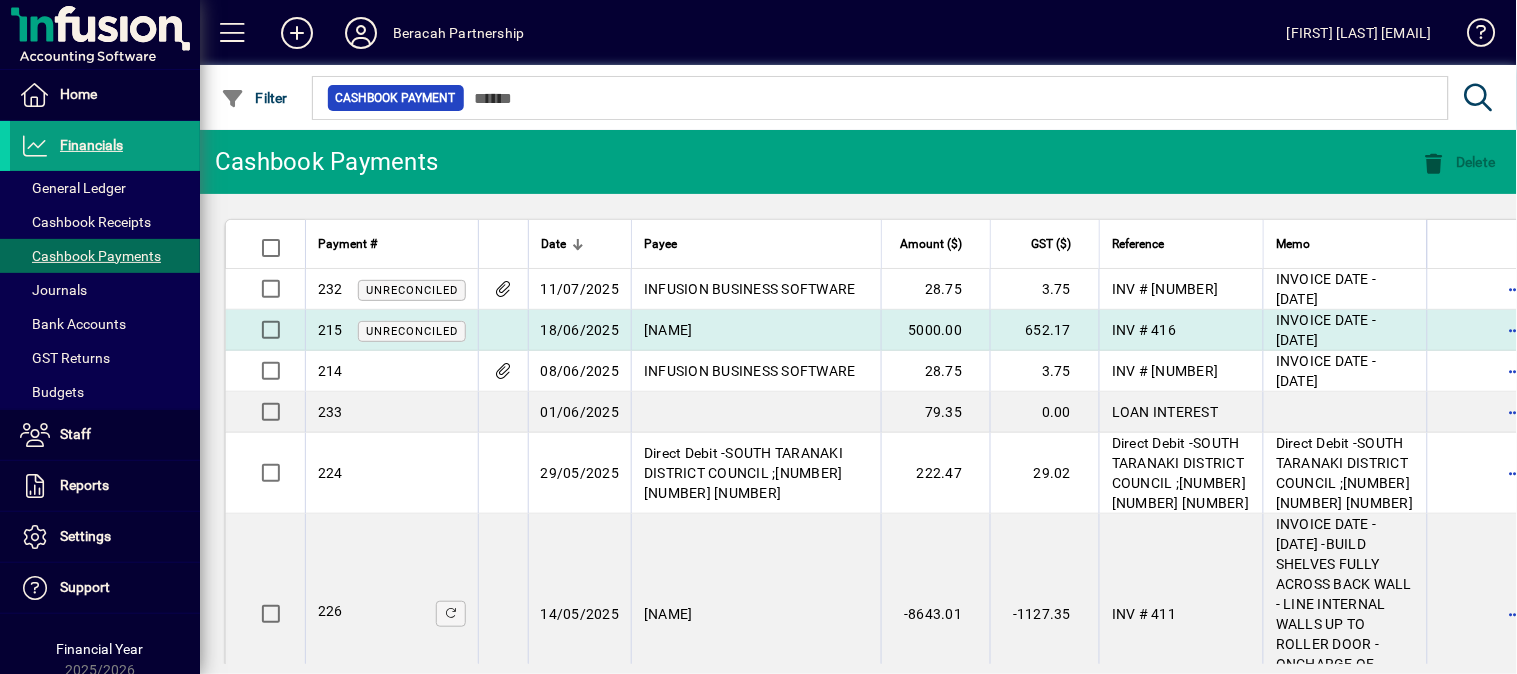click on "Unreconciled" 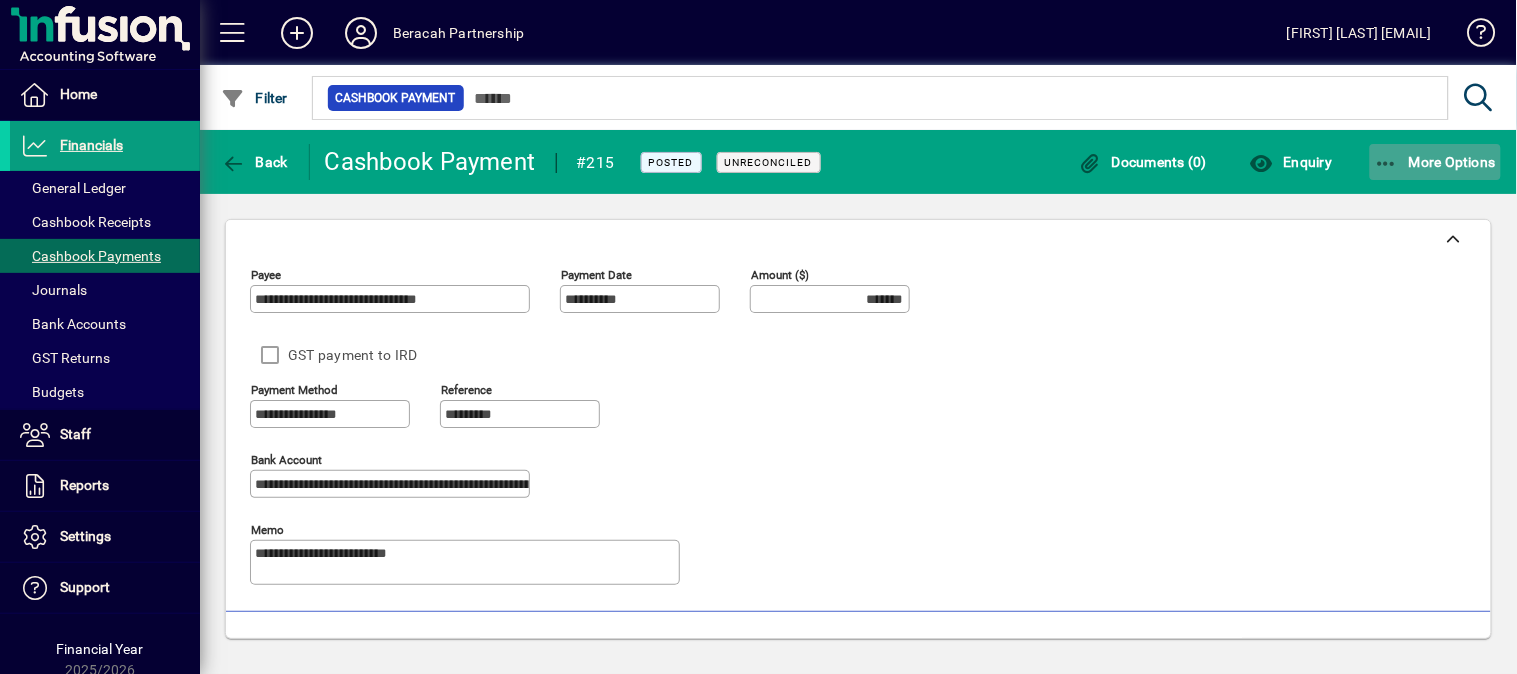 click on "More Options" 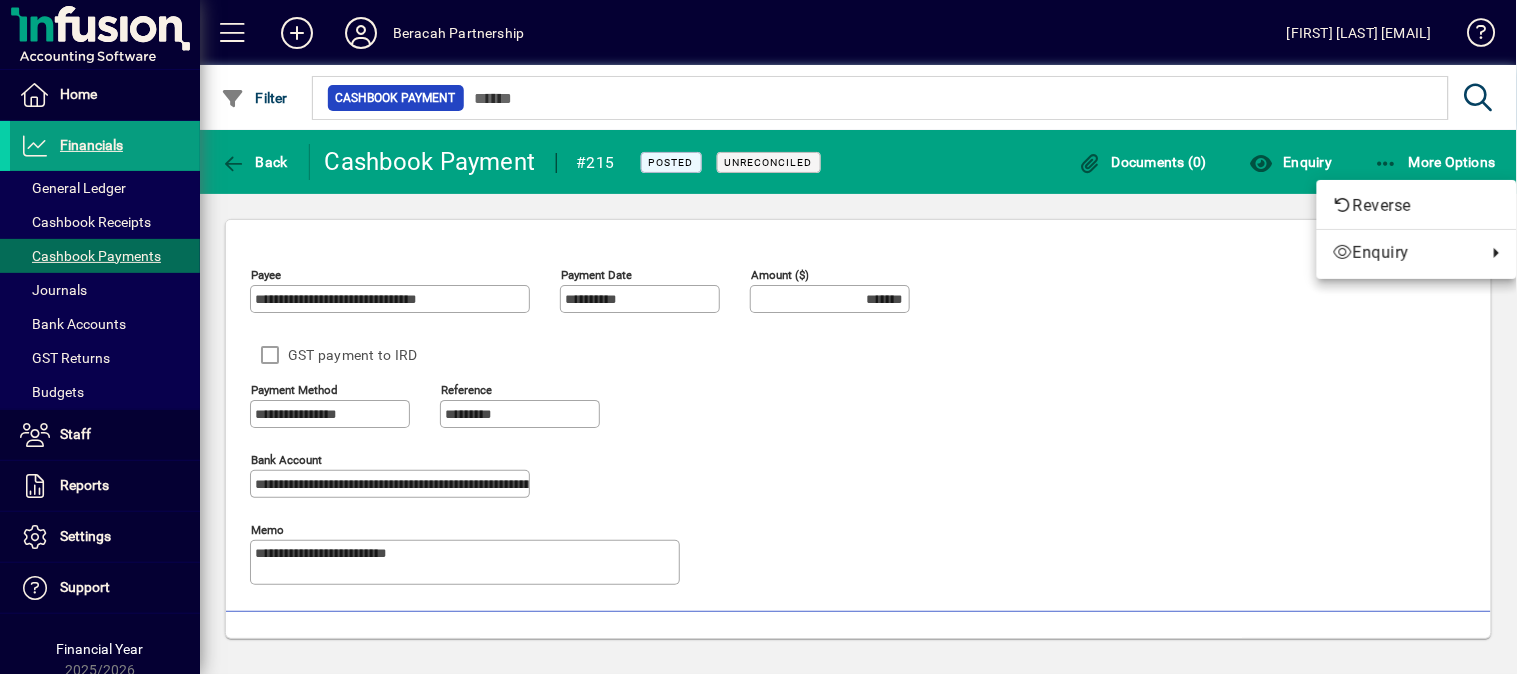 click at bounding box center [758, 337] 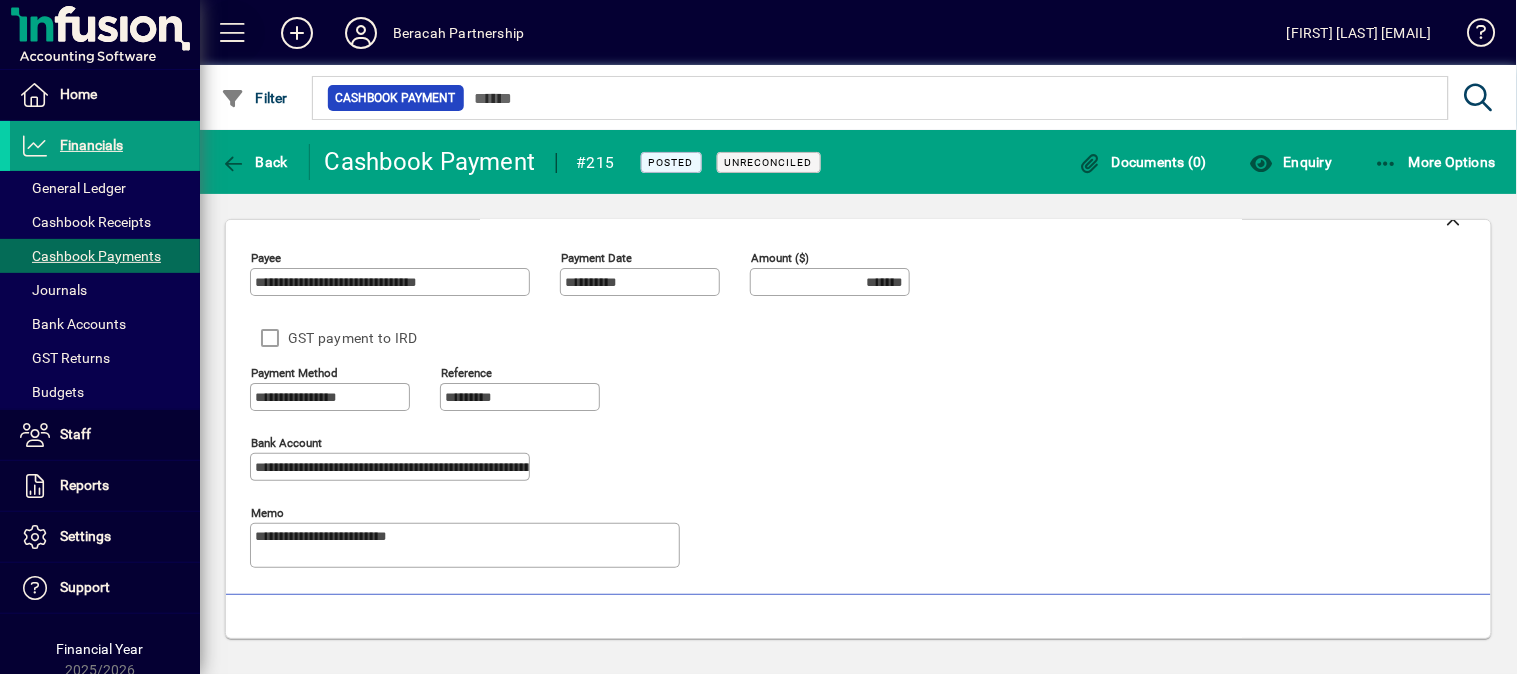 scroll, scrollTop: 0, scrollLeft: 0, axis: both 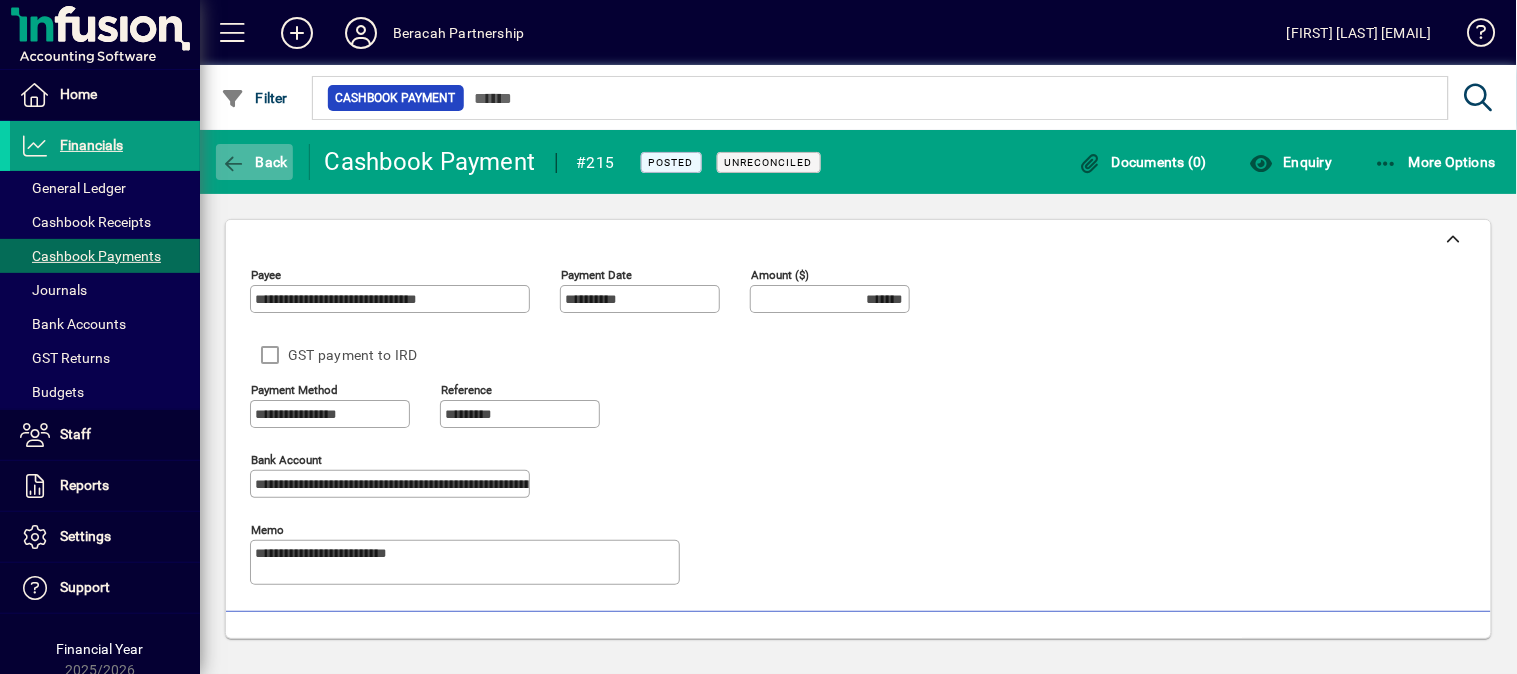 click on "Back" 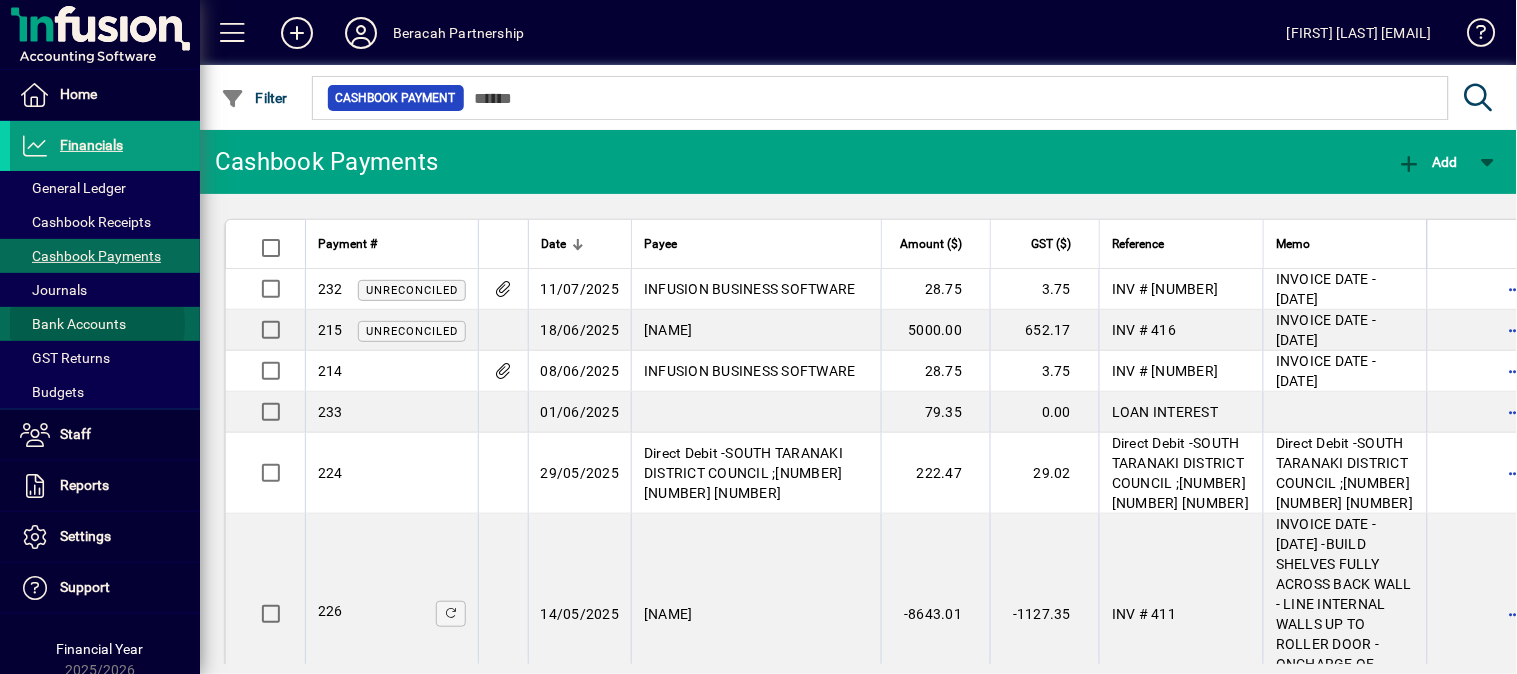 click on "Bank Accounts" at bounding box center [73, 324] 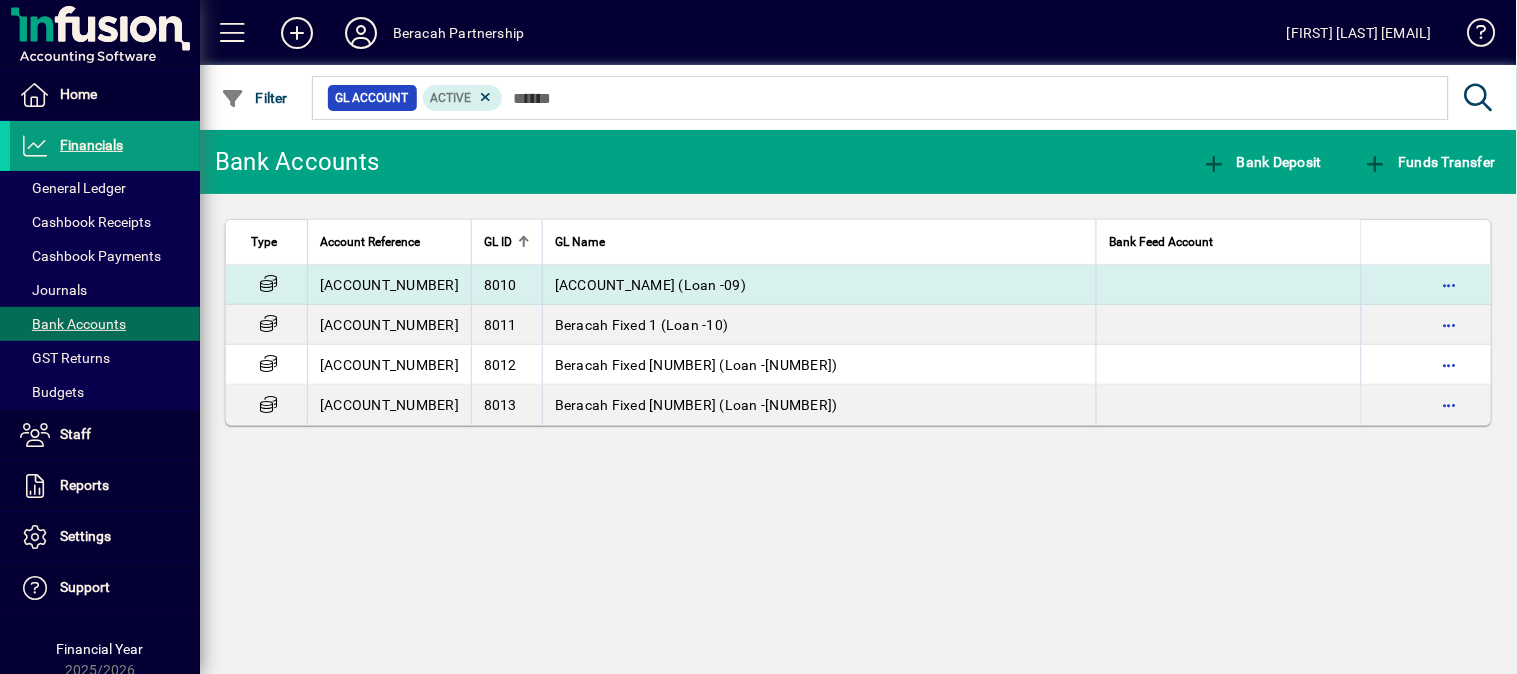 click on "[ACCOUNT_NUMBER]" at bounding box center [389, 285] 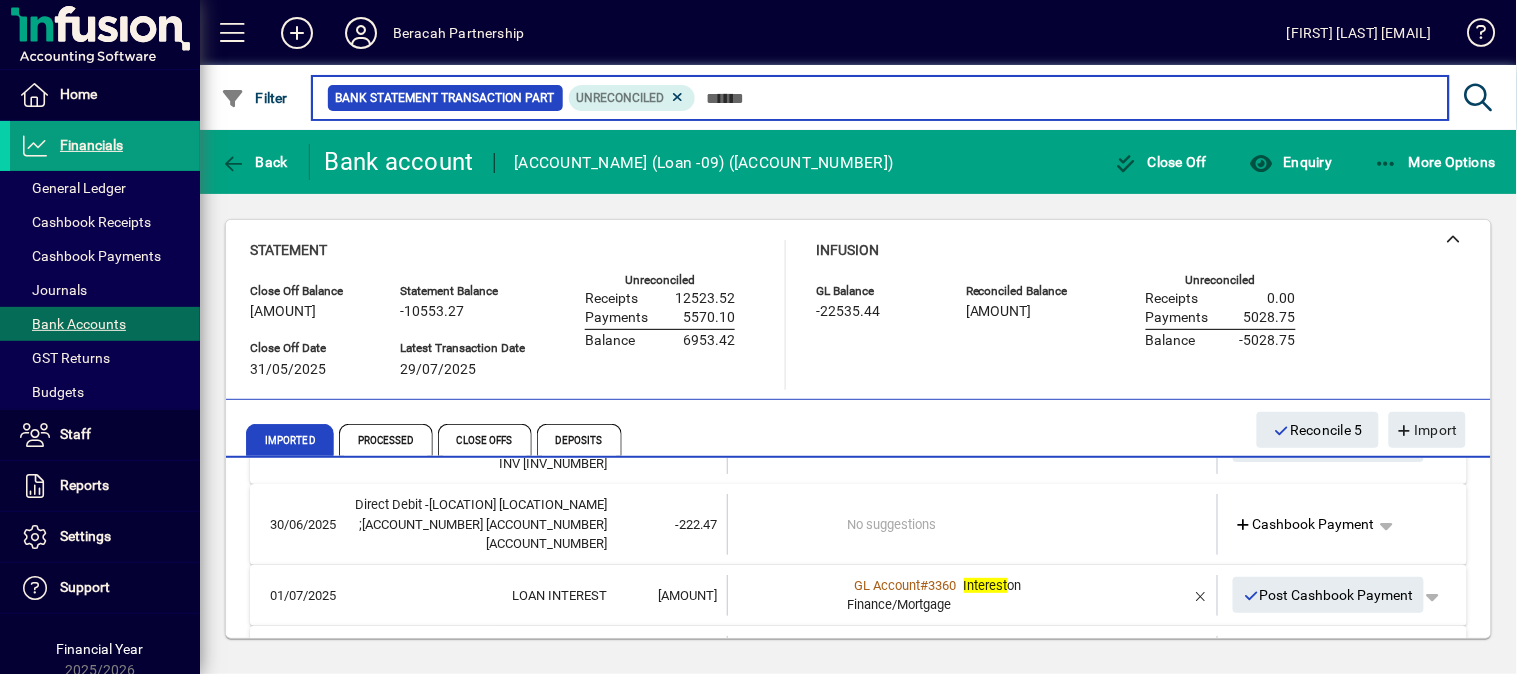 scroll, scrollTop: 0, scrollLeft: 0, axis: both 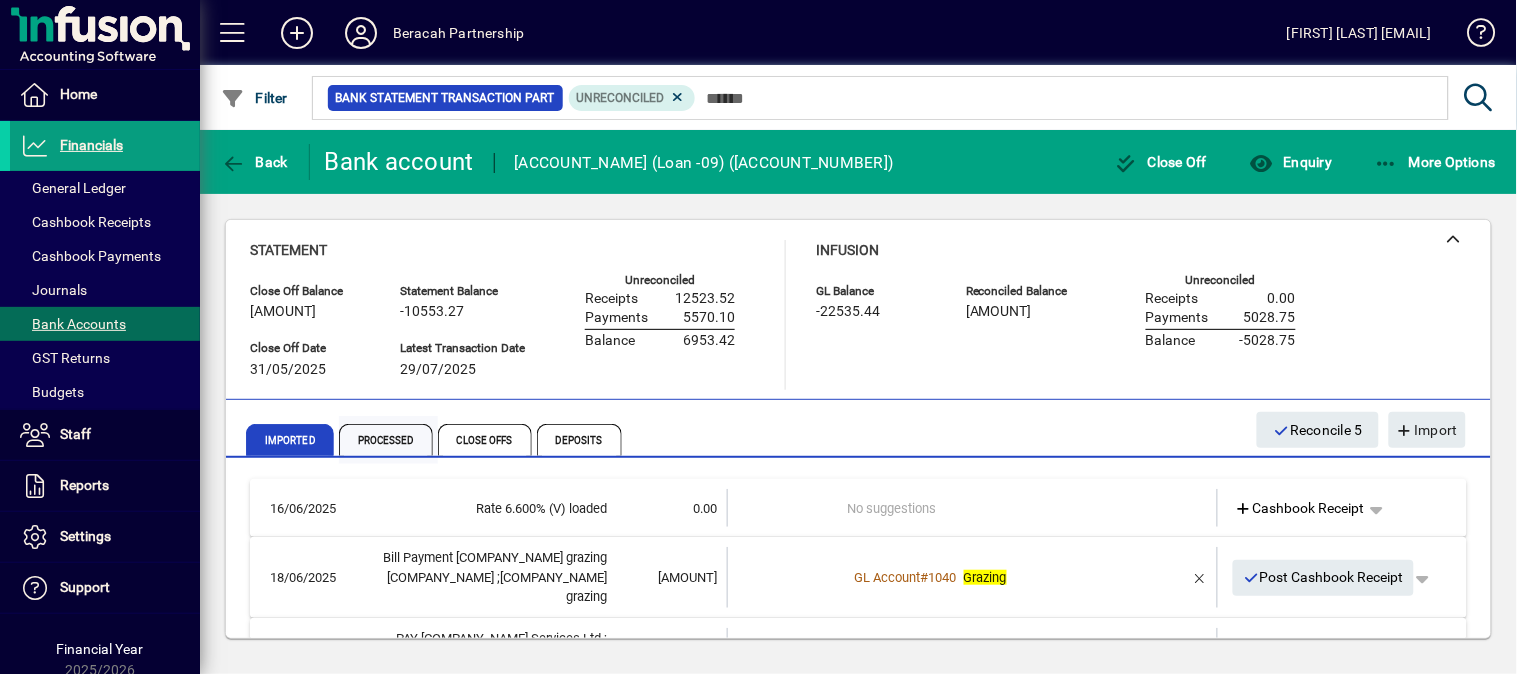 click on "Processed" at bounding box center [386, 440] 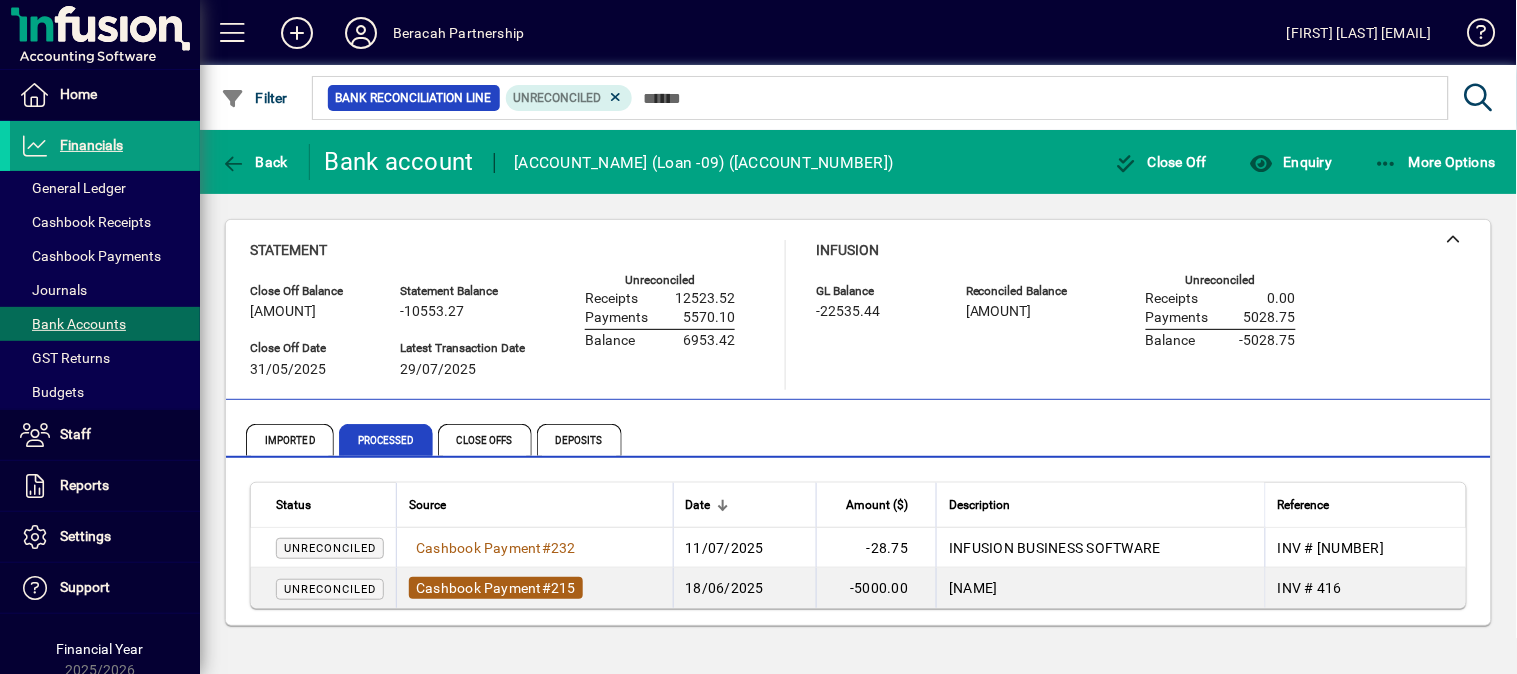 click on "Cashbook Payment" at bounding box center (479, 588) 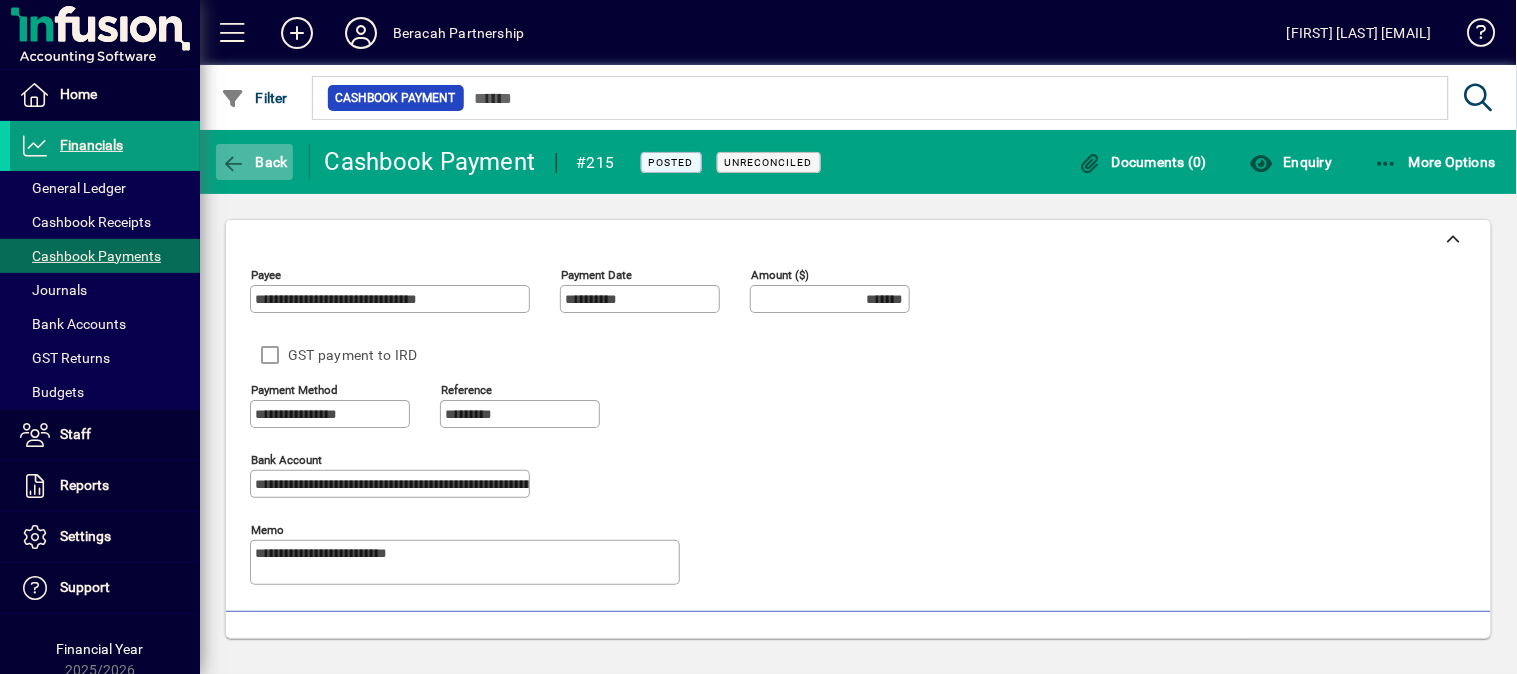 click on "Back" 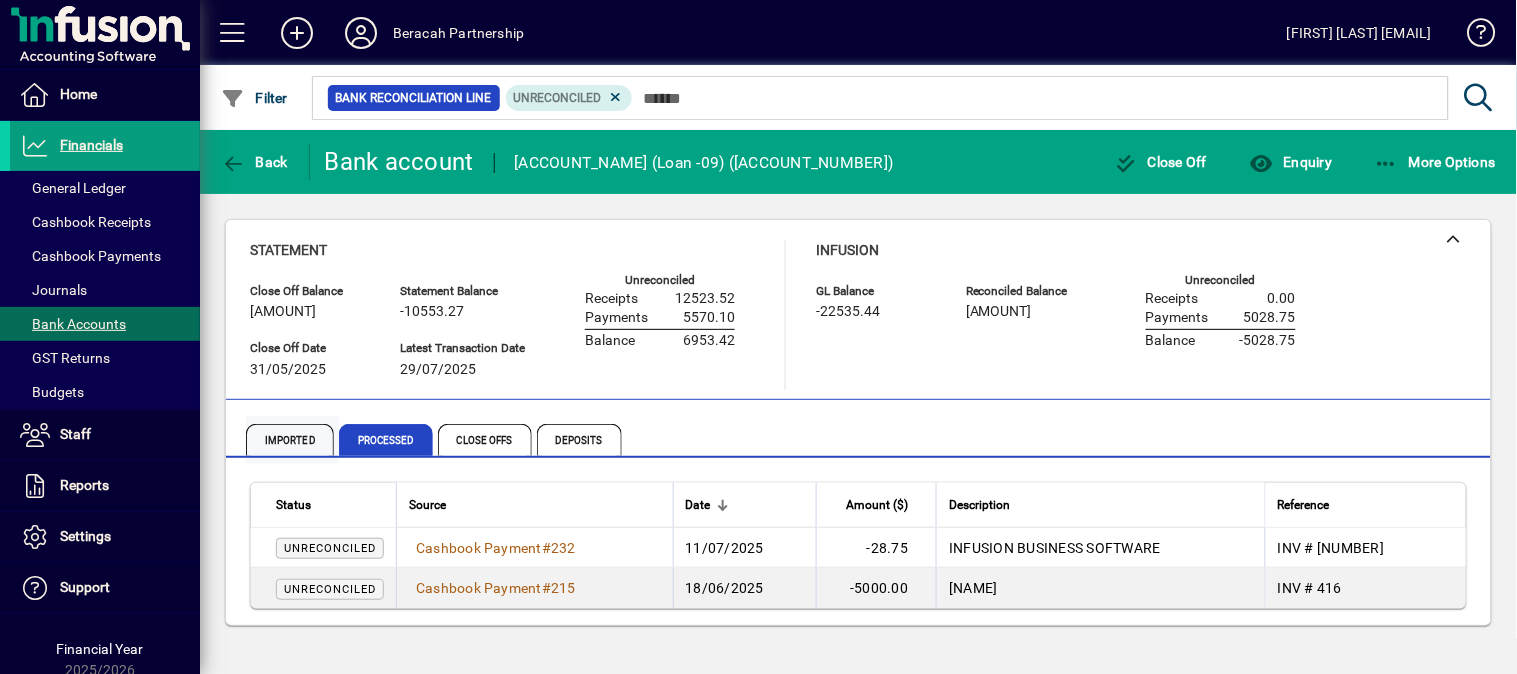 click on "Imported" at bounding box center [290, 440] 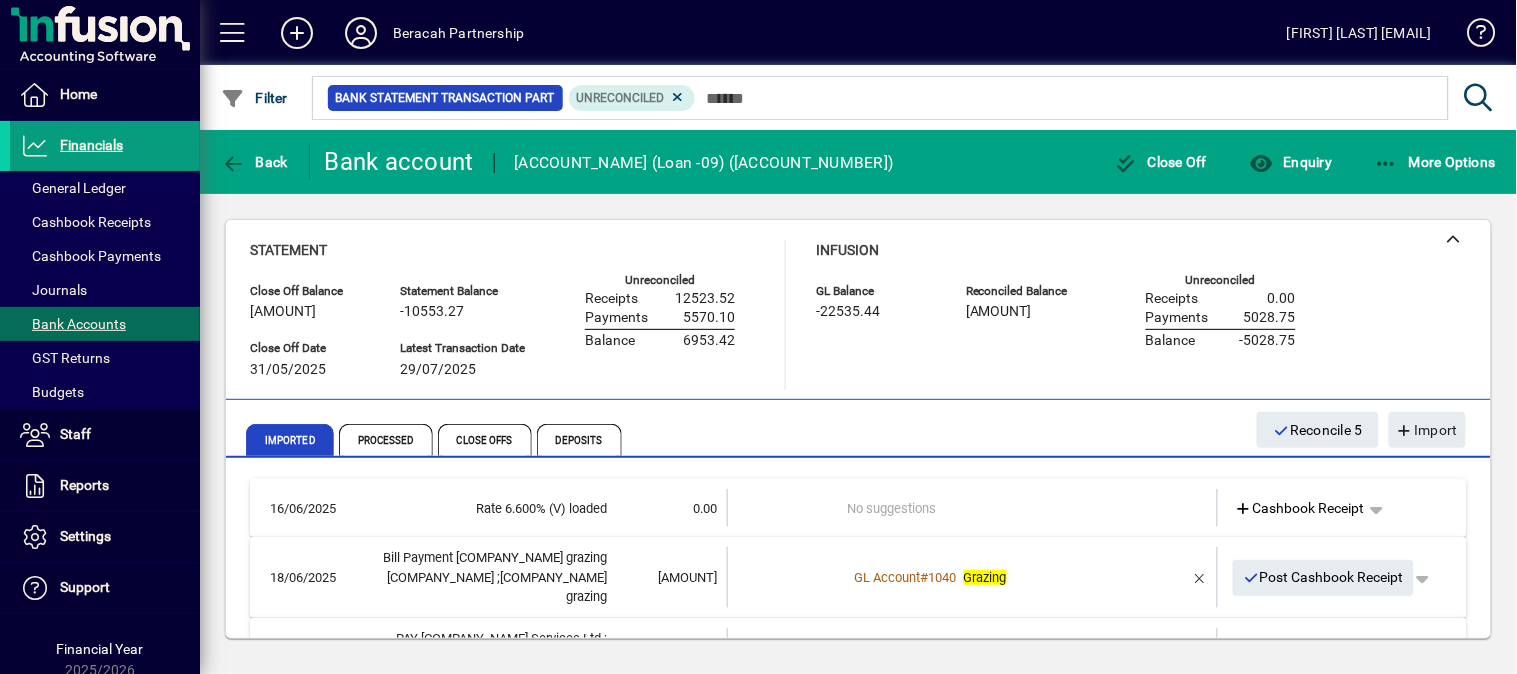 click on "No suggestions" at bounding box center [974, 508] 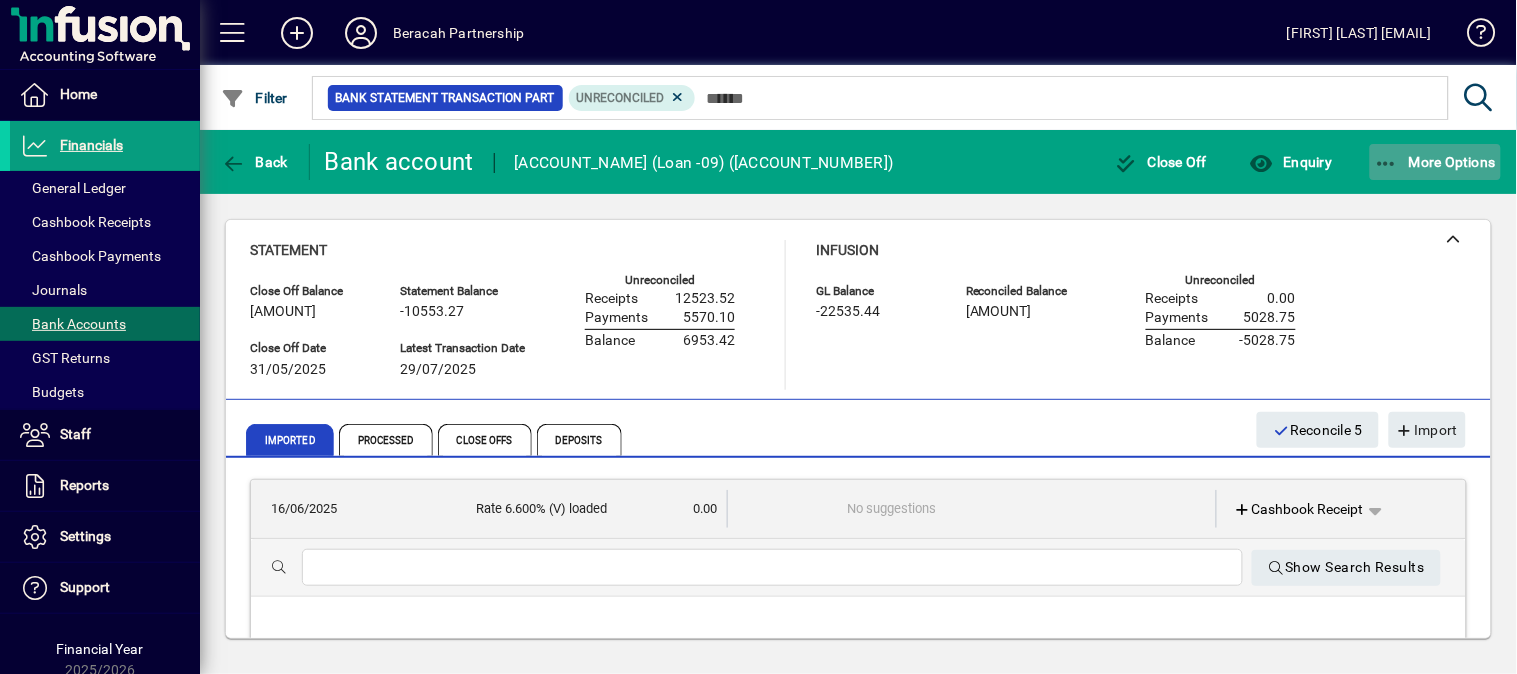 click 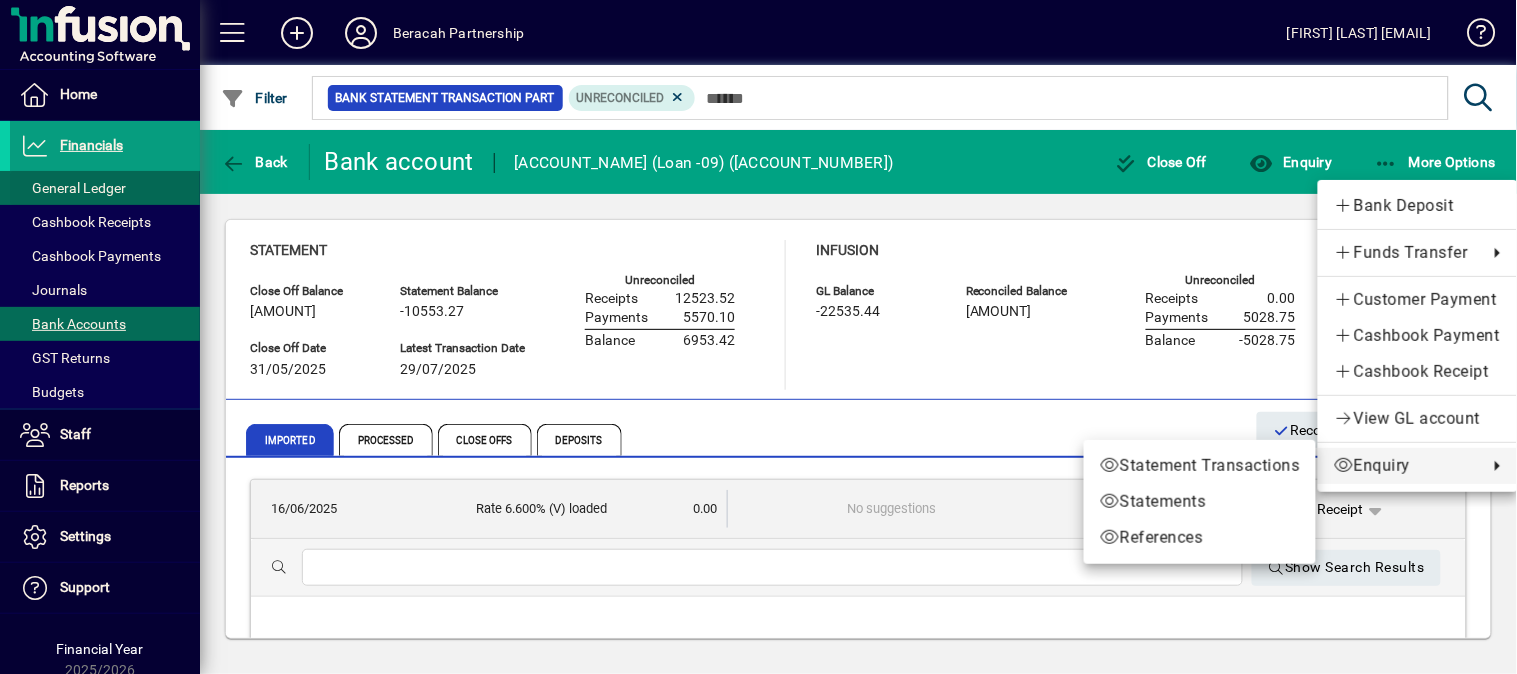 click at bounding box center [758, 337] 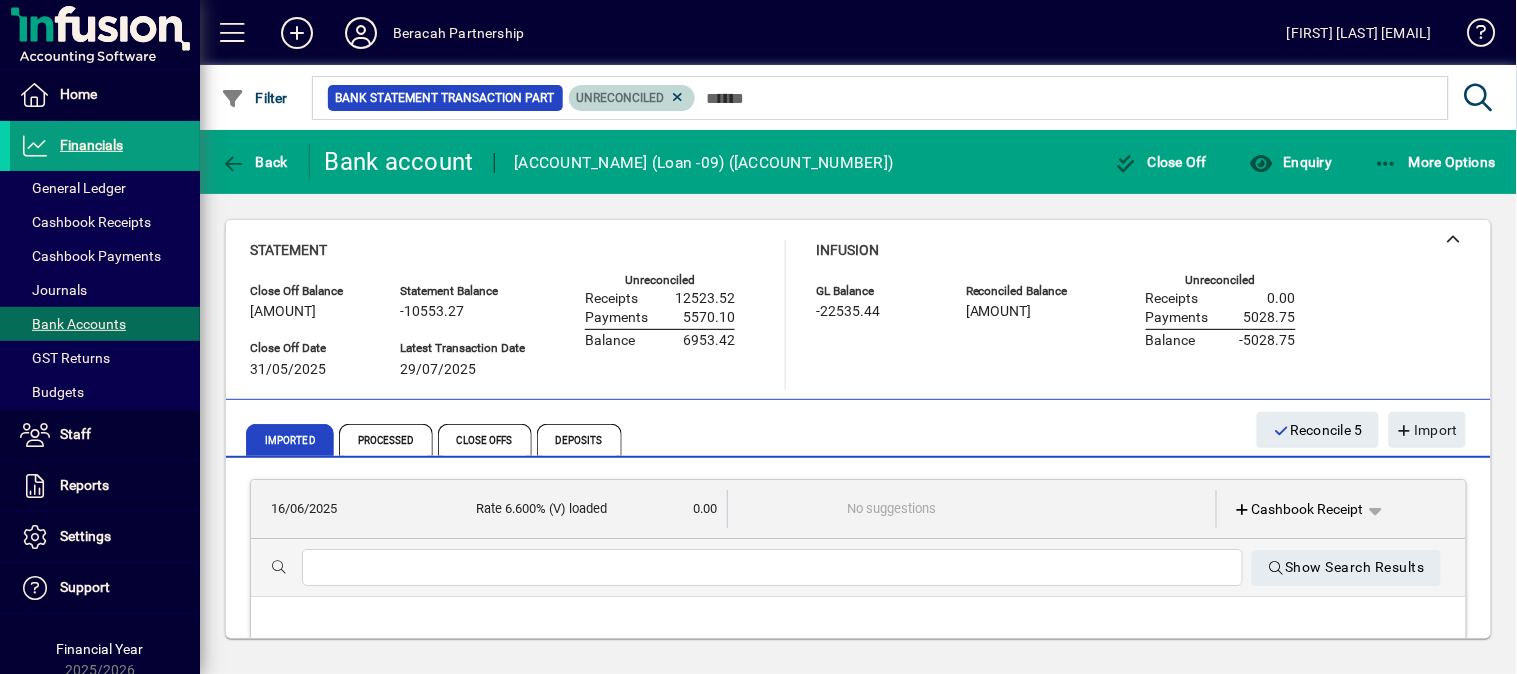click at bounding box center [679, 97] 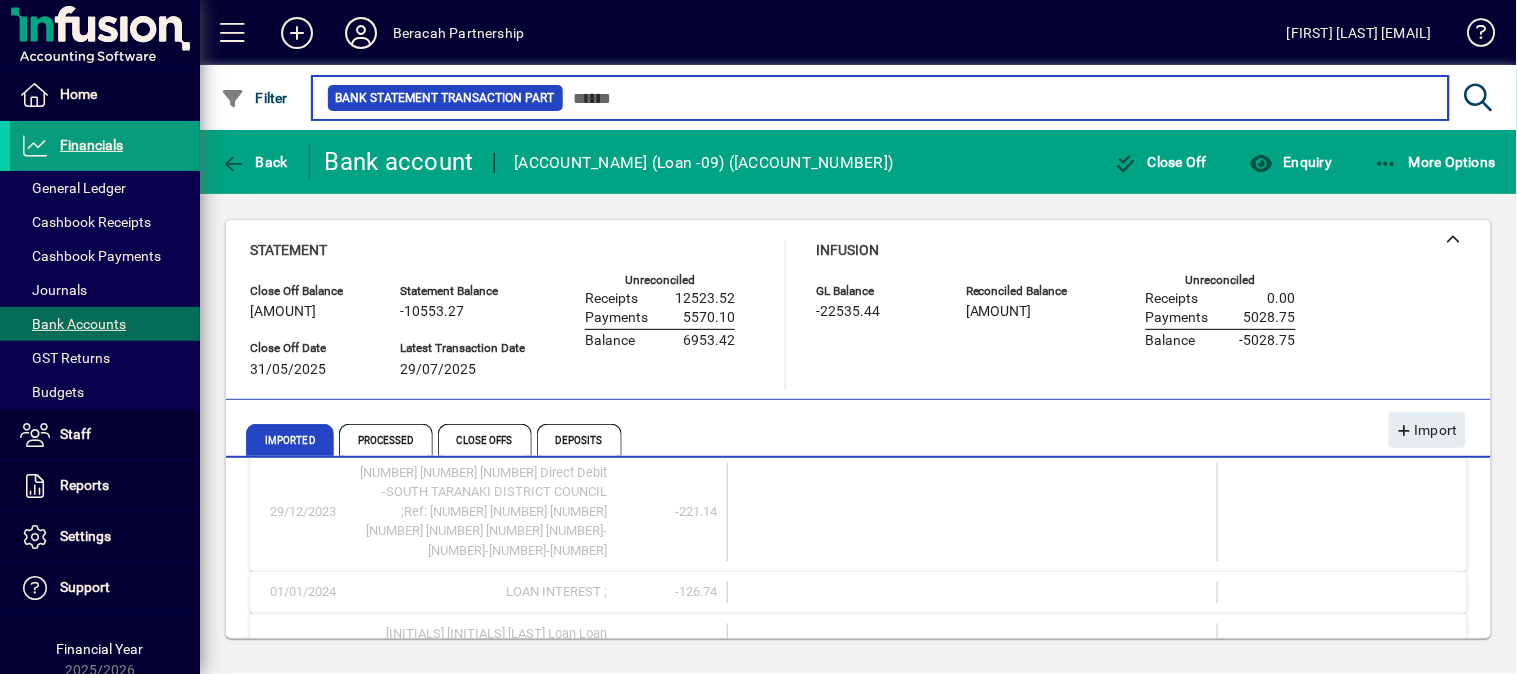 scroll, scrollTop: 1501, scrollLeft: 0, axis: vertical 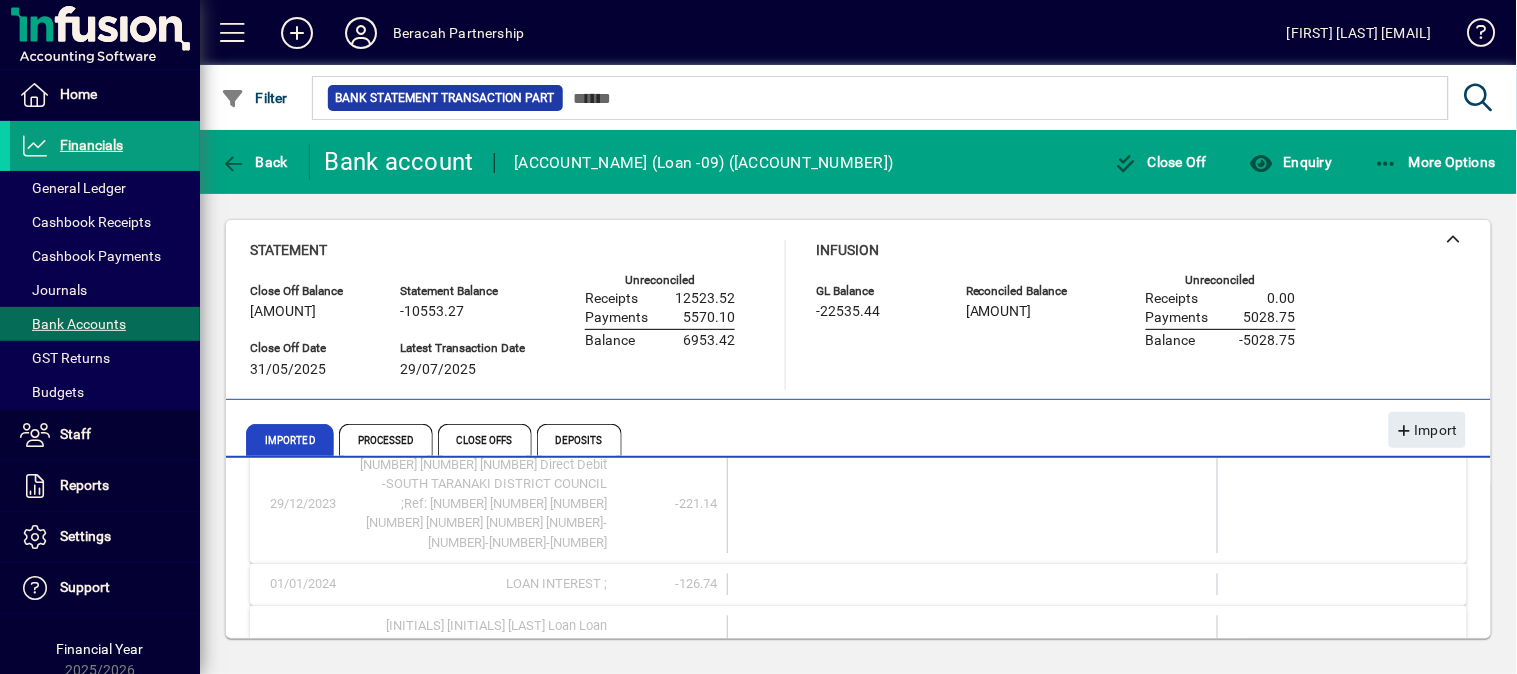click on "Bank Statement Transaction Part" at bounding box center (445, 98) 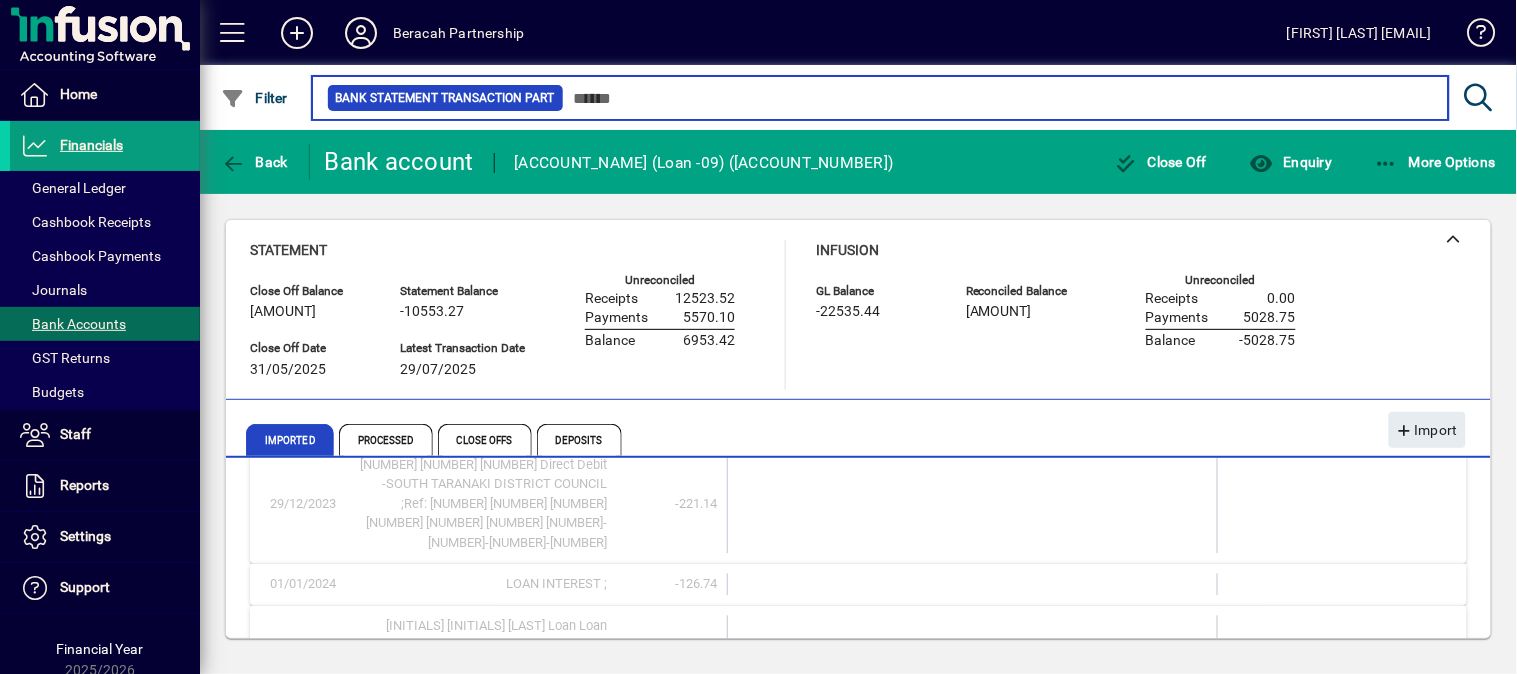click at bounding box center (998, 98) 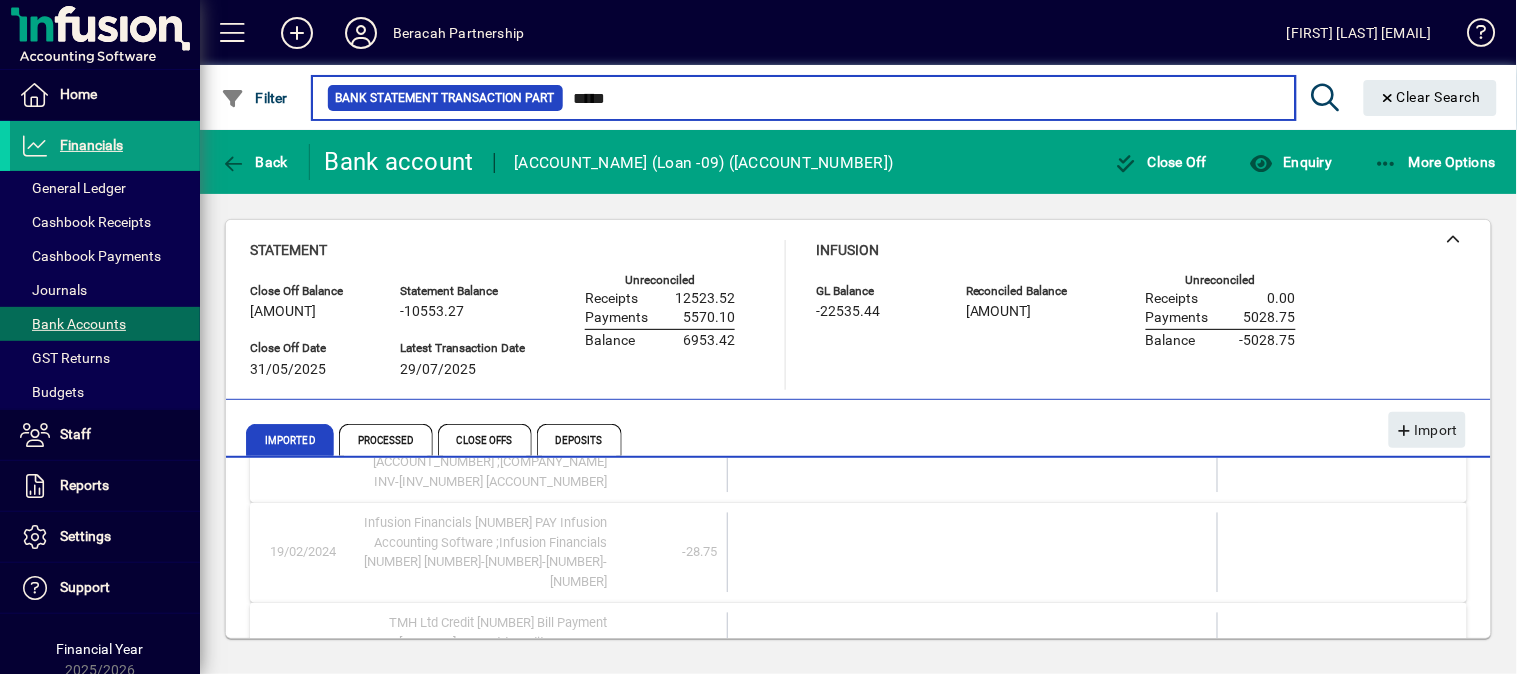 scroll, scrollTop: 156, scrollLeft: 0, axis: vertical 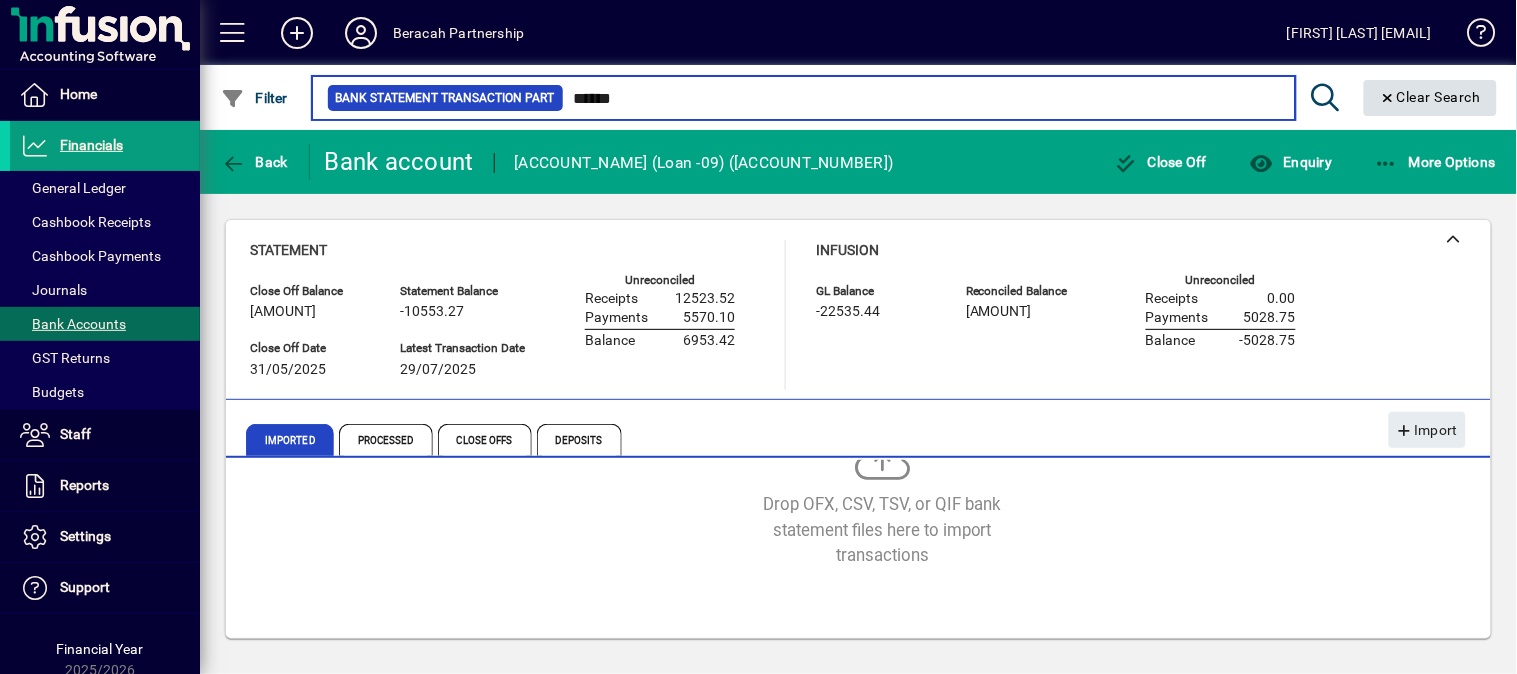 type on "******" 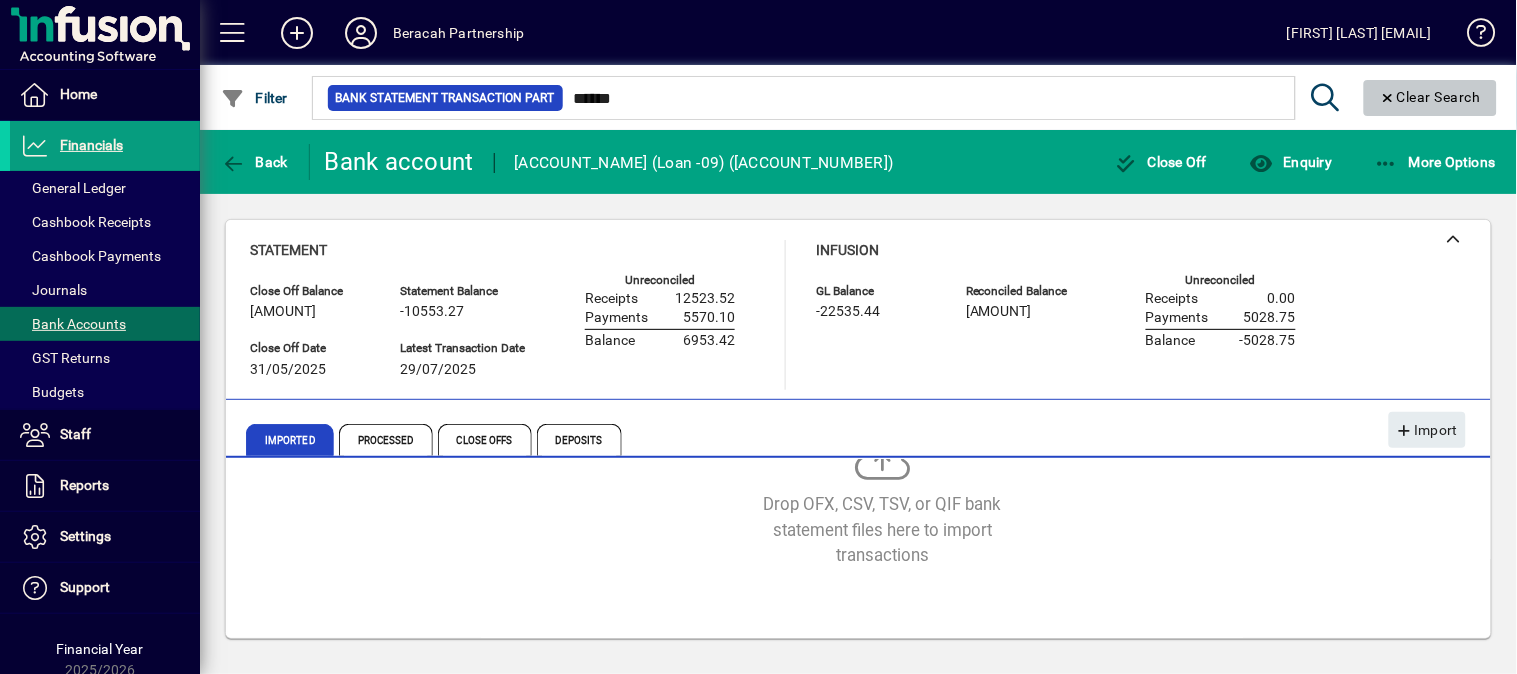 click 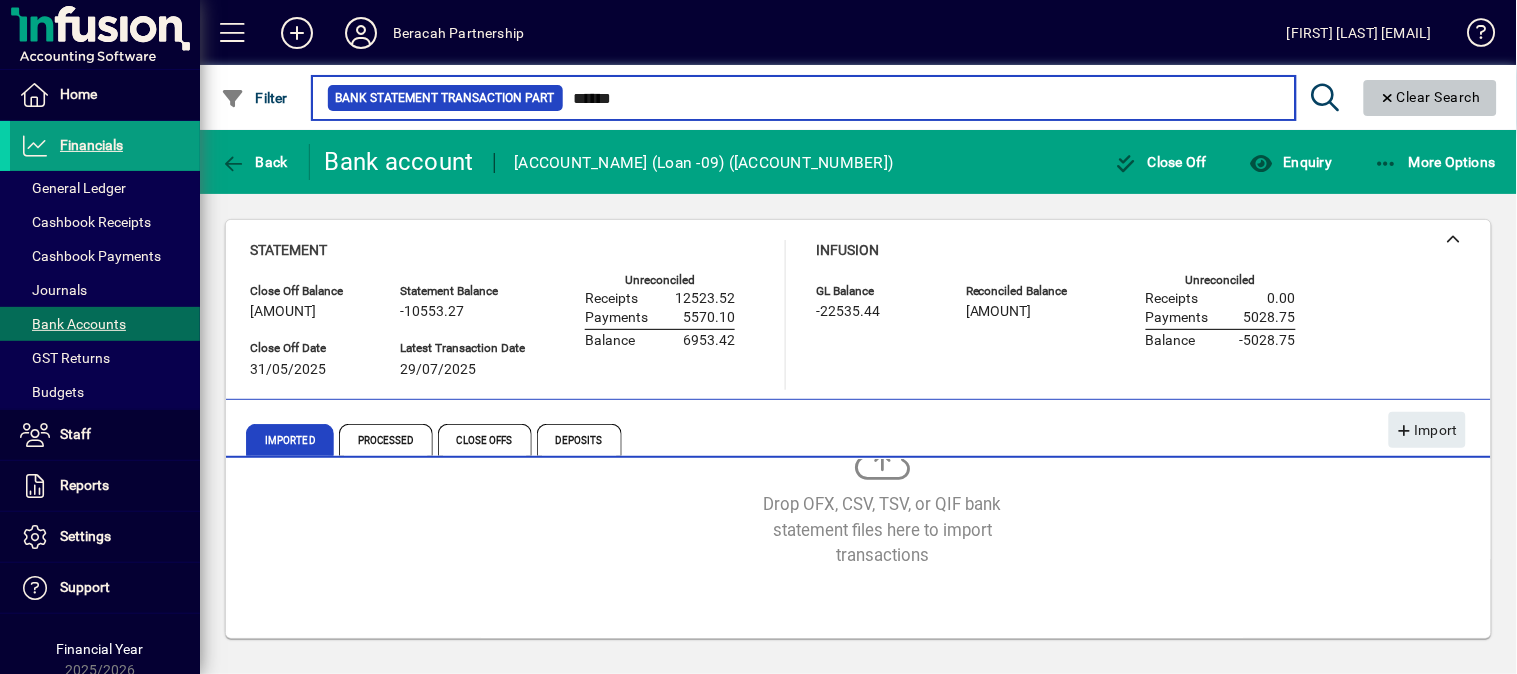 type 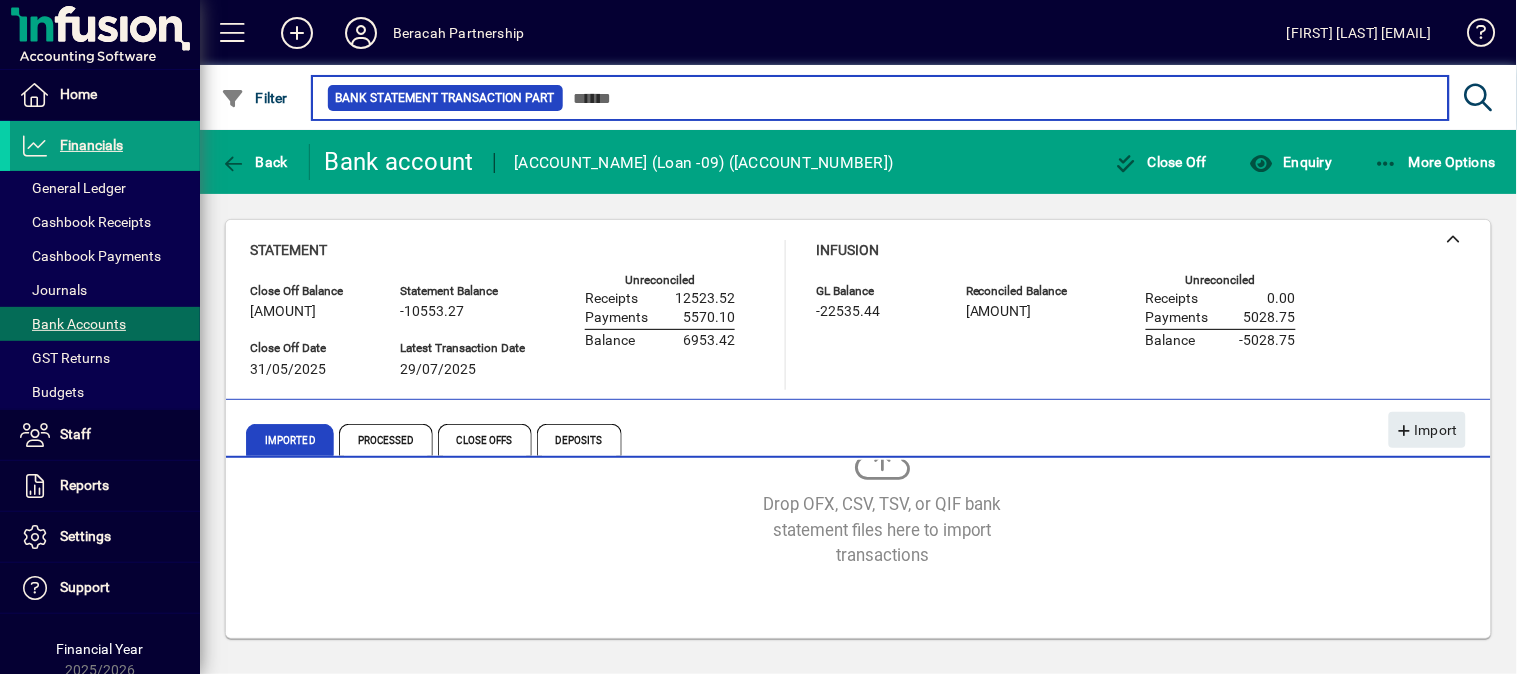 scroll, scrollTop: 1501, scrollLeft: 0, axis: vertical 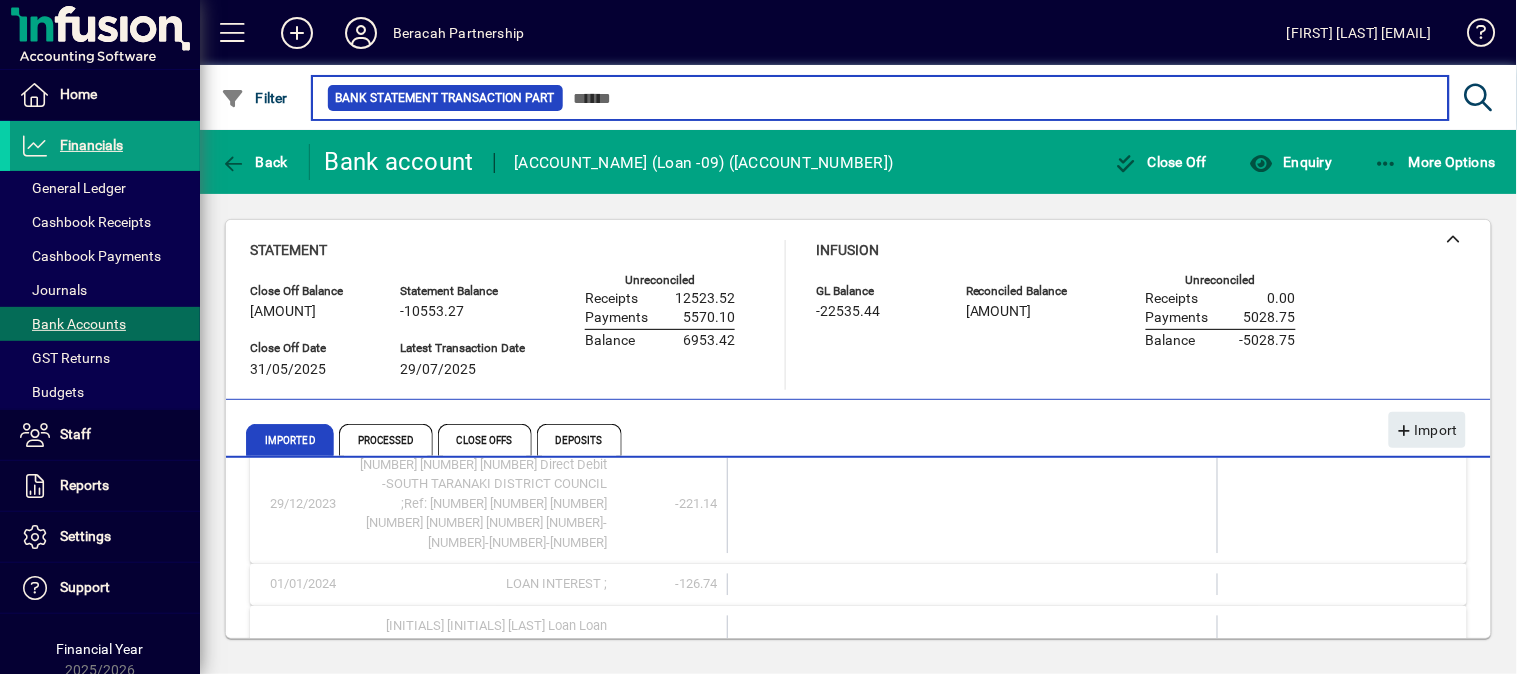 click at bounding box center (998, 98) 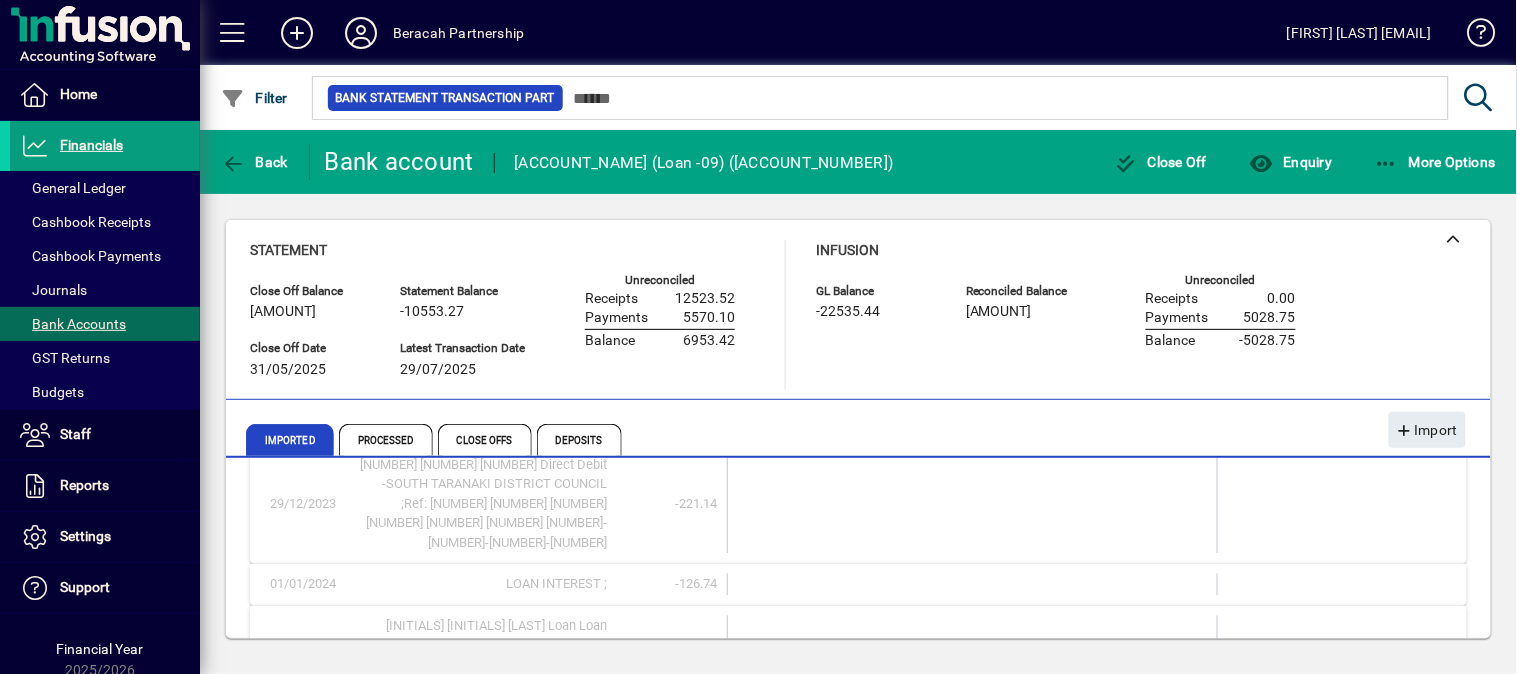 click 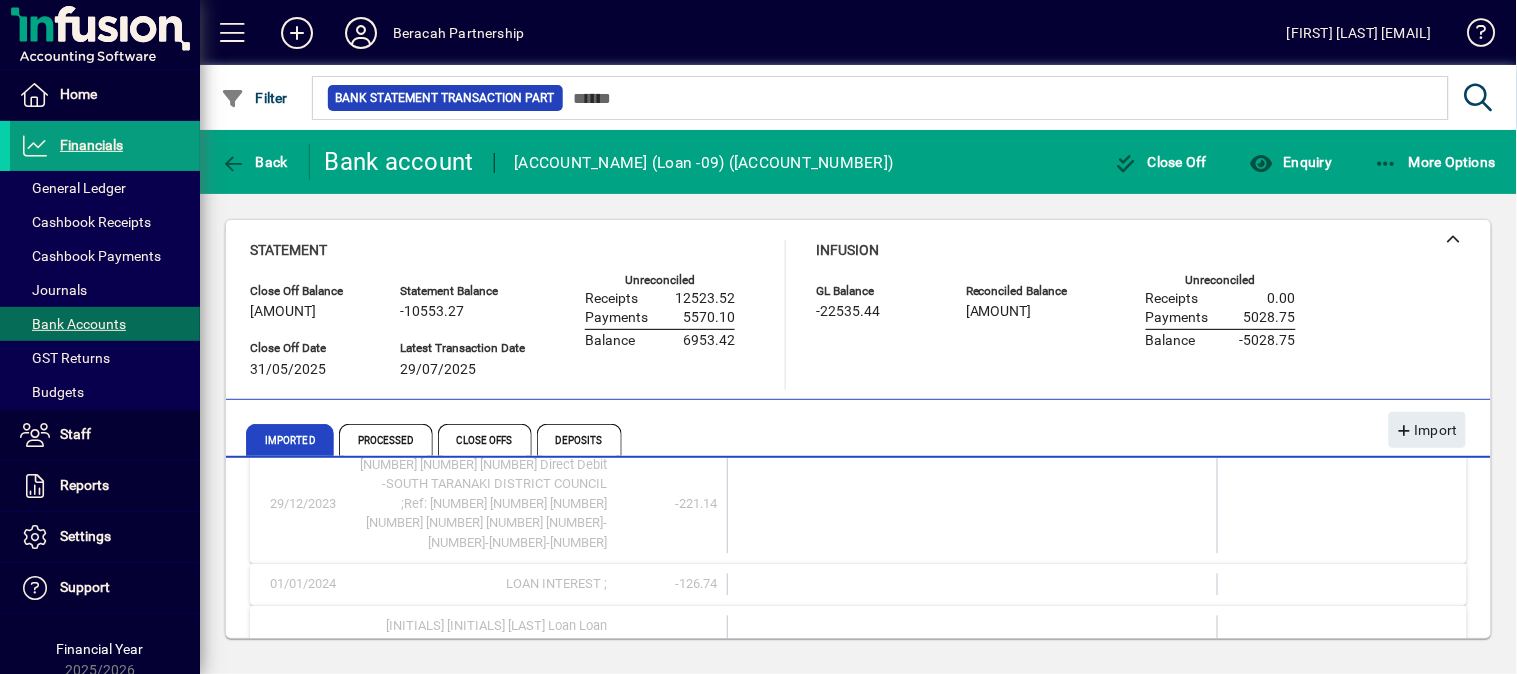 click on "Bank Statement Transaction Part" at bounding box center [445, 98] 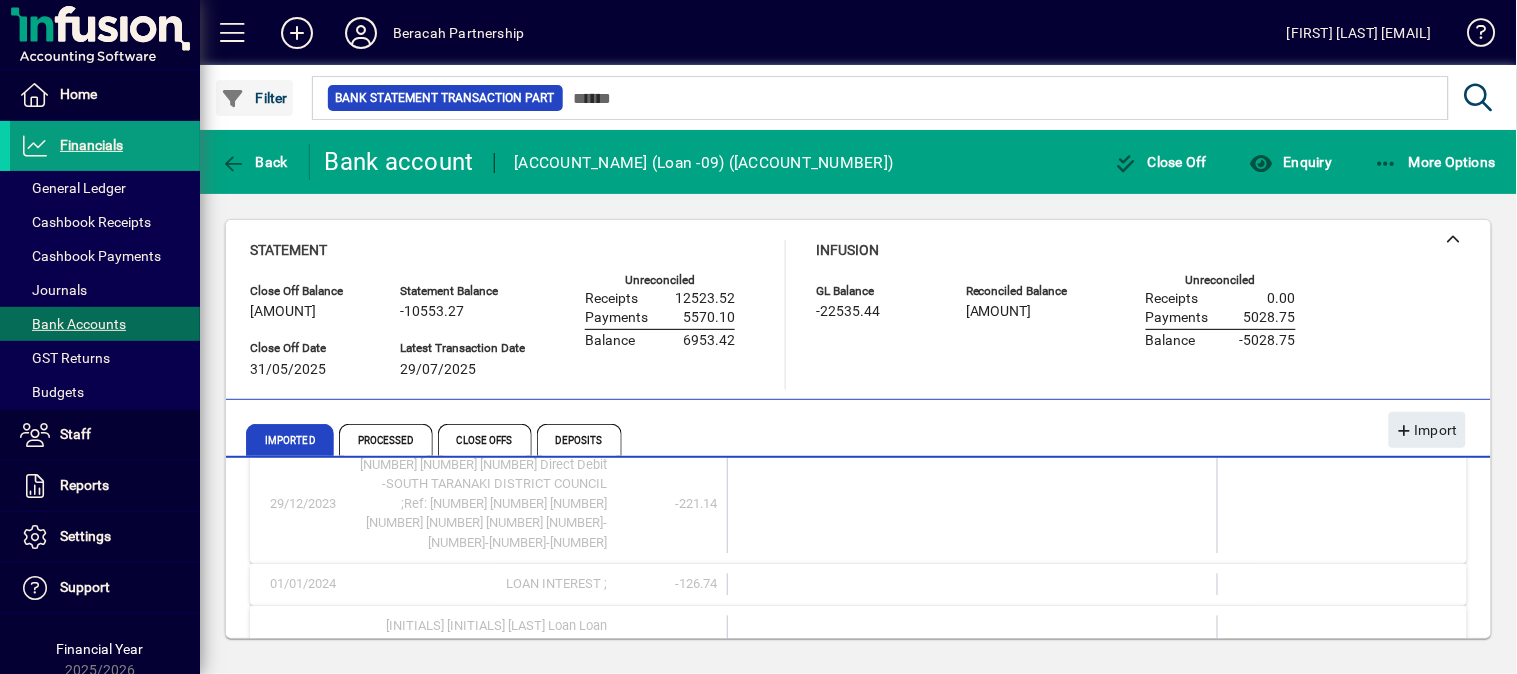 click 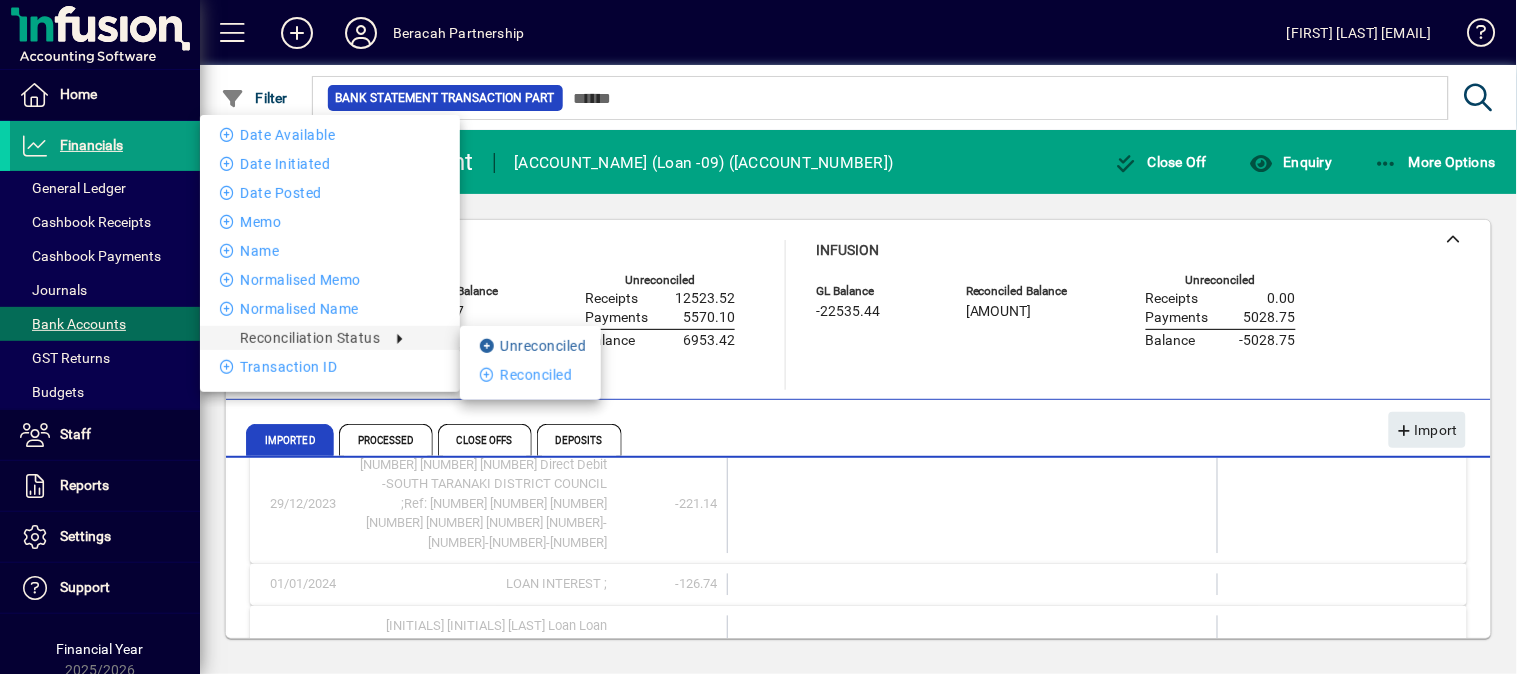 click on "Unreconciled" at bounding box center (530, 346) 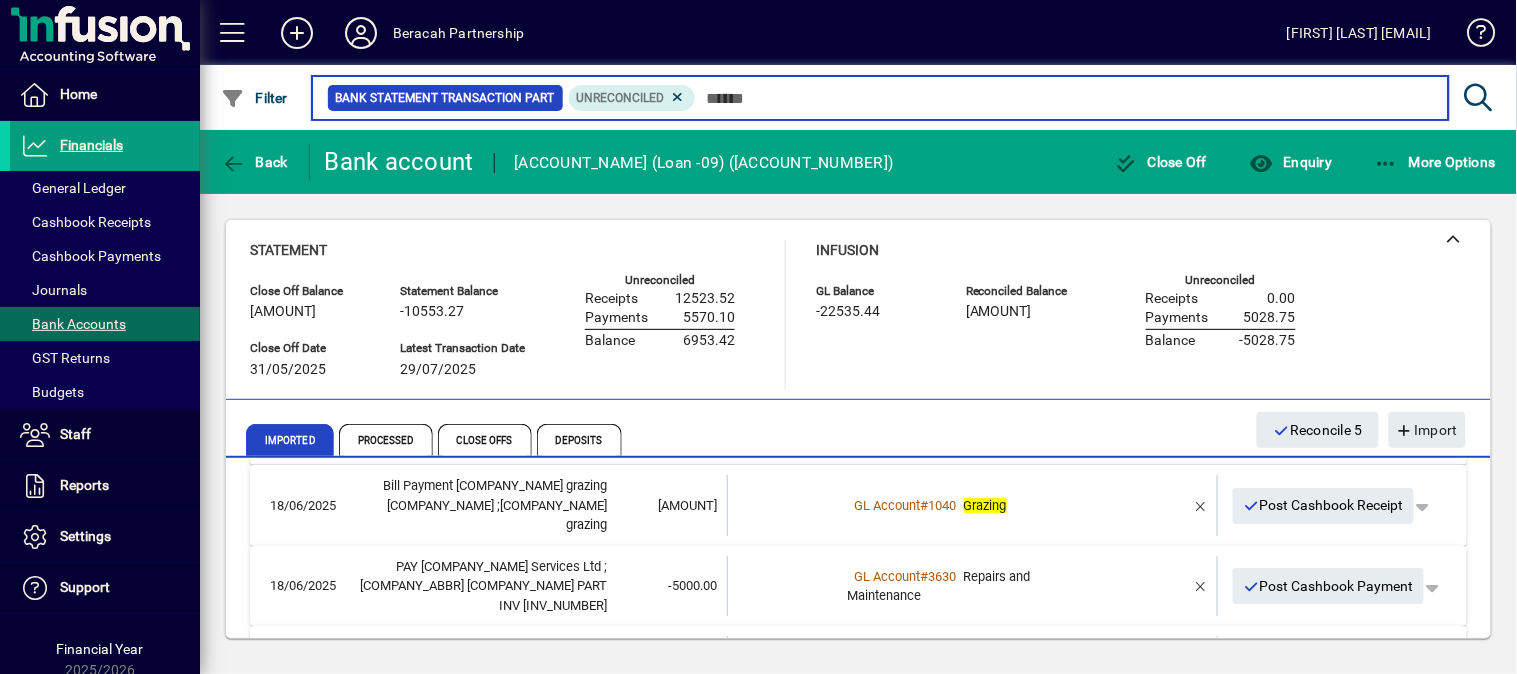 scroll, scrollTop: 111, scrollLeft: 0, axis: vertical 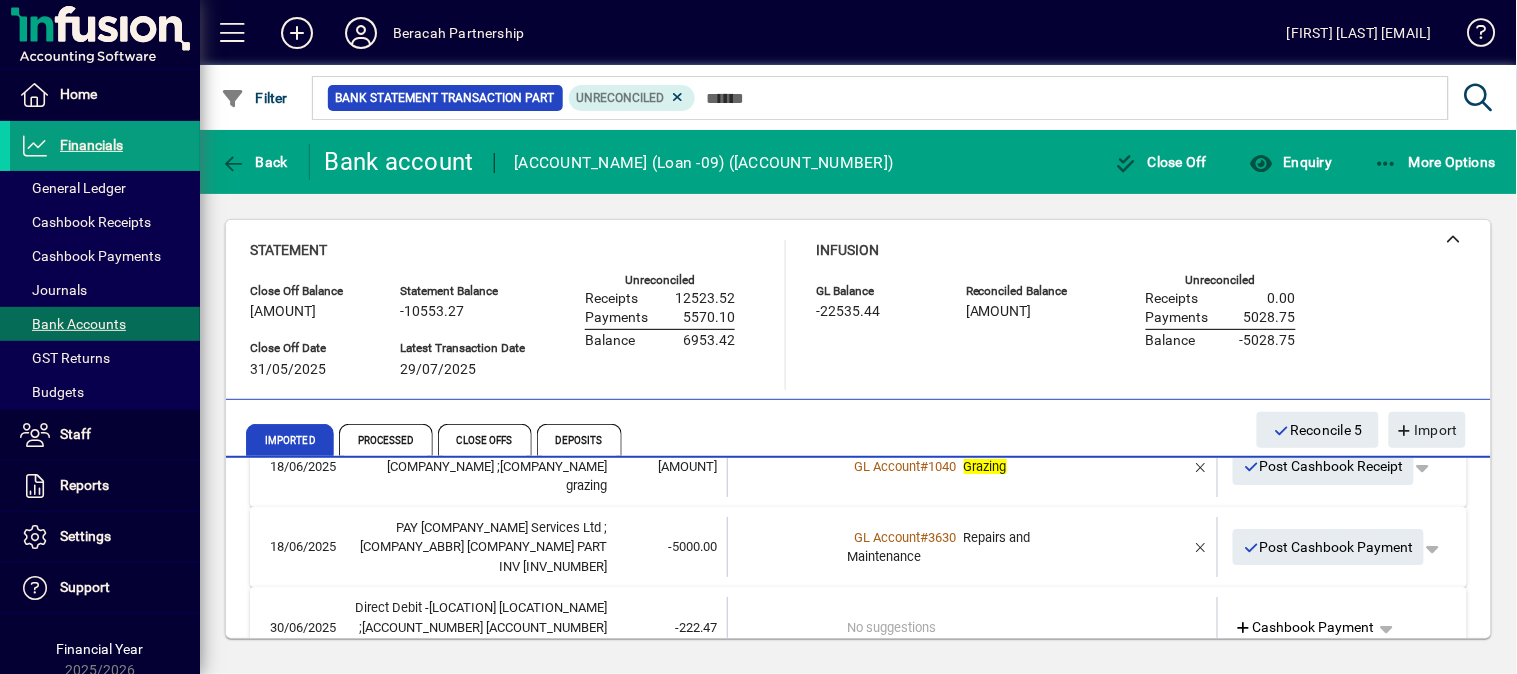click on "18/06/2025" at bounding box center [307, 547] 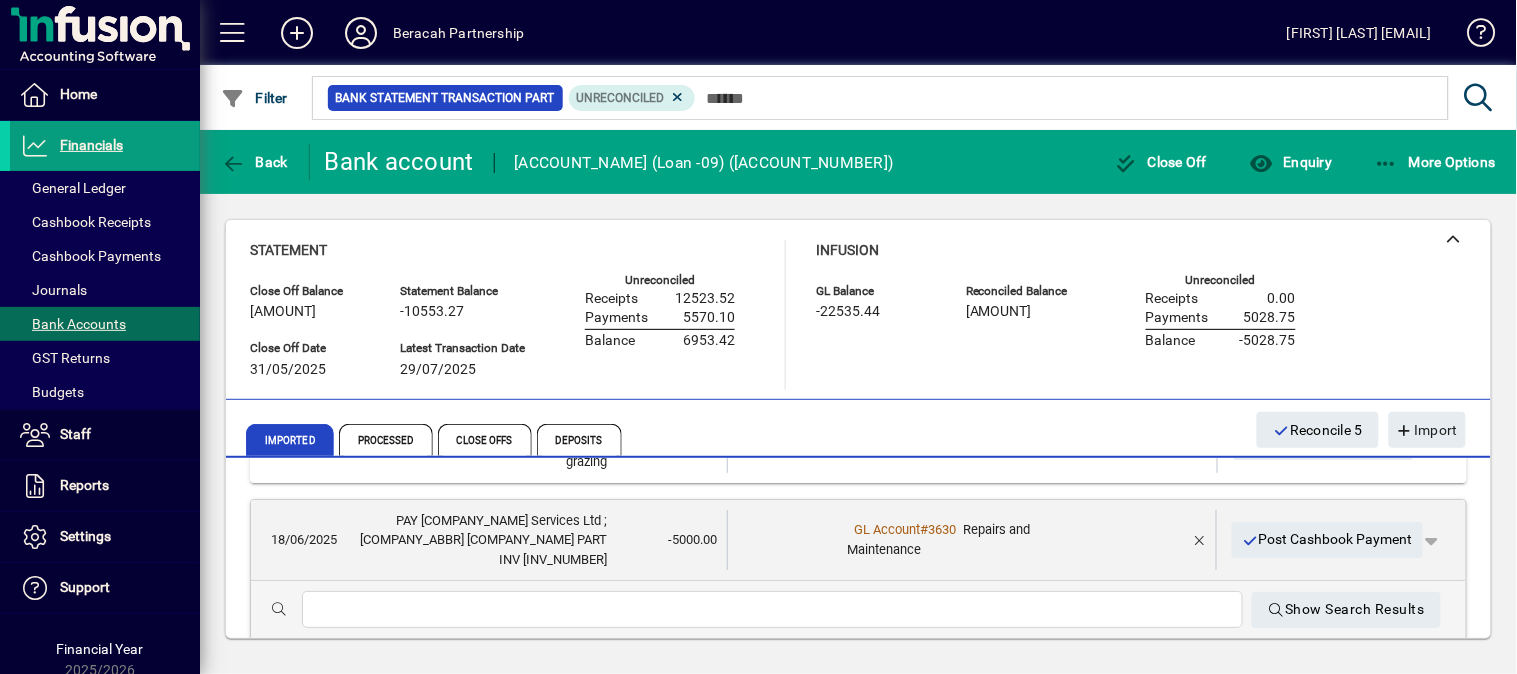 scroll, scrollTop: 111, scrollLeft: 0, axis: vertical 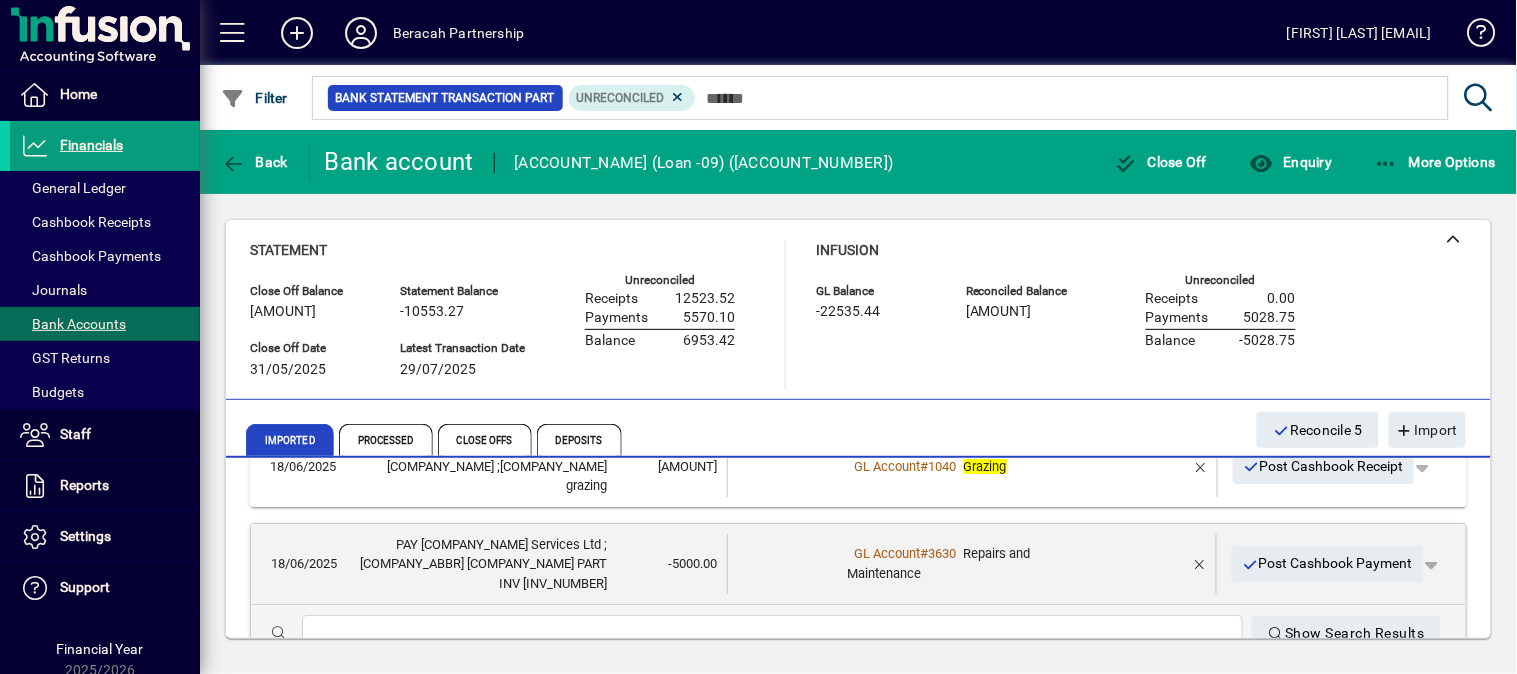 click at bounding box center [772, 634] 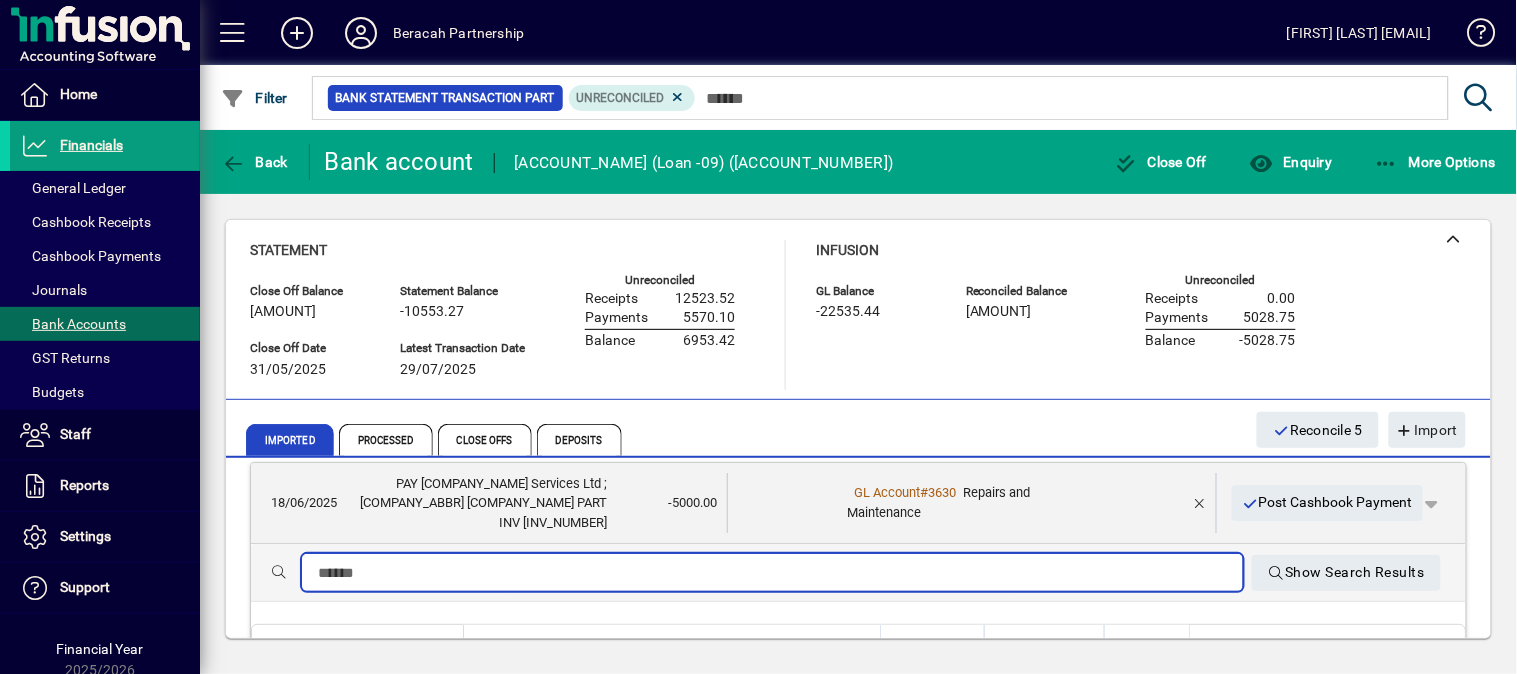 scroll, scrollTop: 222, scrollLeft: 0, axis: vertical 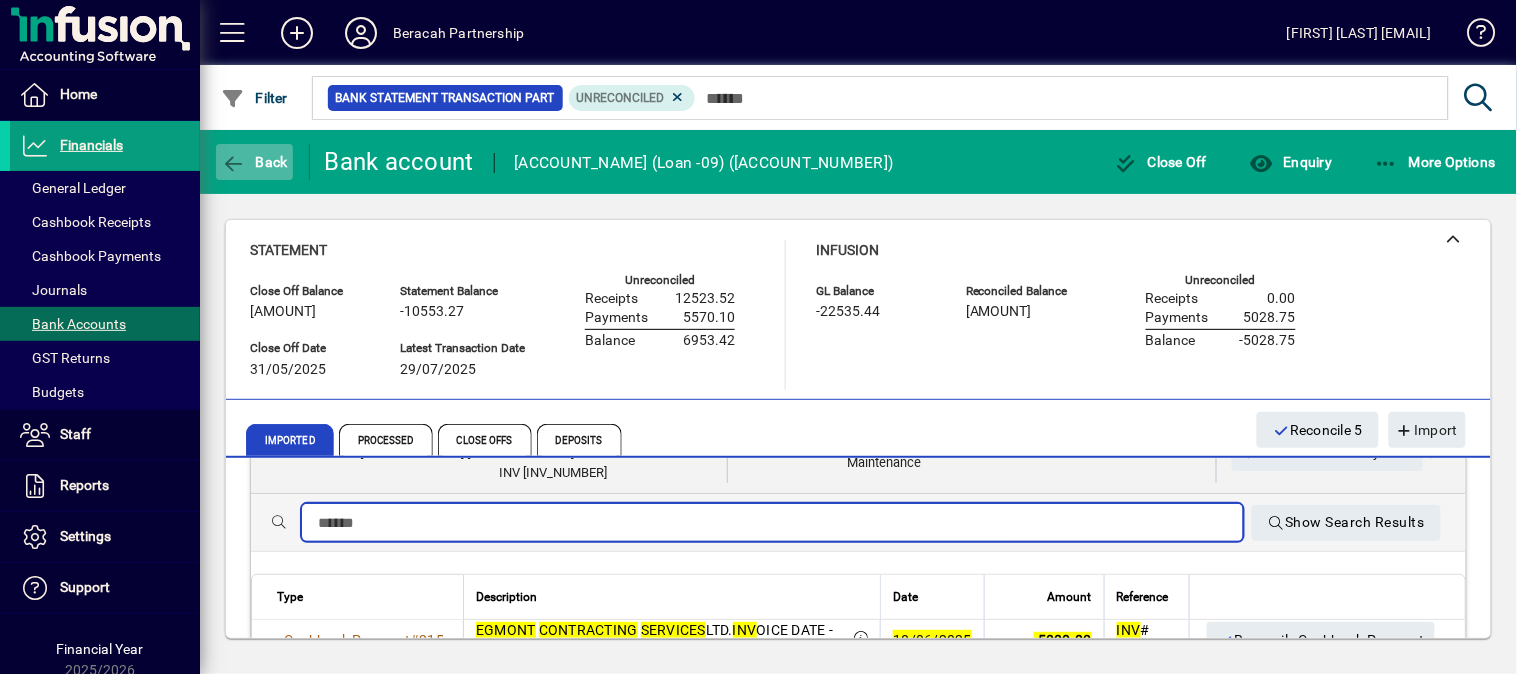 click on "Back" 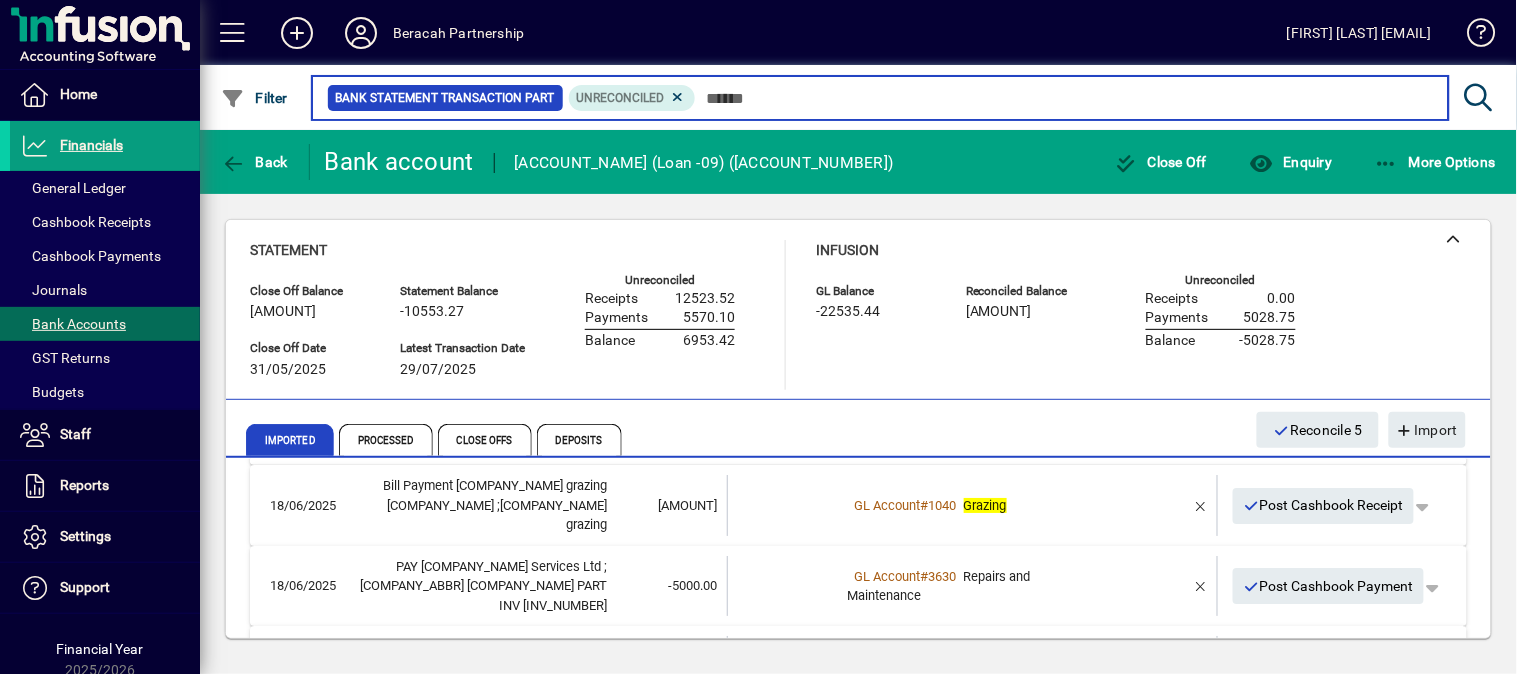 scroll, scrollTop: 111, scrollLeft: 0, axis: vertical 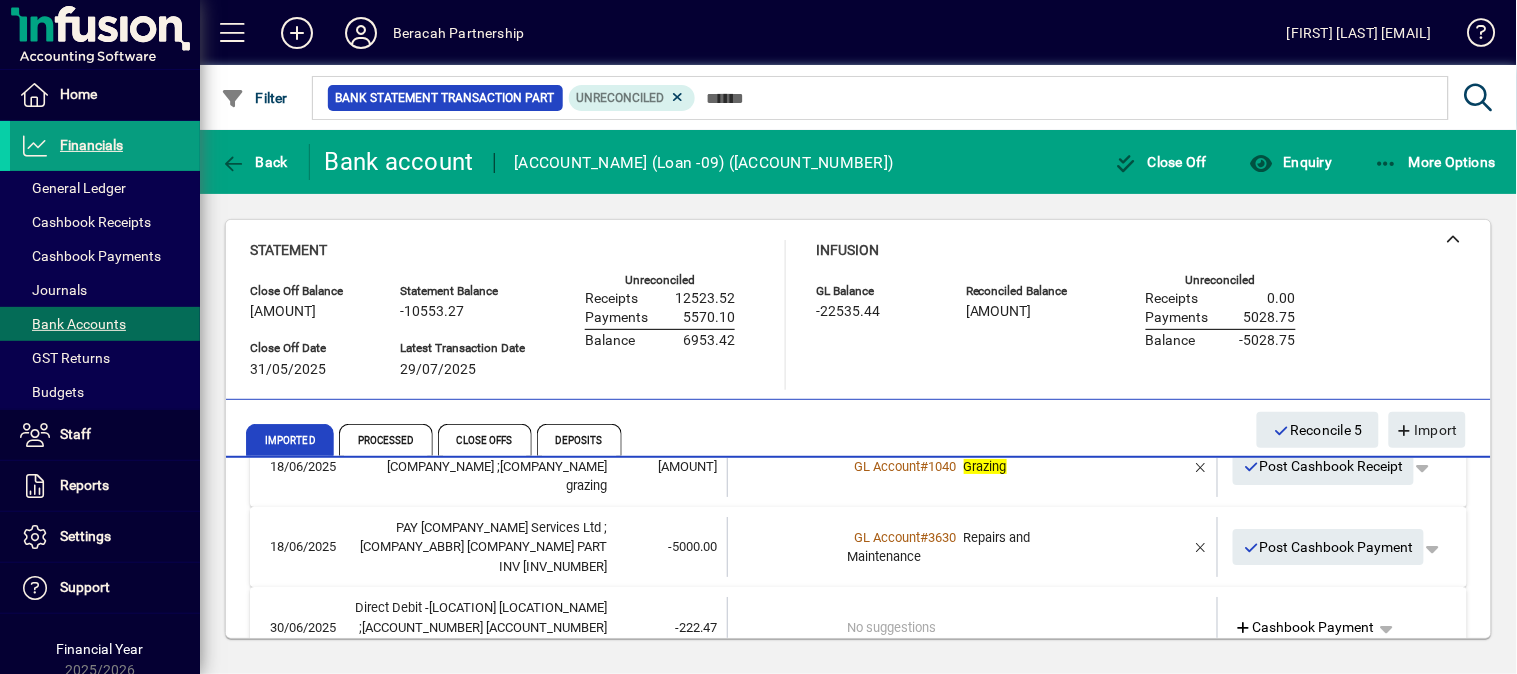 click on "PAY [COMPANY_NAME] Services Ltd ;[COMPANY_ABBR] [COMPANY_NAME] PART INV [INV_NUMBER]" at bounding box center [480, 547] 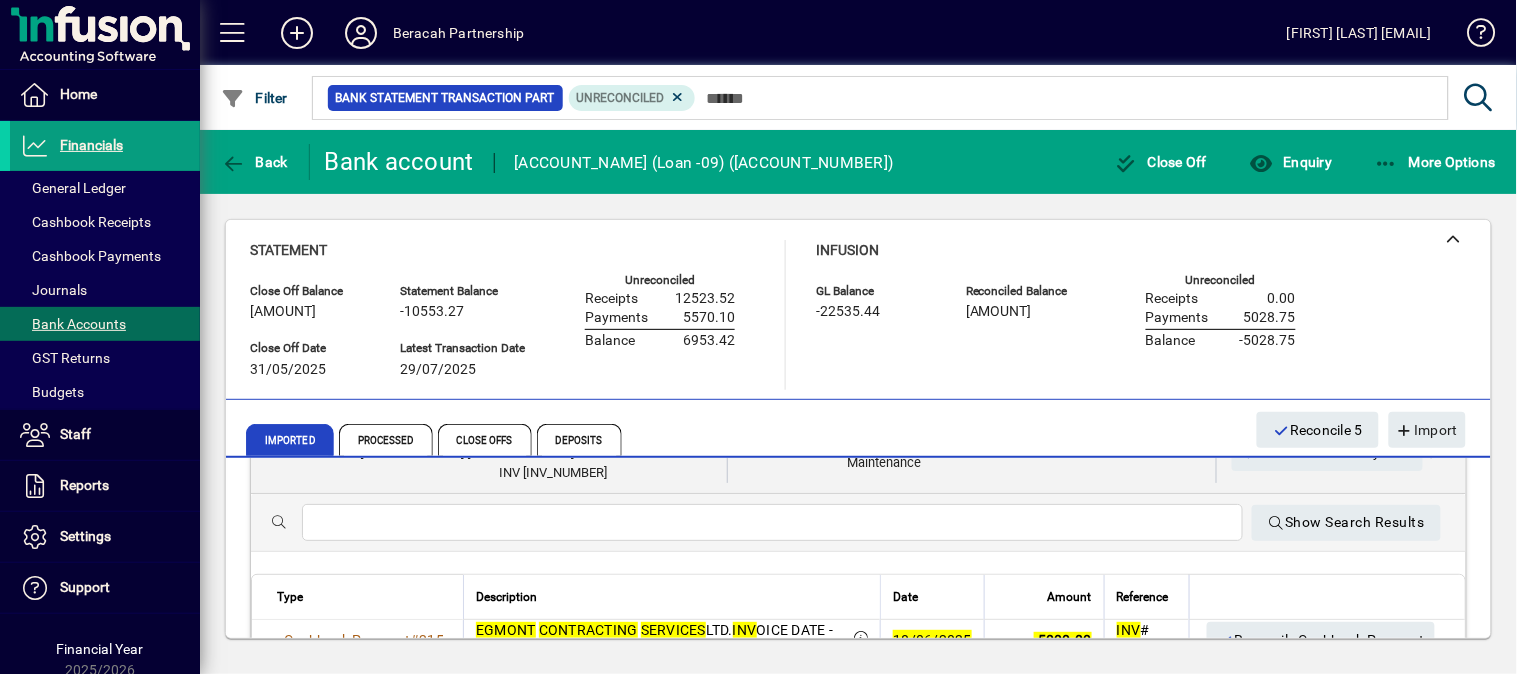 scroll, scrollTop: 333, scrollLeft: 0, axis: vertical 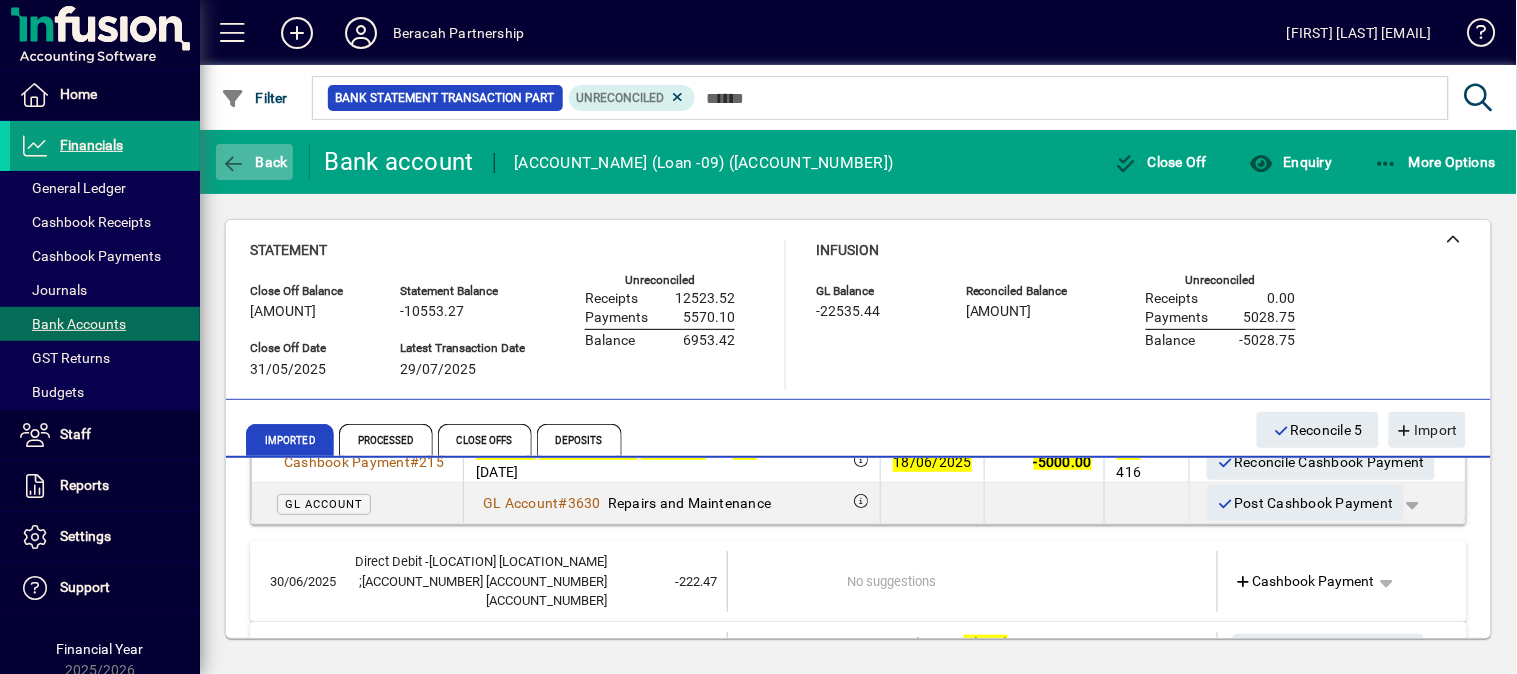 click 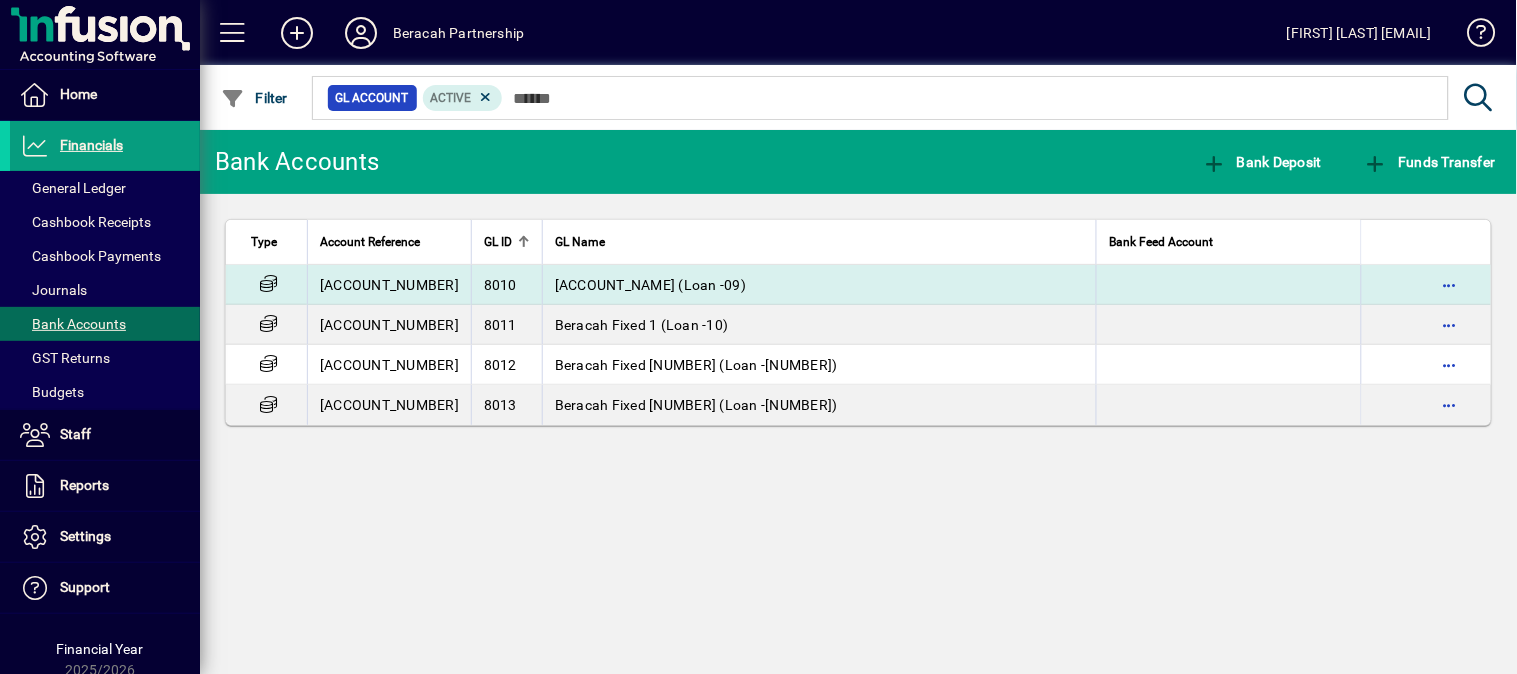 click on "[ACCOUNT_NAME] (Loan -09)" at bounding box center (819, 285) 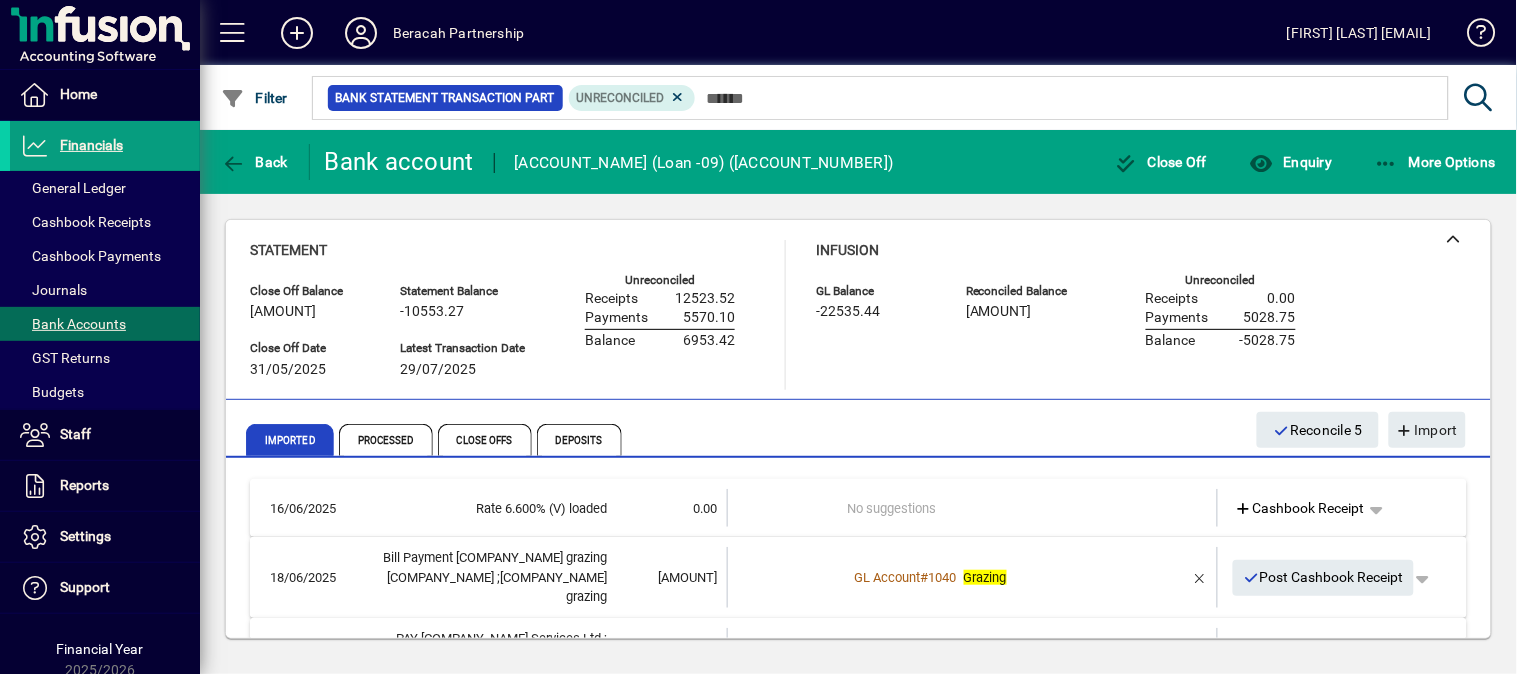click on "Bill Payment [COMPANY_NAME]  grazing [COMPANY_NAME] ;[COMPANY_NAME] grazing" at bounding box center [480, 577] 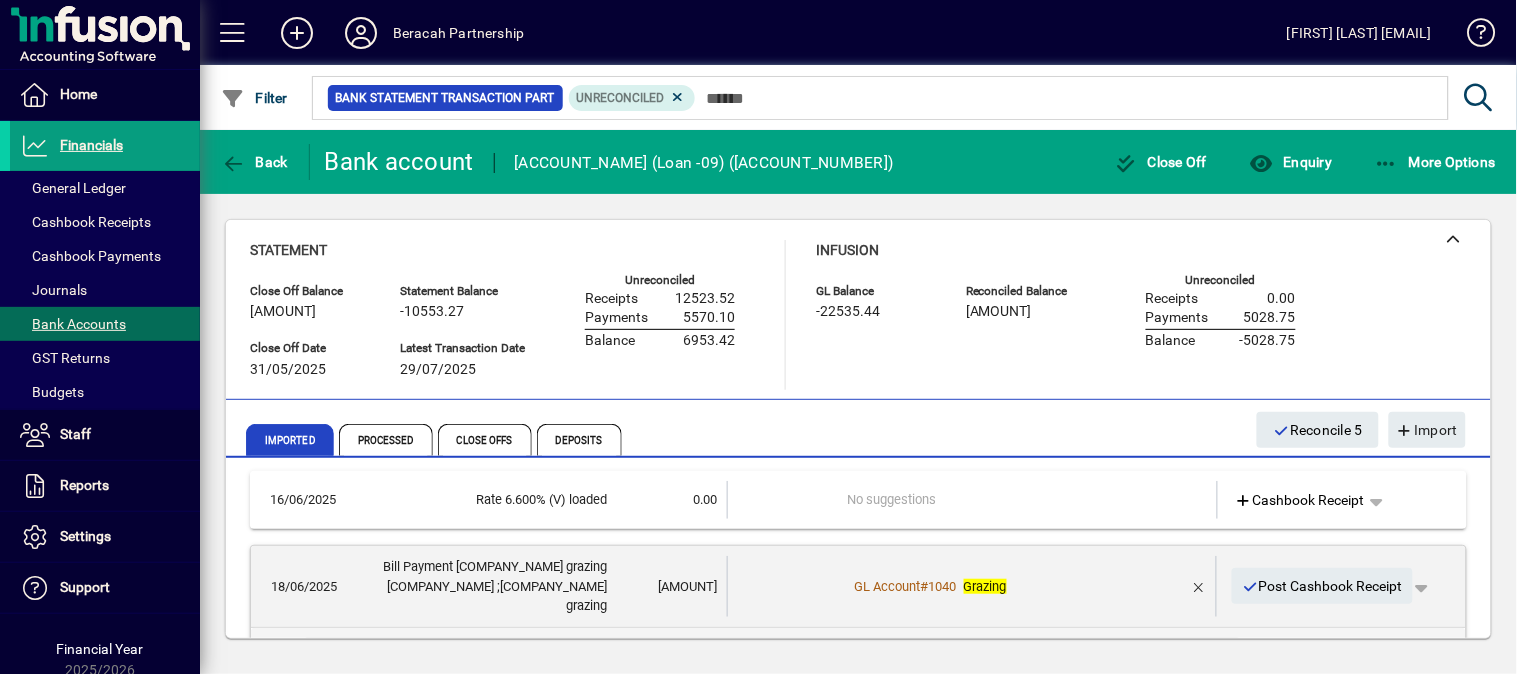 scroll, scrollTop: 0, scrollLeft: 0, axis: both 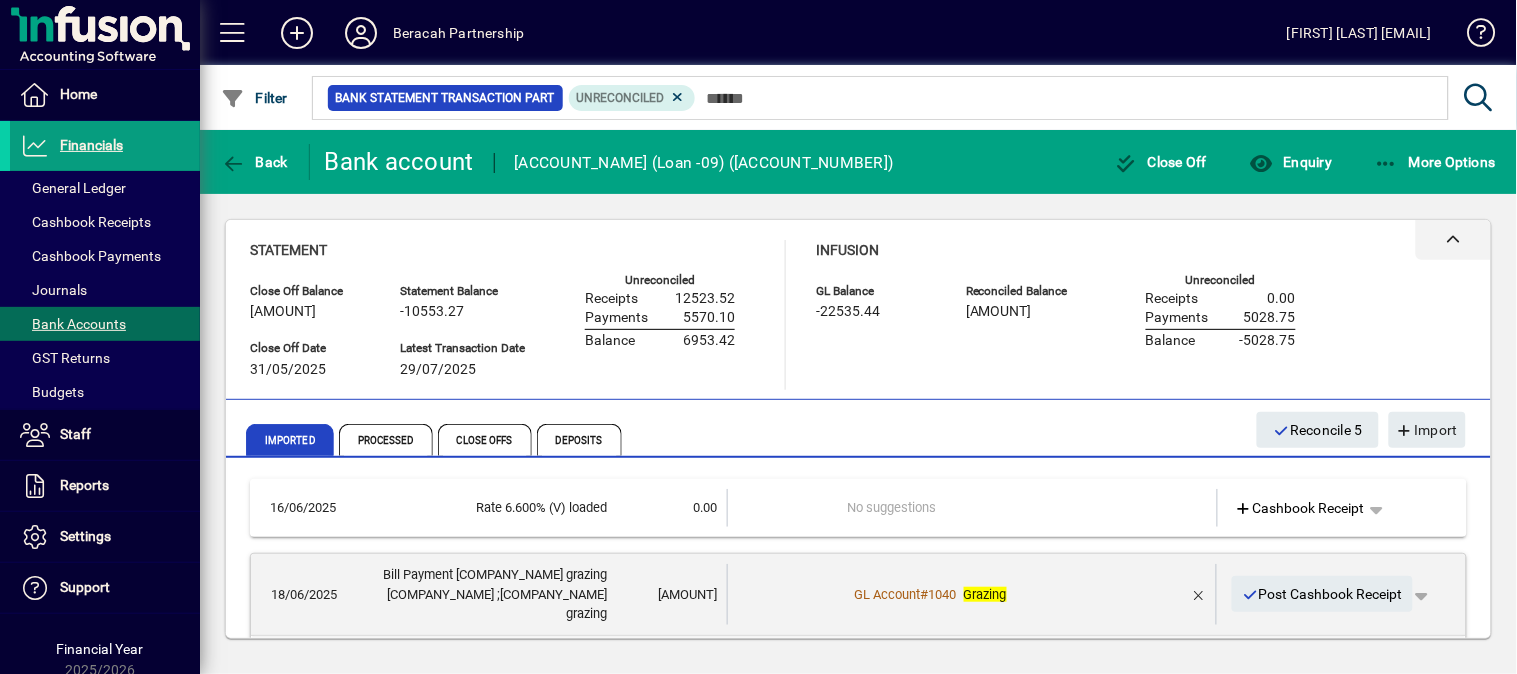 click 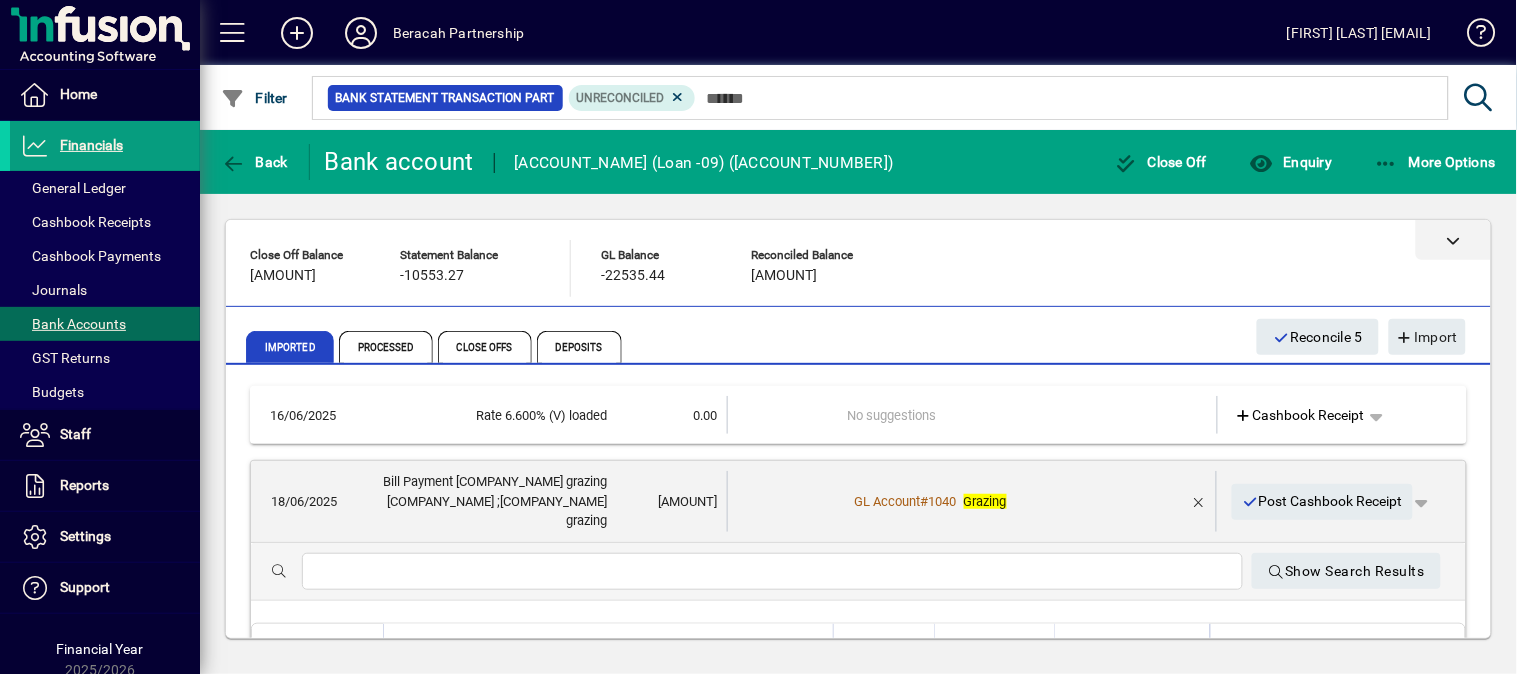 click 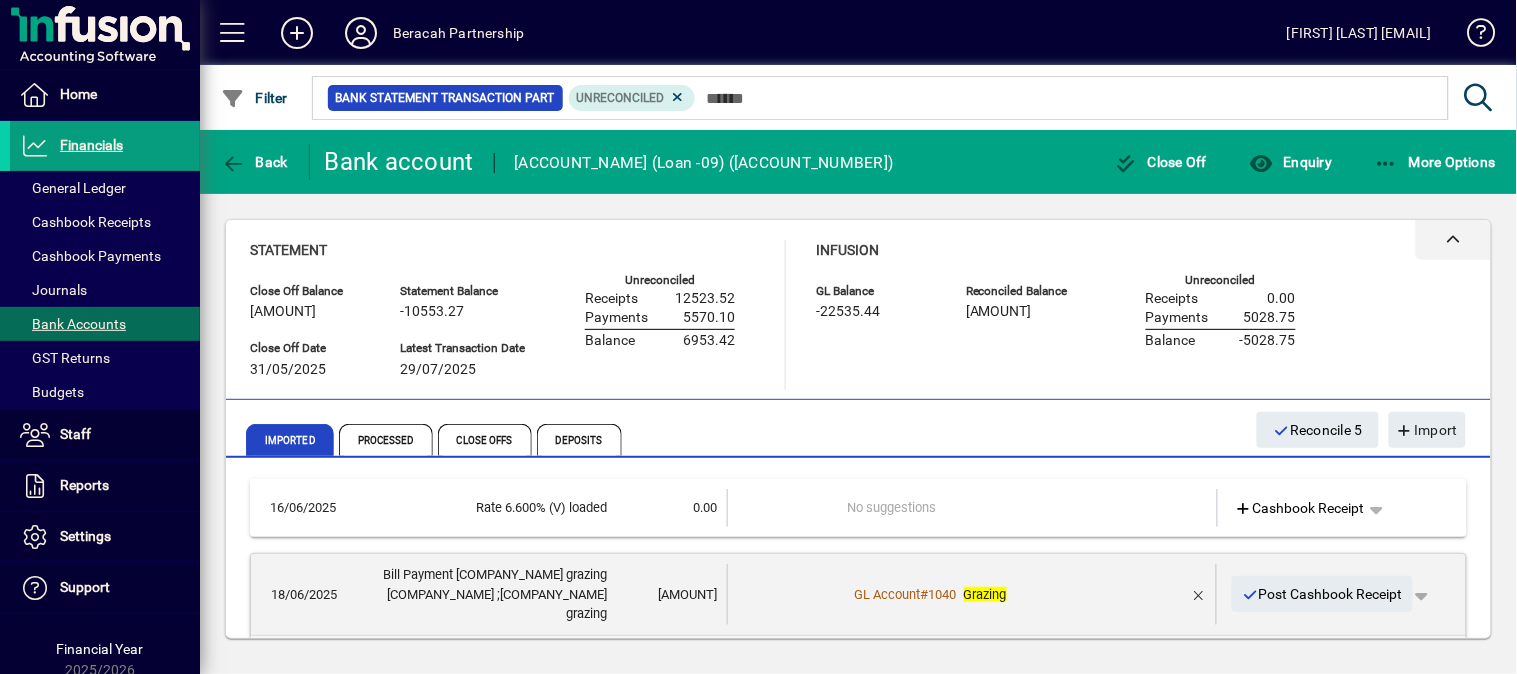 click 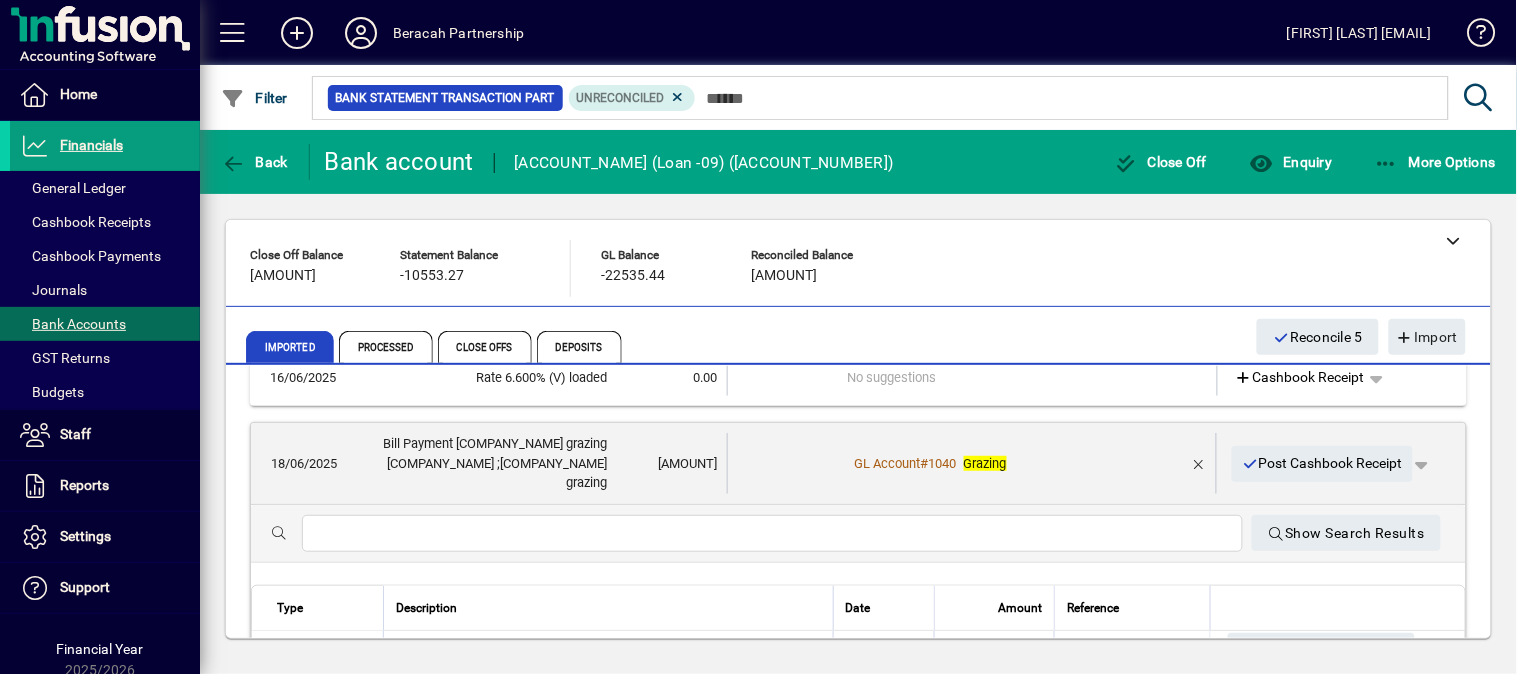 scroll, scrollTop: 0, scrollLeft: 0, axis: both 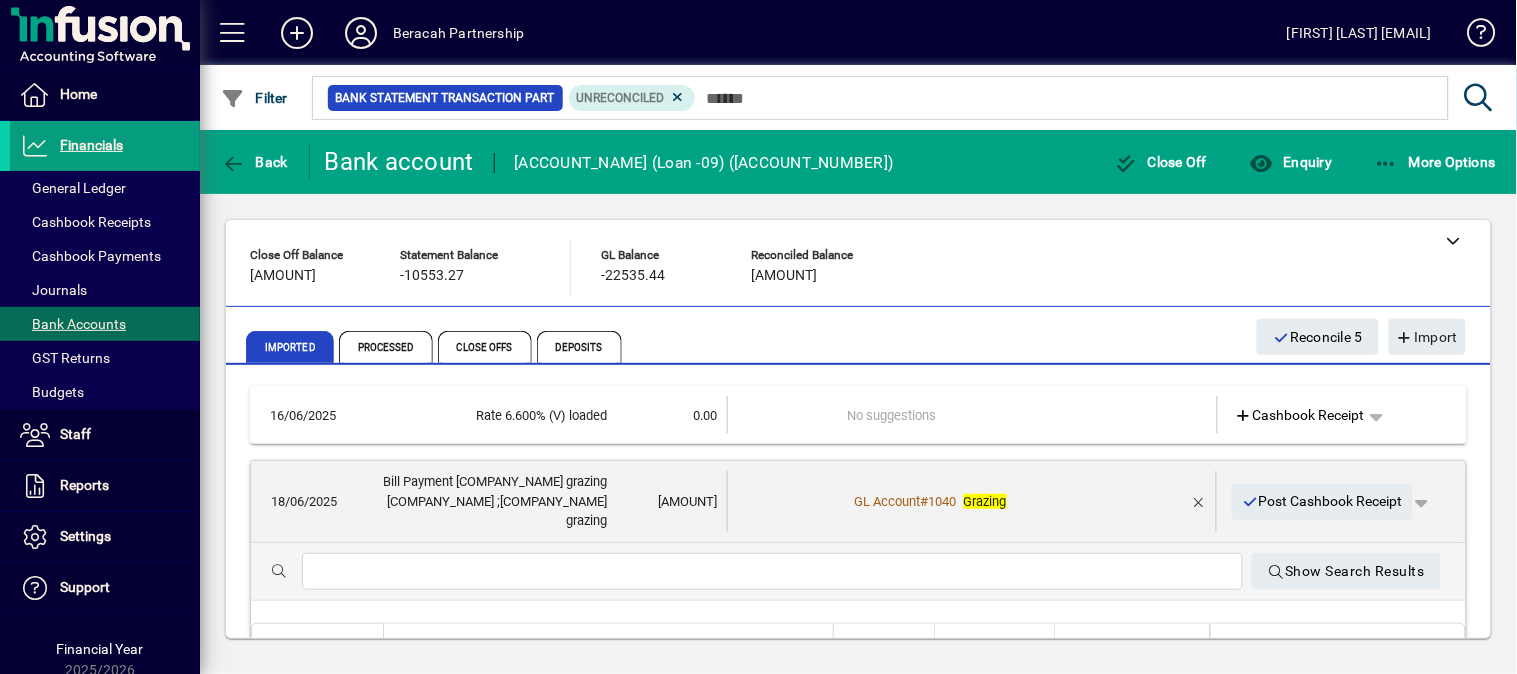 click on "Bill Payment [COMPANY_NAME]  grazing [COMPANY_NAME] ;[COMPANY_NAME] grazing" at bounding box center (481, 501) 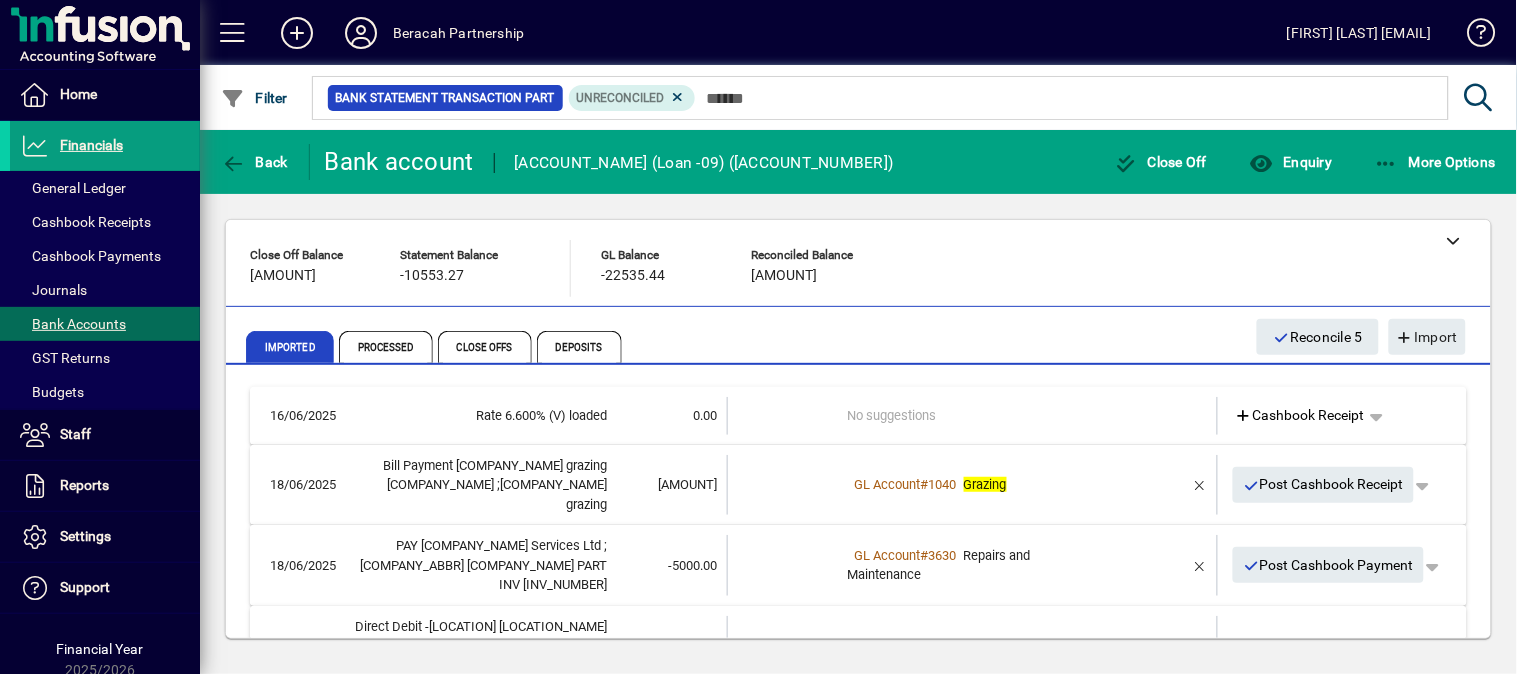 click on "PAY [COMPANY_NAME] Services Ltd ;[COMPANY_ABBR] [COMPANY_NAME] PART INV [INV_NUMBER]" at bounding box center (480, 565) 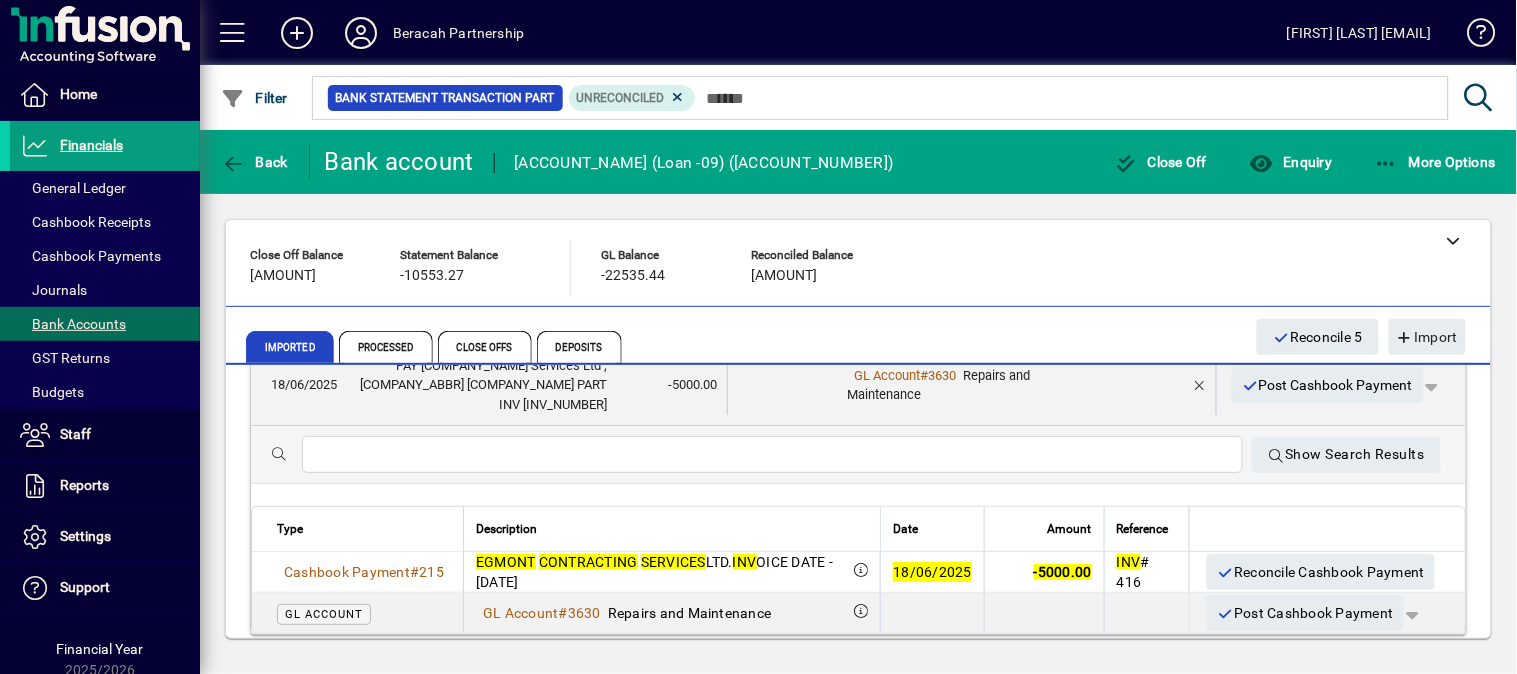 scroll, scrollTop: 222, scrollLeft: 0, axis: vertical 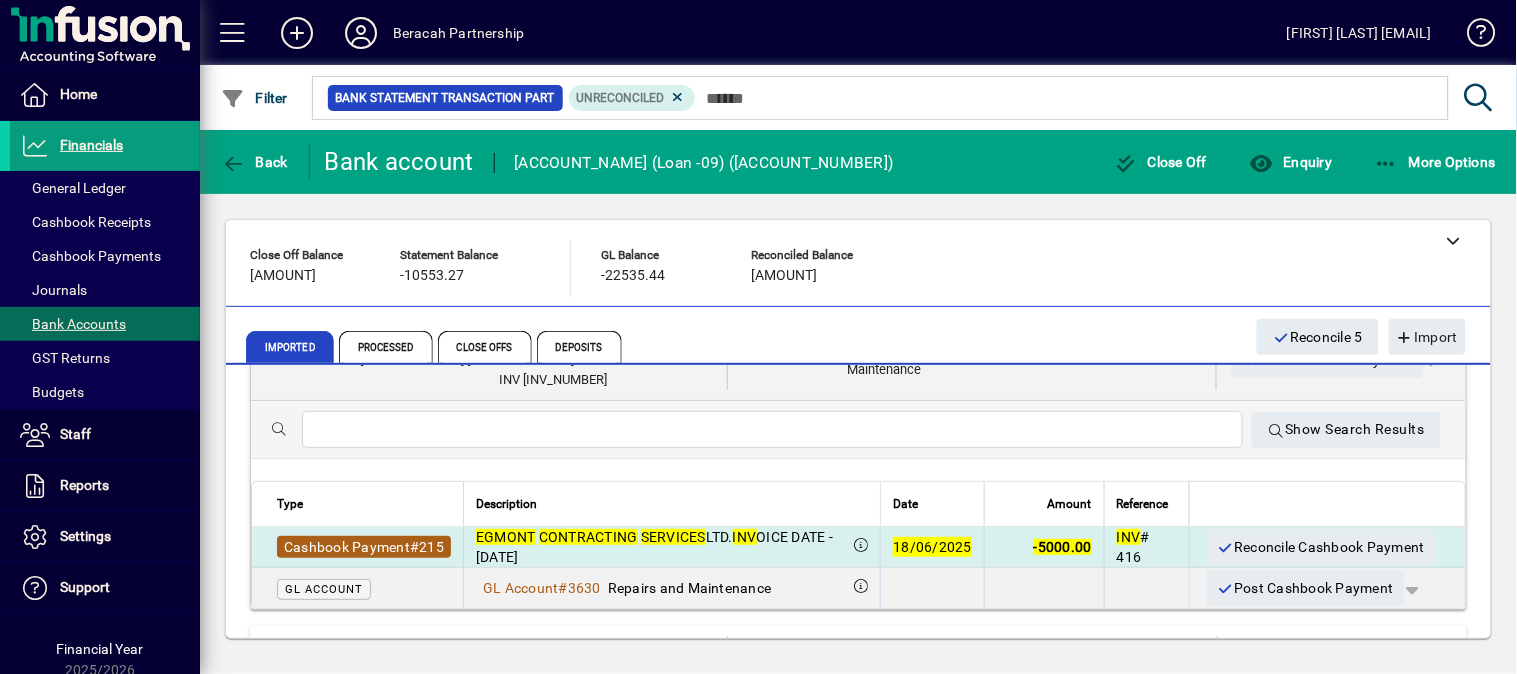 click on "Cashbook Payment" at bounding box center [347, 547] 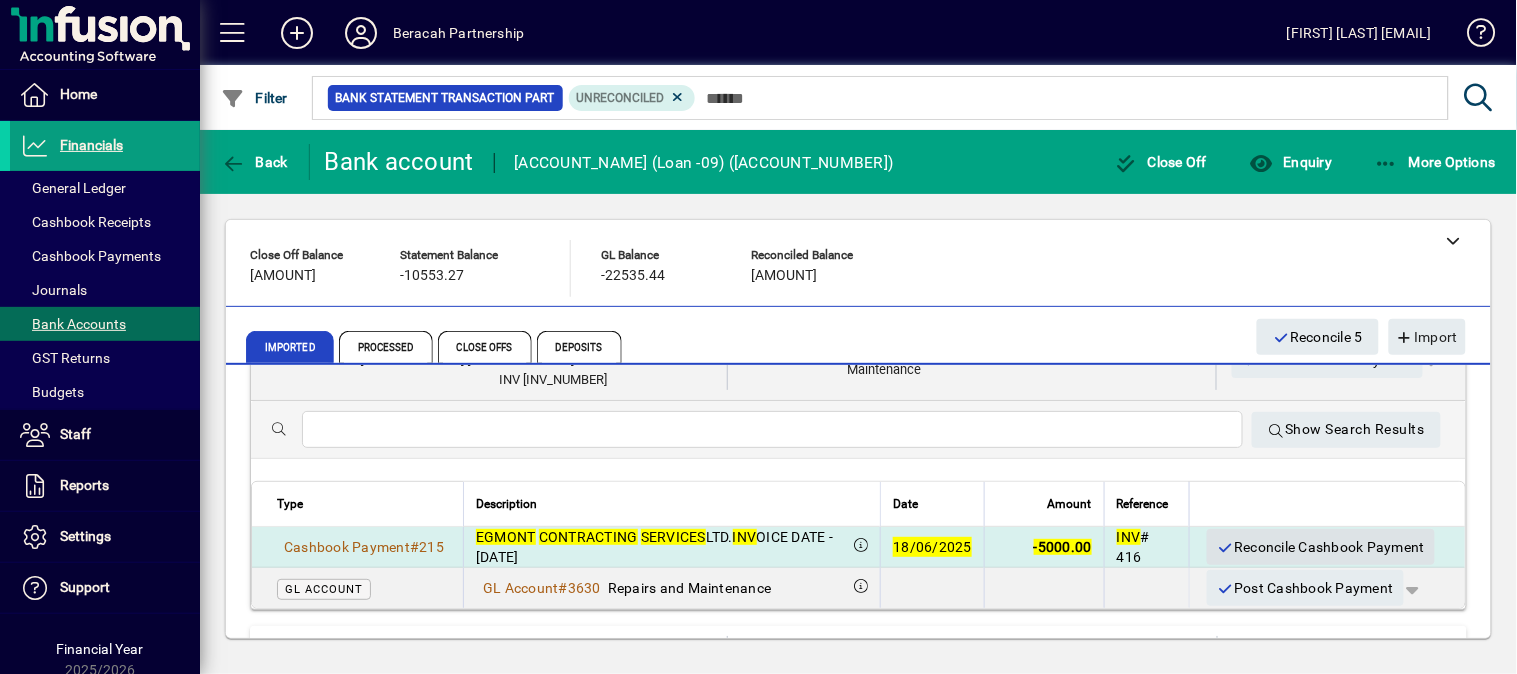 click on "Reconcile Cashbook Payment" at bounding box center (1321, 547) 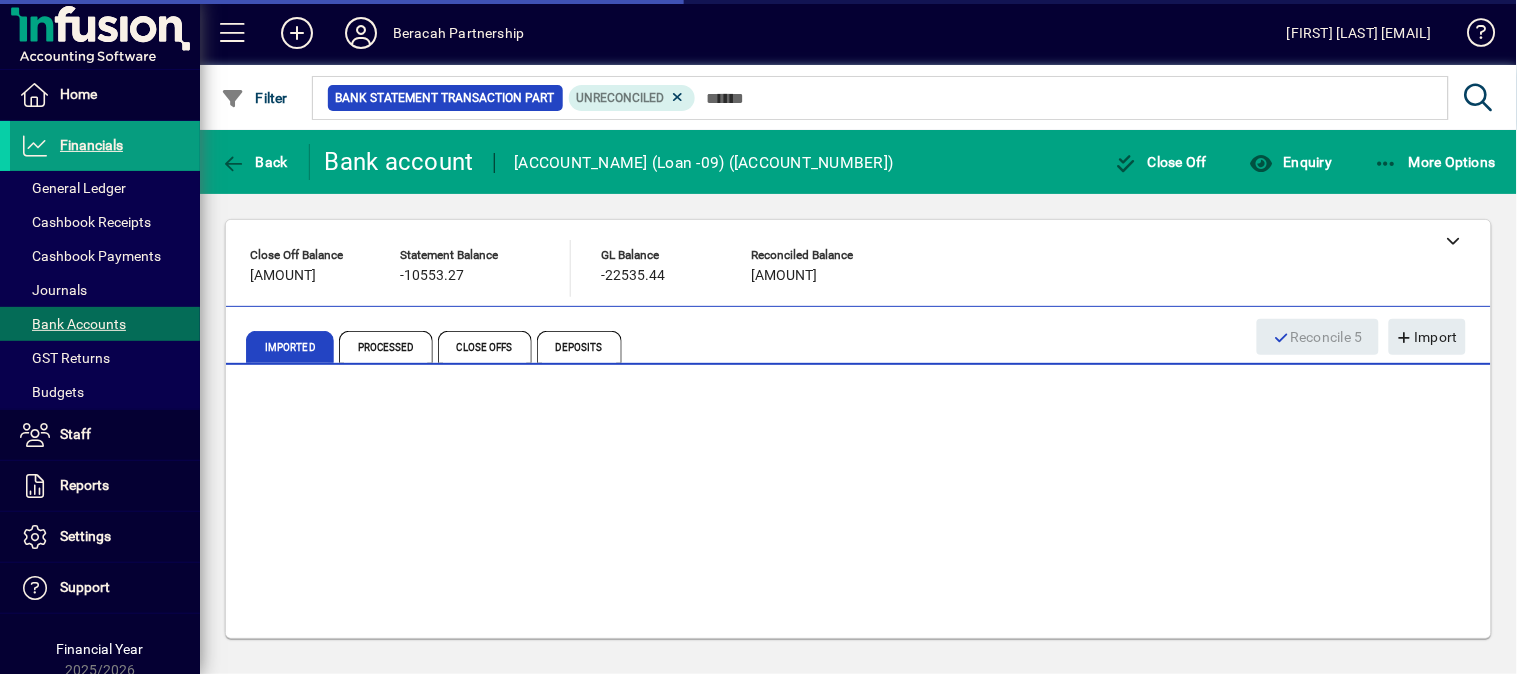 scroll, scrollTop: 0, scrollLeft: 0, axis: both 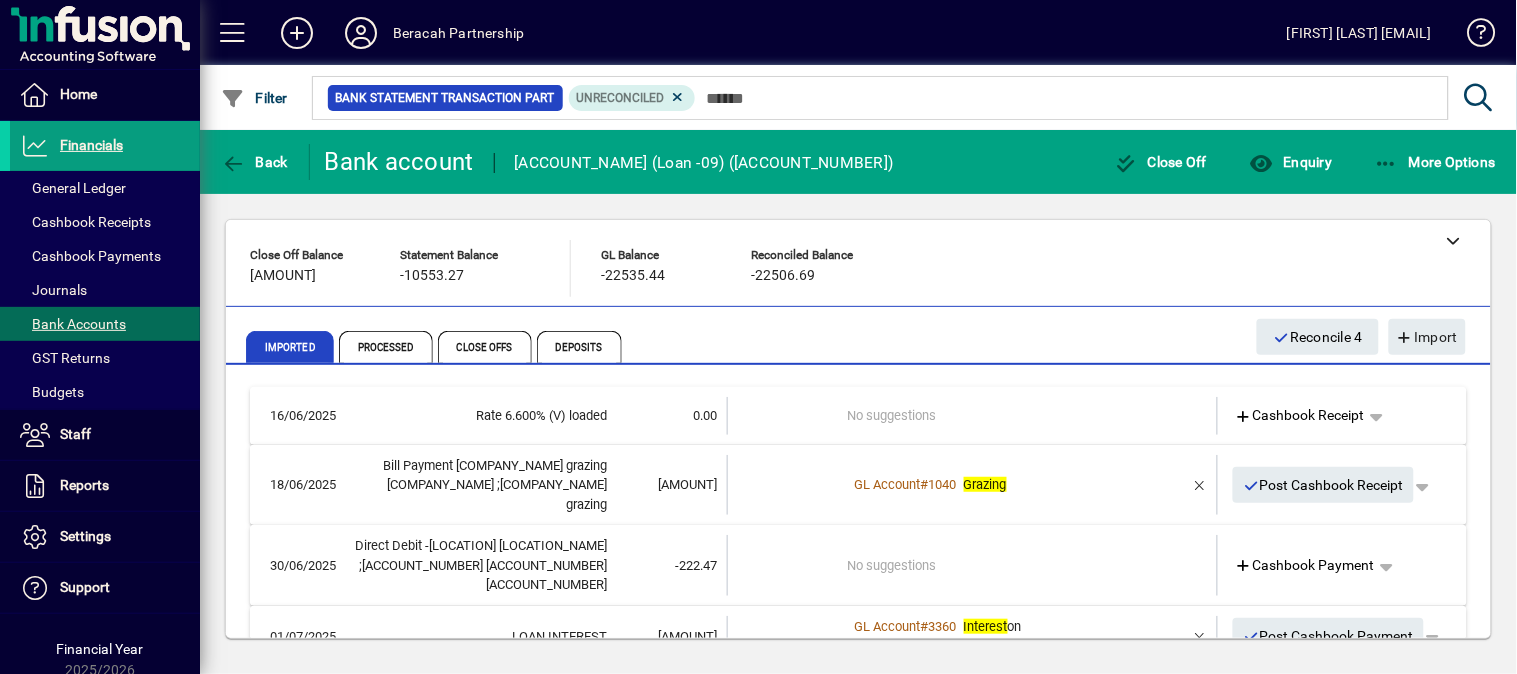 click on "Bill Payment [COMPANY_NAME]  grazing [COMPANY_NAME] ;[COMPANY_NAME] grazing" at bounding box center [480, 485] 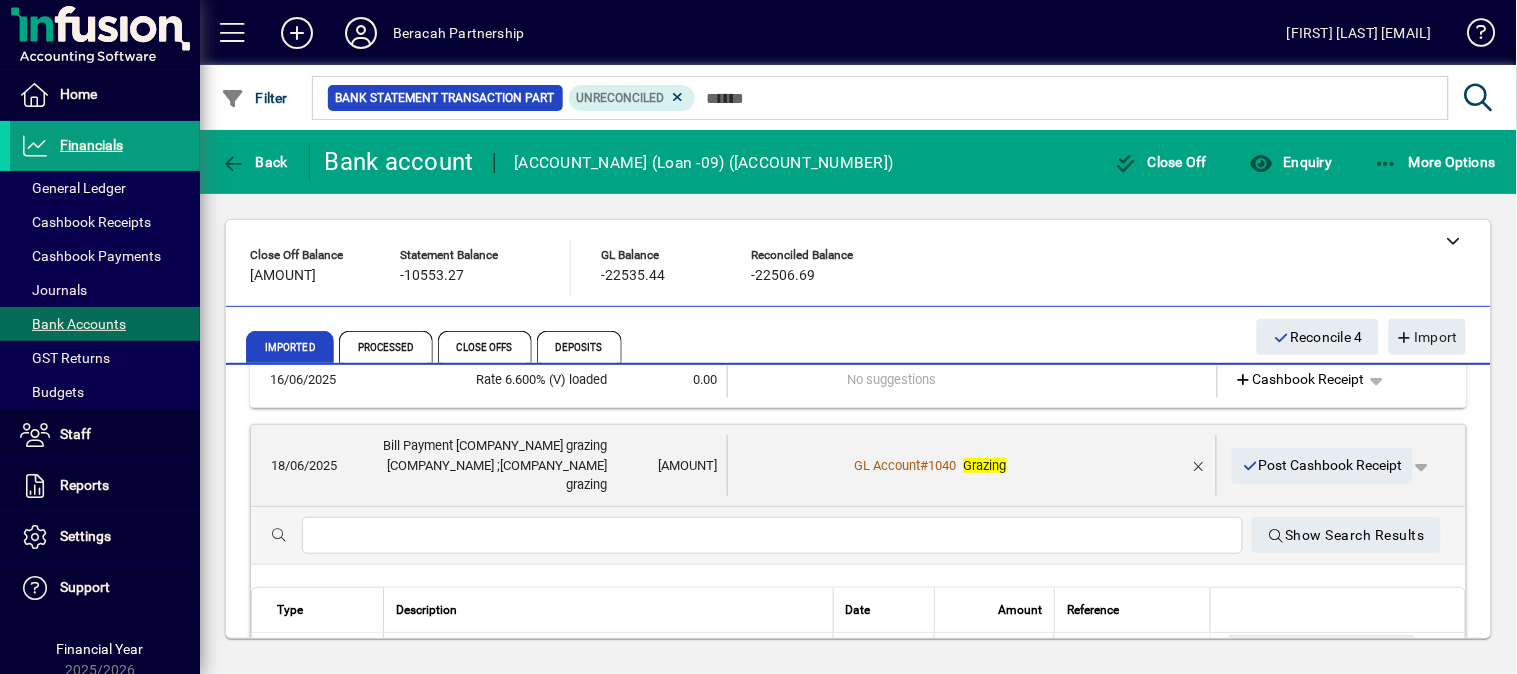 scroll, scrollTop: 0, scrollLeft: 0, axis: both 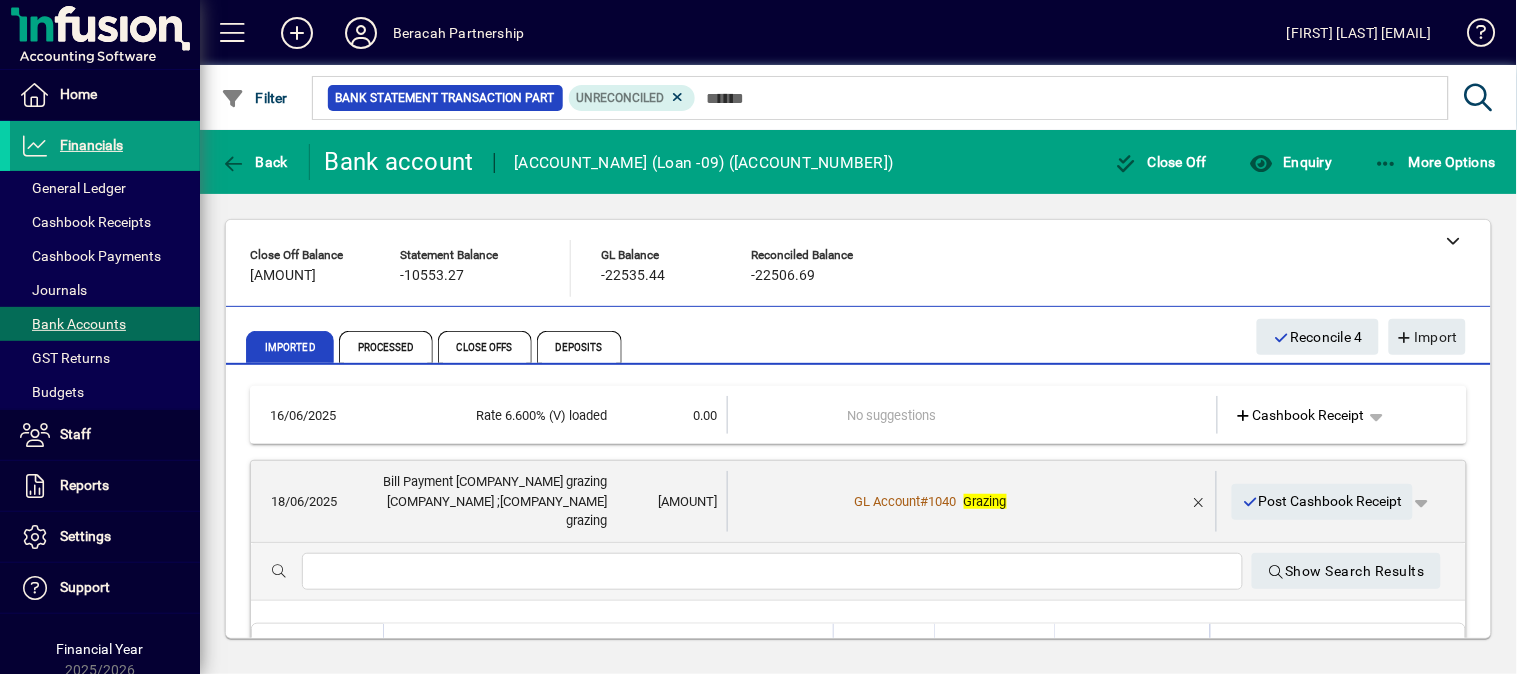 click on "Bill Payment [COMPANY_NAME]  grazing [COMPANY_NAME] ;[COMPANY_NAME] grazing" at bounding box center [481, 501] 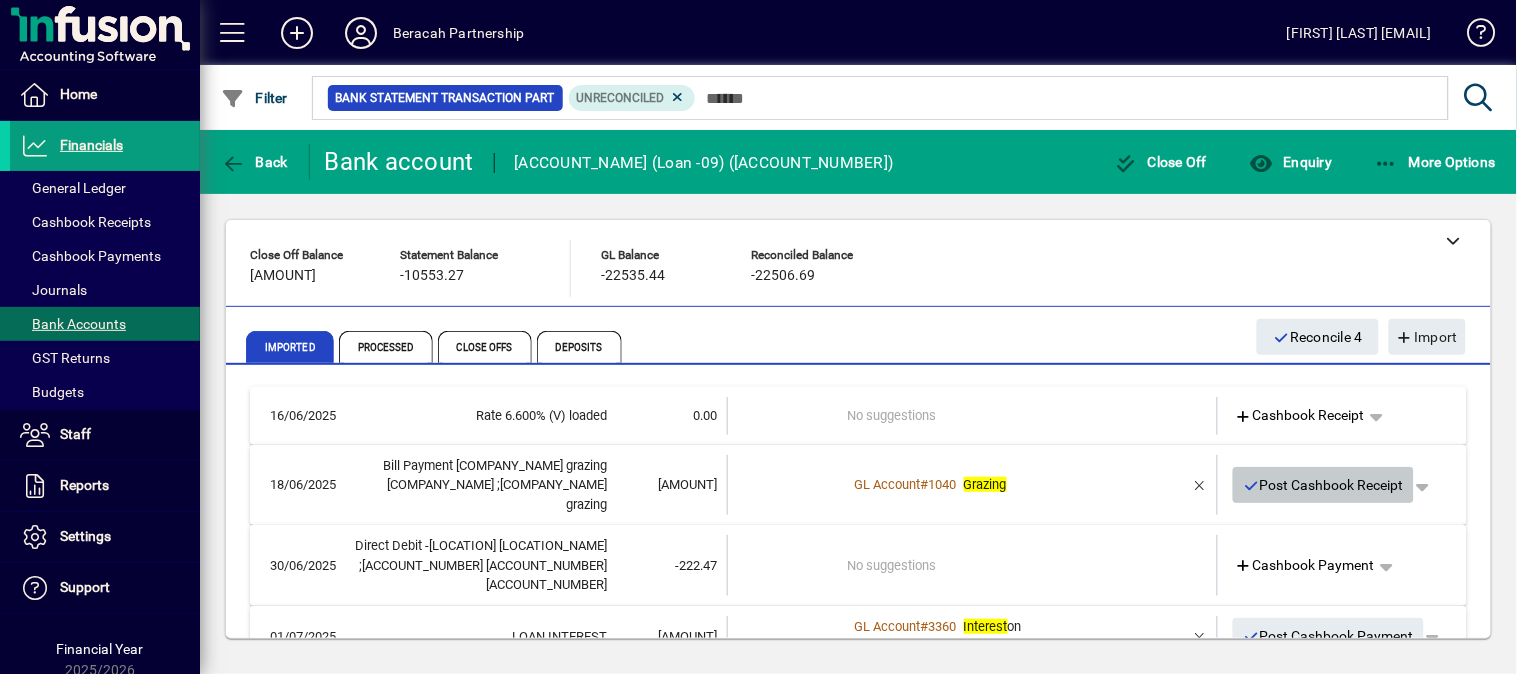 click on "Post Cashbook Receipt" at bounding box center (1324, 485) 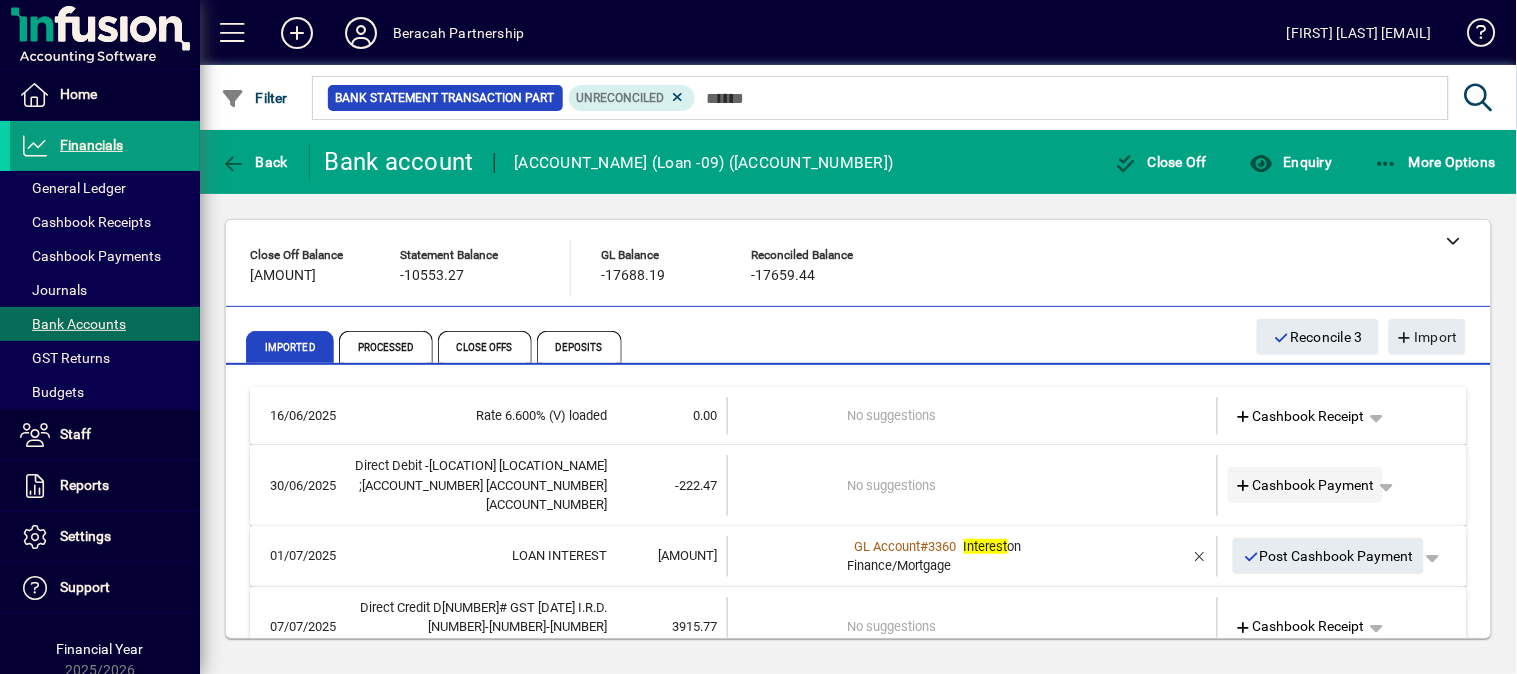 click on "Cashbook Payment" at bounding box center (1306, 485) 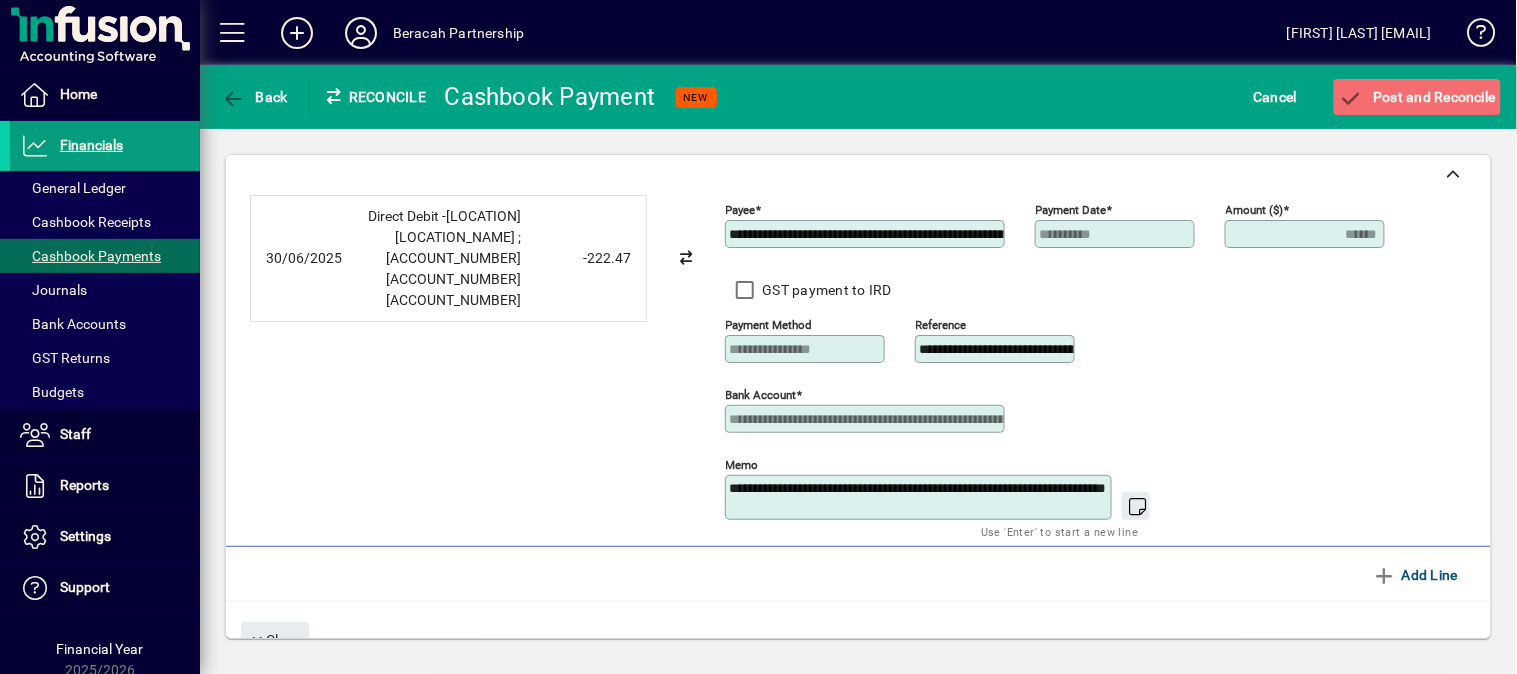 type on "******" 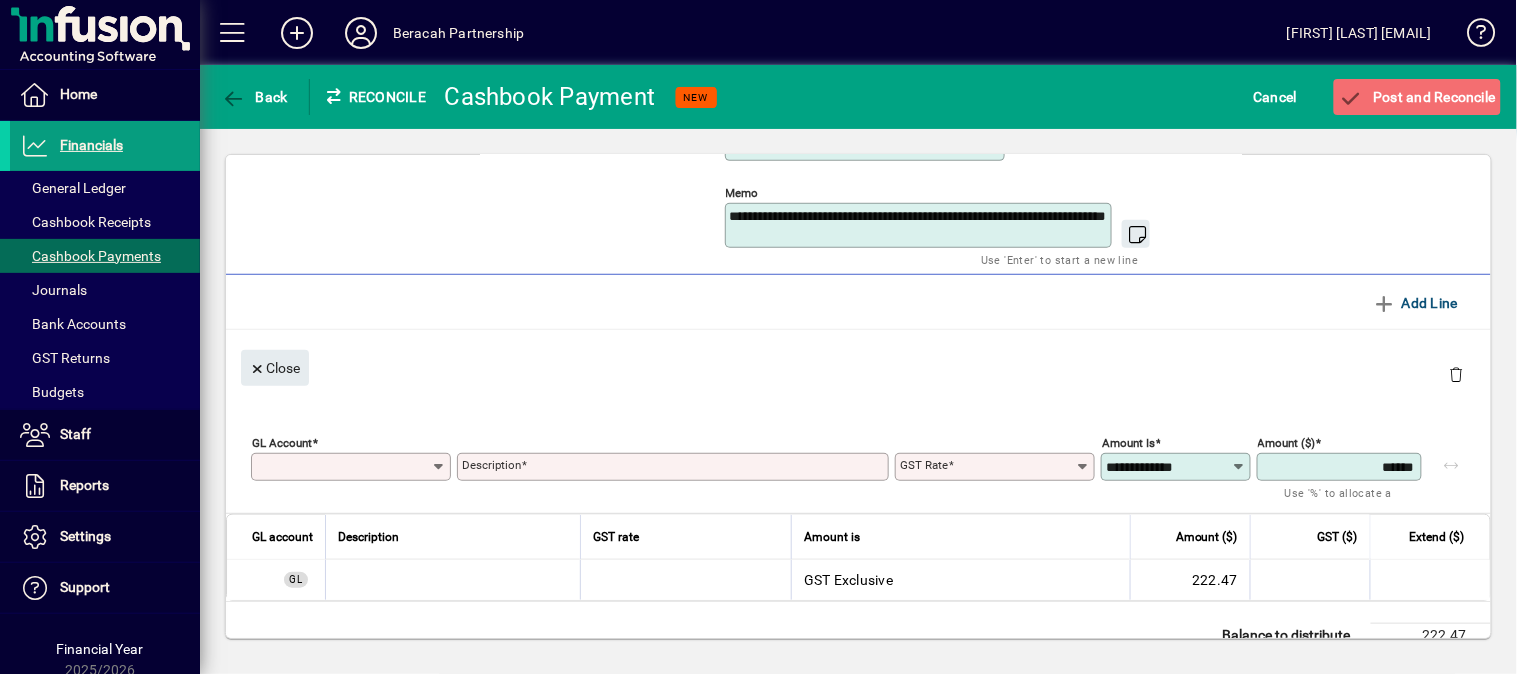 scroll, scrollTop: 333, scrollLeft: 0, axis: vertical 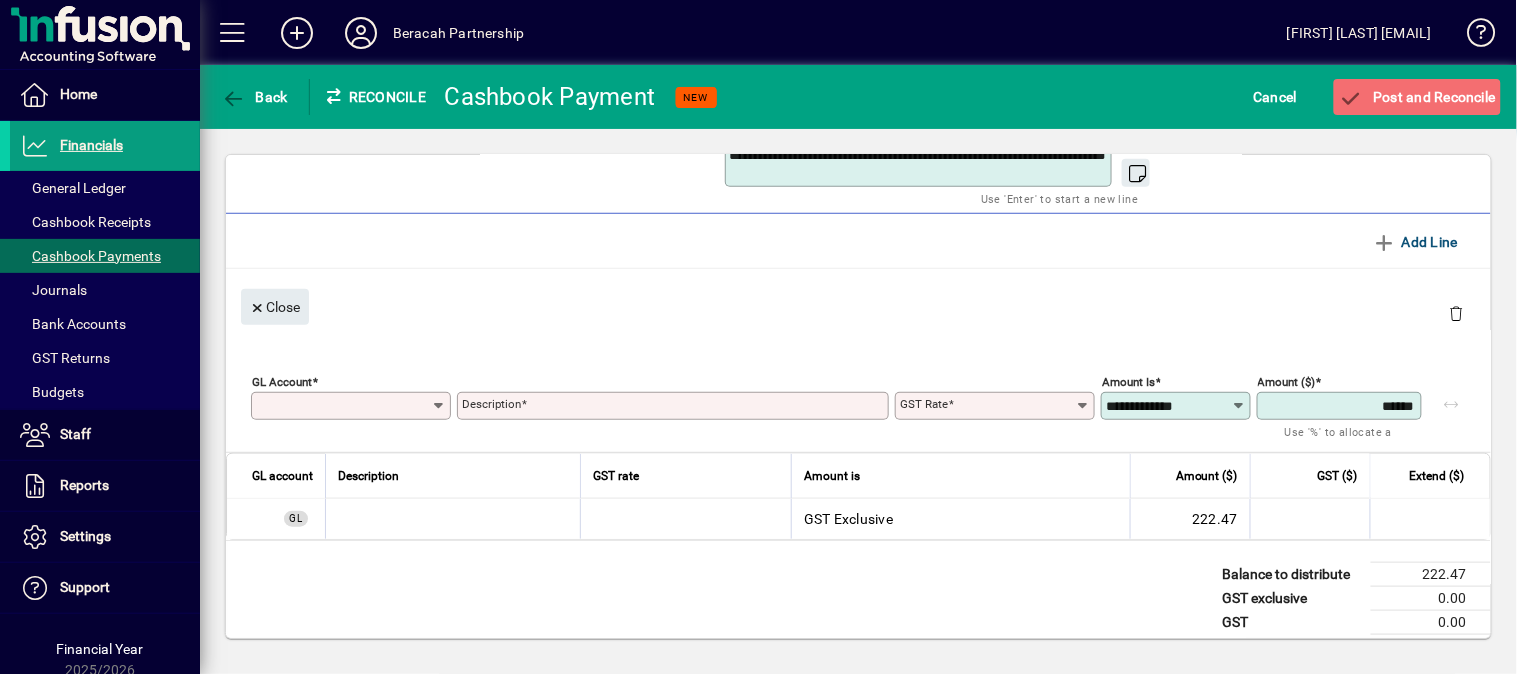 click 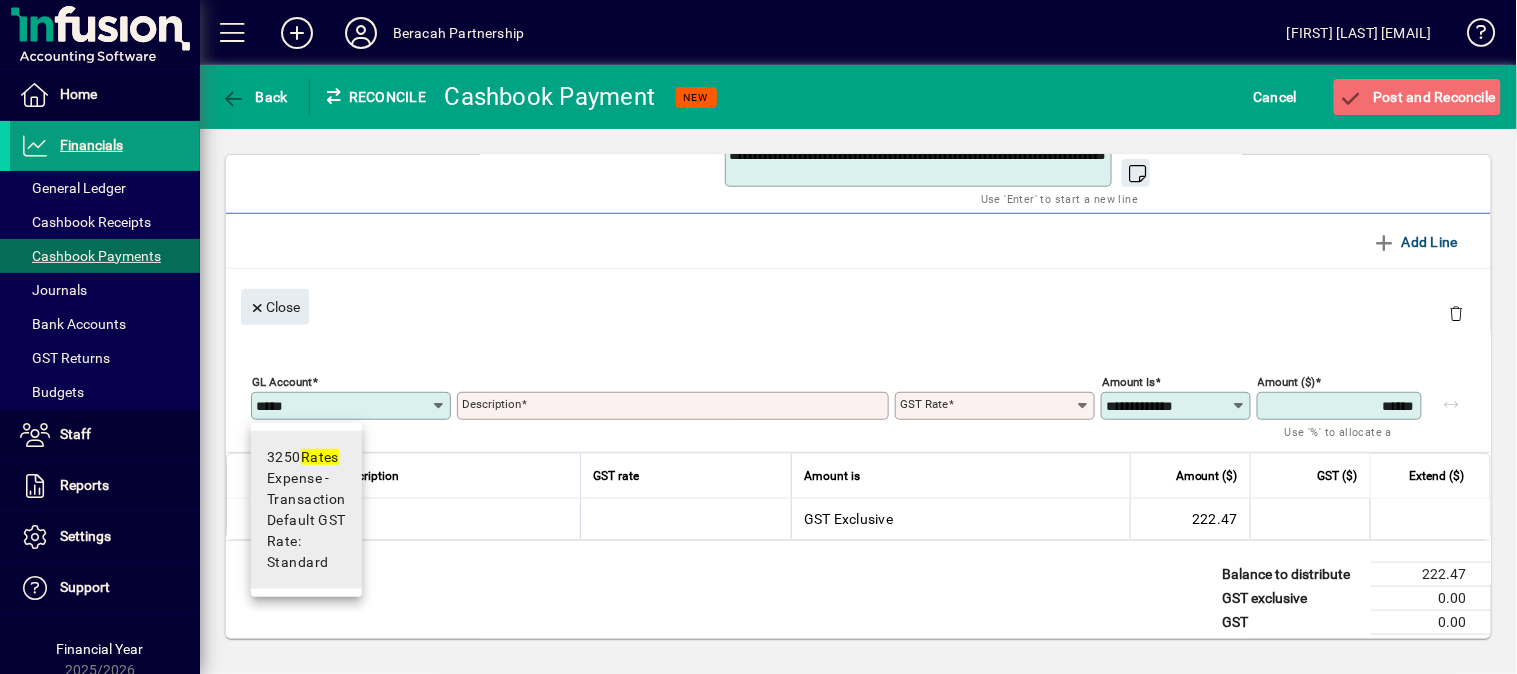 click on "Expense - Transaction" at bounding box center [306, 489] 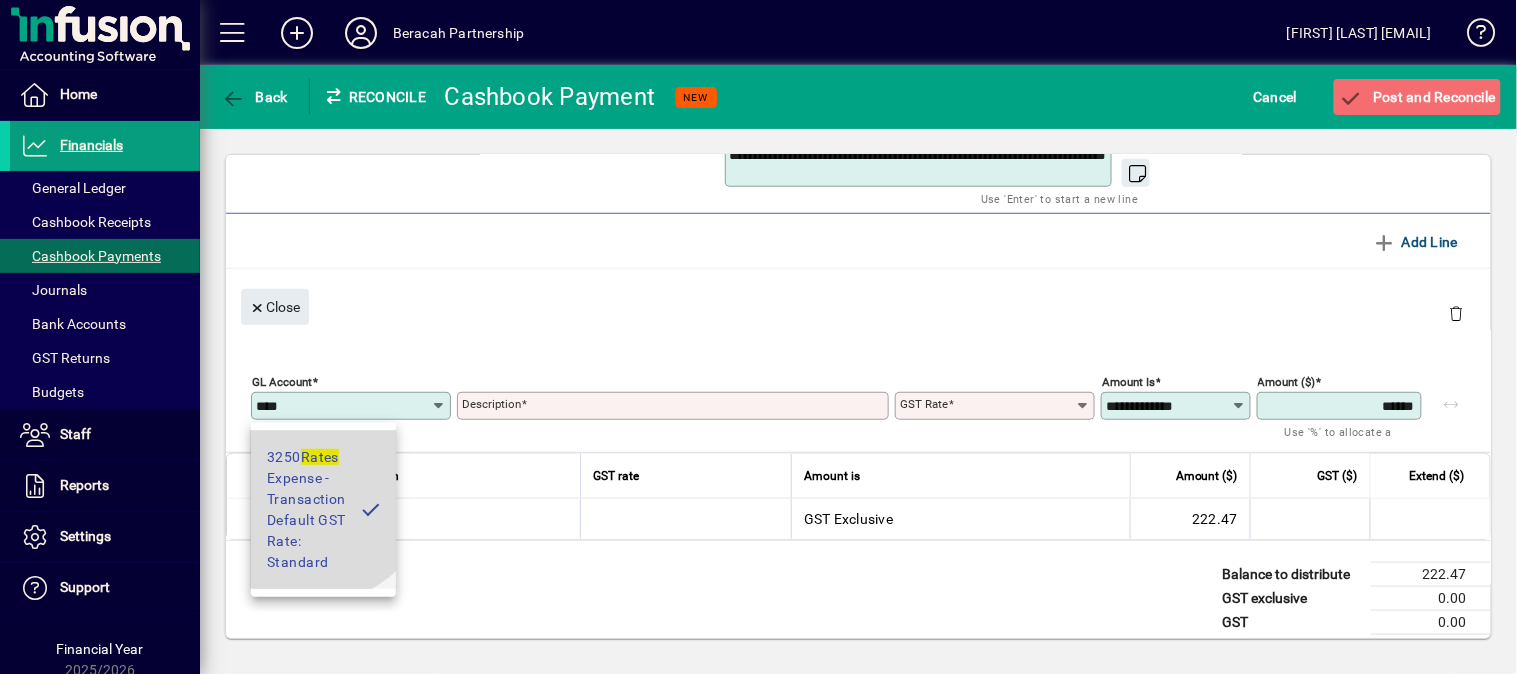 type on "*****" 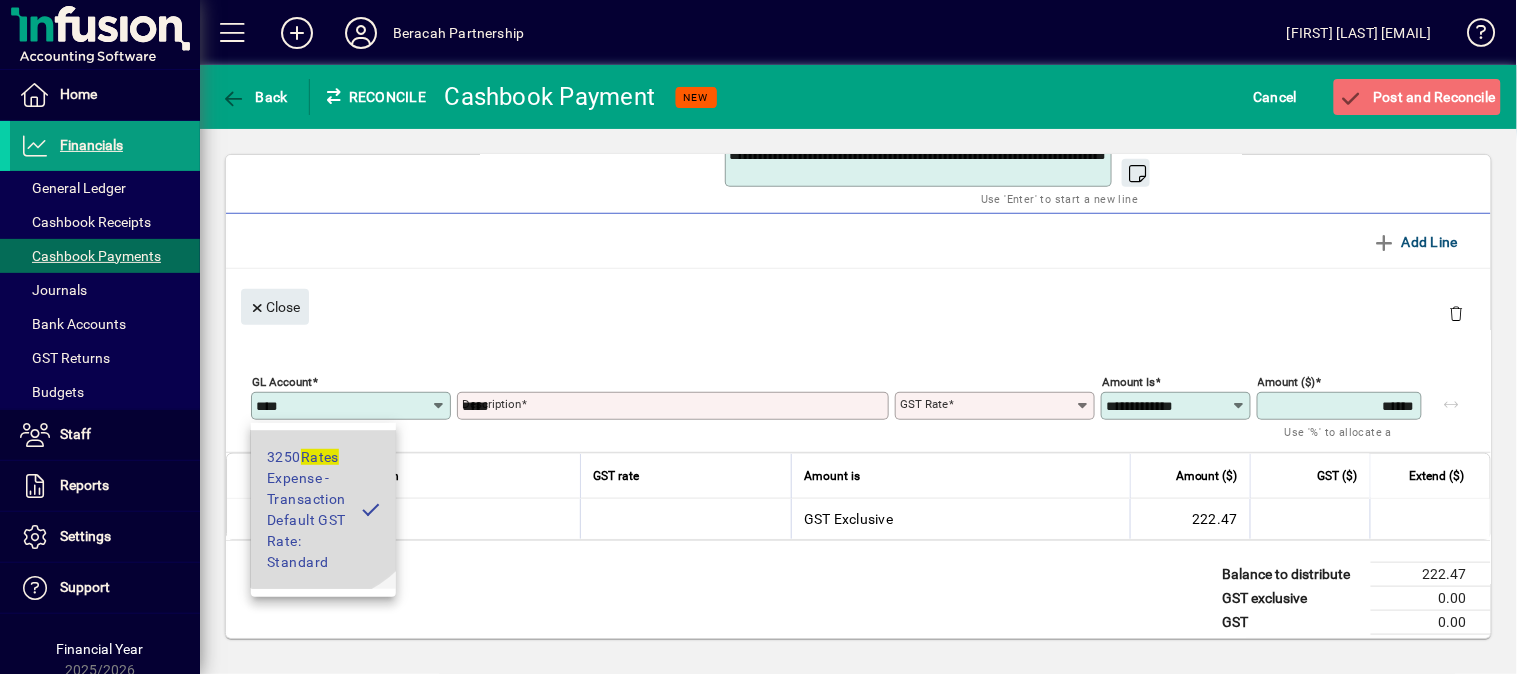type on "********" 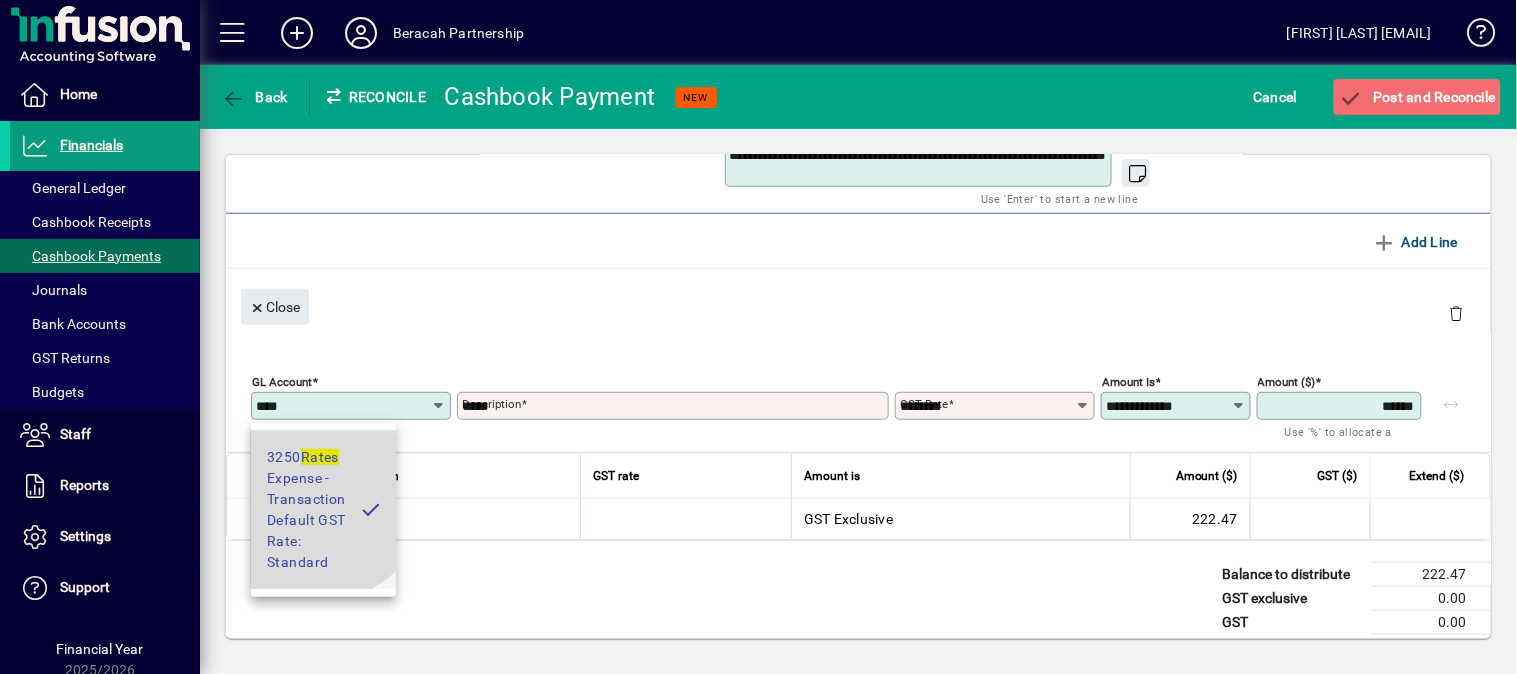 type on "**********" 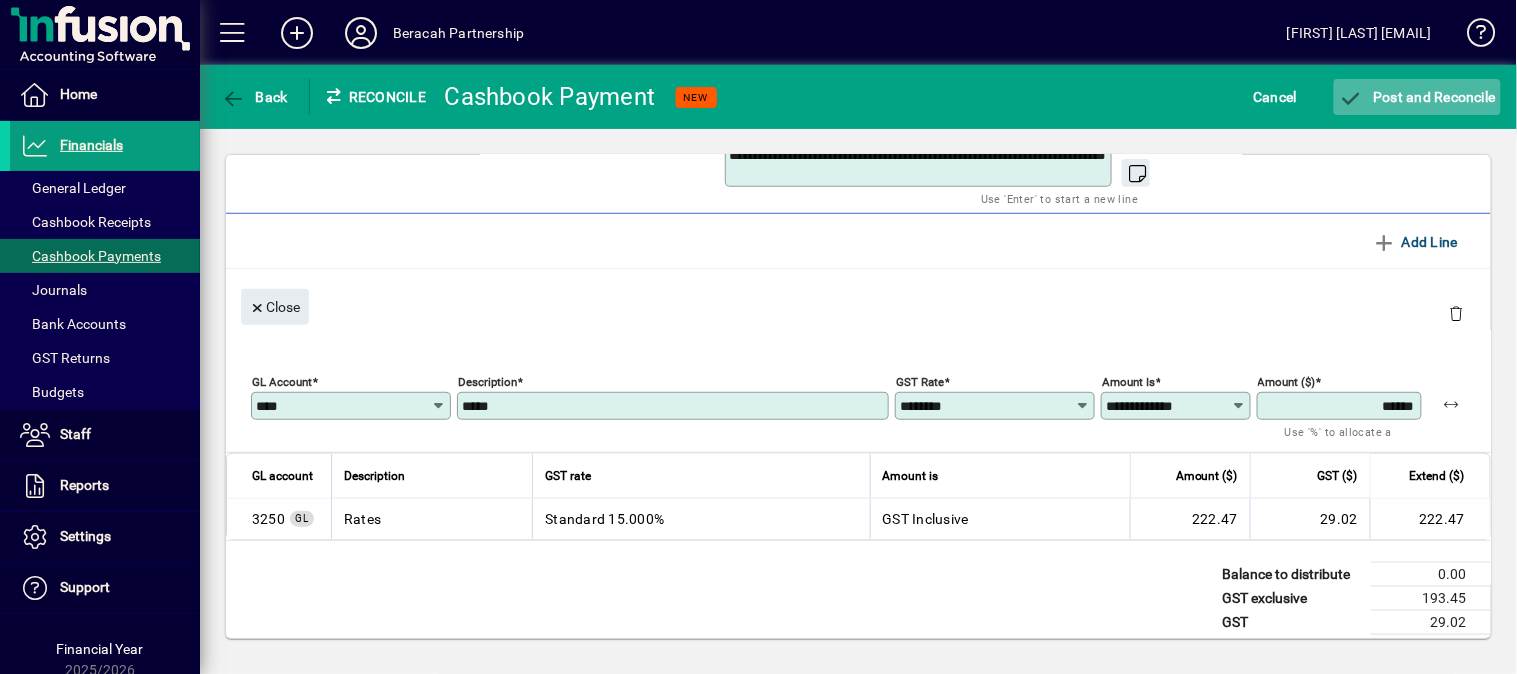 click on "Post and Reconcile" 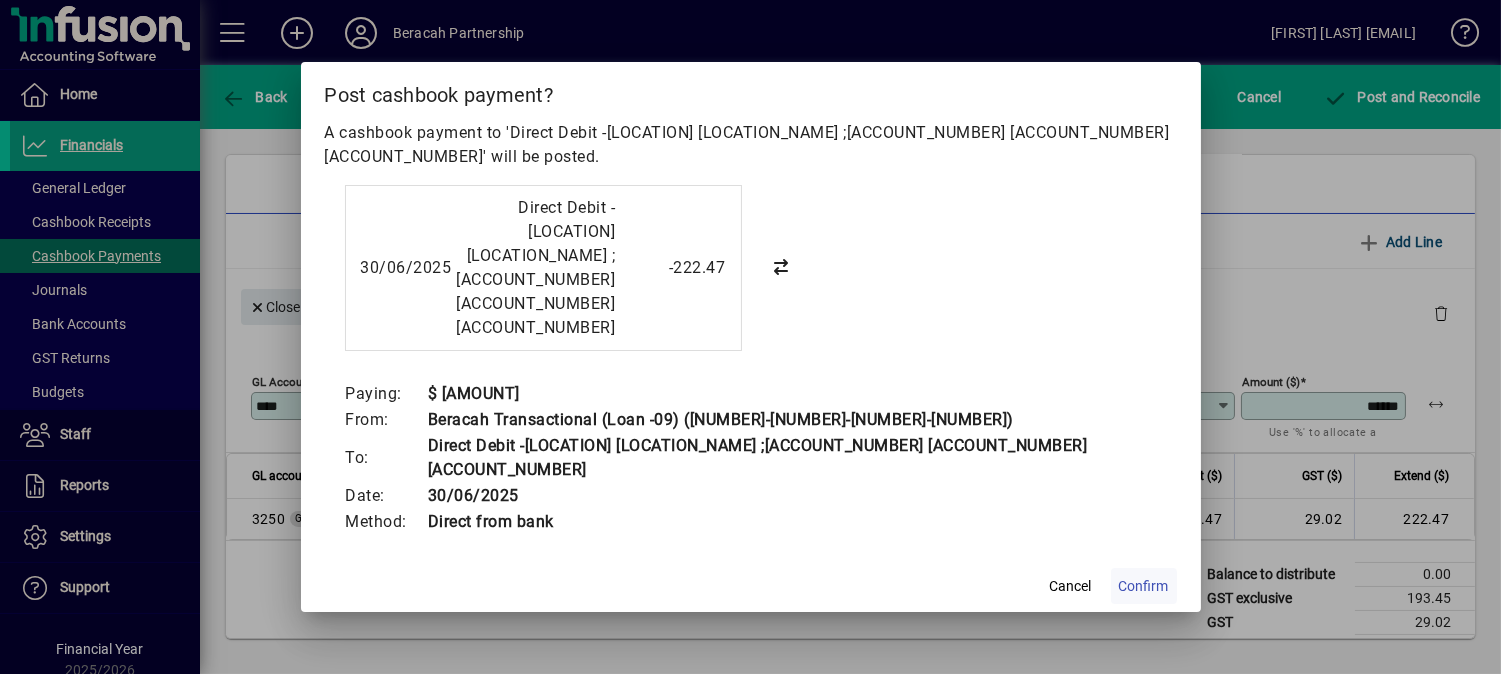 click on "Confirm" 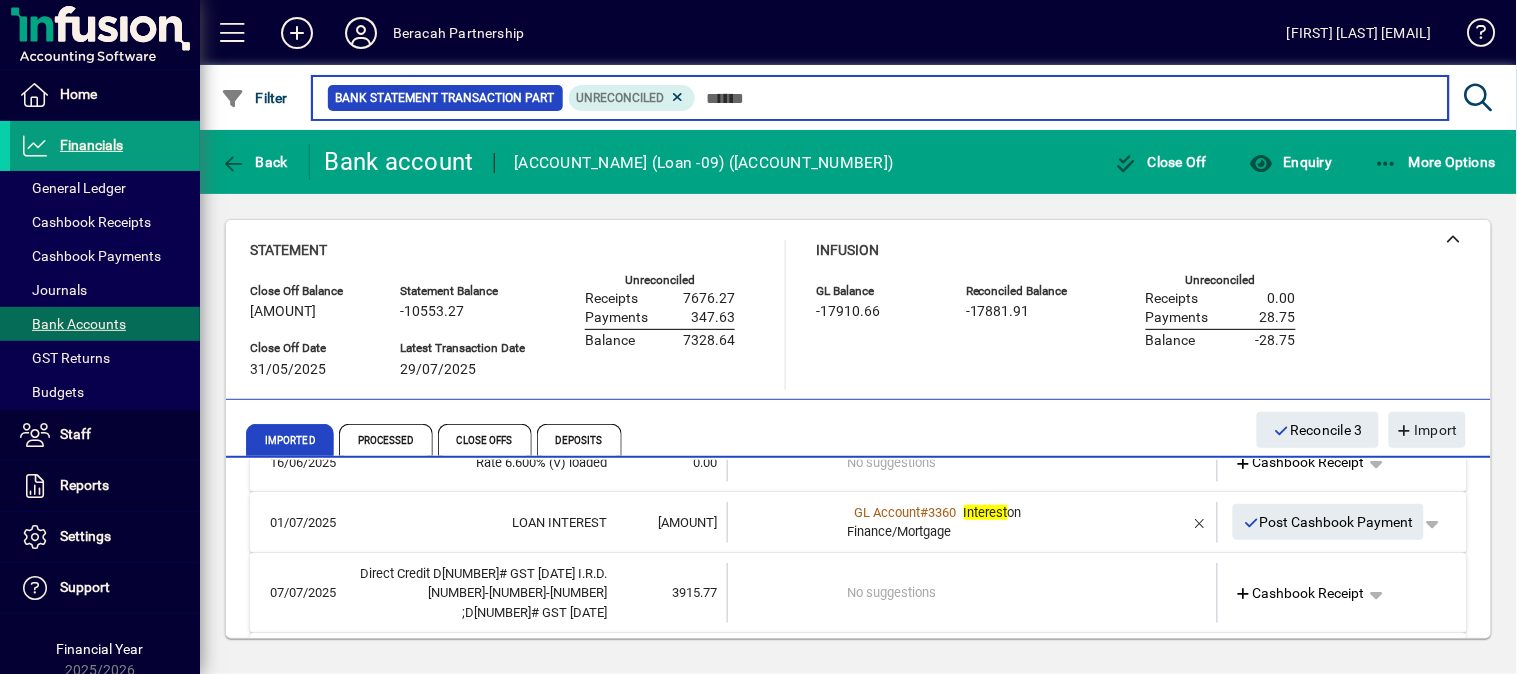 scroll, scrollTop: 0, scrollLeft: 0, axis: both 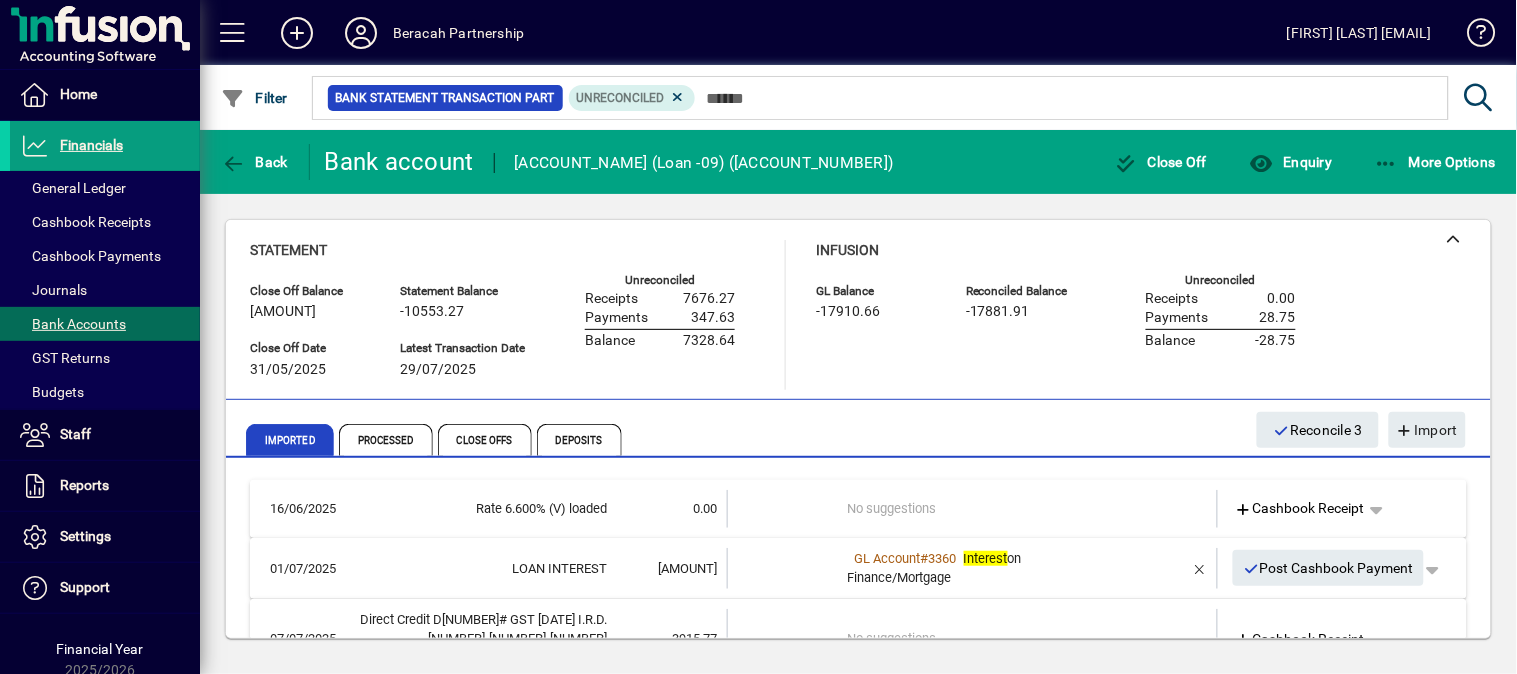 click on "Cashbook Receipt" at bounding box center [1338, 509] 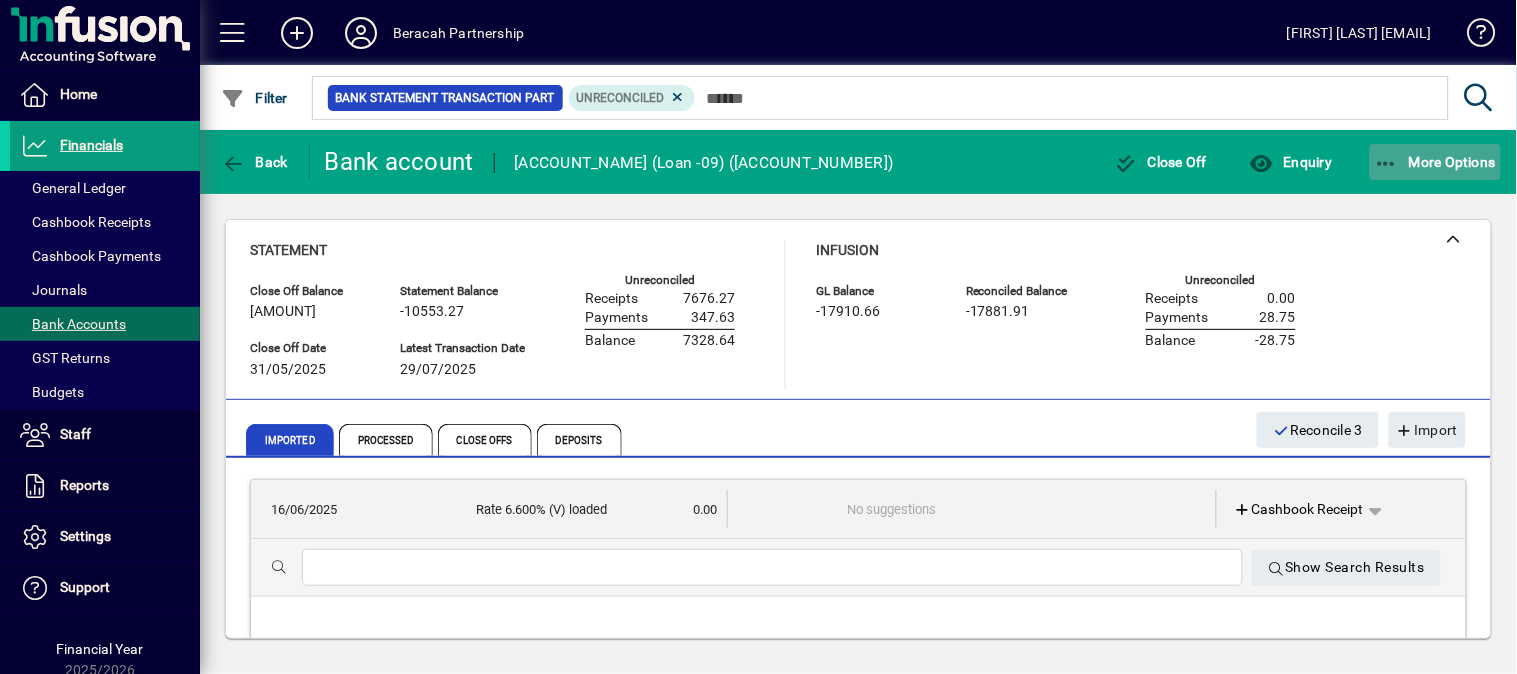 click 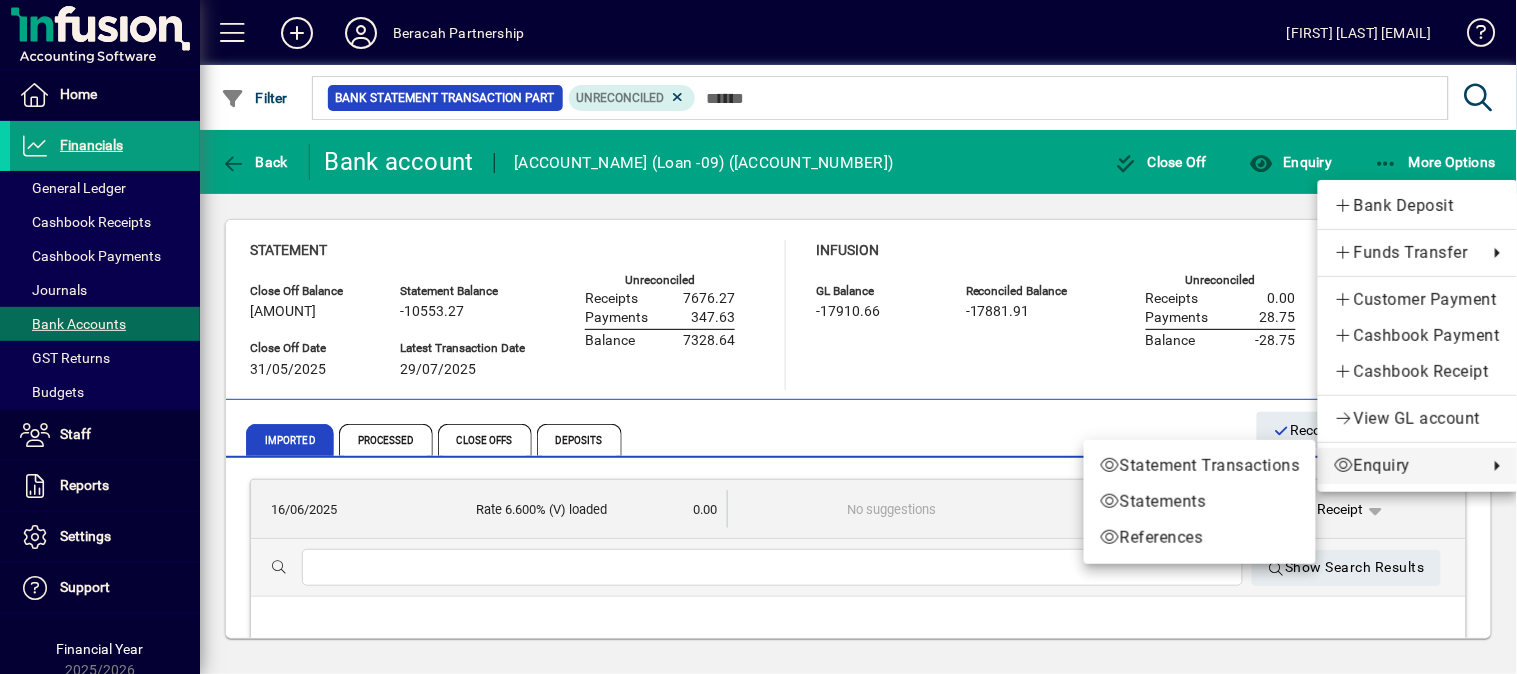 click on "Enquiry" at bounding box center [1406, 466] 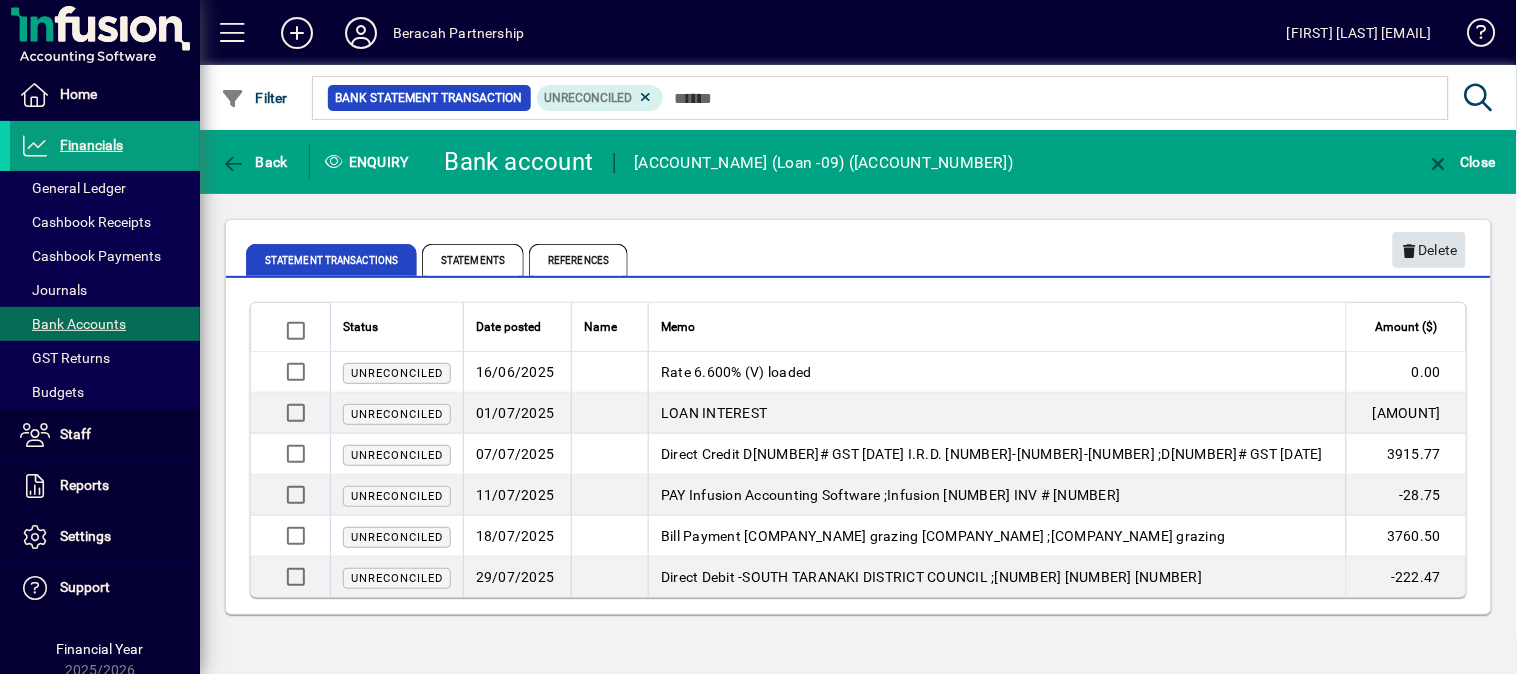 click on "Delete" 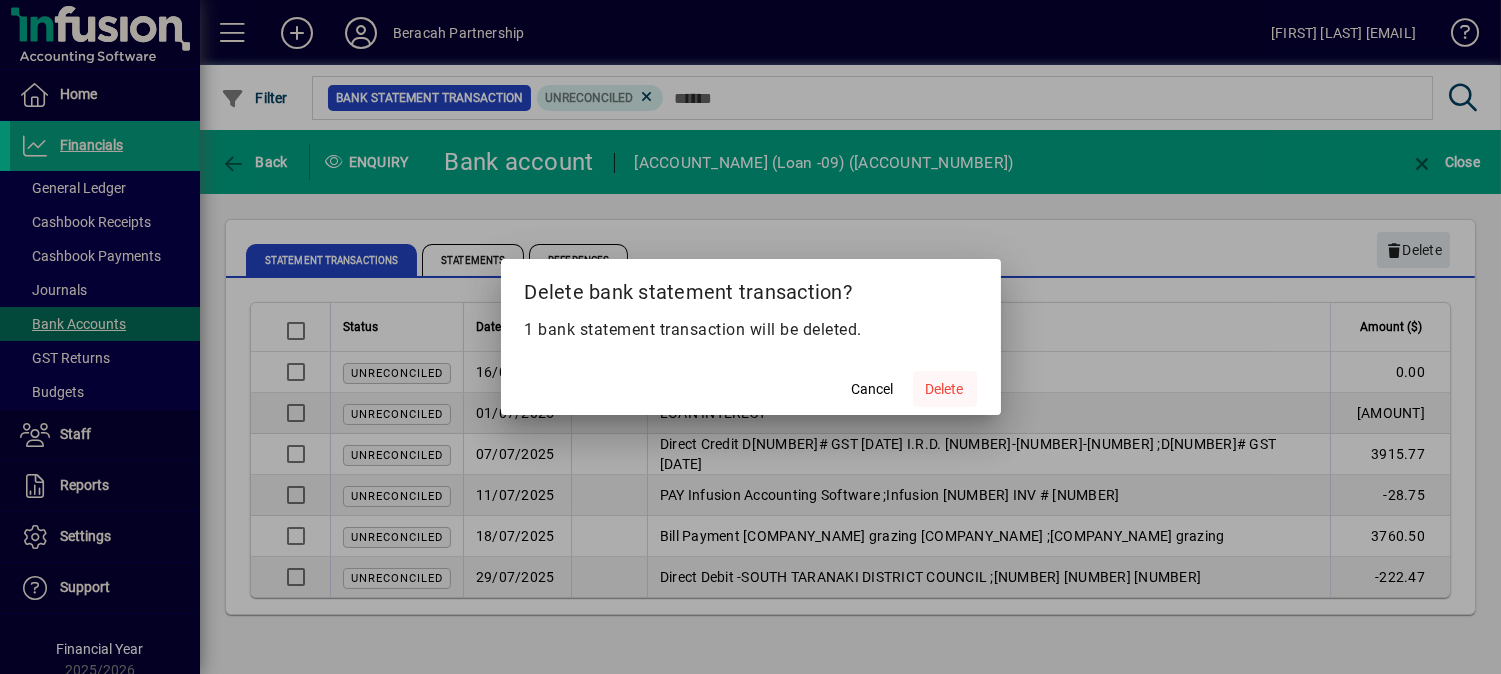 click on "Delete" 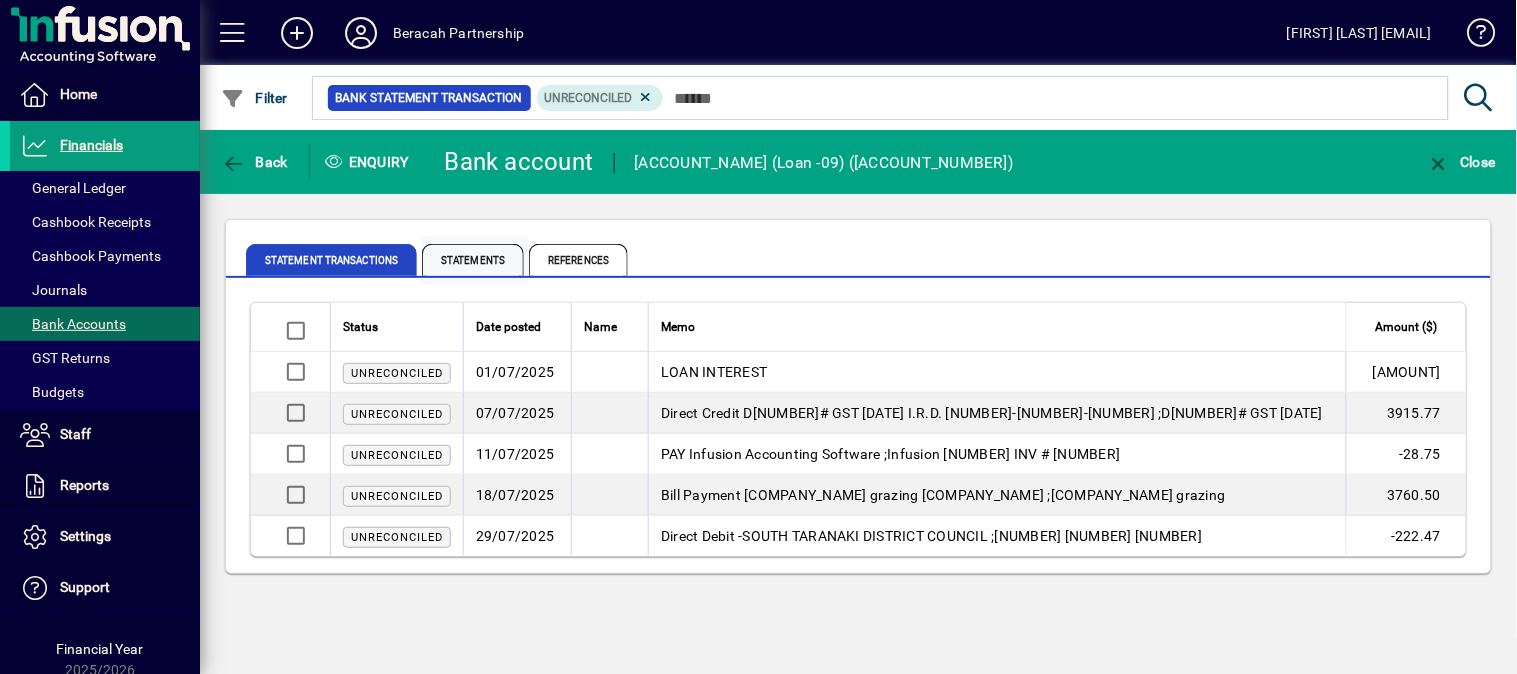 click on "Statements" at bounding box center (473, 260) 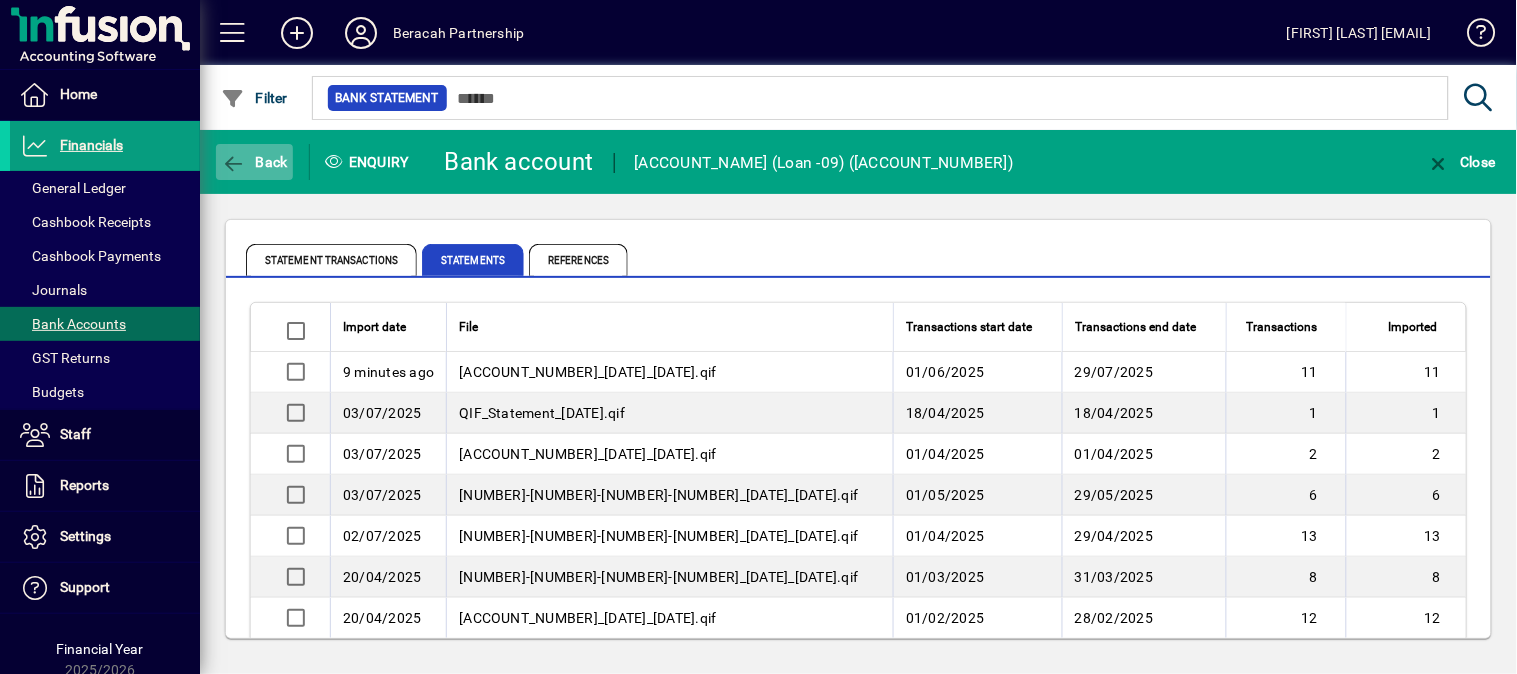click on "Back" 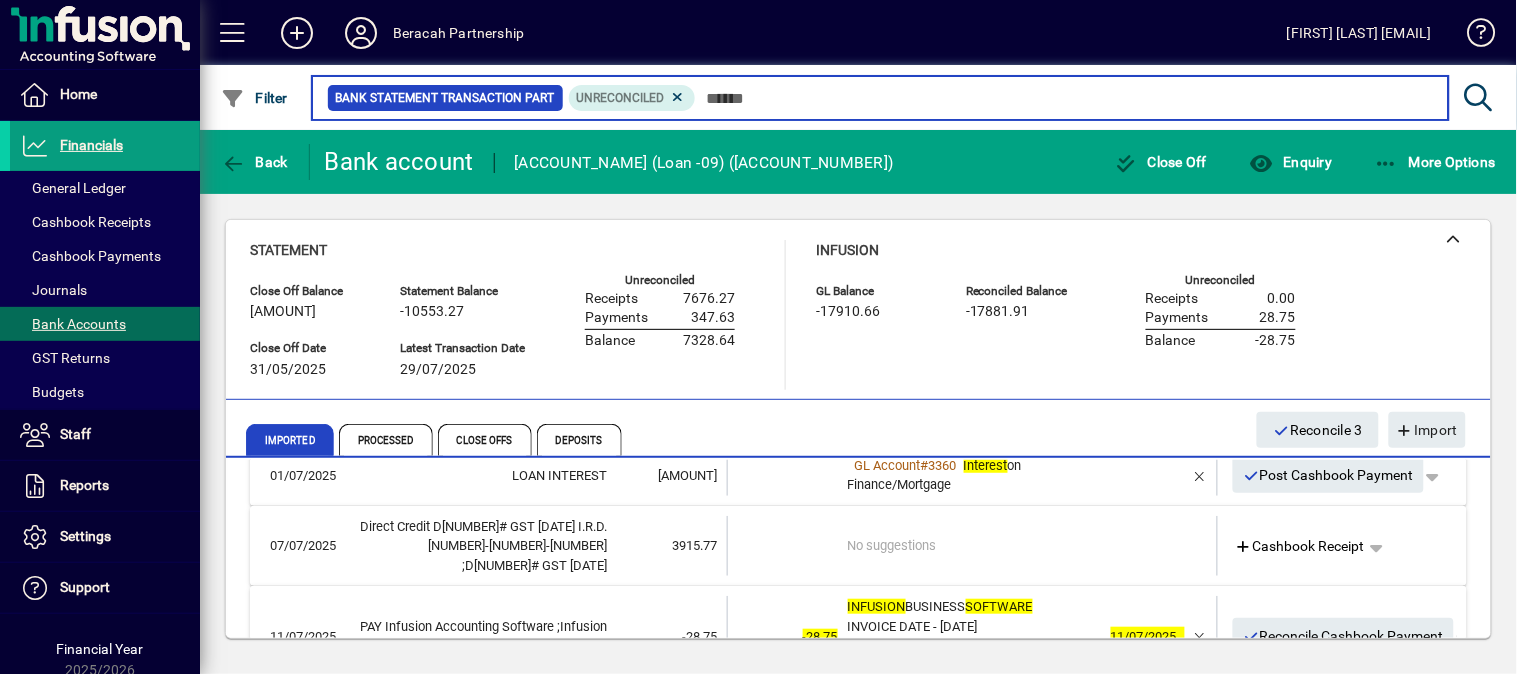 scroll, scrollTop: 0, scrollLeft: 0, axis: both 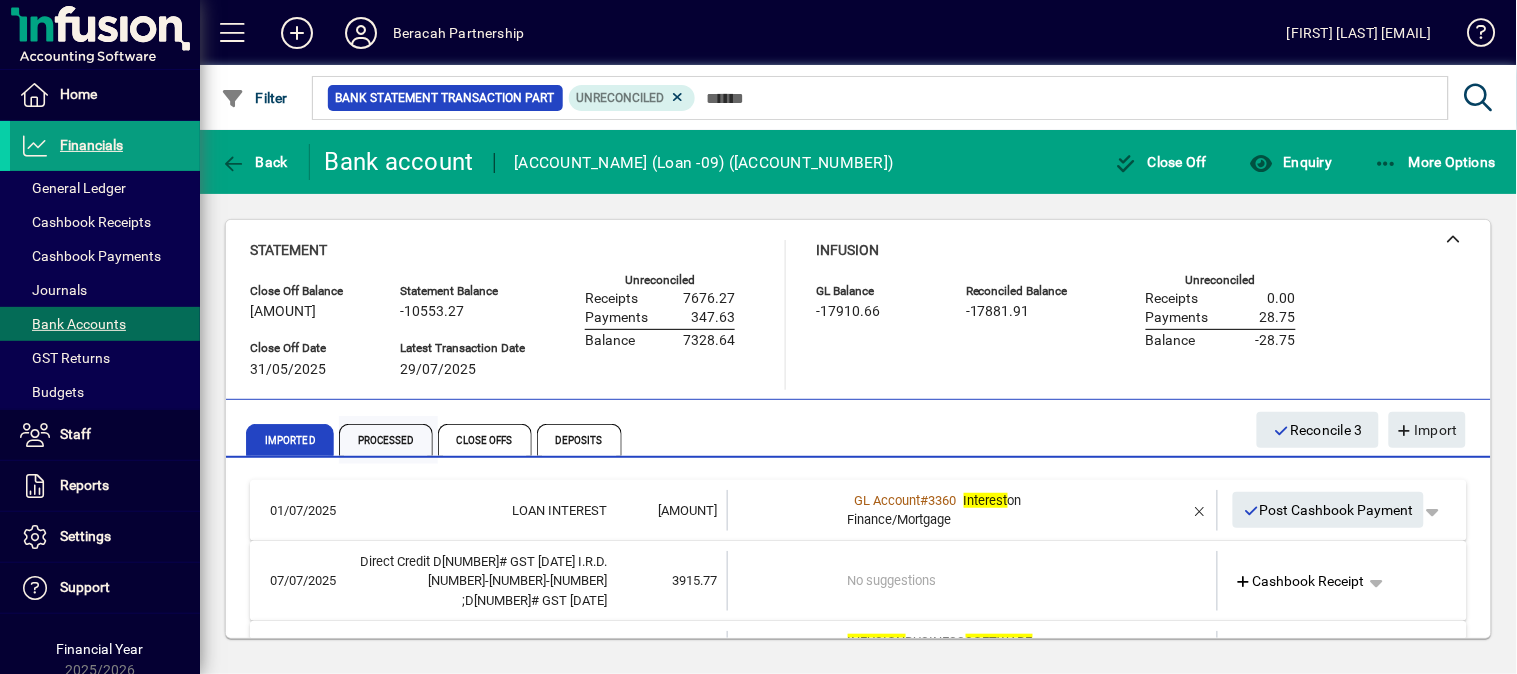 click on "Processed" at bounding box center (386, 440) 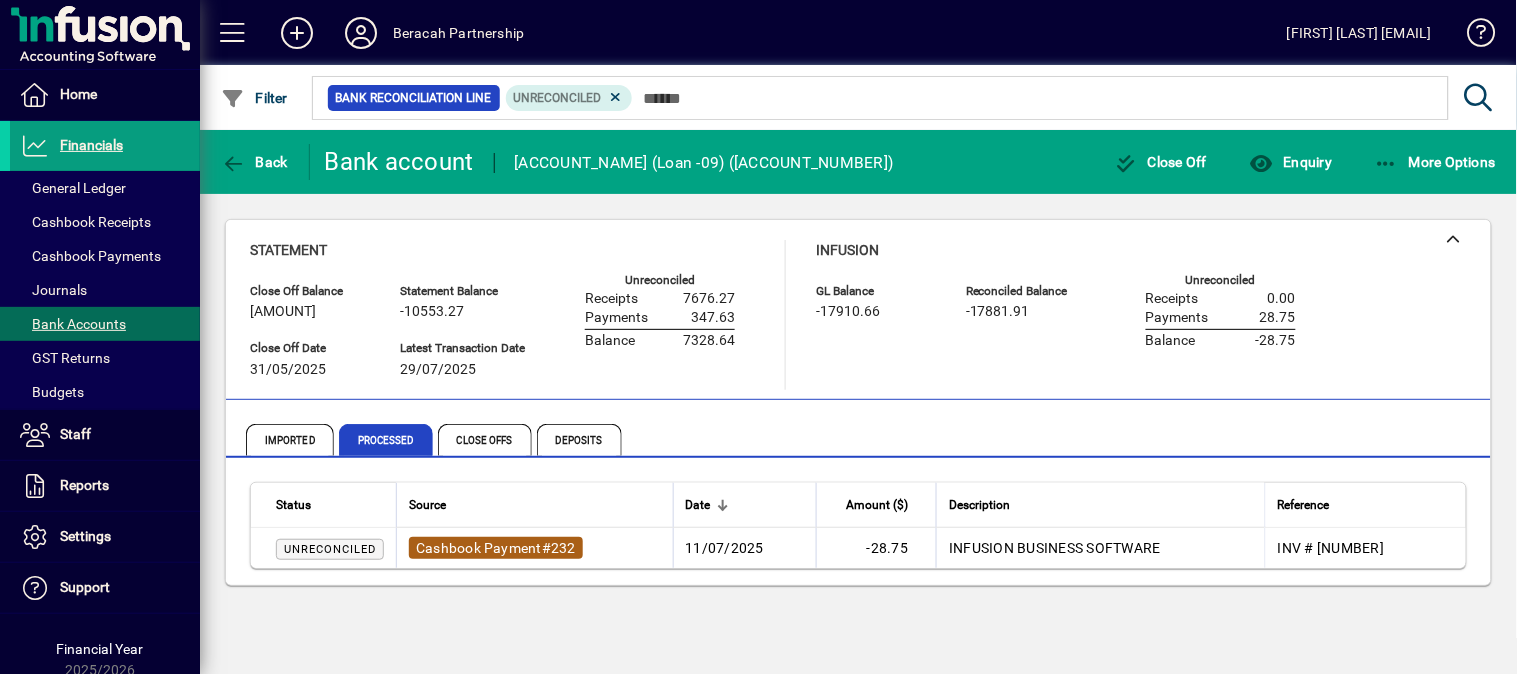 click on "Cashbook Payment" at bounding box center [479, 548] 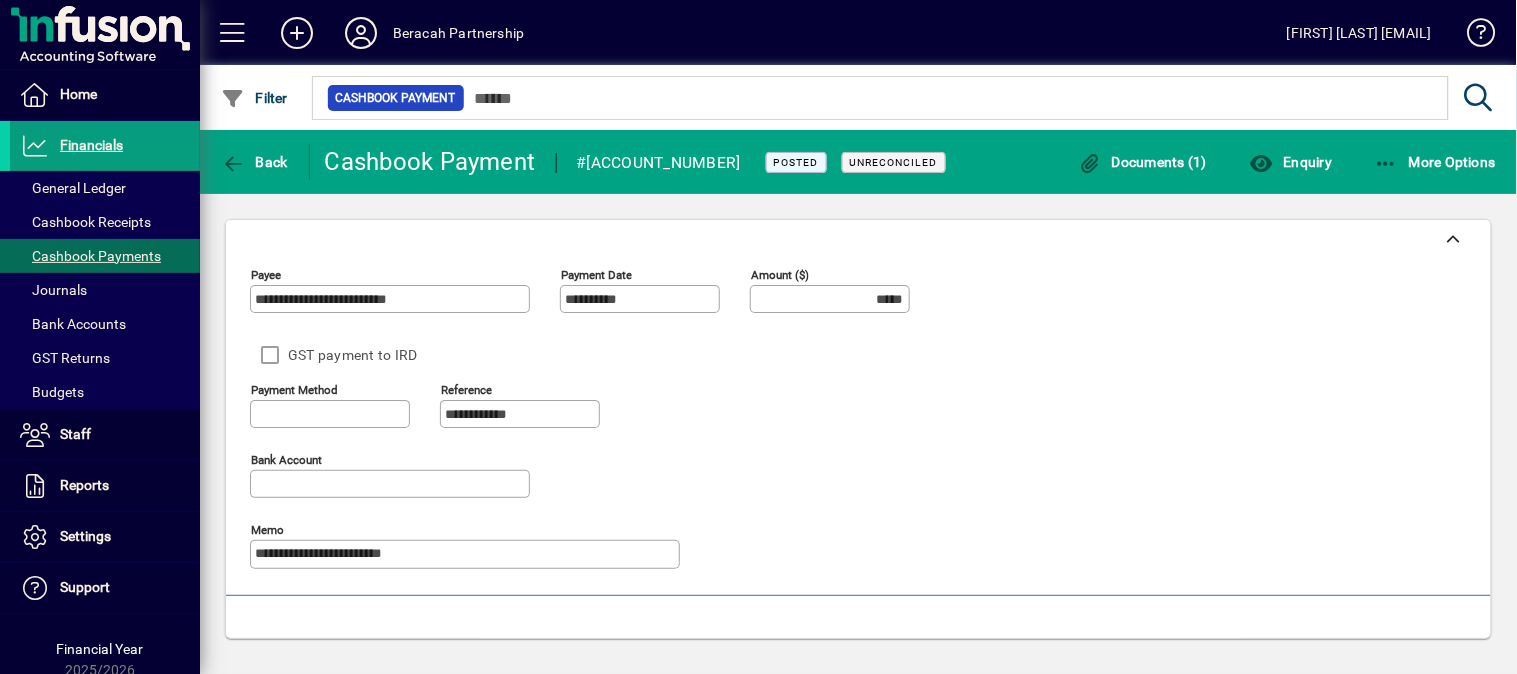 type on "**********" 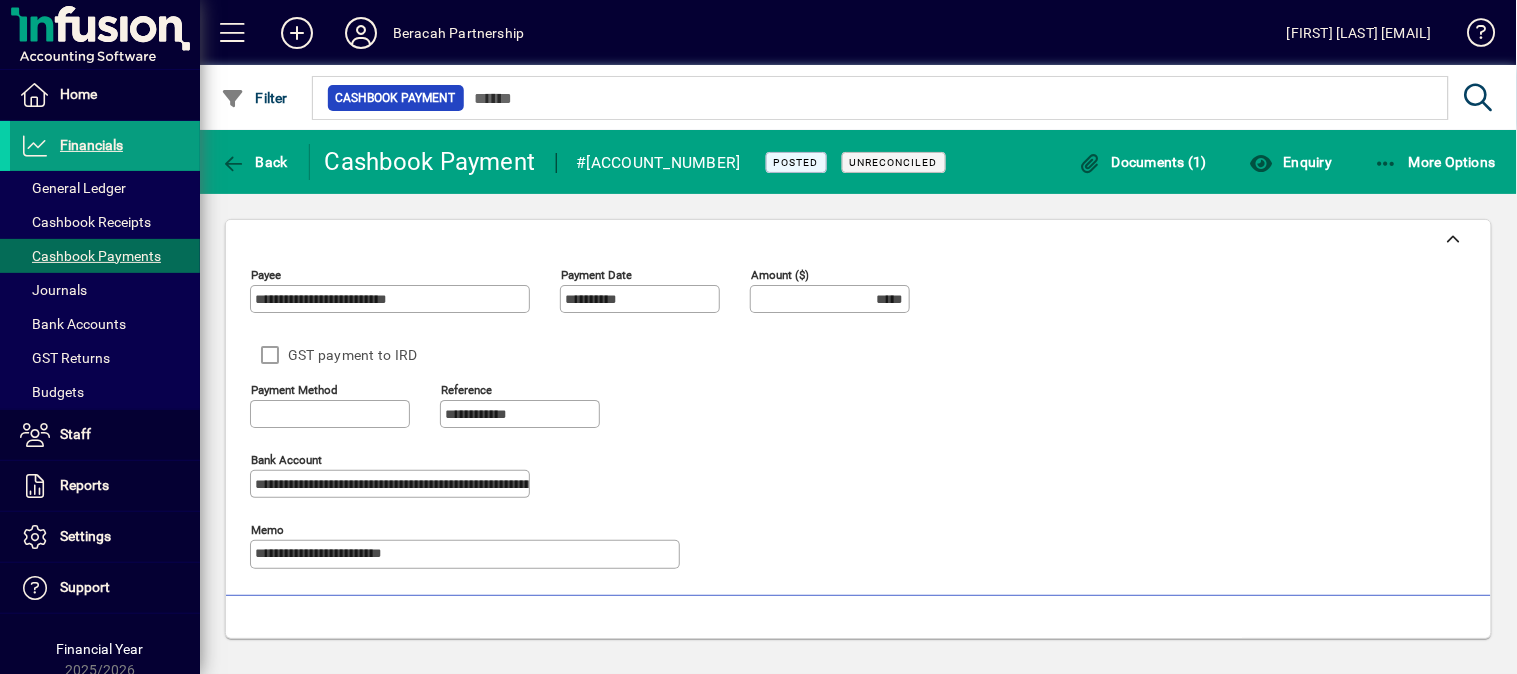 type on "**********" 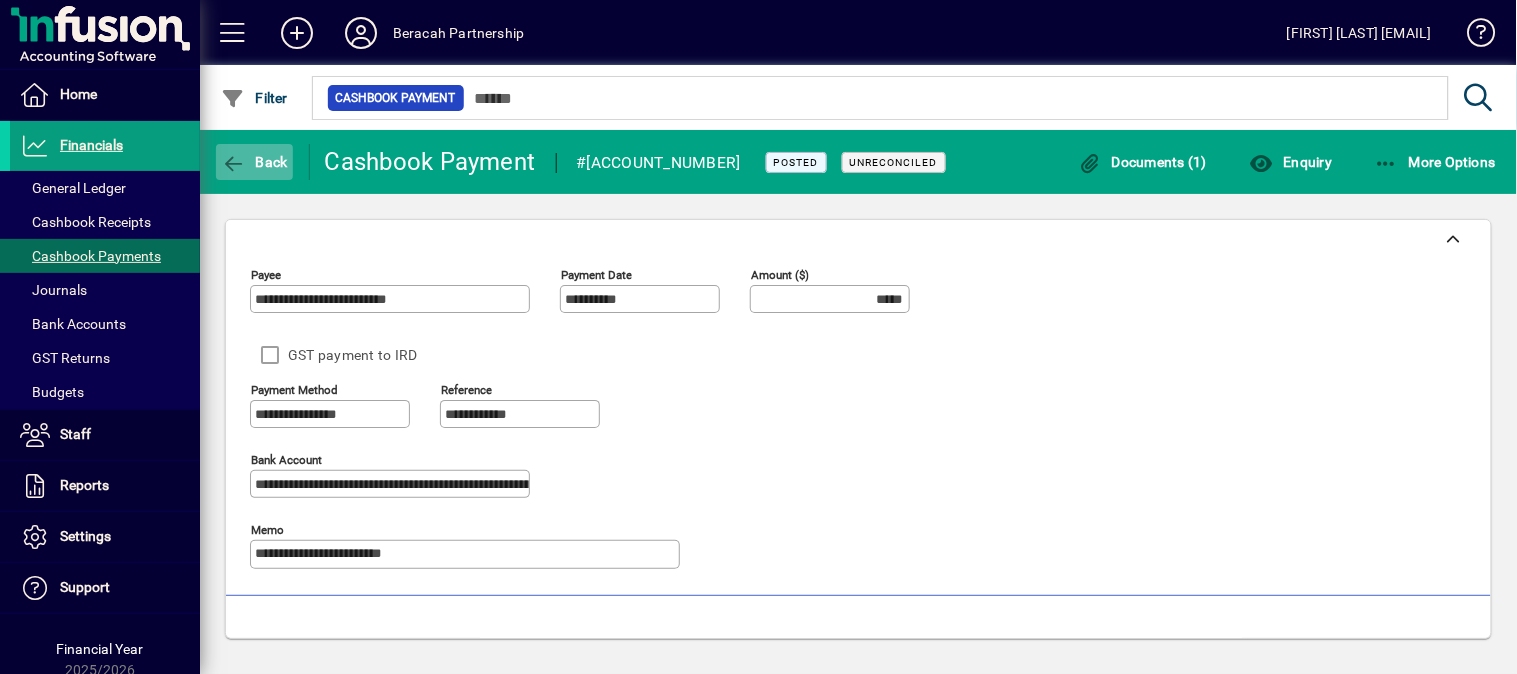 click on "Back" 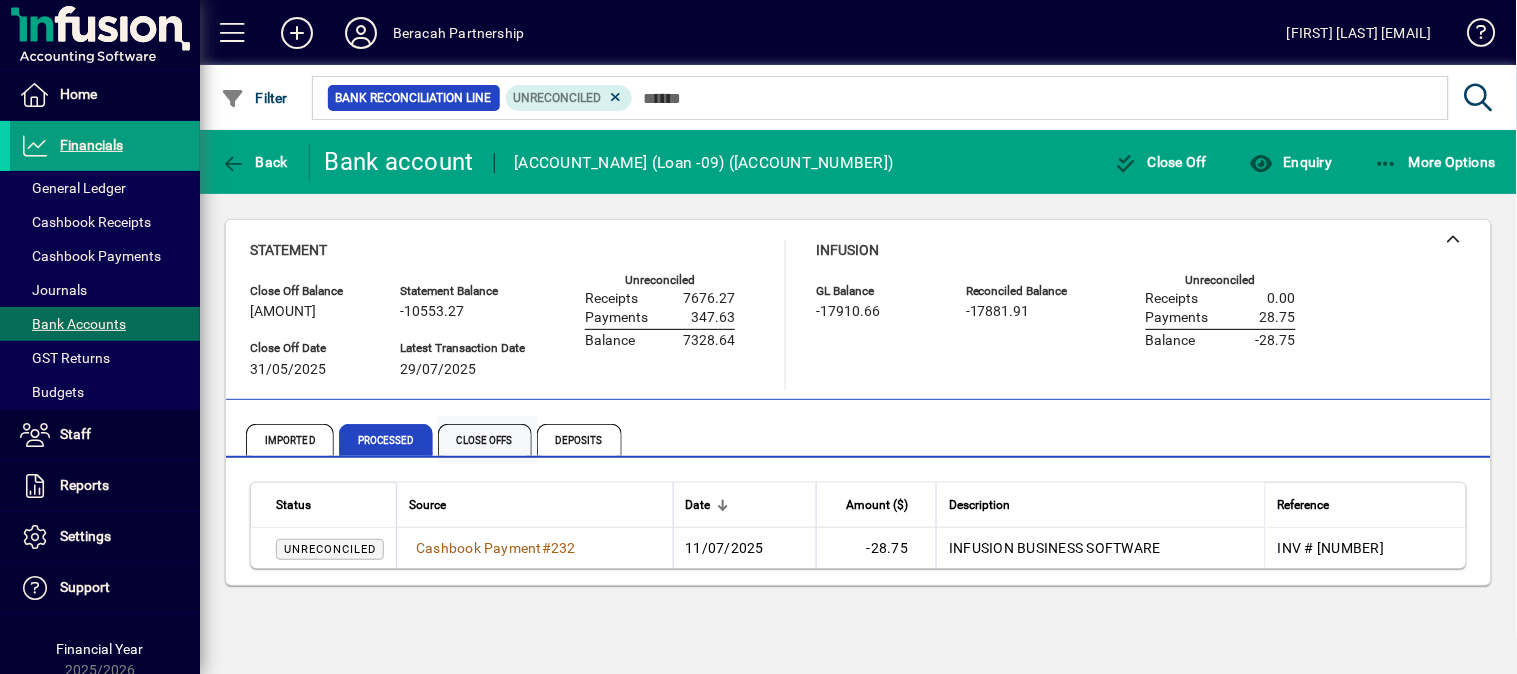 click on "Close Offs" at bounding box center (485, 440) 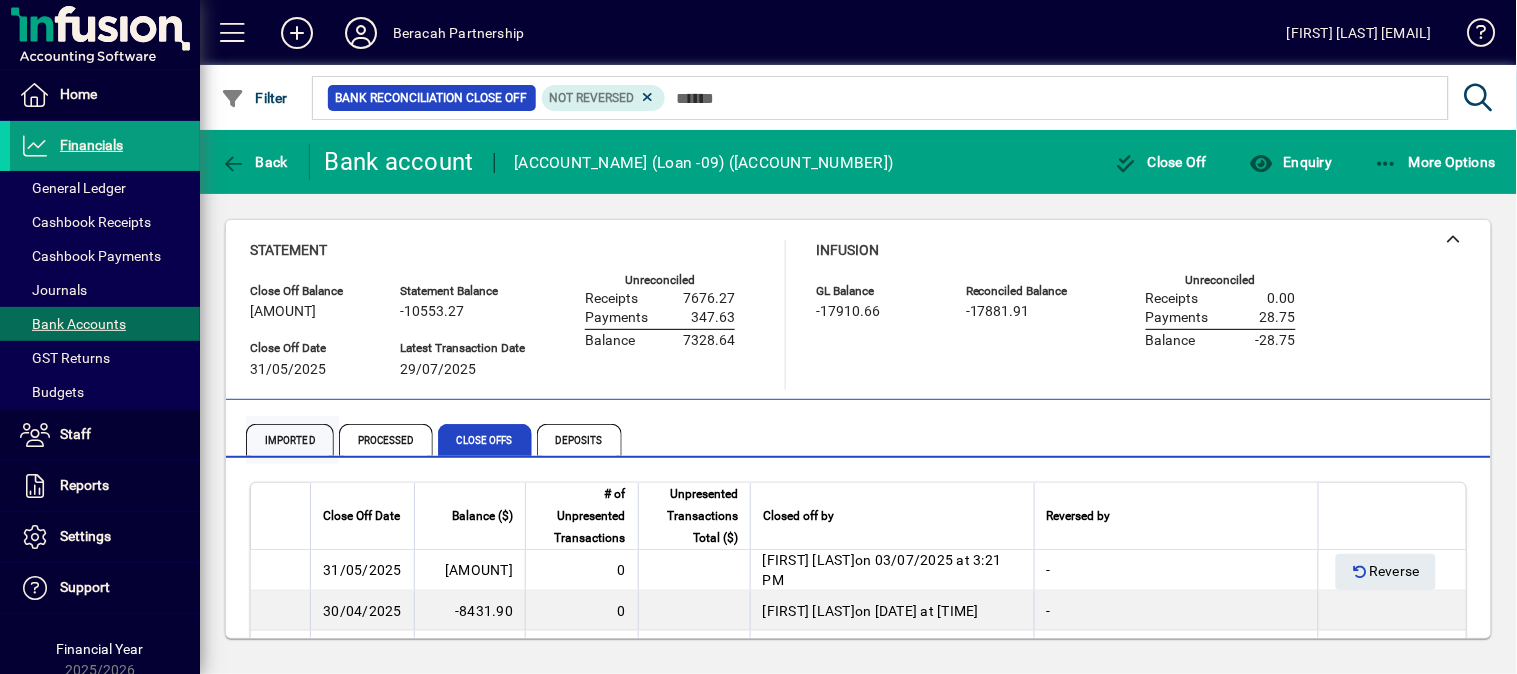 click on "Imported" at bounding box center [290, 440] 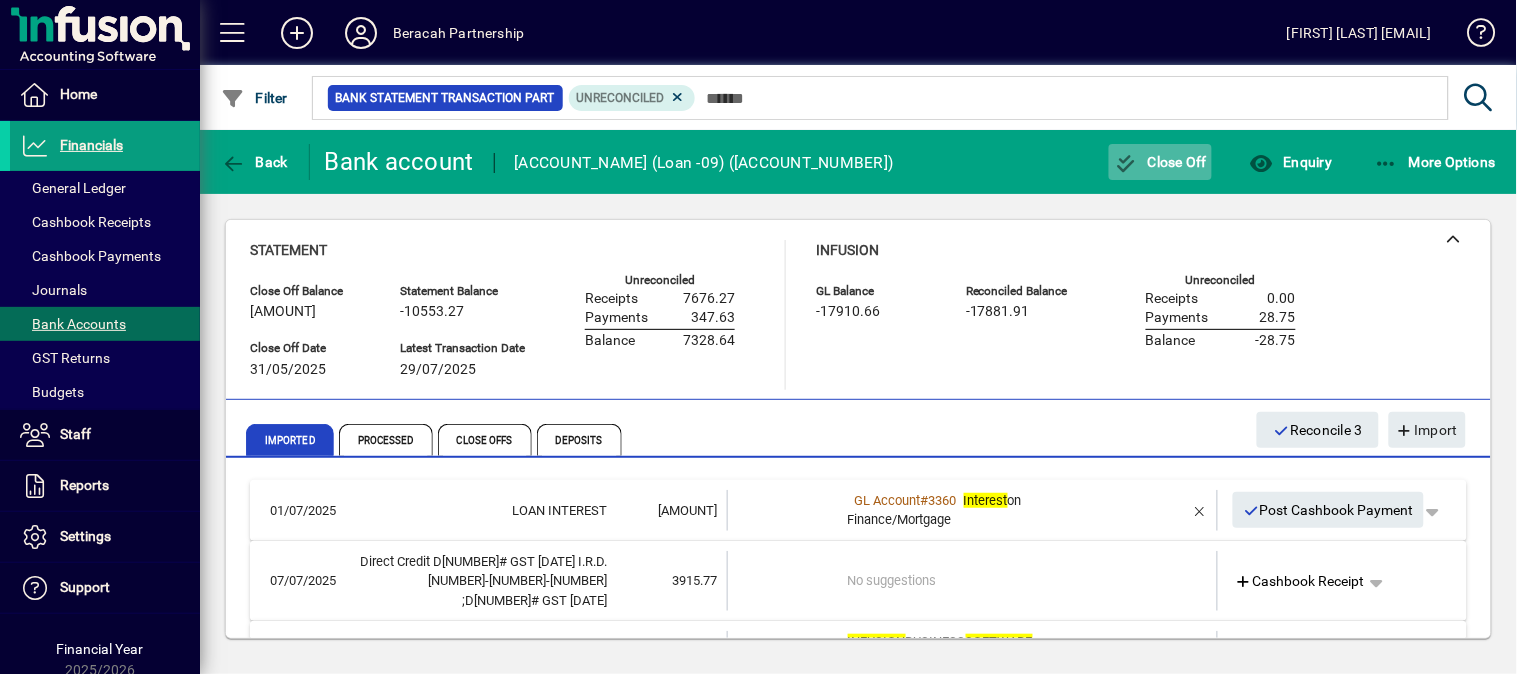 click on "Close Off" 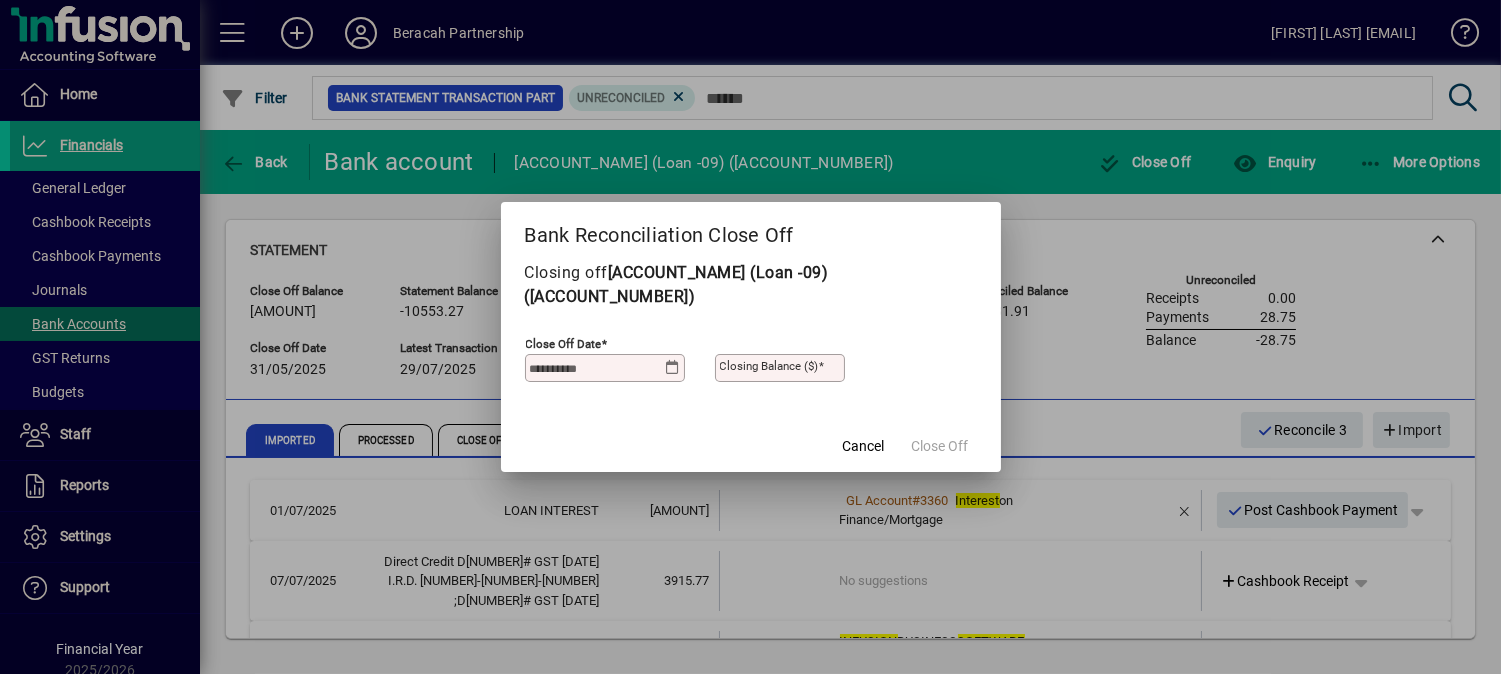 click at bounding box center (672, 368) 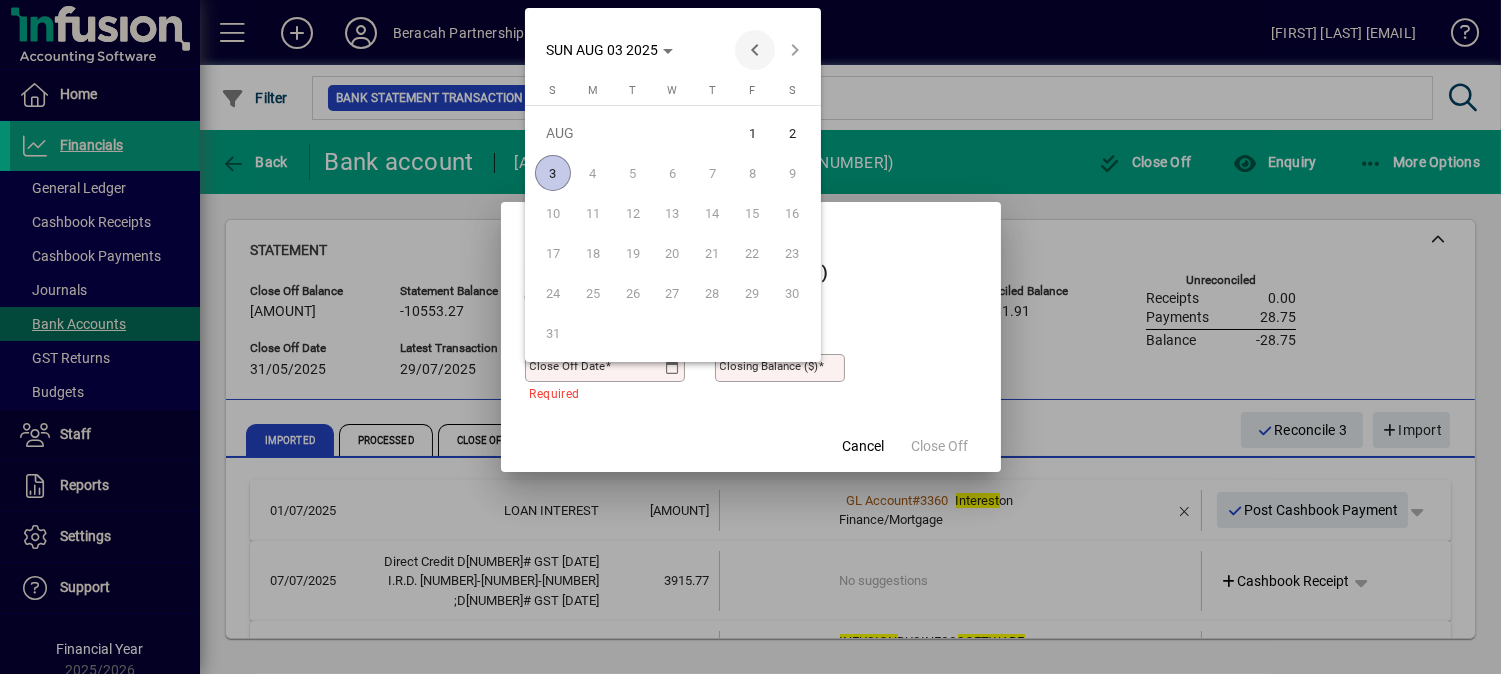 click at bounding box center (755, 50) 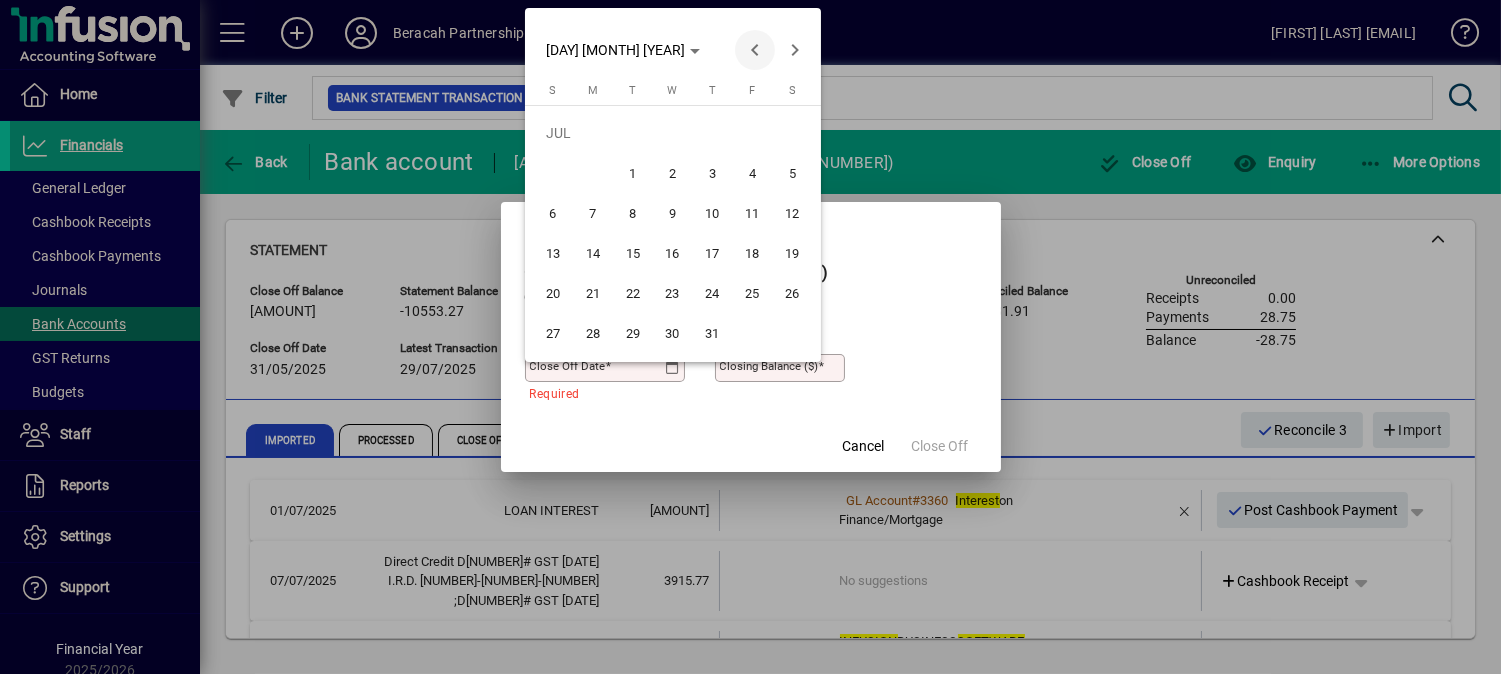 click at bounding box center [755, 50] 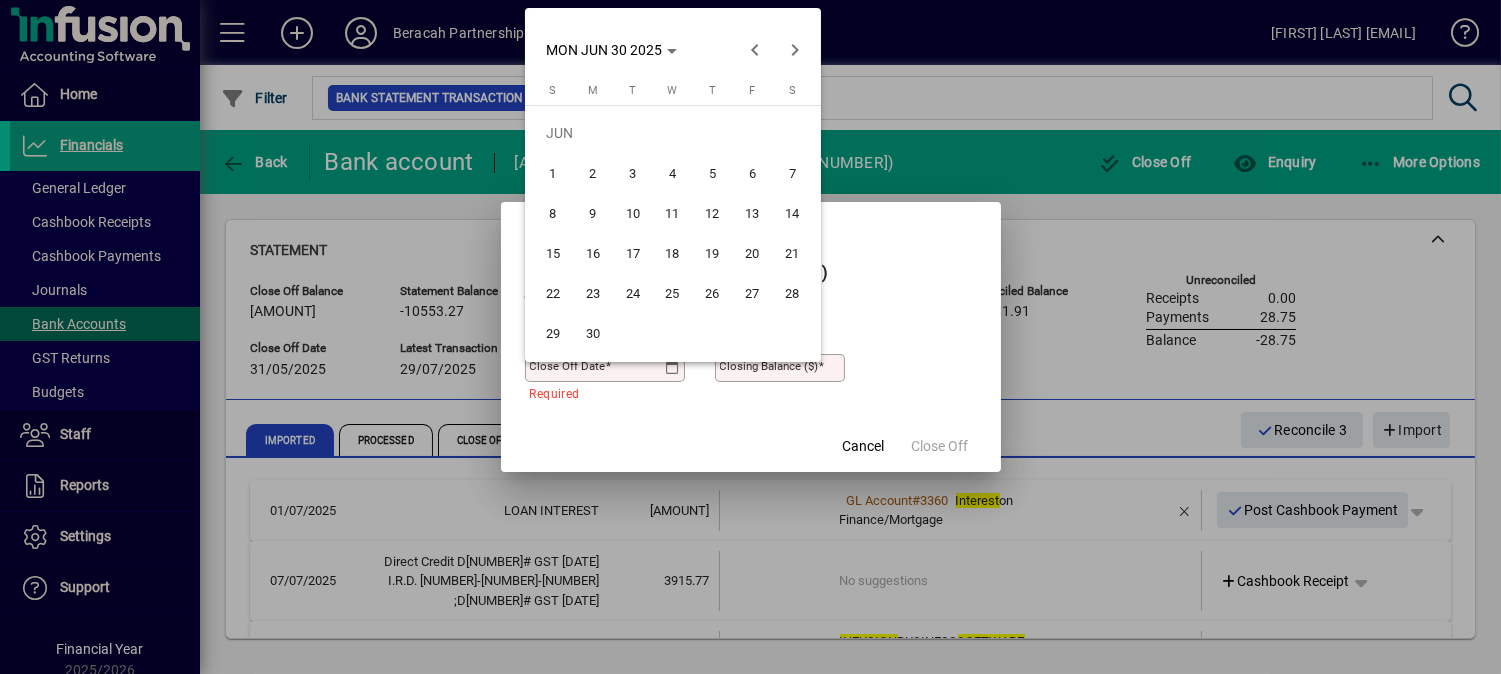click on "30" at bounding box center (593, 333) 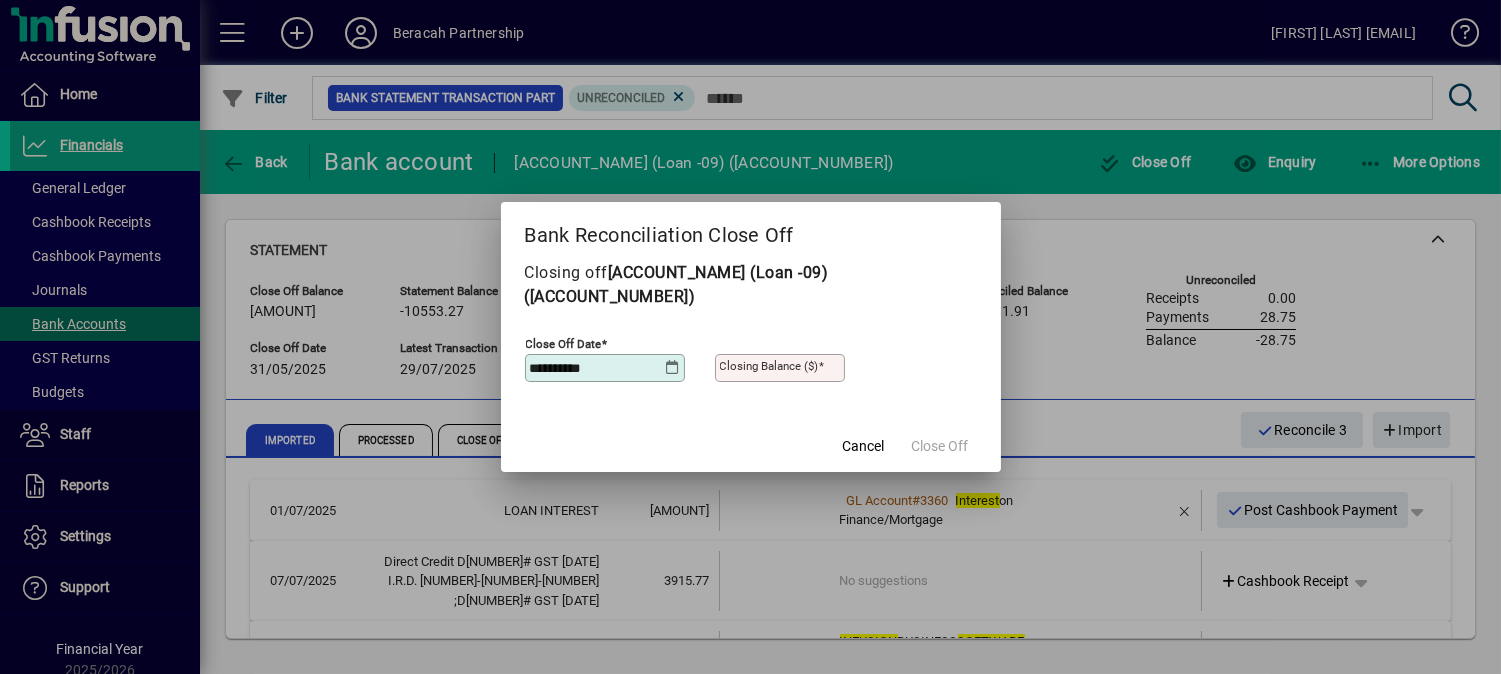 click on "Closing Balance ($)" at bounding box center [769, 366] 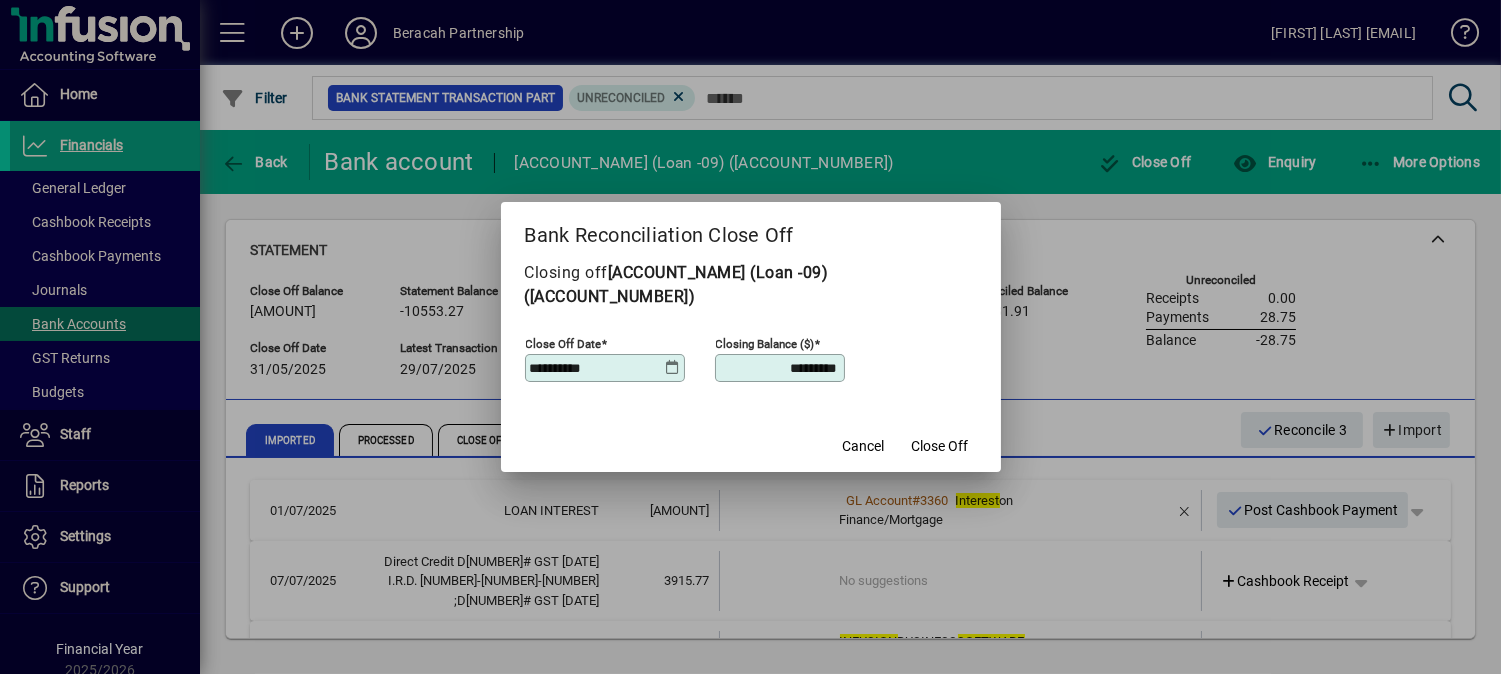 type on "*********" 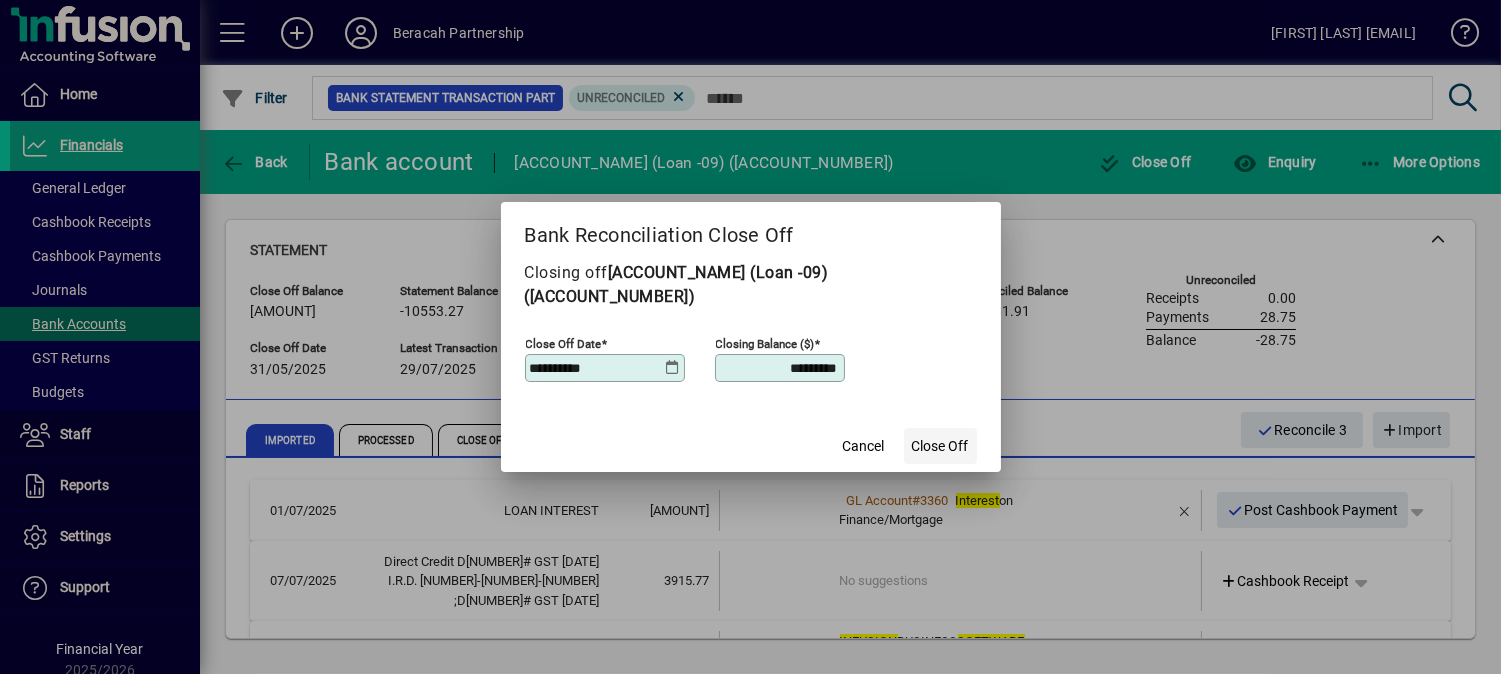 click on "Close Off" 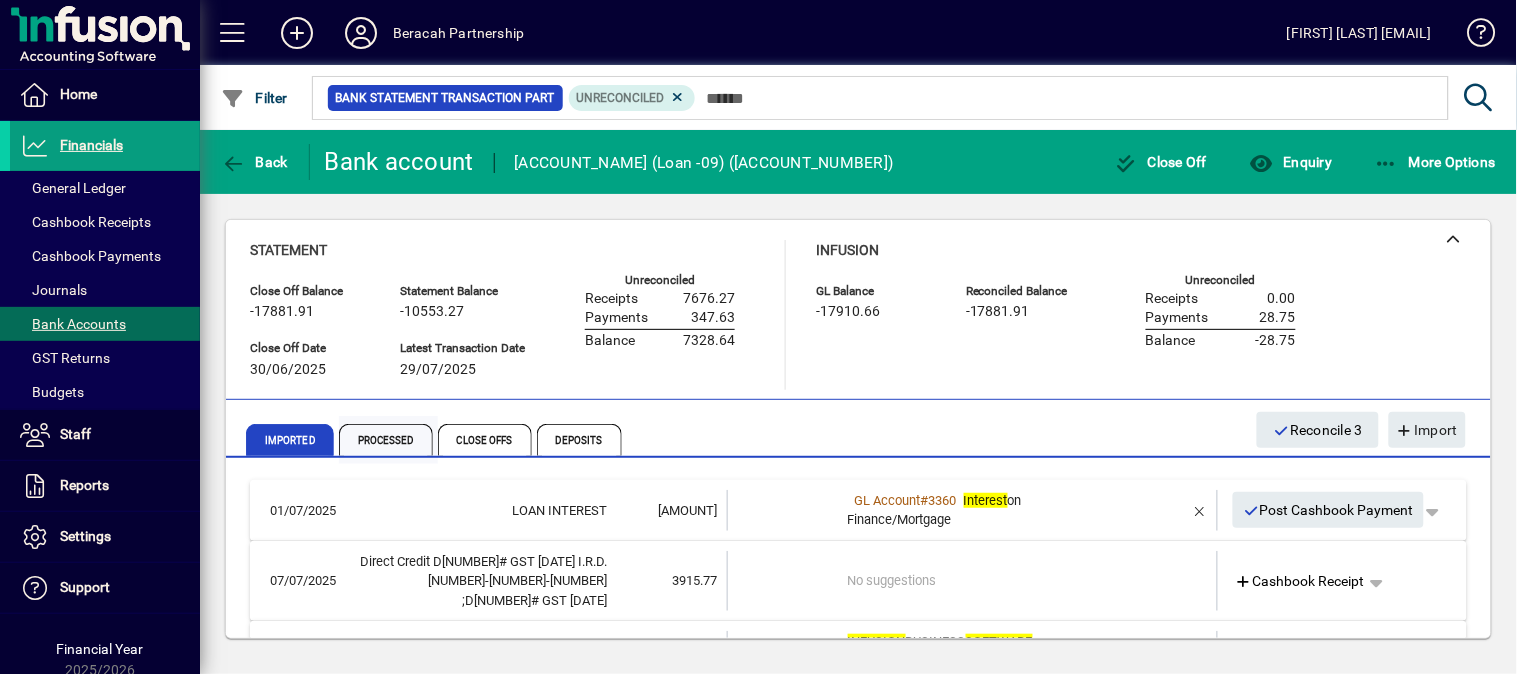 click on "Processed" at bounding box center (386, 440) 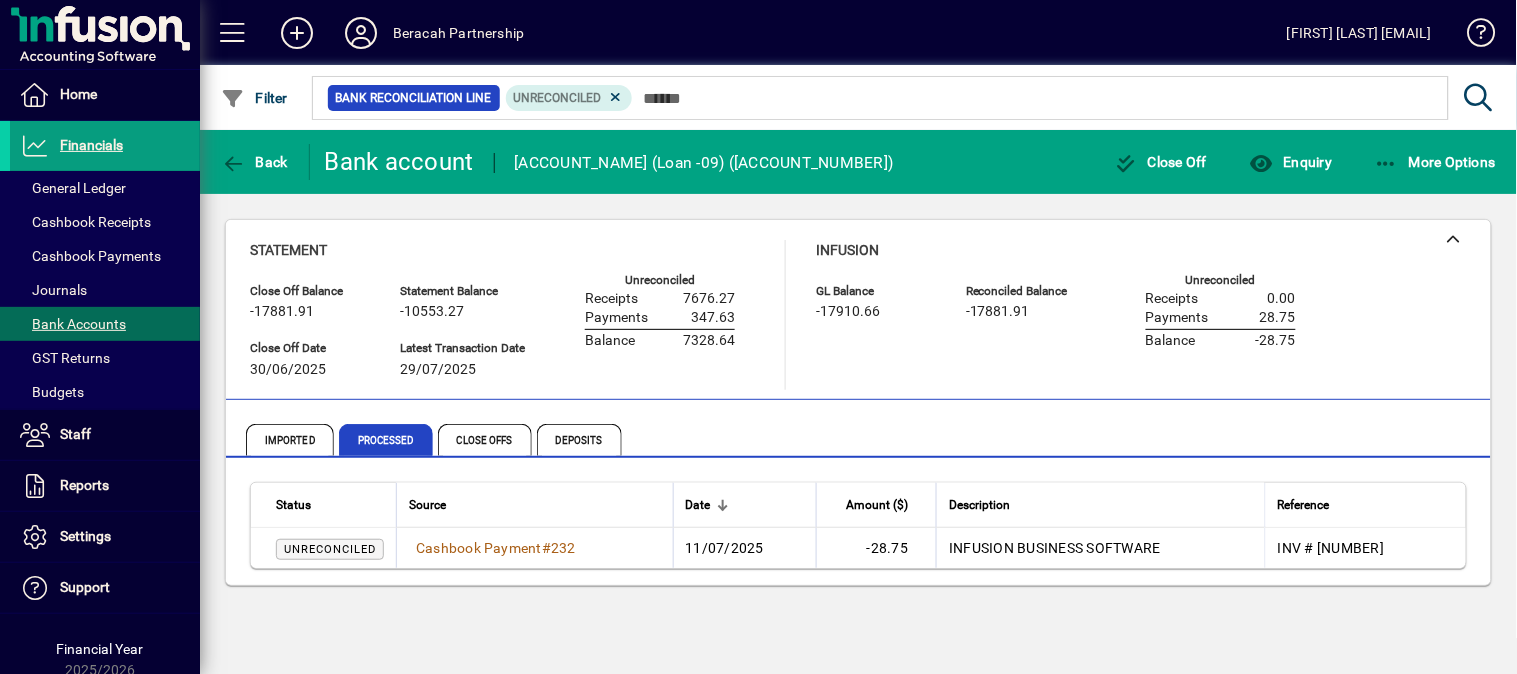 click on "Processed" at bounding box center [386, 440] 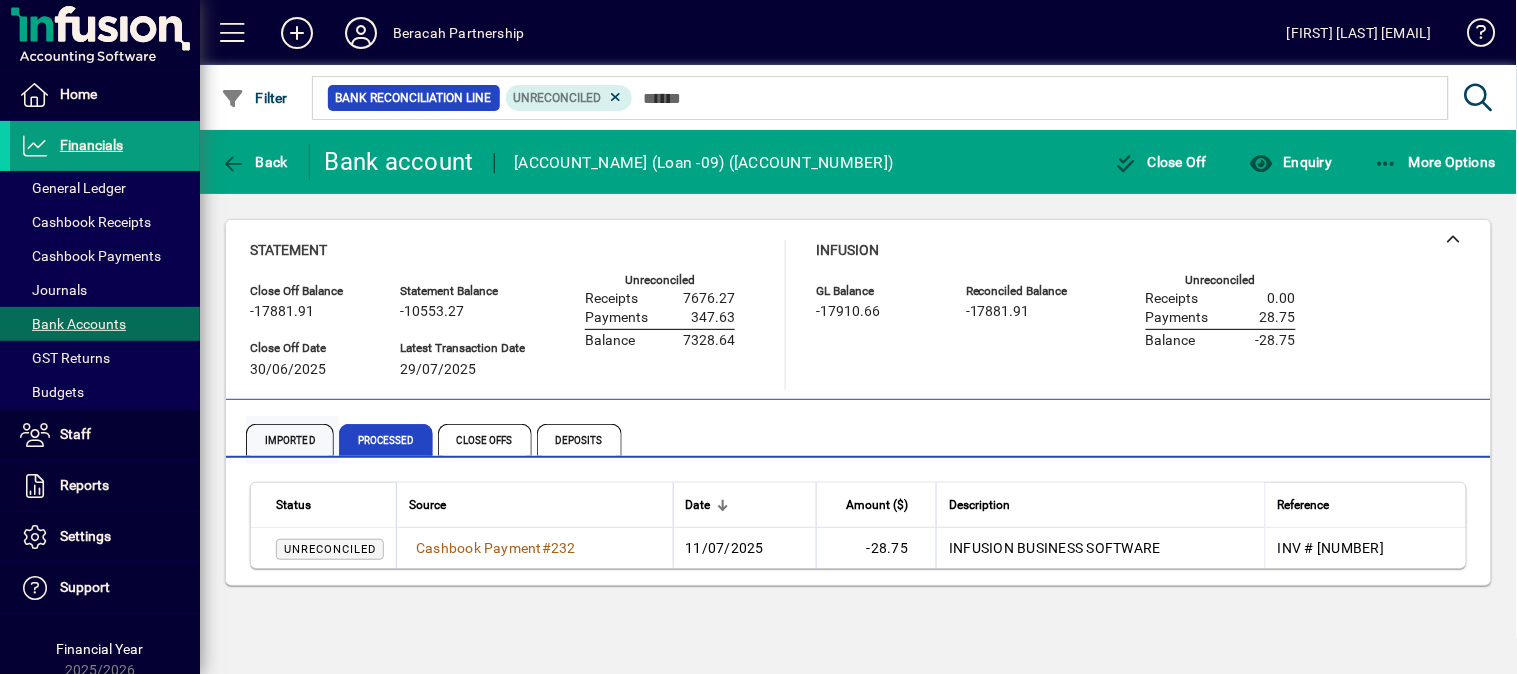 click on "Imported" at bounding box center [290, 440] 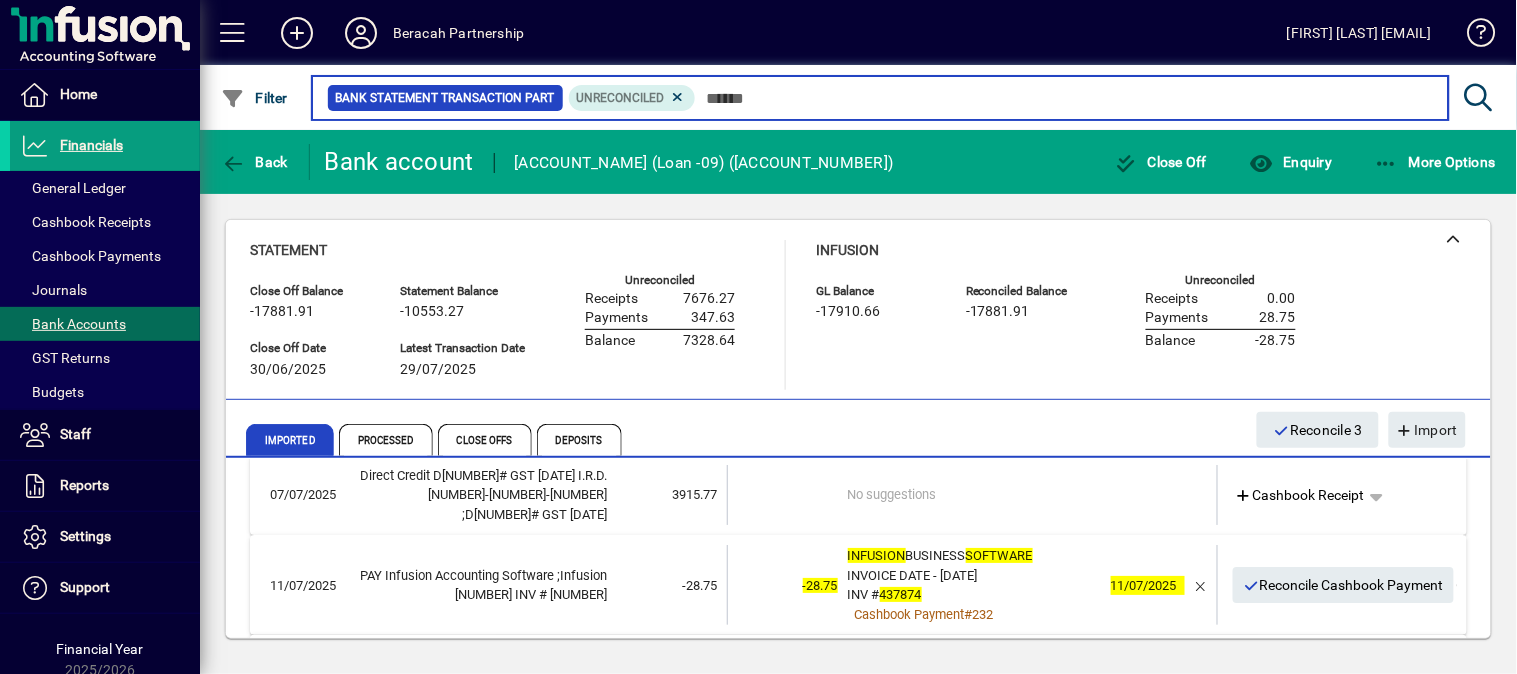 scroll, scrollTop: 111, scrollLeft: 0, axis: vertical 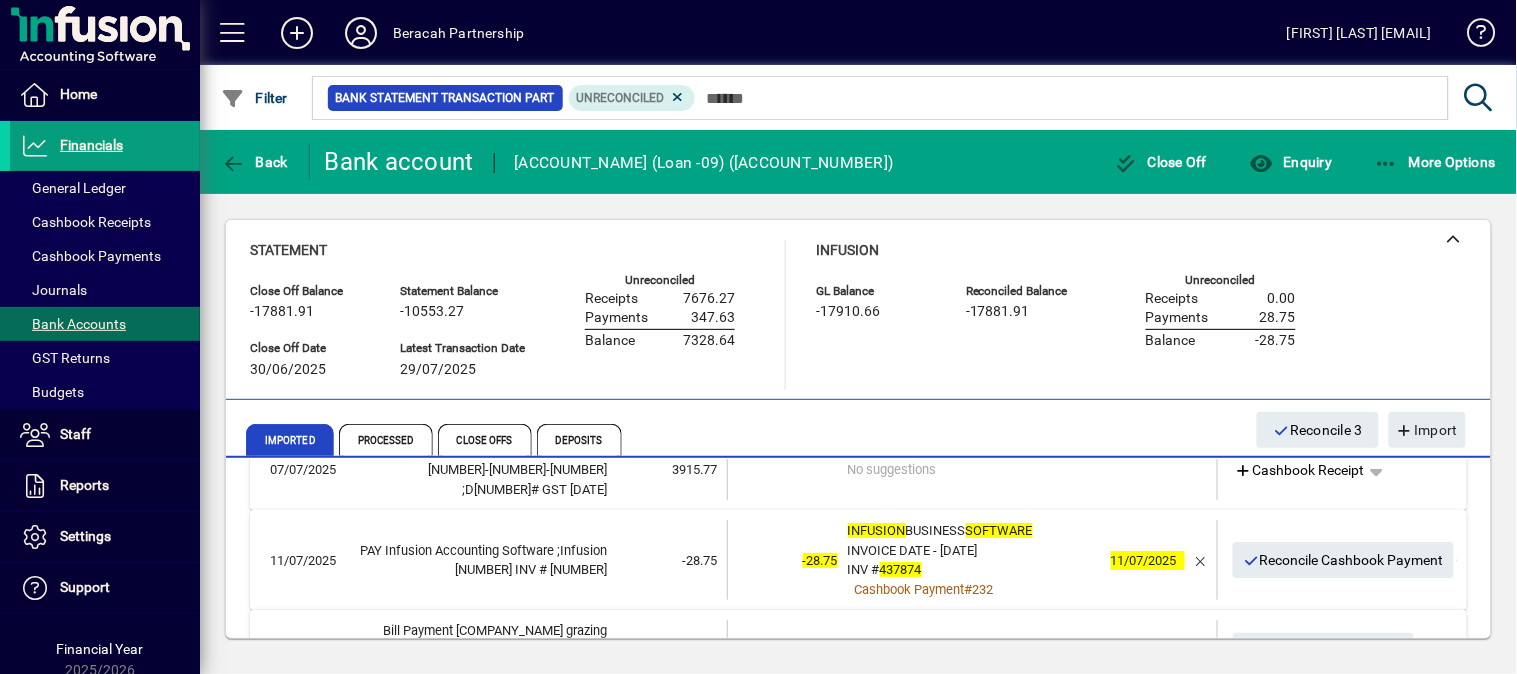 click on "PAY Infusion Accounting Software ;Infusion [NUMBER] INV # [NUMBER]" at bounding box center [480, 560] 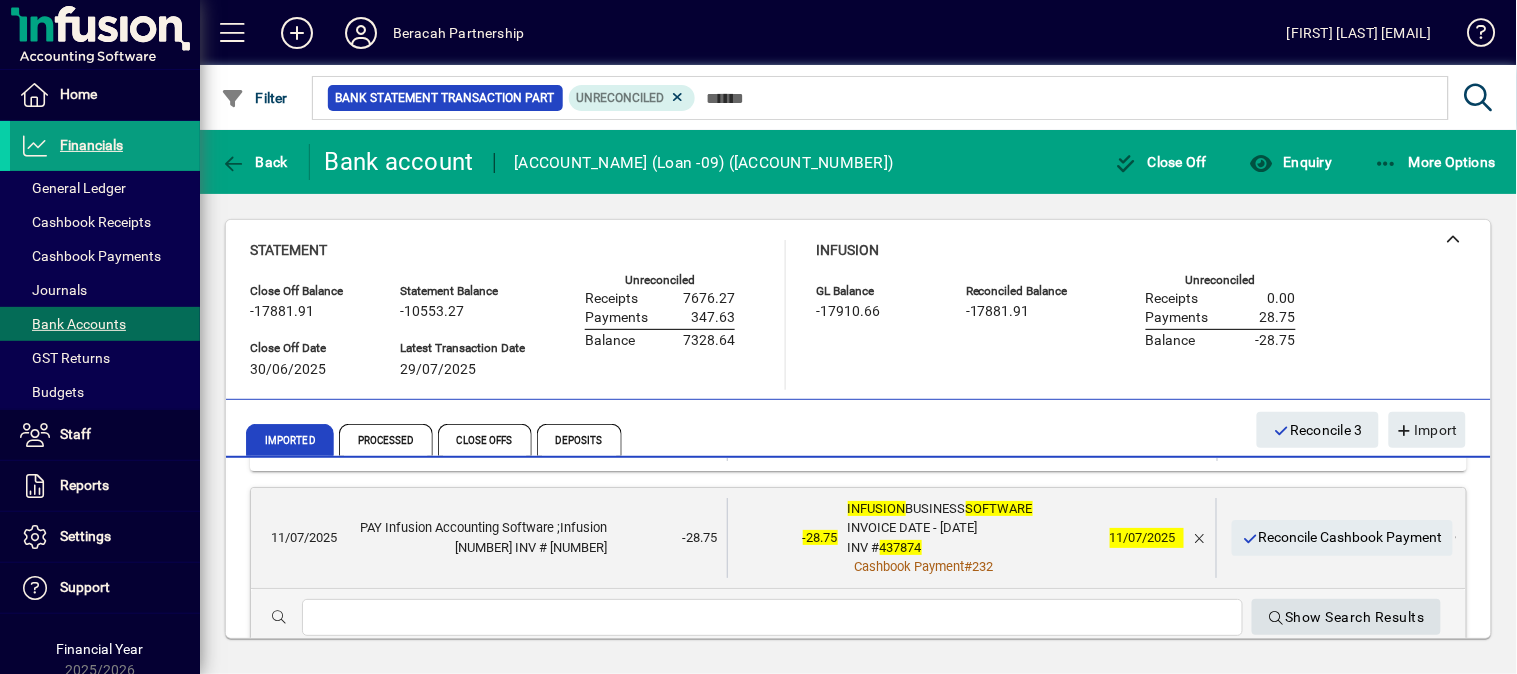 scroll, scrollTop: 111, scrollLeft: 0, axis: vertical 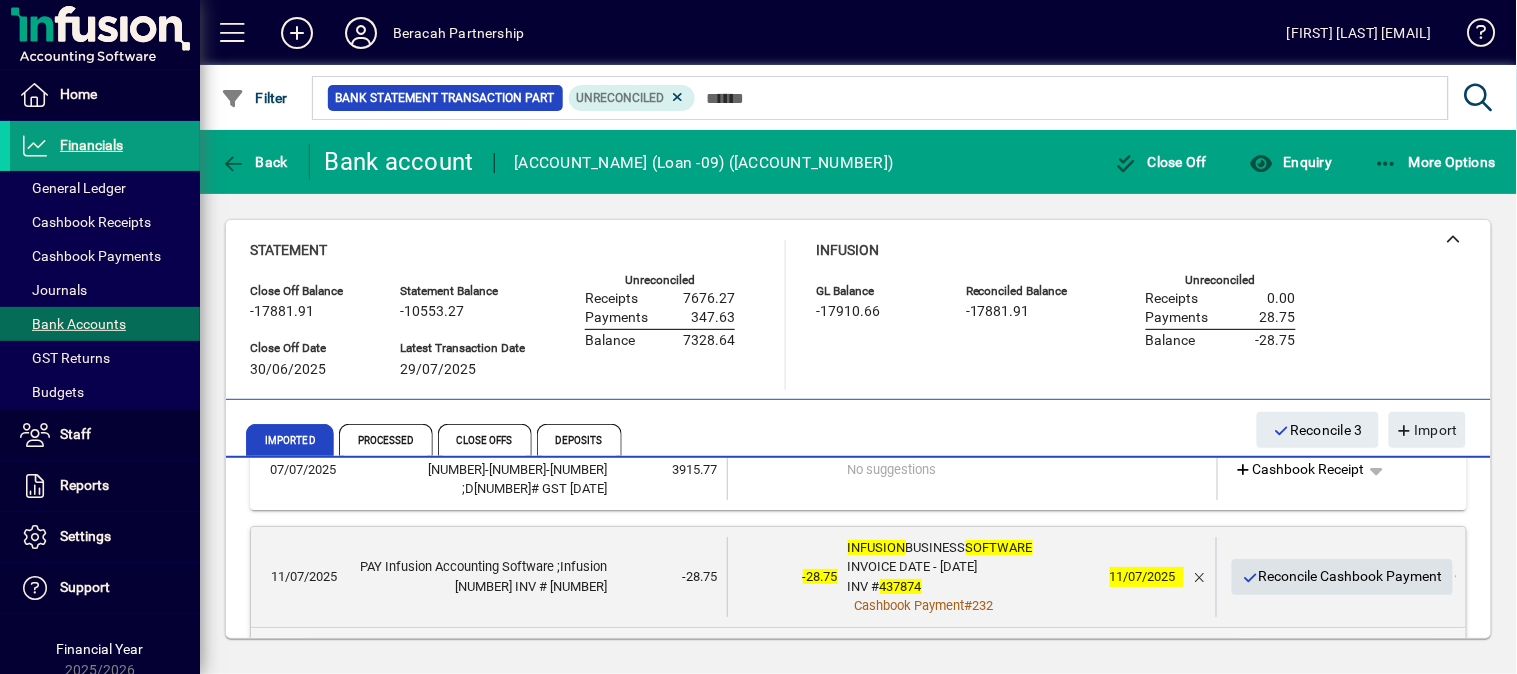 click on "Reconcile Cashbook Payment" at bounding box center [1343, 576] 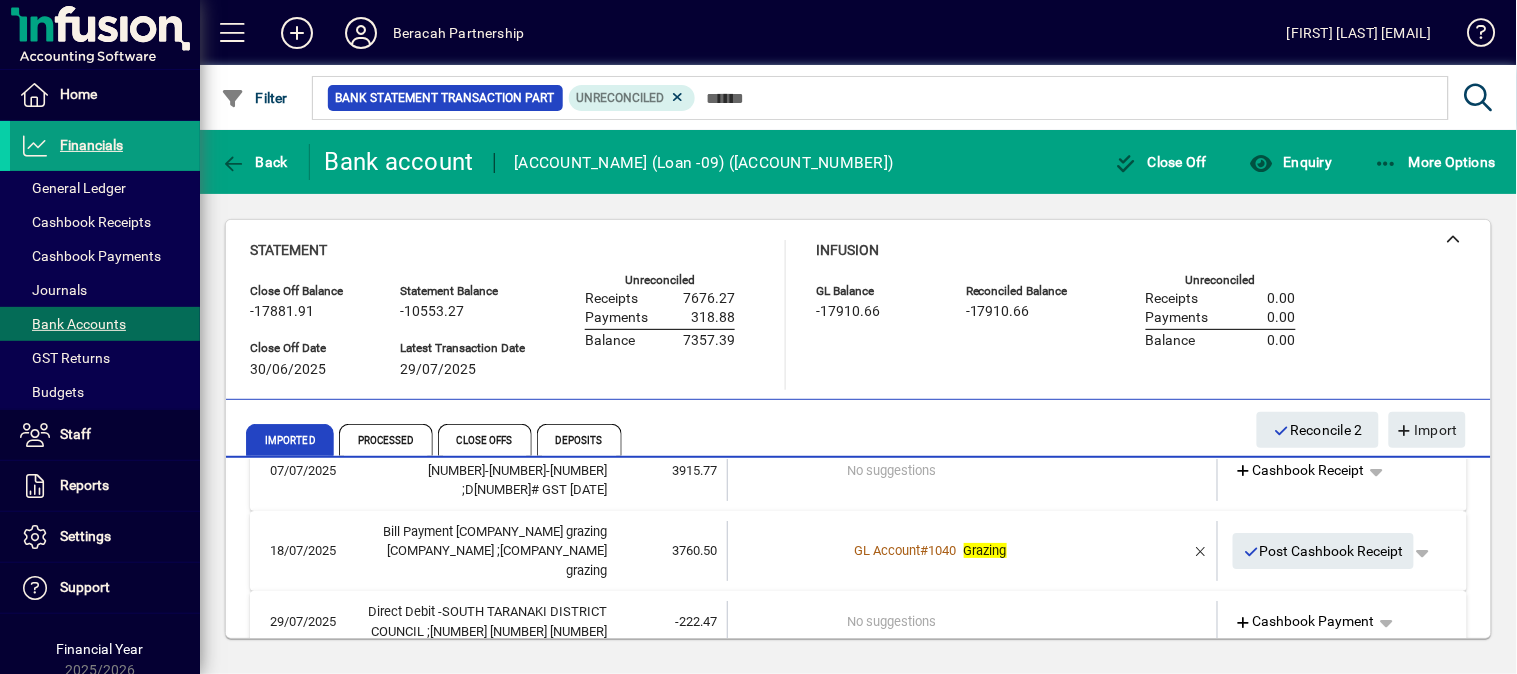 scroll, scrollTop: 0, scrollLeft: 0, axis: both 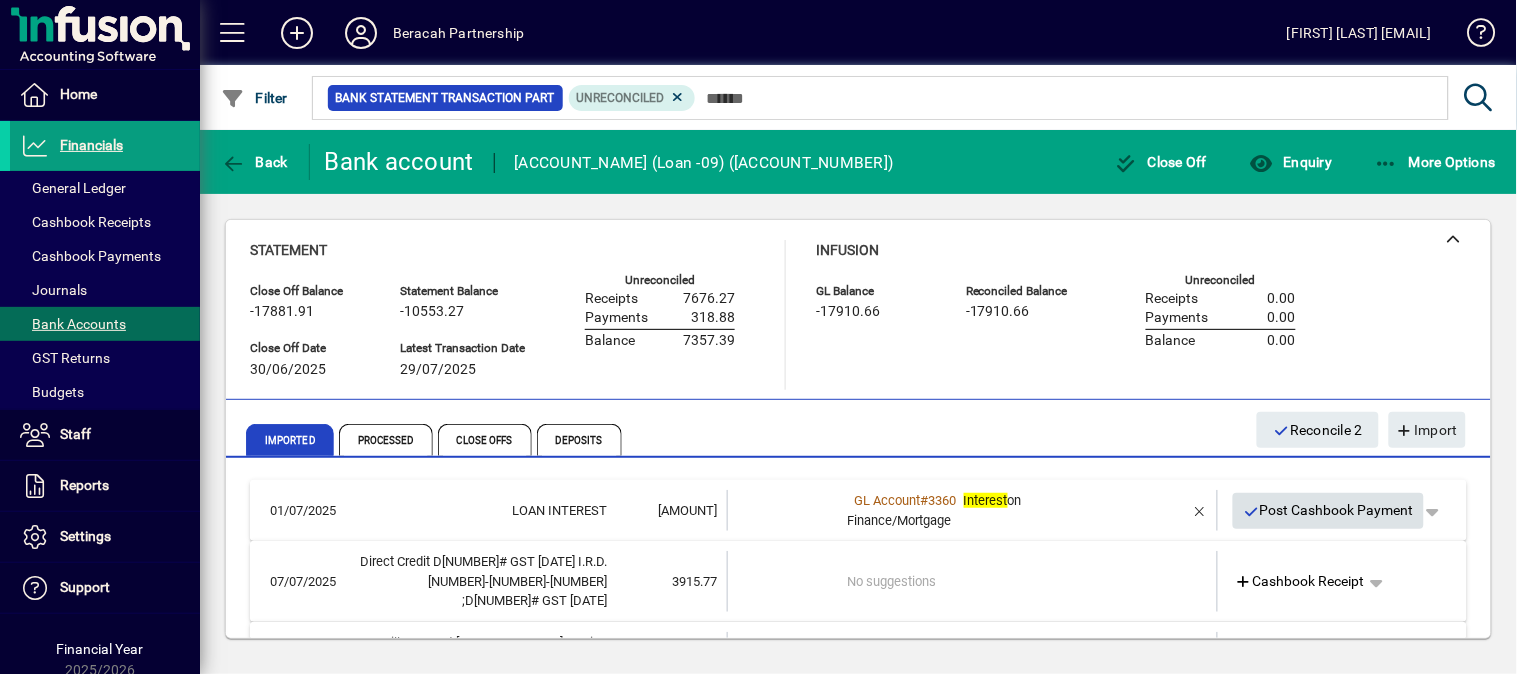 click on "Post Cashbook Payment" at bounding box center [1329, 510] 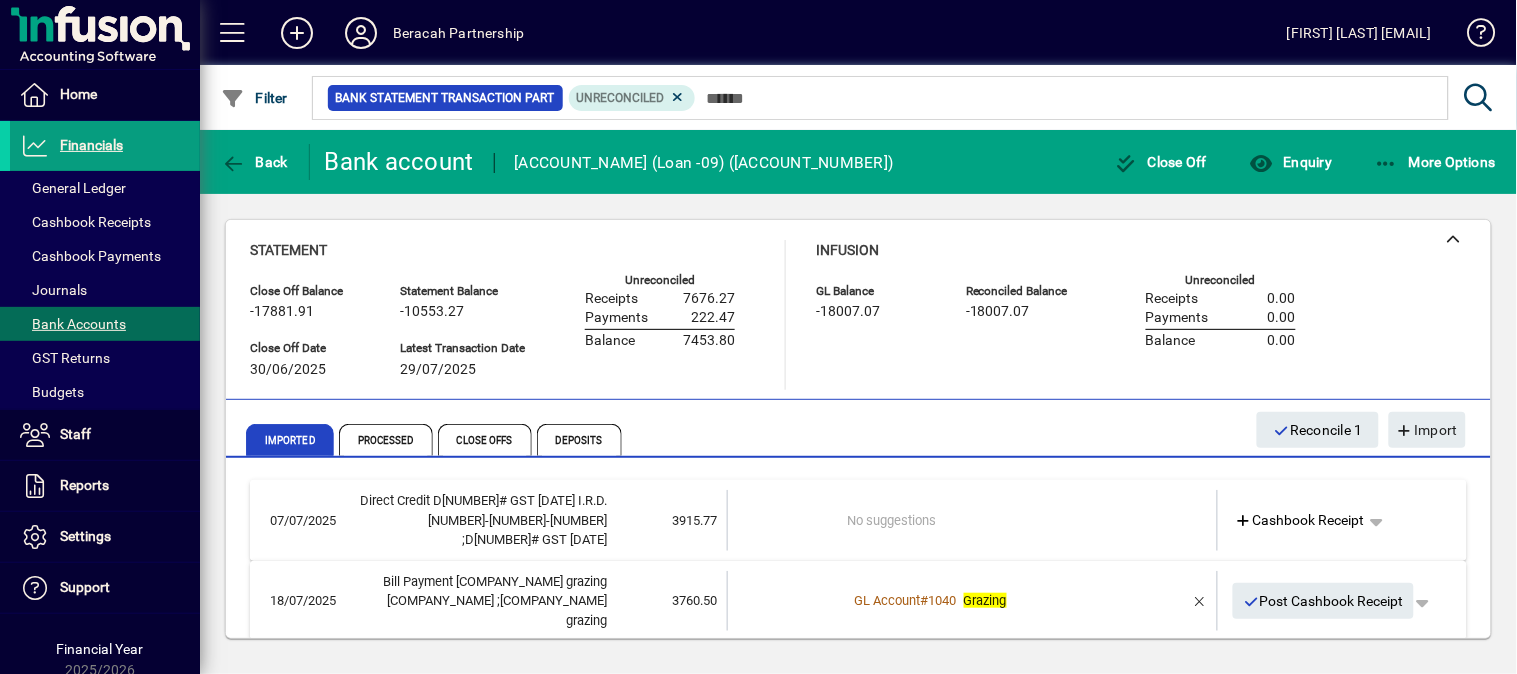 click on "Direct Credit D[NUMBER]# GST [DATE] I.R.D. [NUMBER]-[NUMBER]-[NUMBER] ;D[NUMBER]# GST [DATE]" at bounding box center (480, 520) 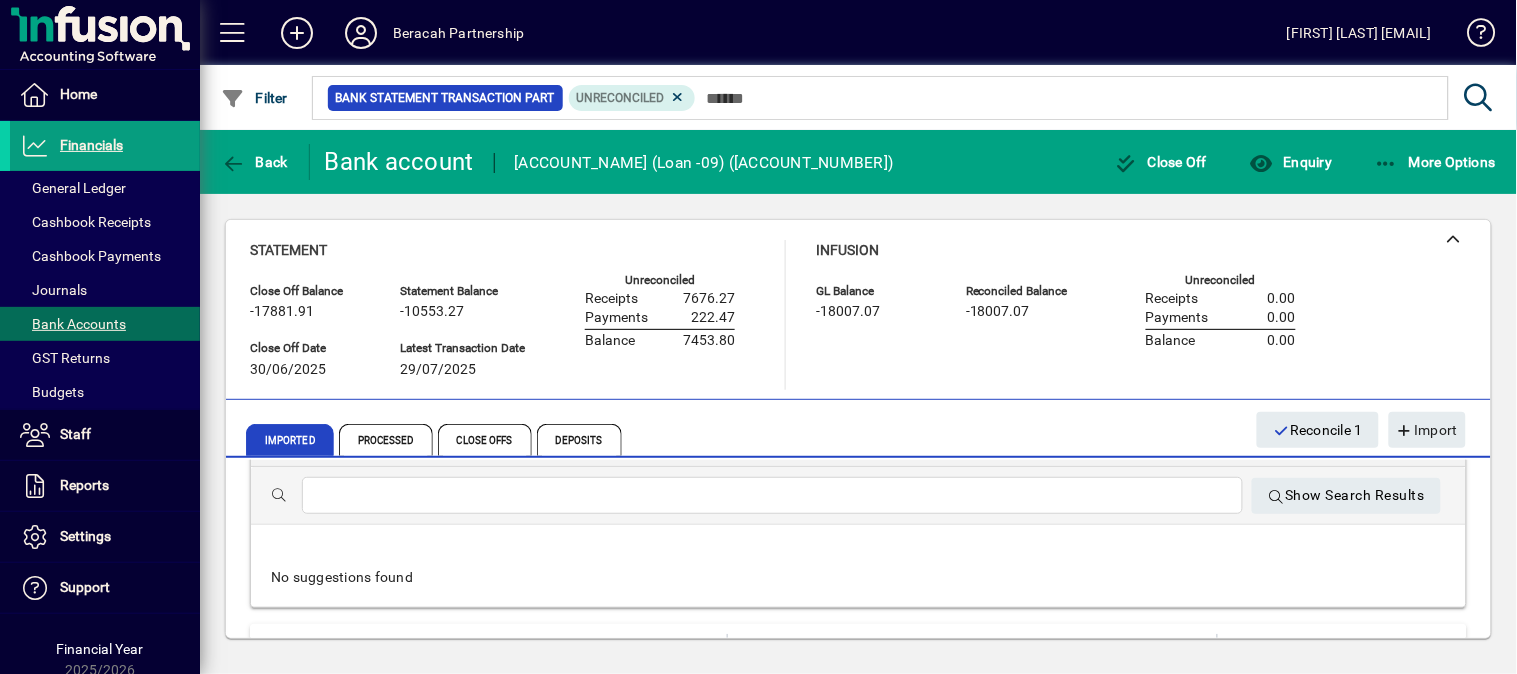 scroll, scrollTop: 0, scrollLeft: 0, axis: both 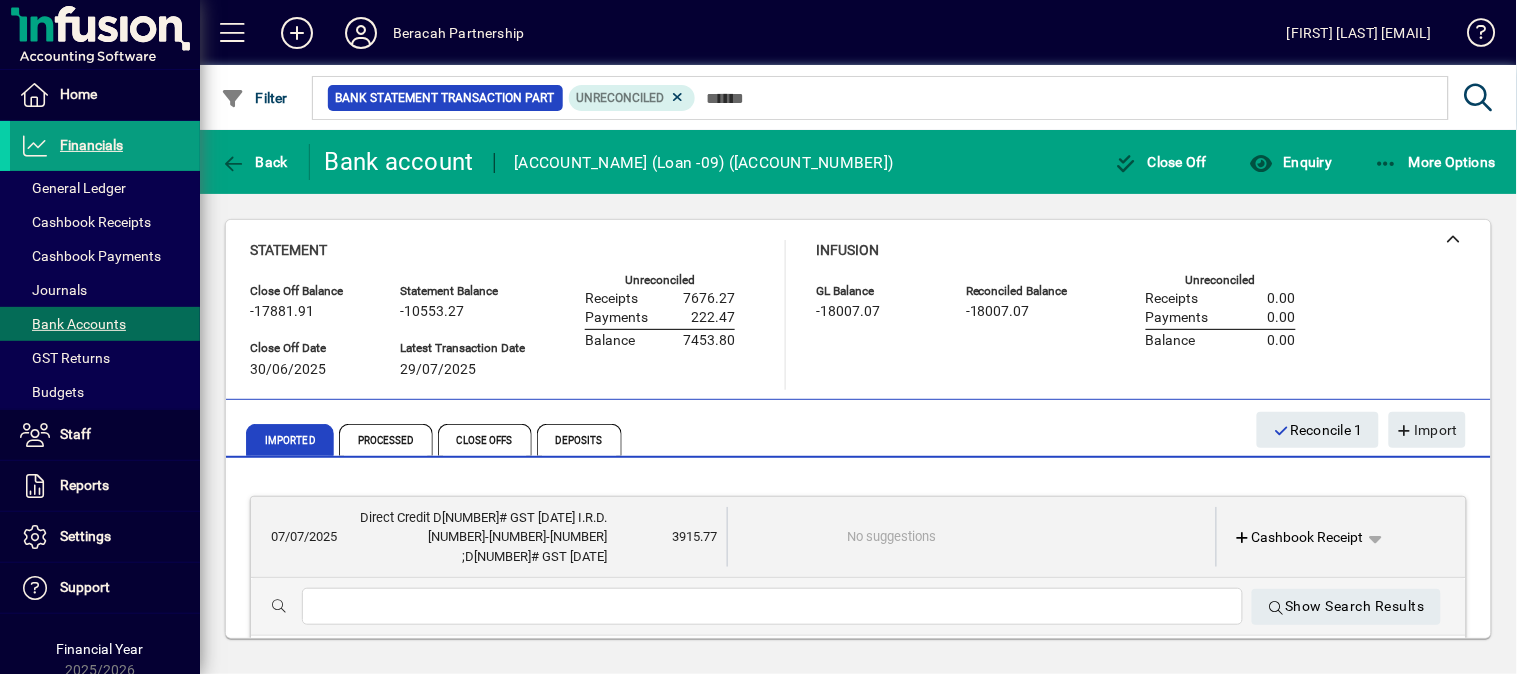 click on "07/07/2025" at bounding box center (308, 537) 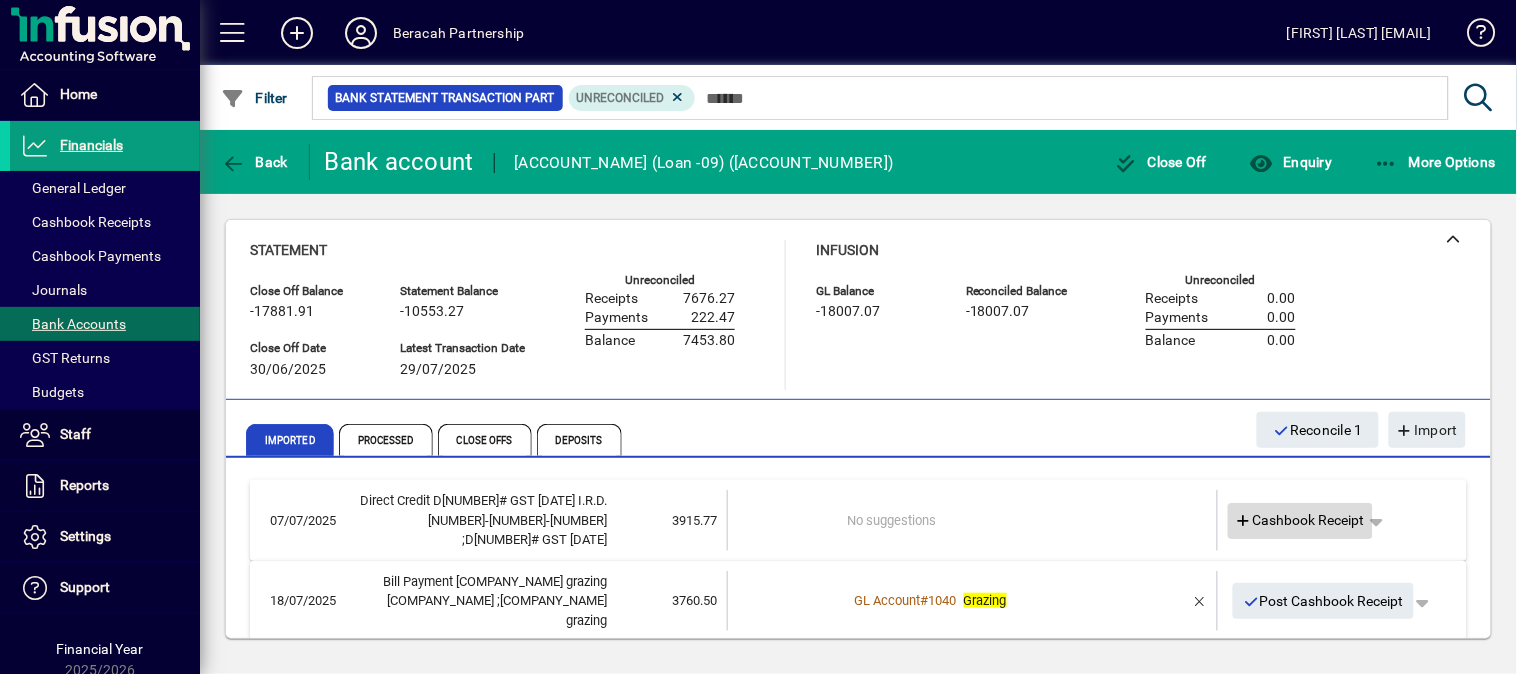 click on "Cashbook Receipt" at bounding box center (1301, 520) 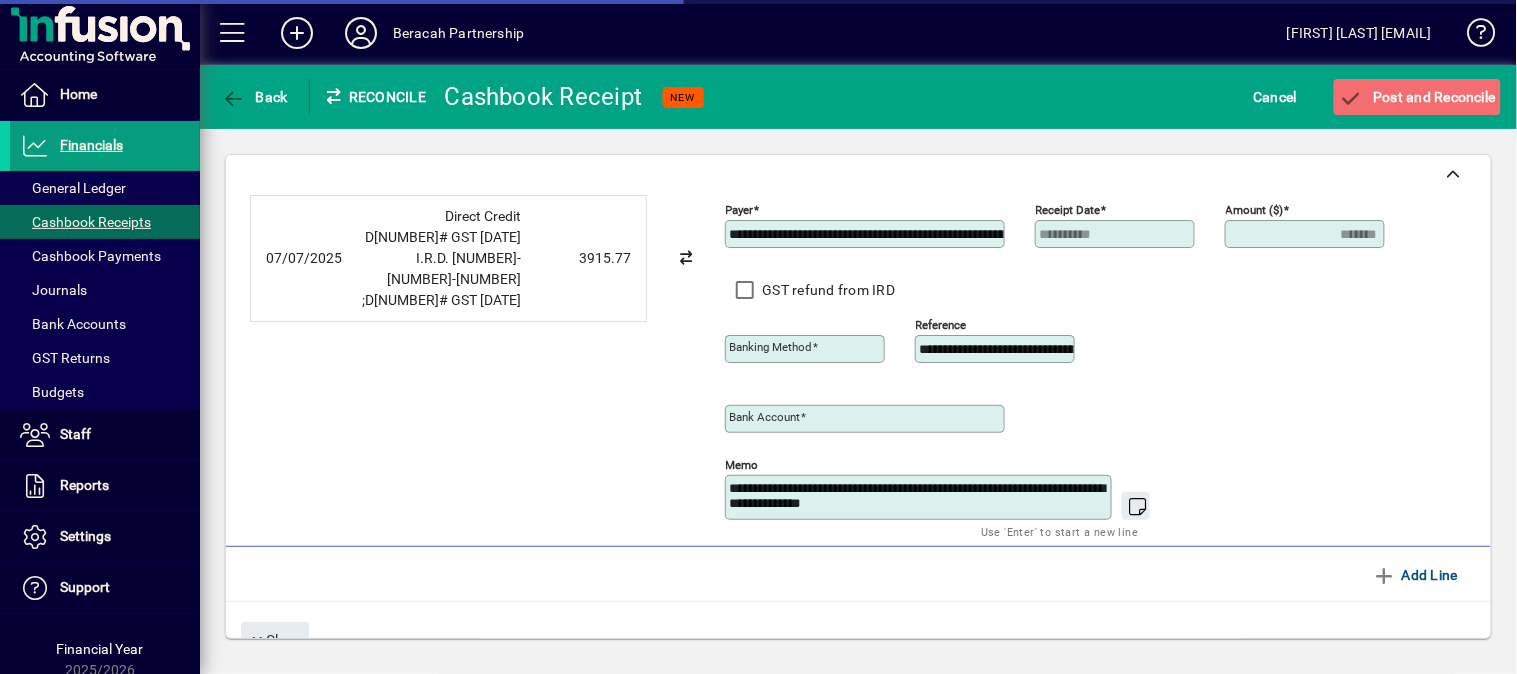 type on "**********" 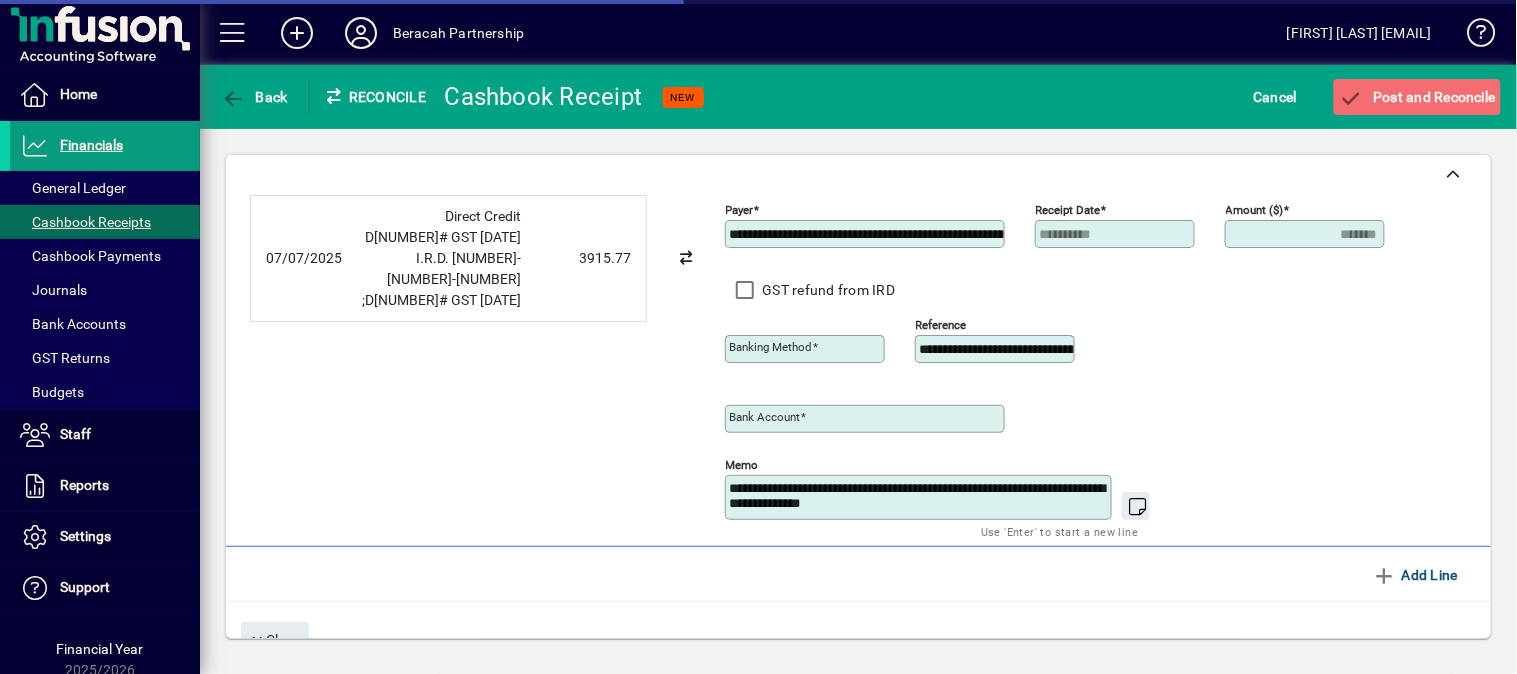 type on "**********" 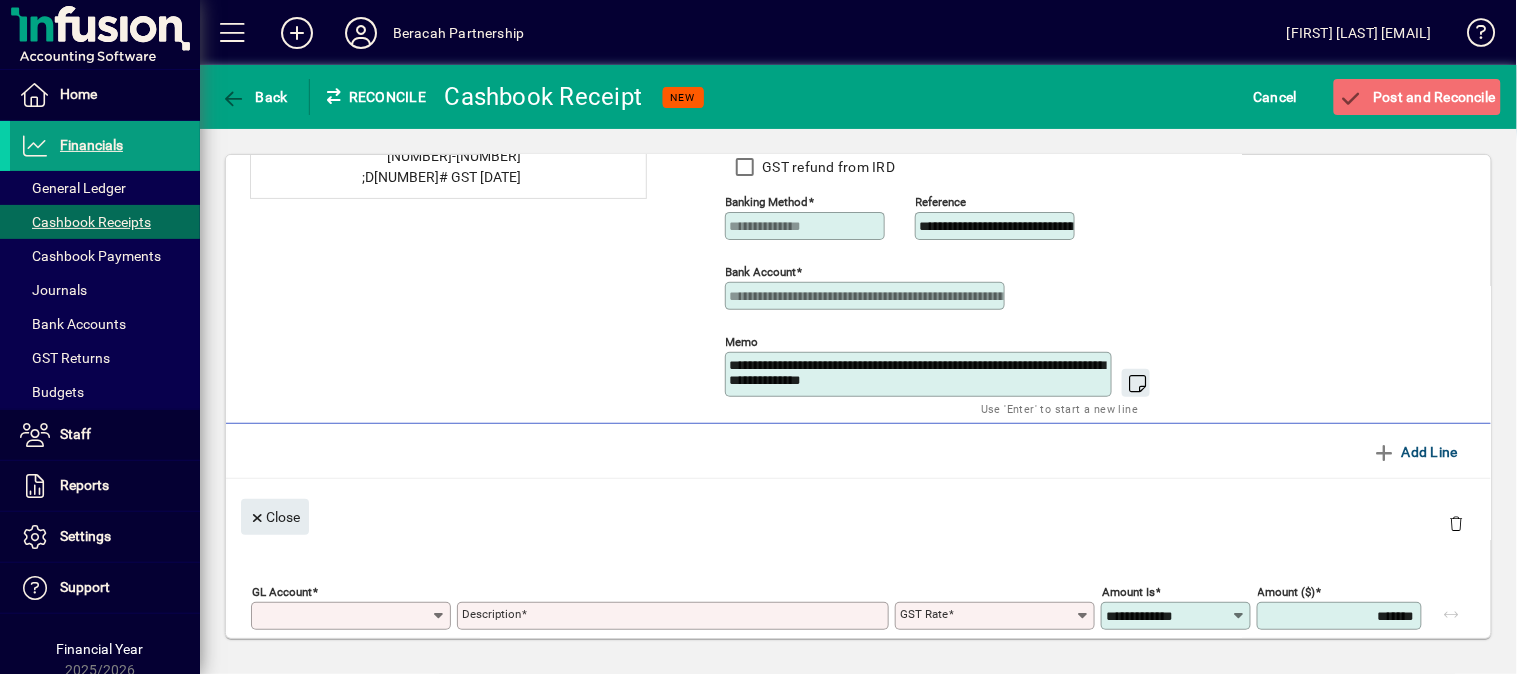 scroll, scrollTop: 0, scrollLeft: 0, axis: both 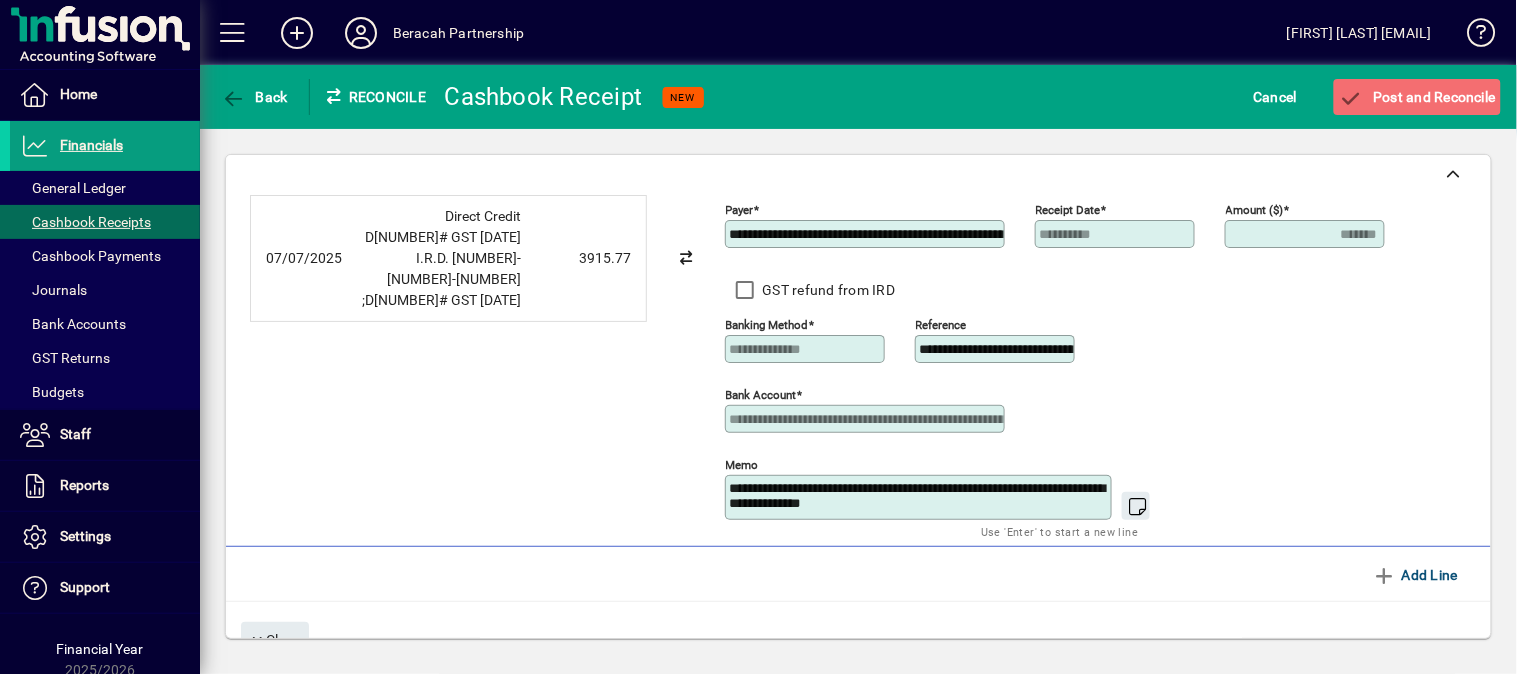 click on "**********" at bounding box center (867, 234) 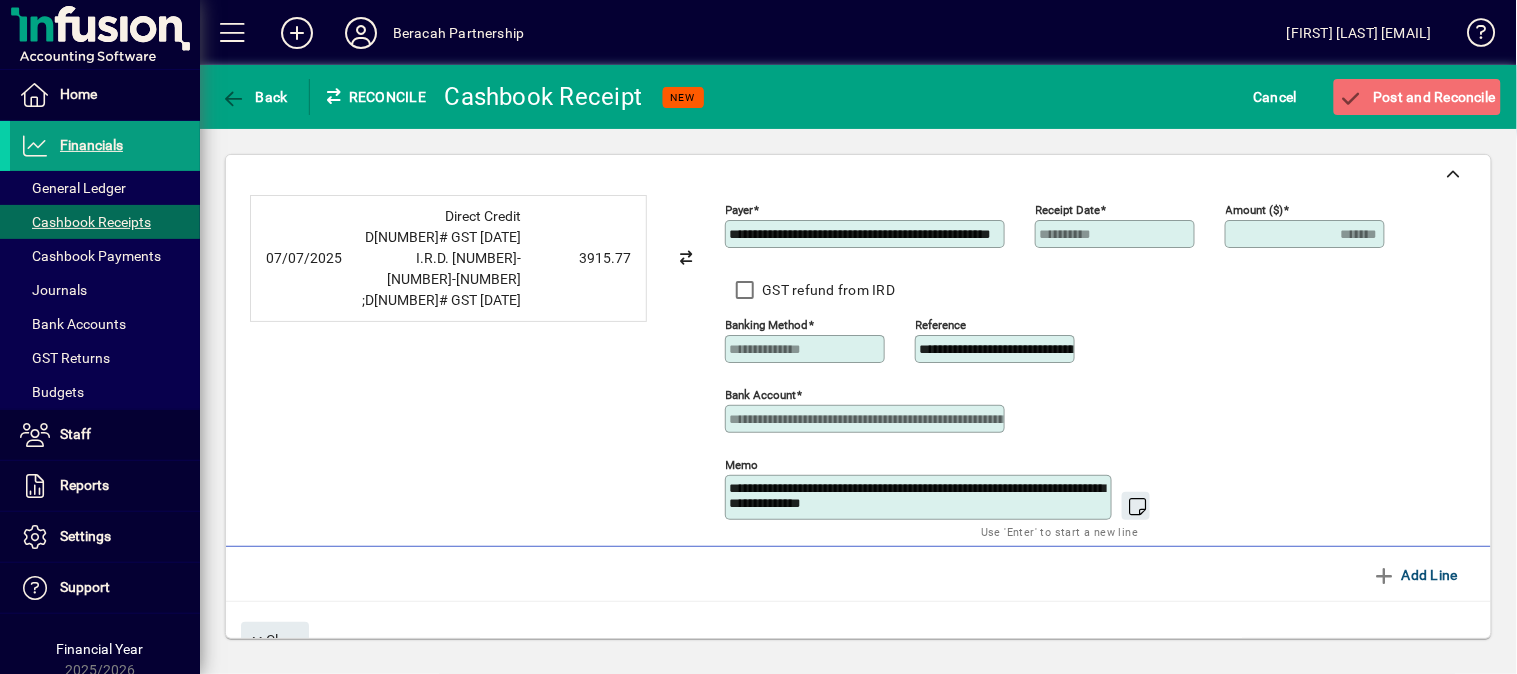 scroll, scrollTop: 0, scrollLeft: 7, axis: horizontal 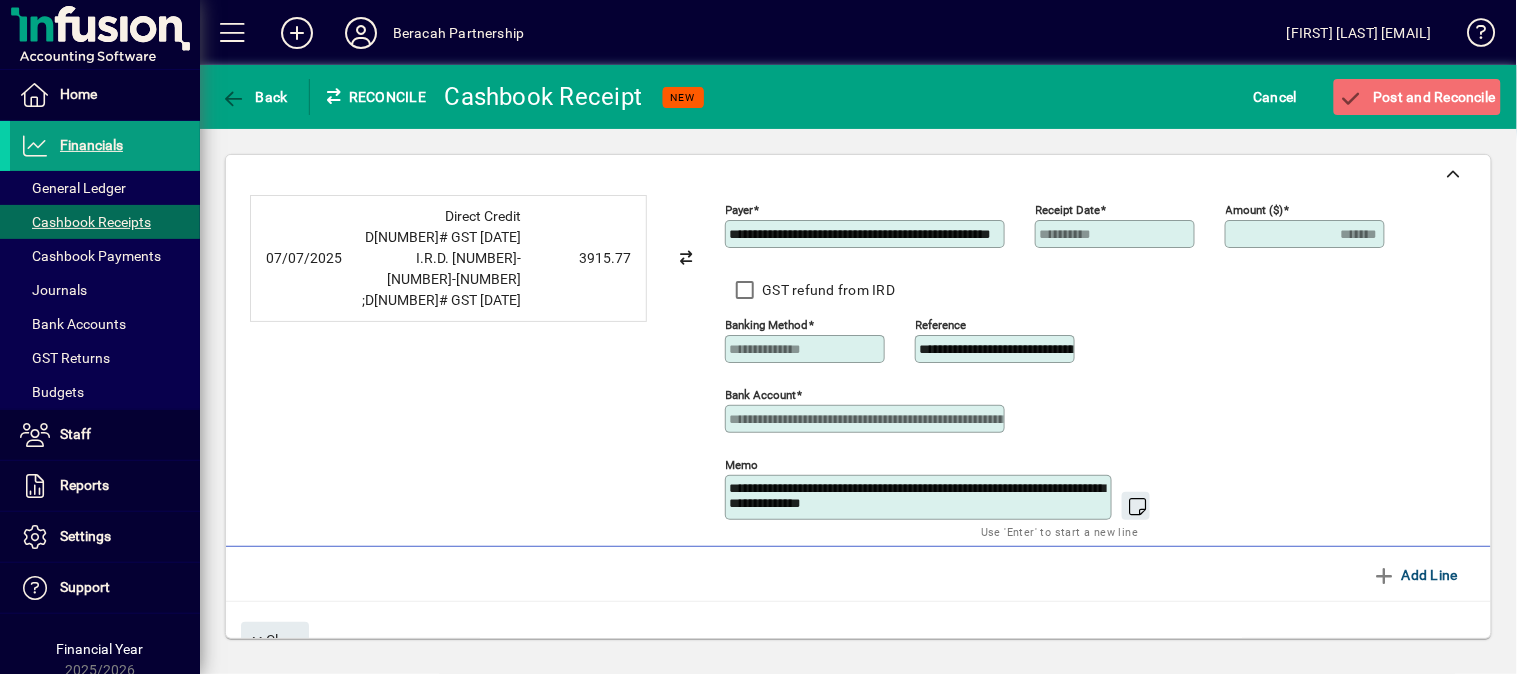 drag, startPoint x: 1000, startPoint y: 235, endPoint x: 723, endPoint y: 218, distance: 277.52118 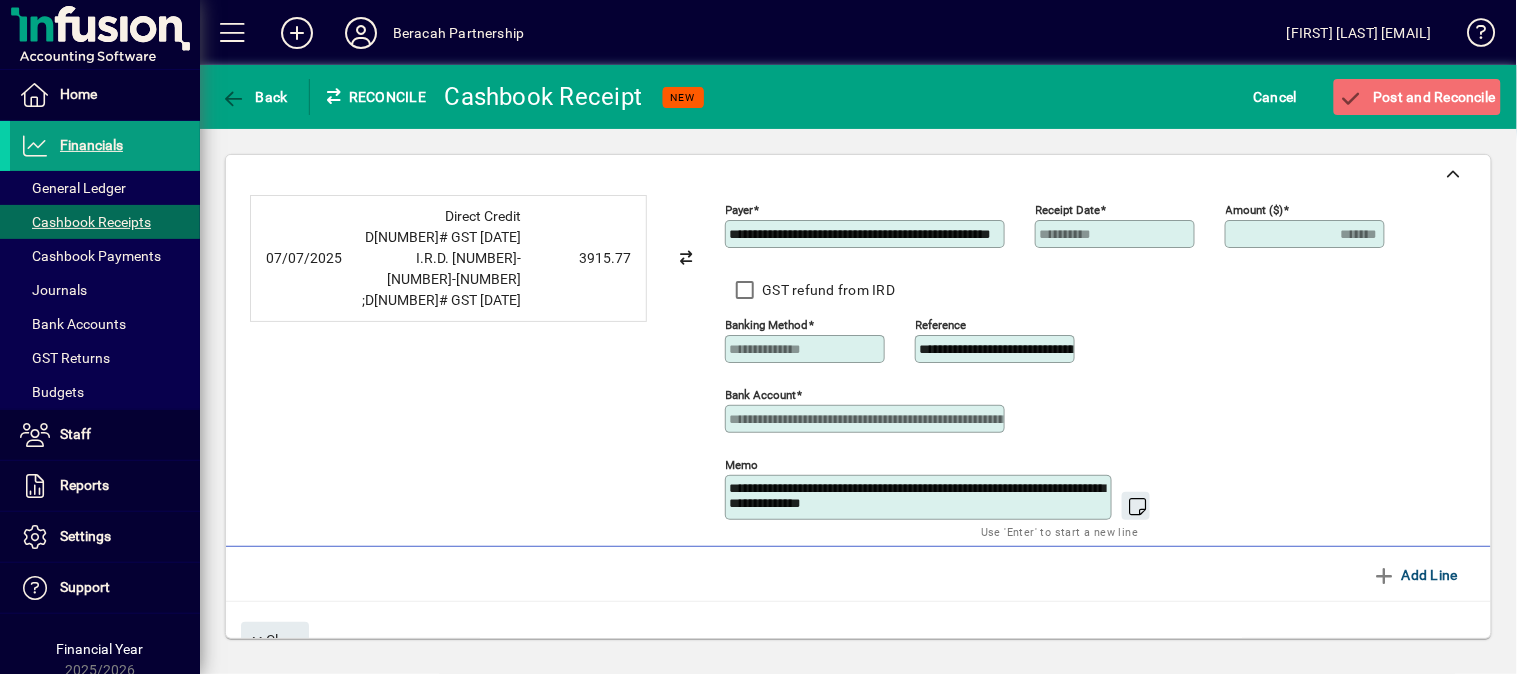 click on "**********" 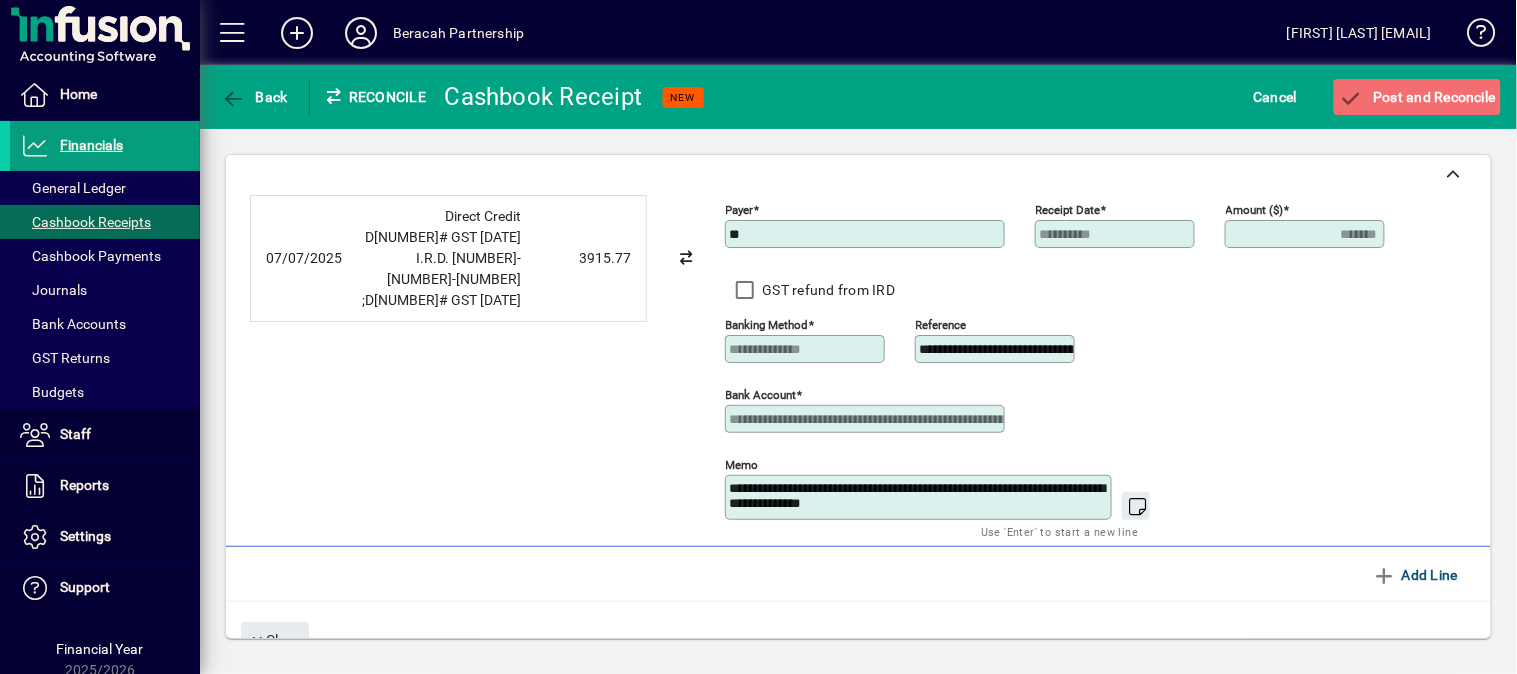 type on "*" 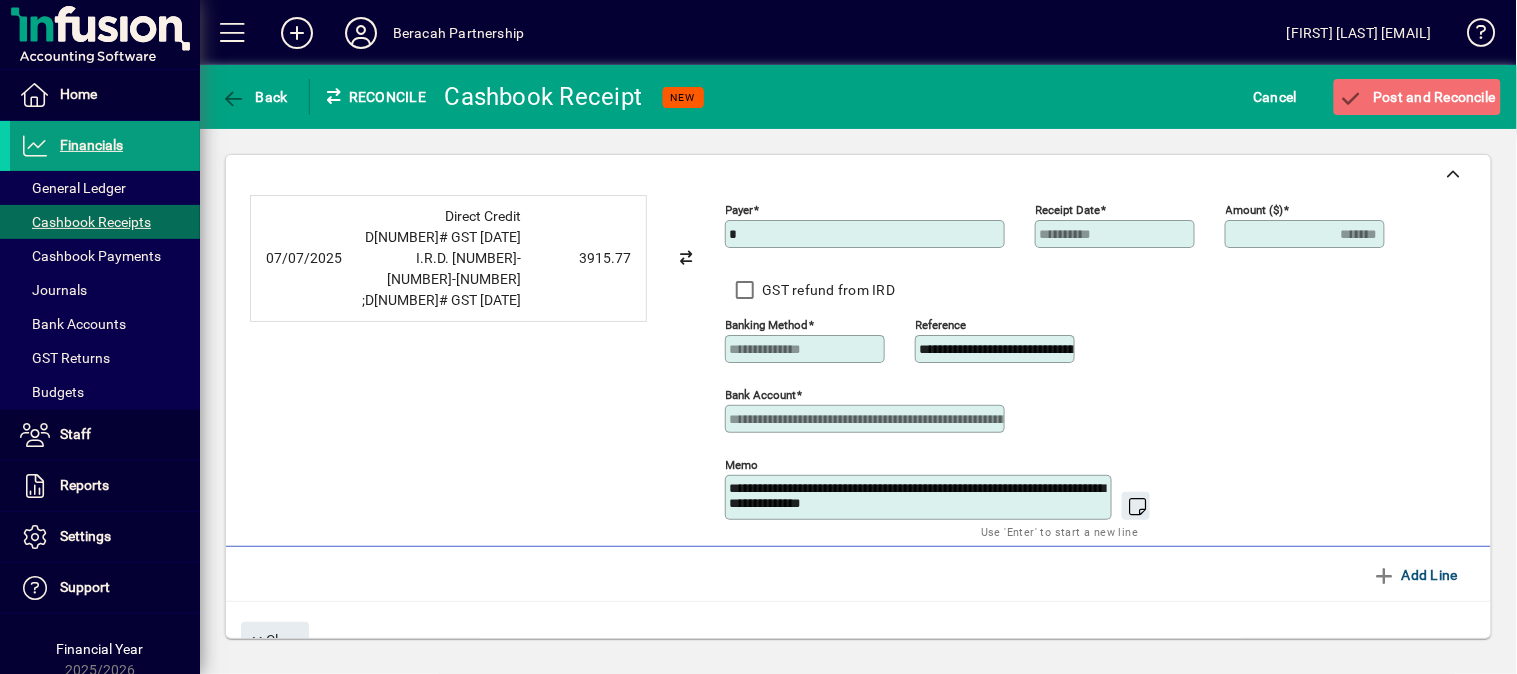 type on "**********" 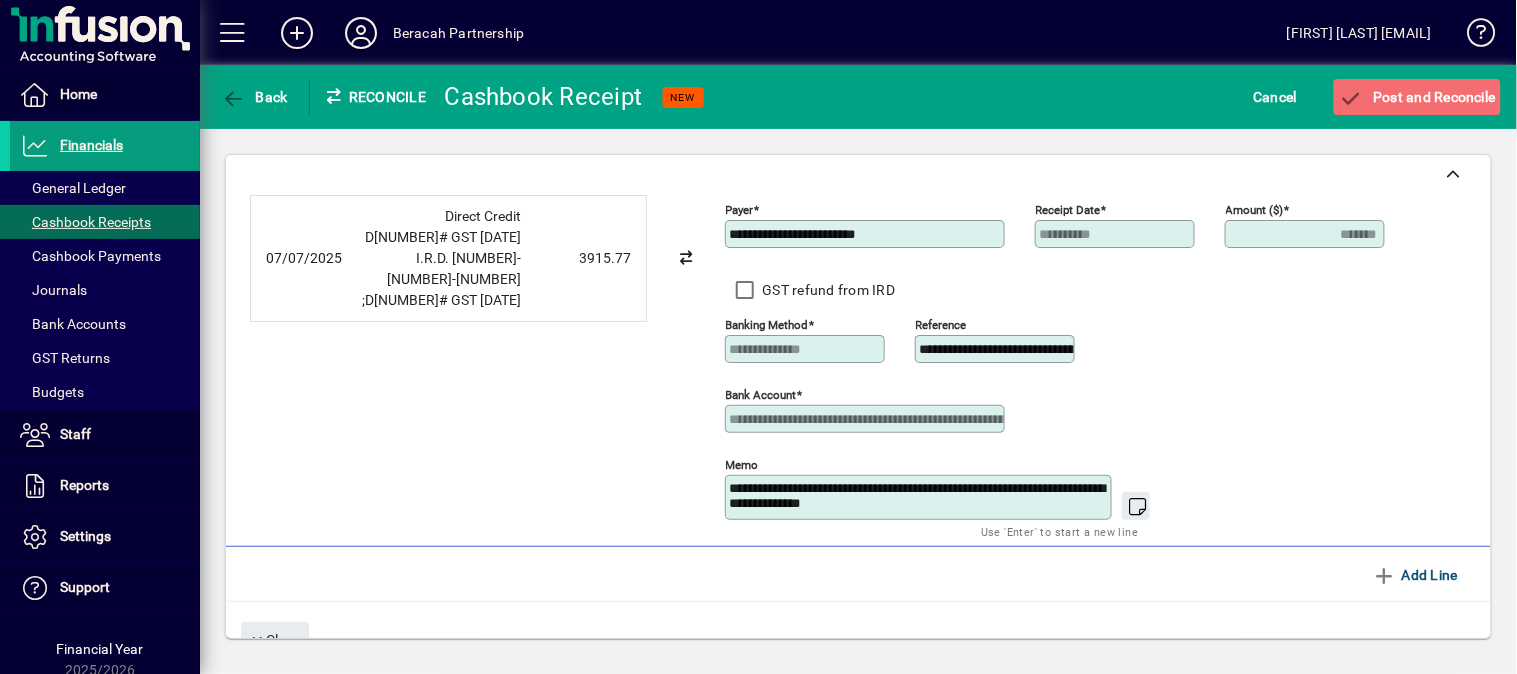 click on "**********" at bounding box center (920, 497) 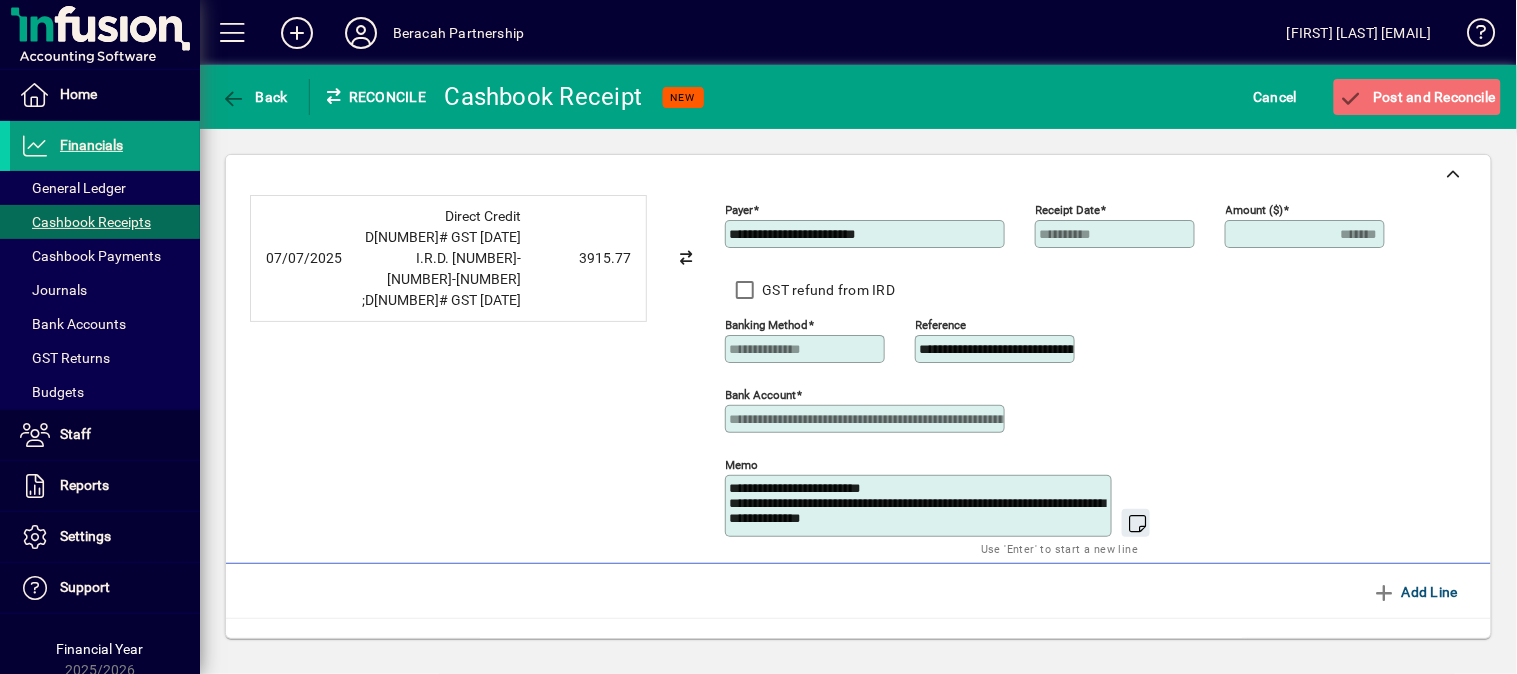 type on "**********" 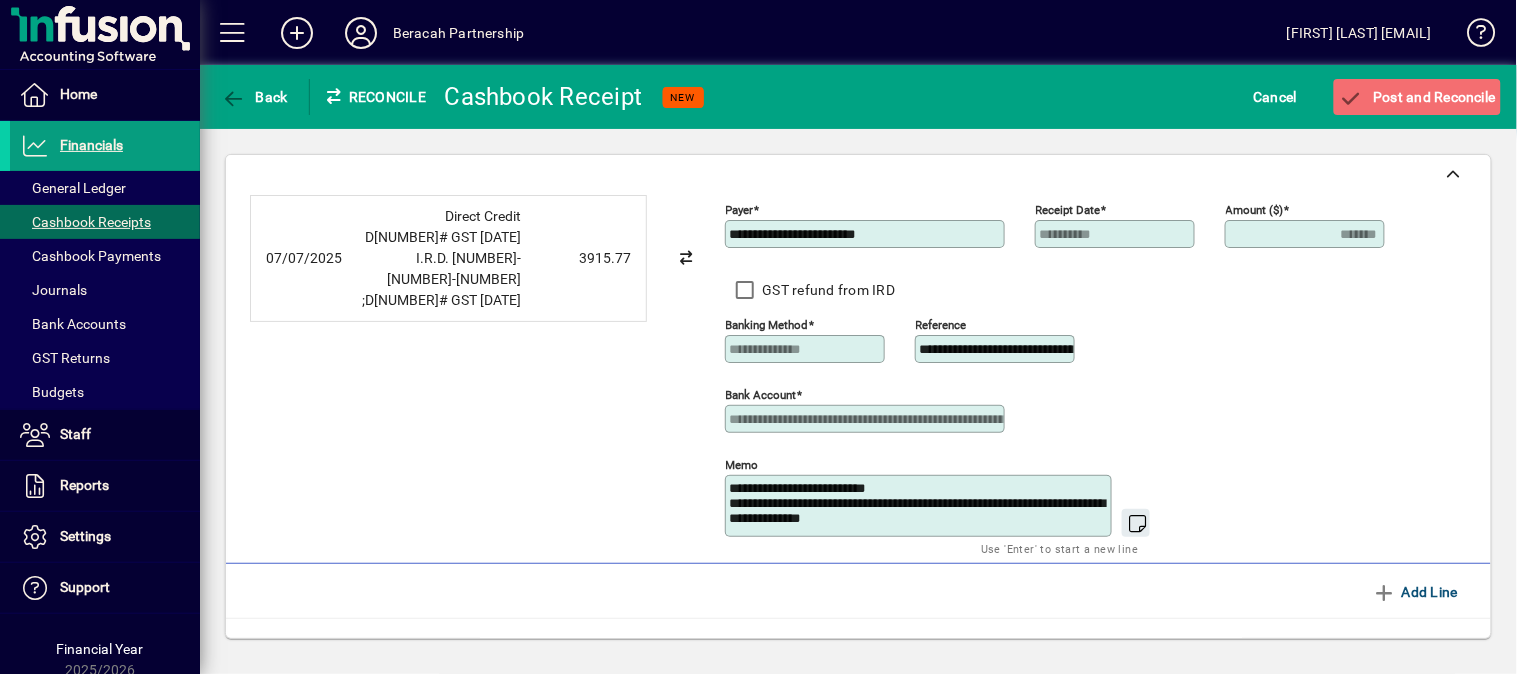 type on "**********" 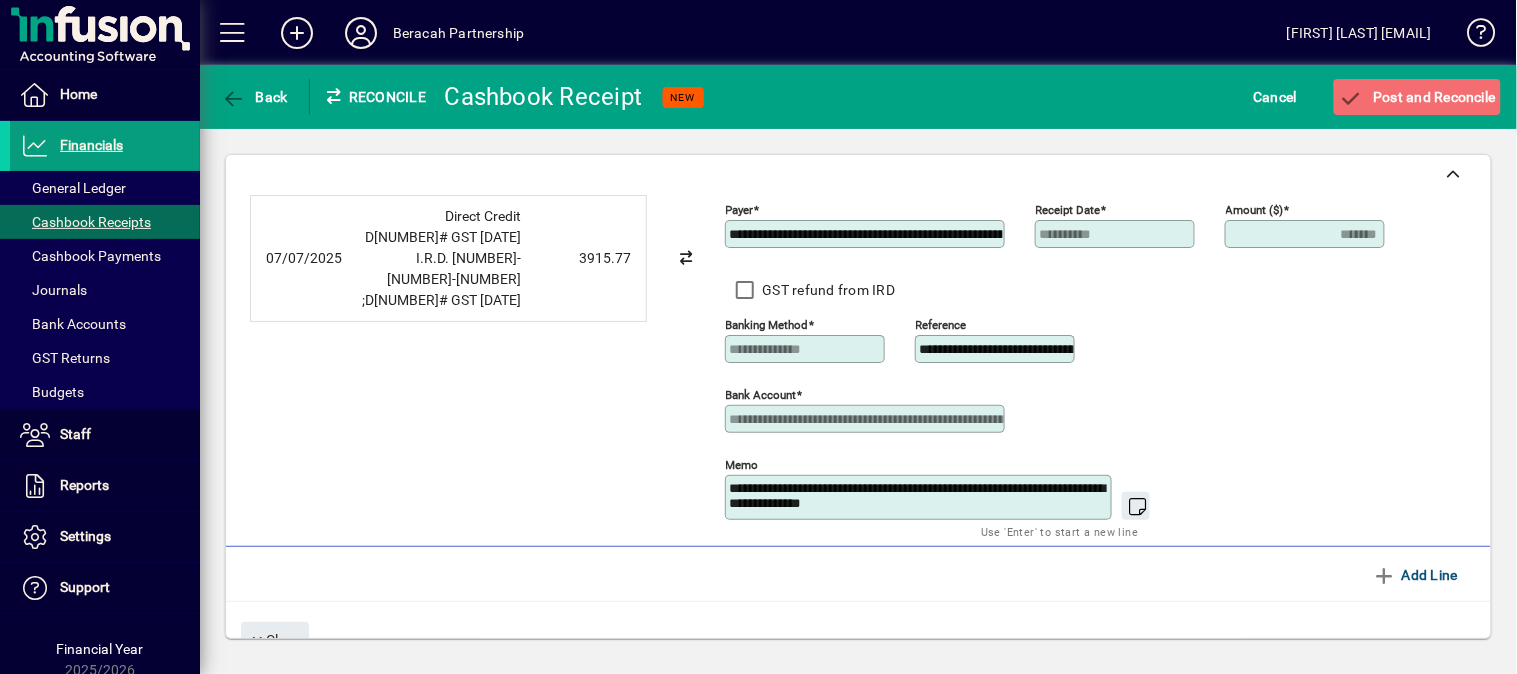 scroll, scrollTop: 0, scrollLeft: 0, axis: both 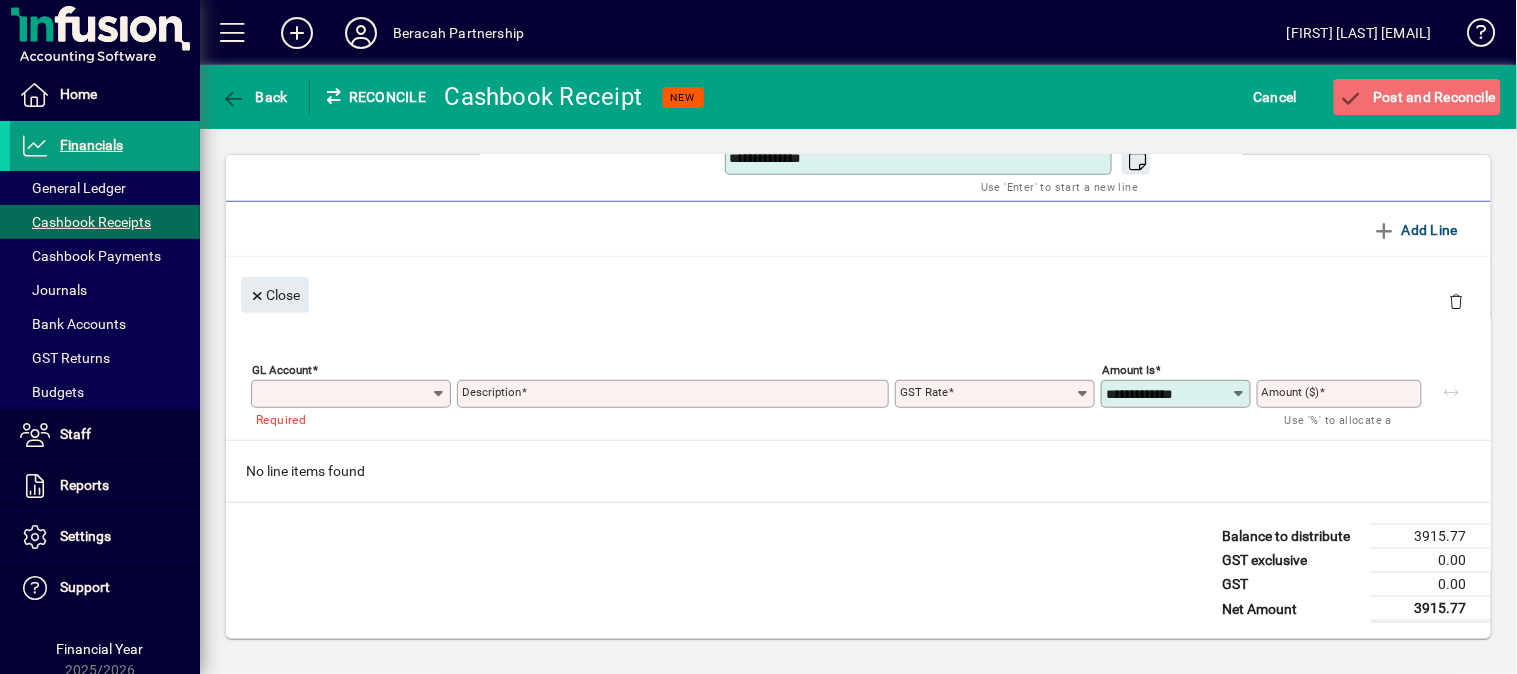 type on "*******" 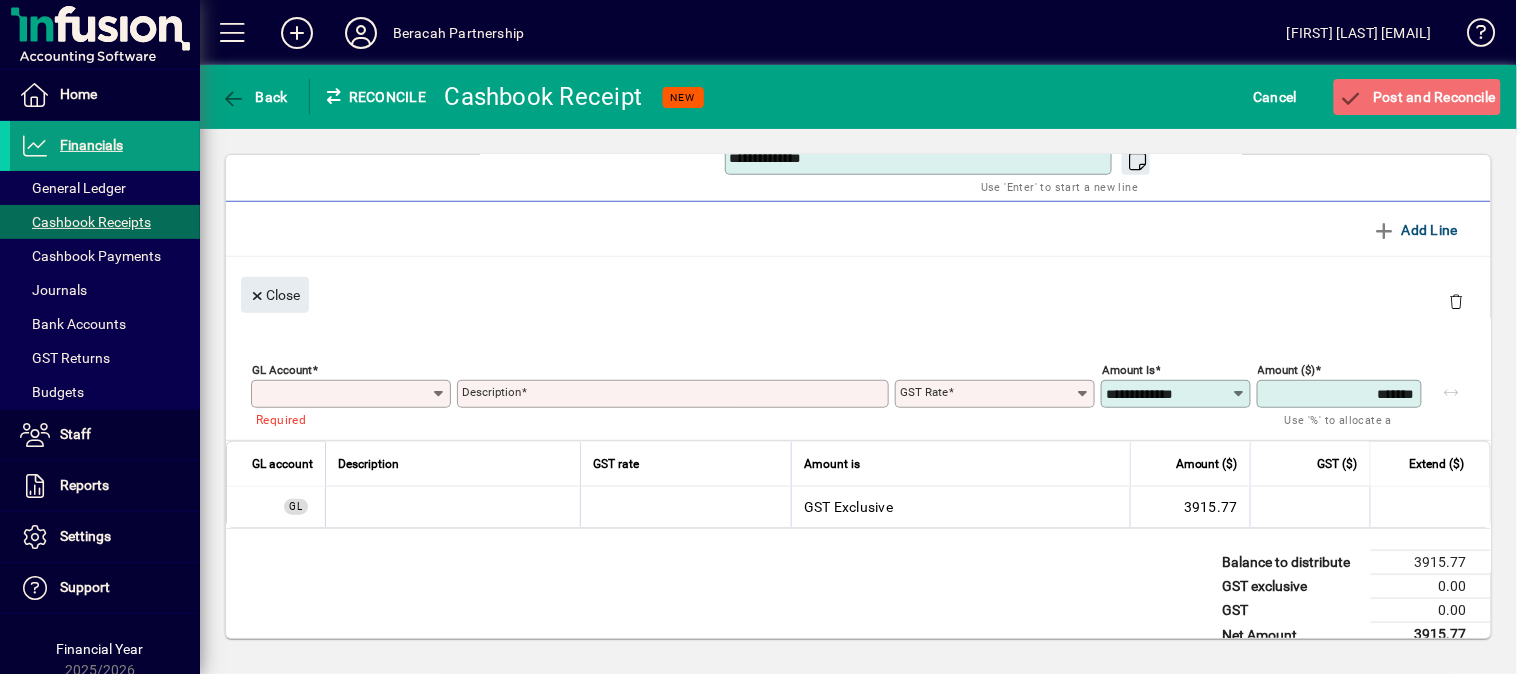 click 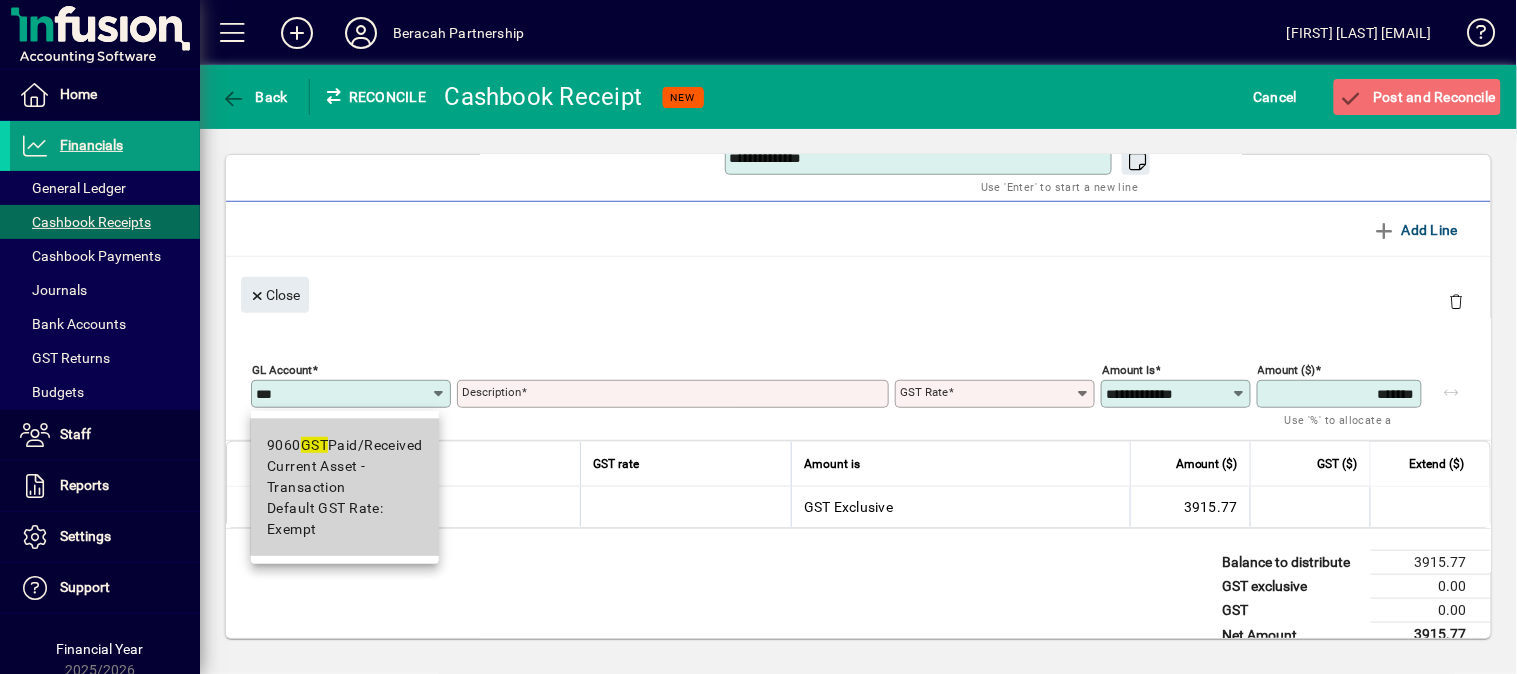 click on "Current Asset - Transaction" at bounding box center (345, 477) 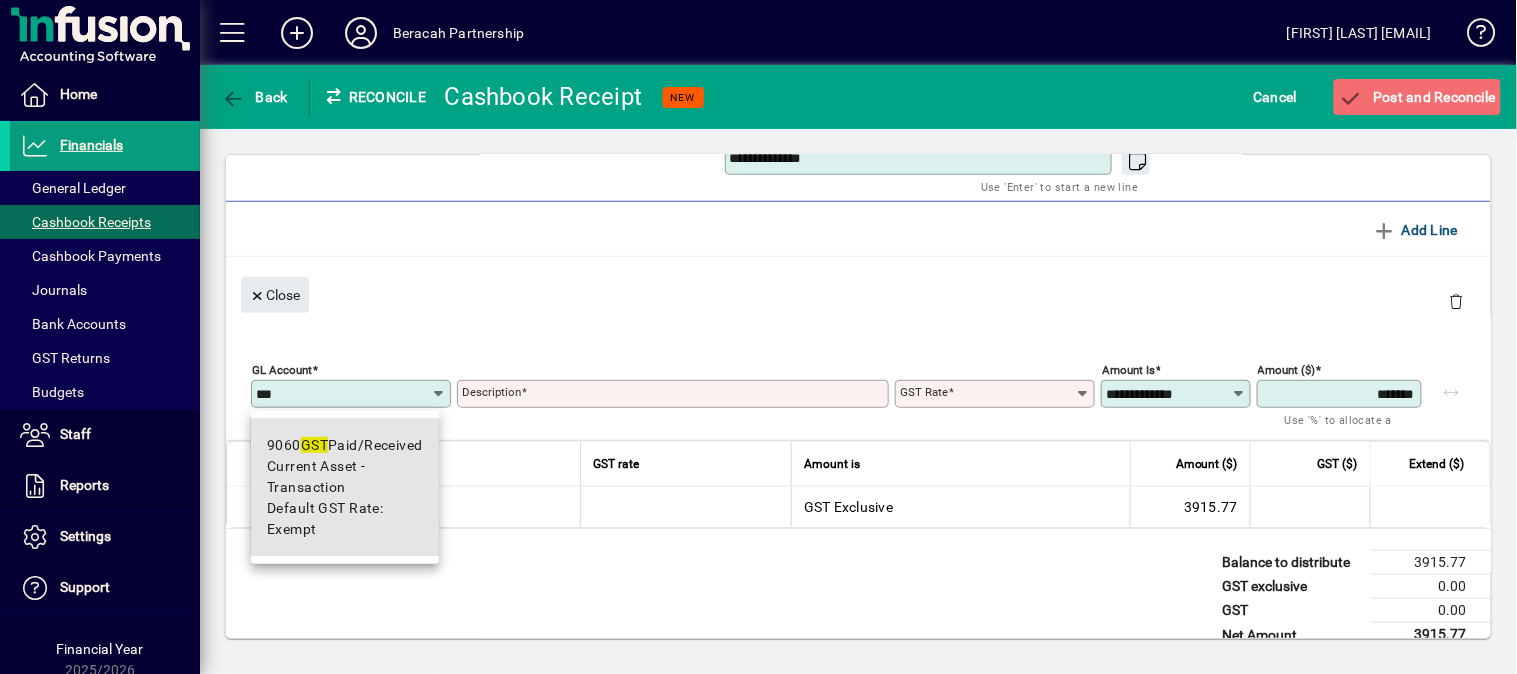 type on "****" 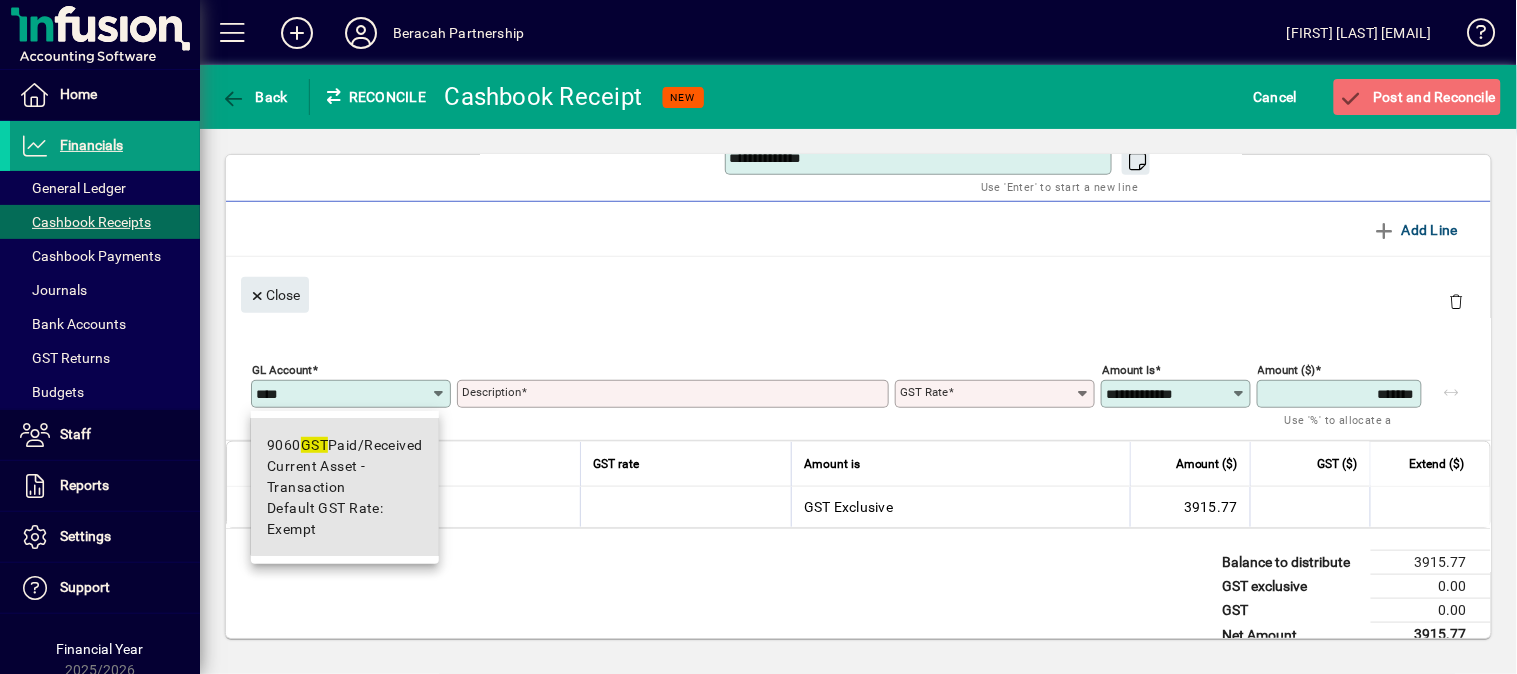 type on "**********" 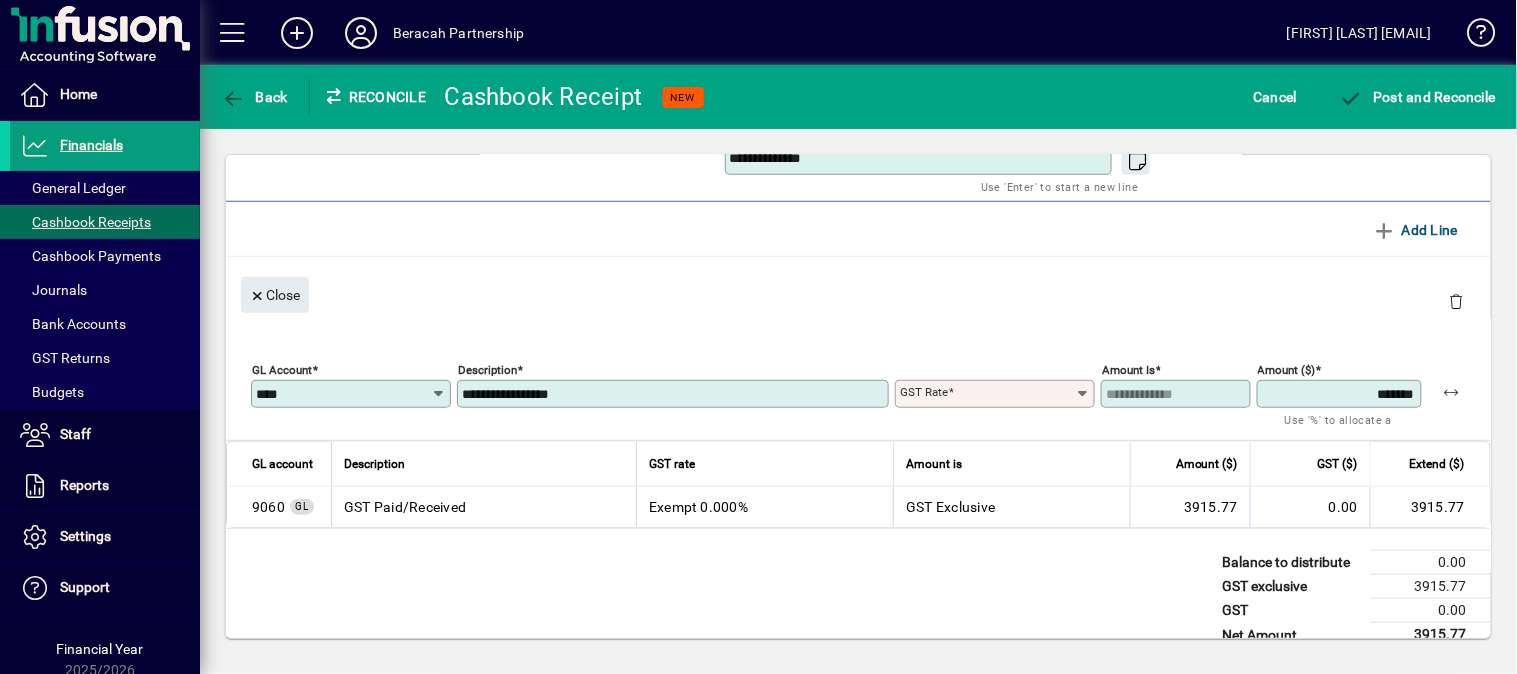 type on "******" 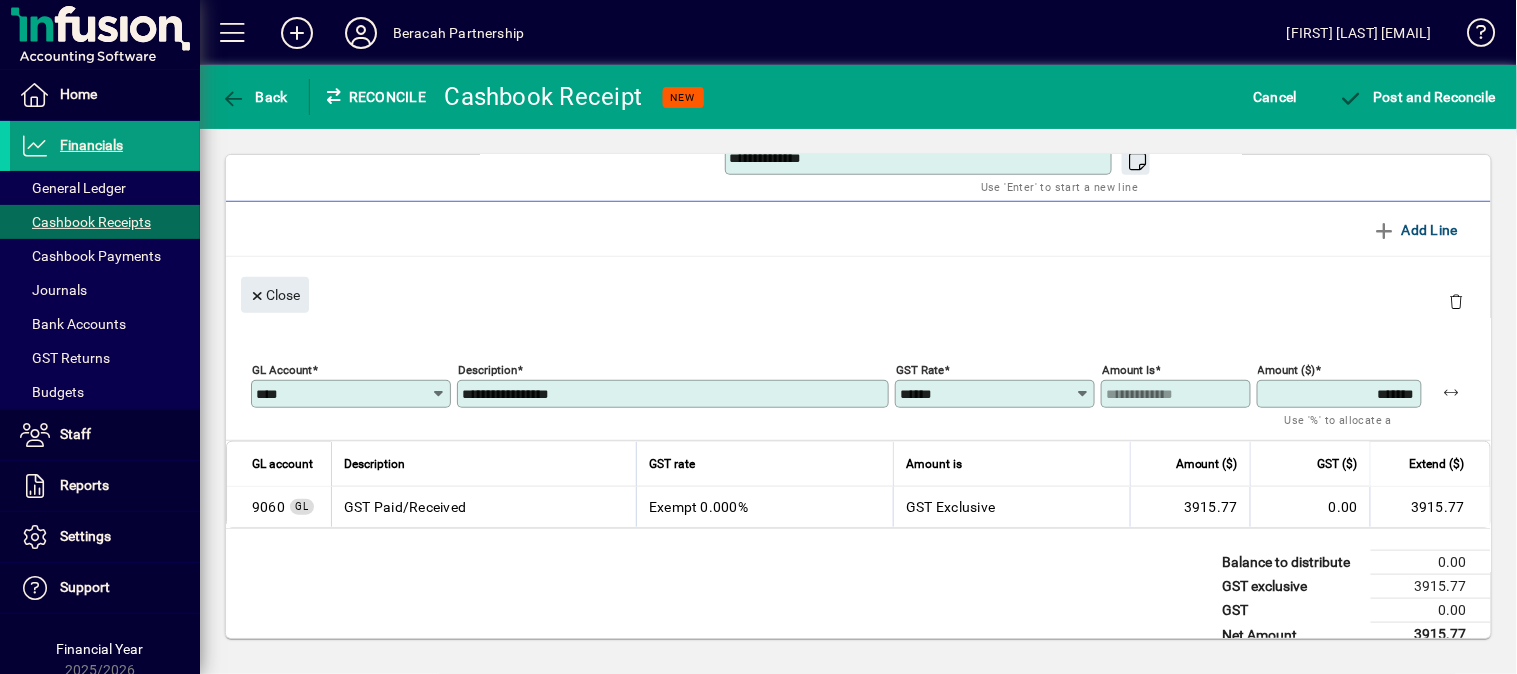 click on "**********" at bounding box center (675, 394) 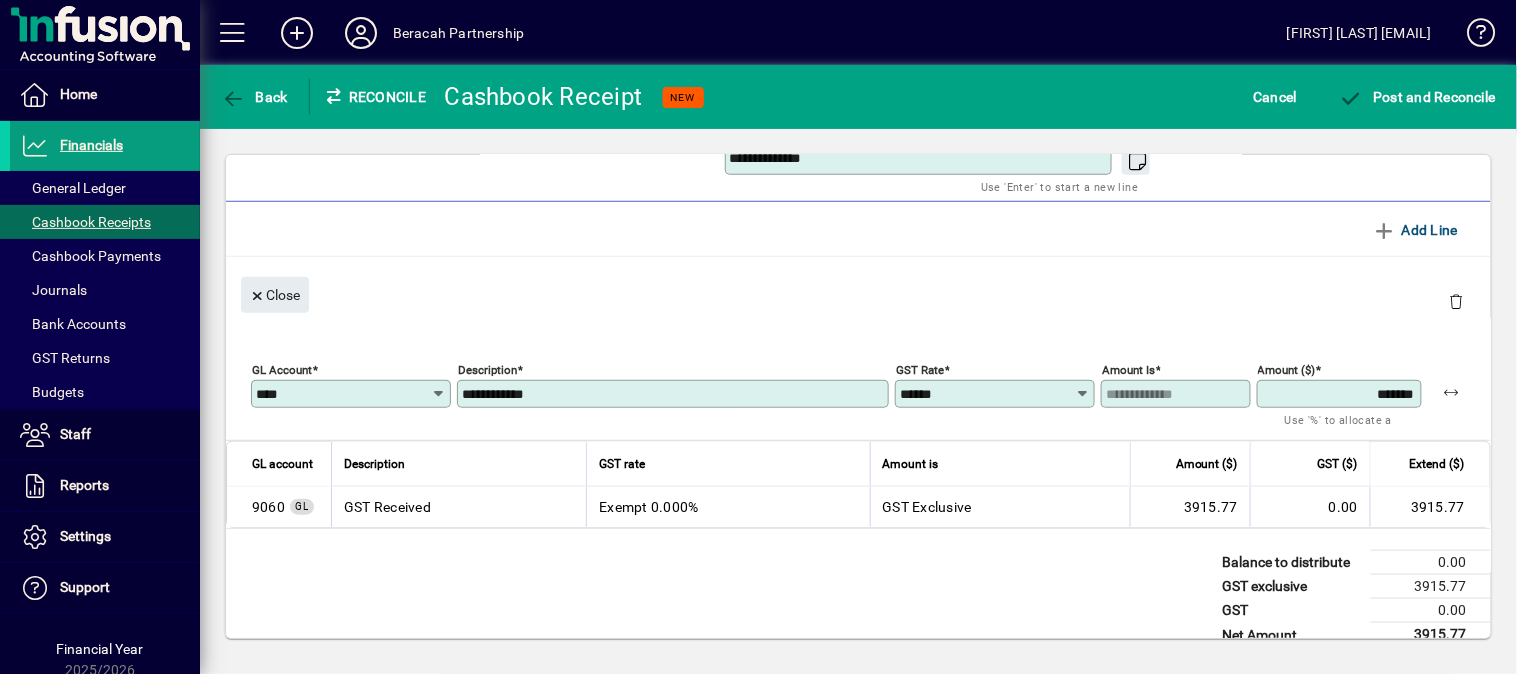 type on "**********" 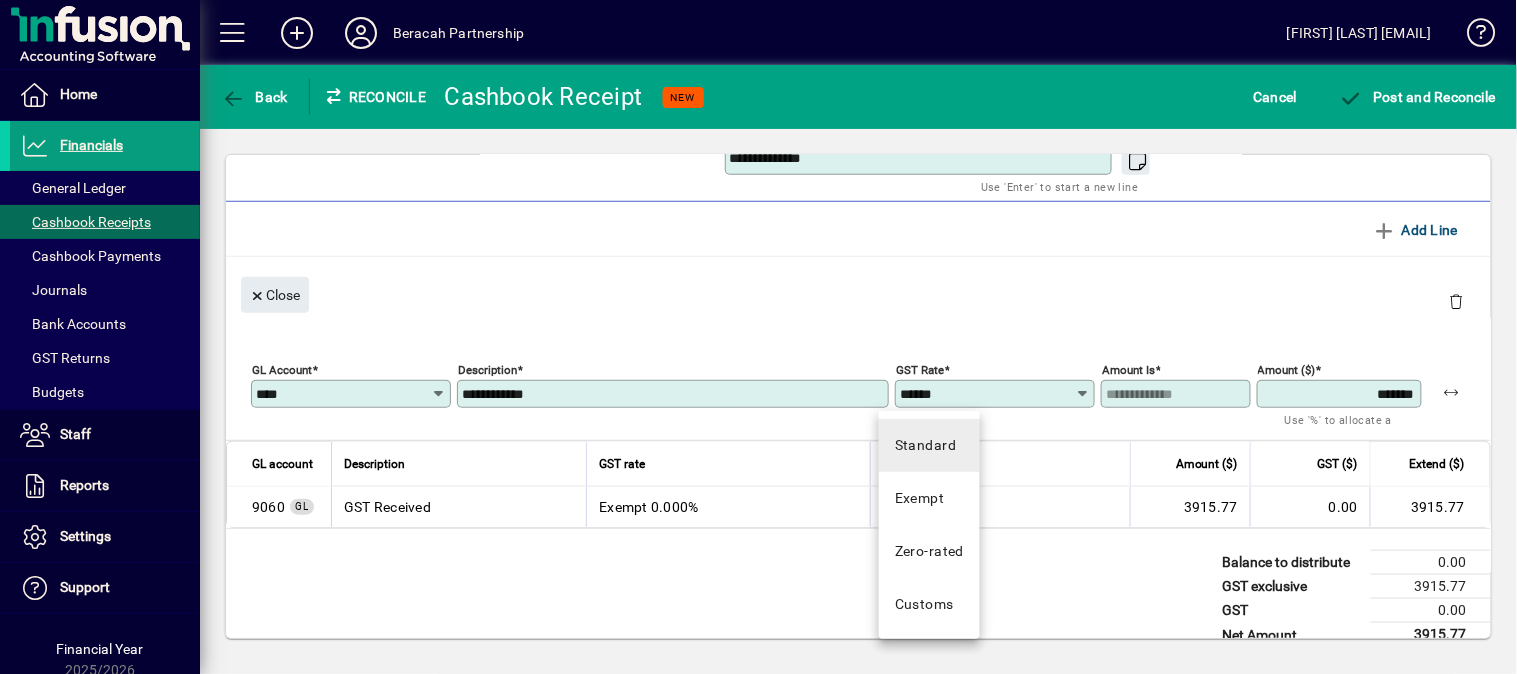 type 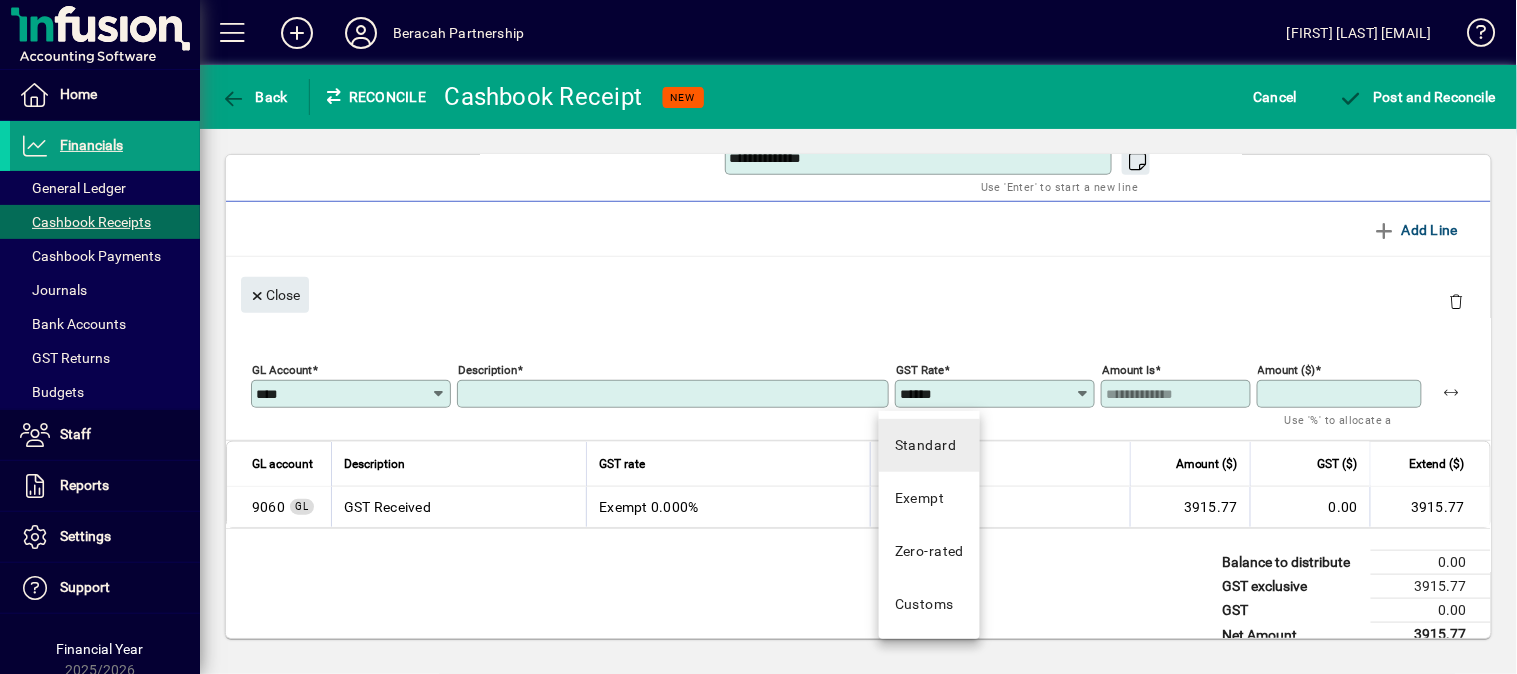 type 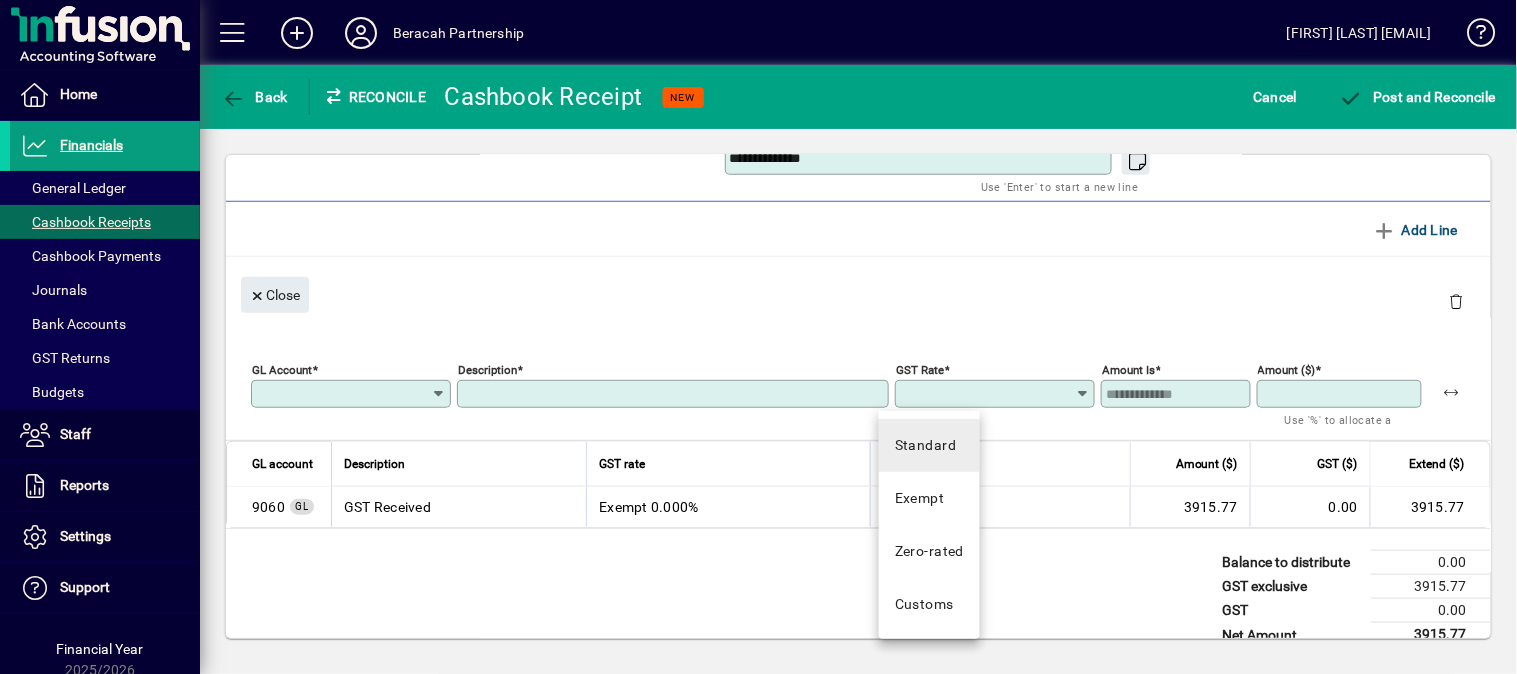 scroll, scrollTop: 345, scrollLeft: 0, axis: vertical 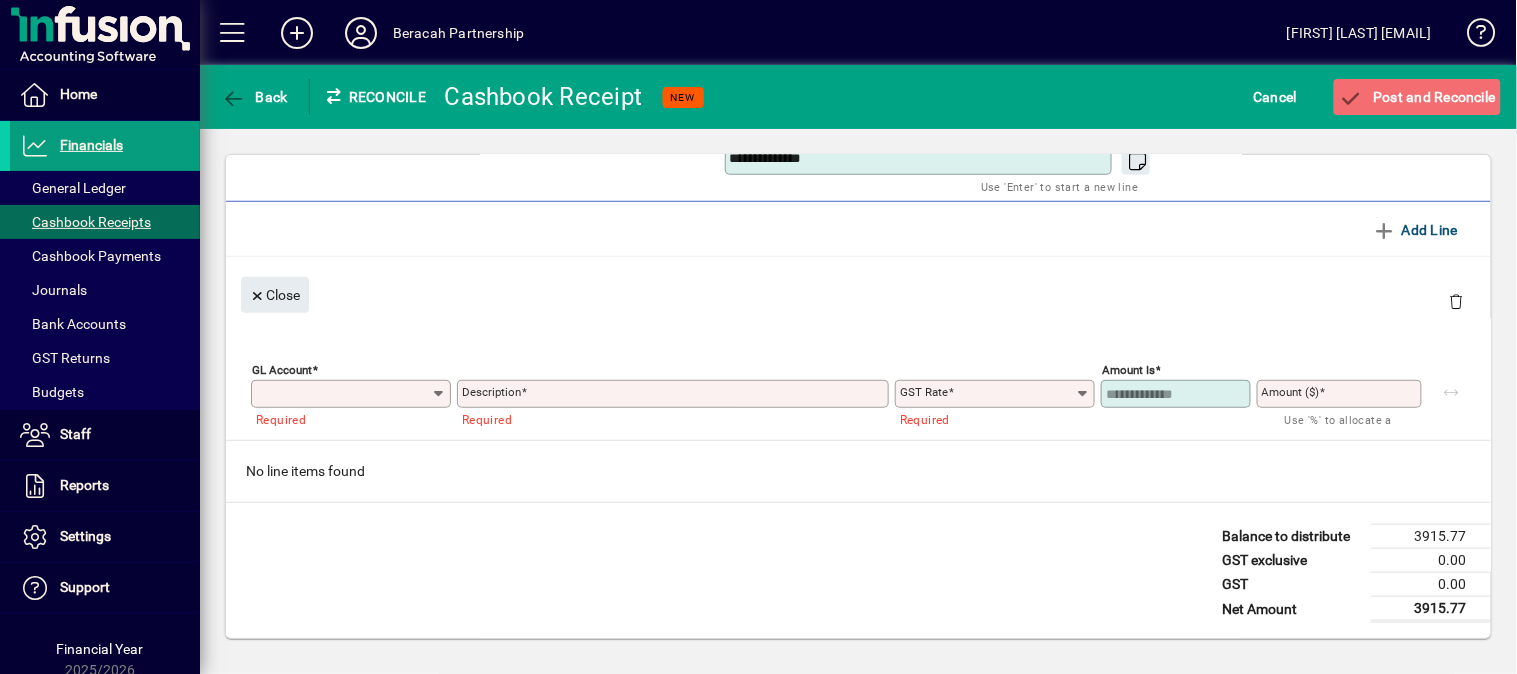 type on "*******" 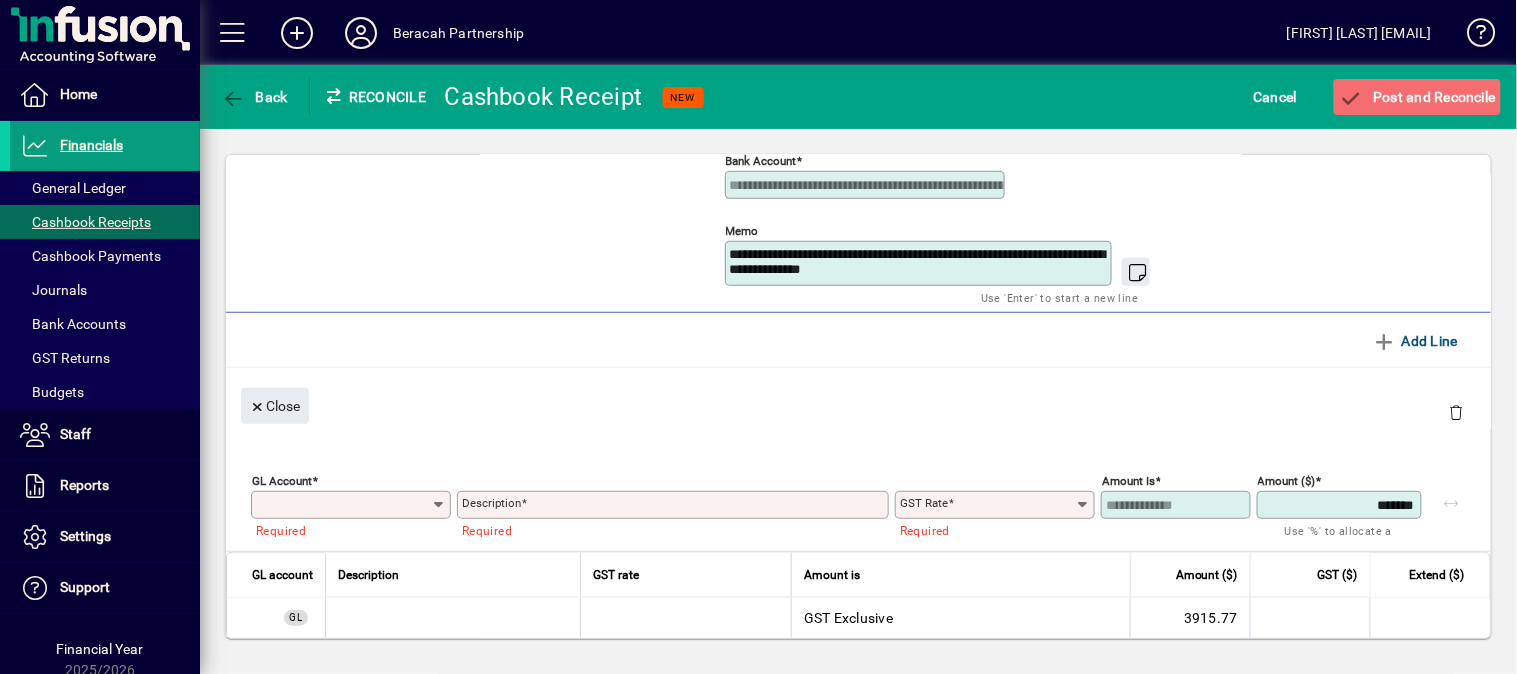 scroll, scrollTop: 345, scrollLeft: 0, axis: vertical 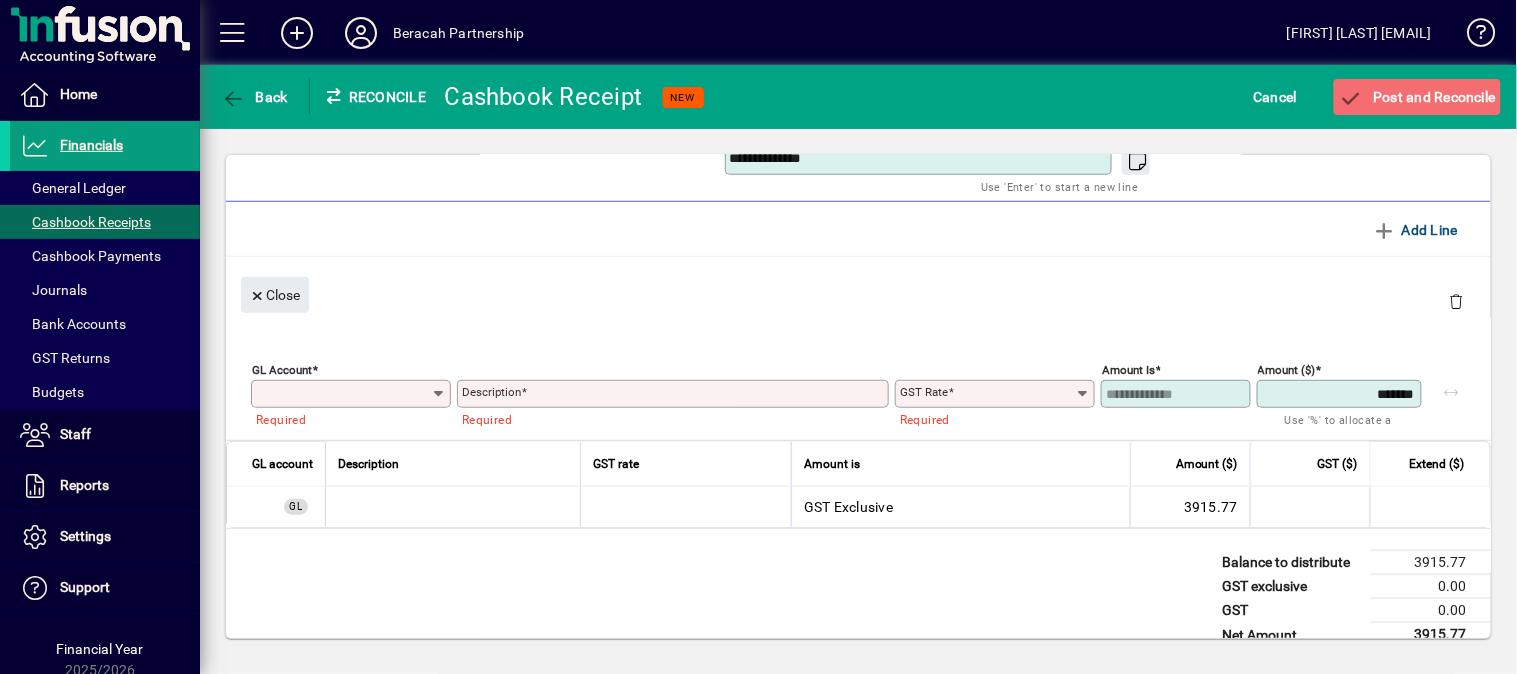 click 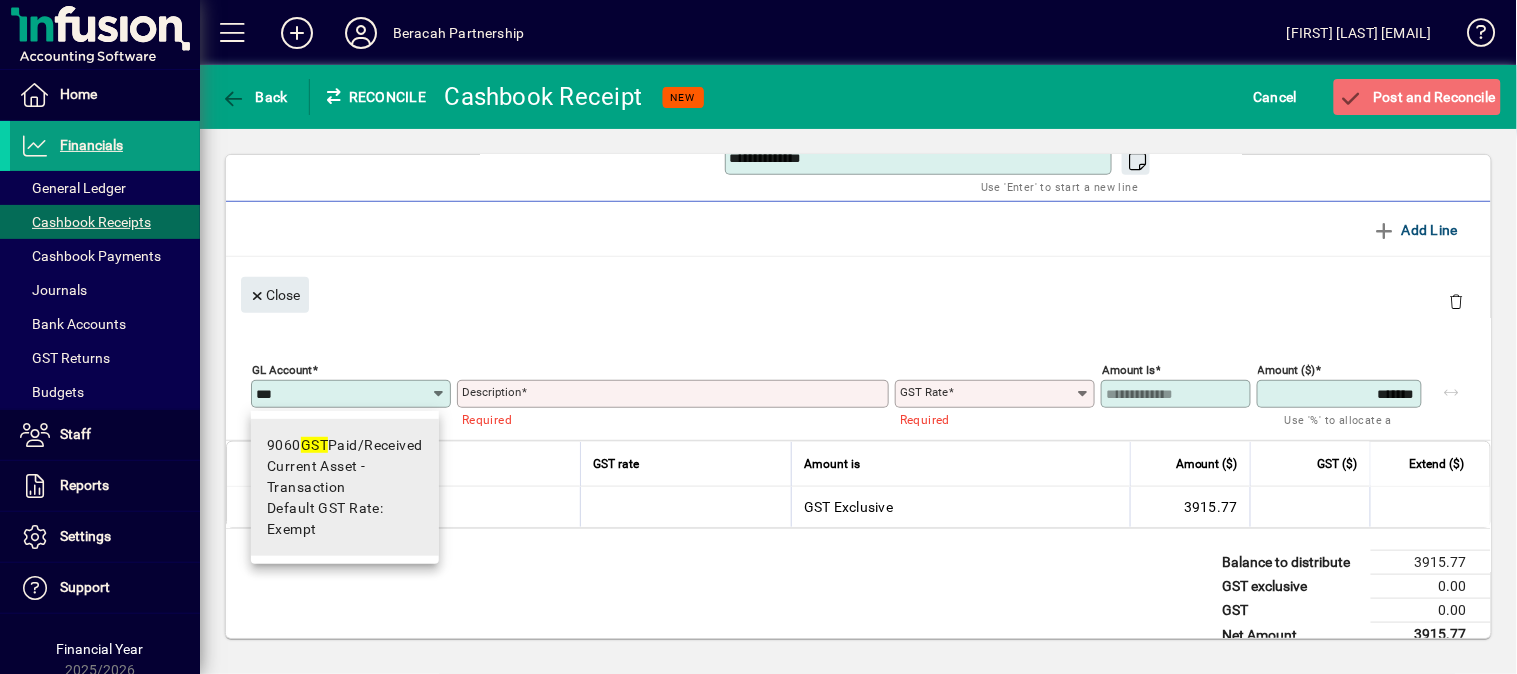 click on "[ACCOUNT_NUMBER]  GST  Paid/Received" at bounding box center [345, 445] 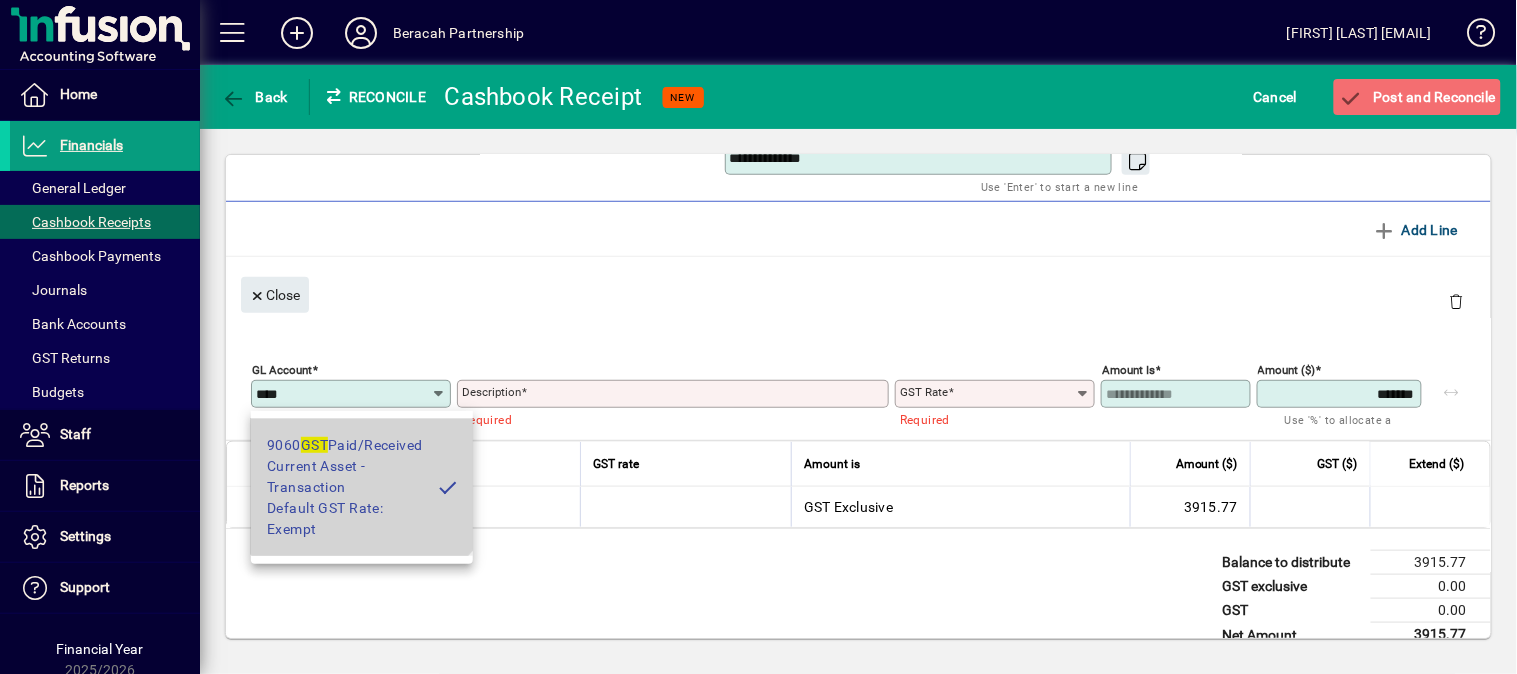 type on "**********" 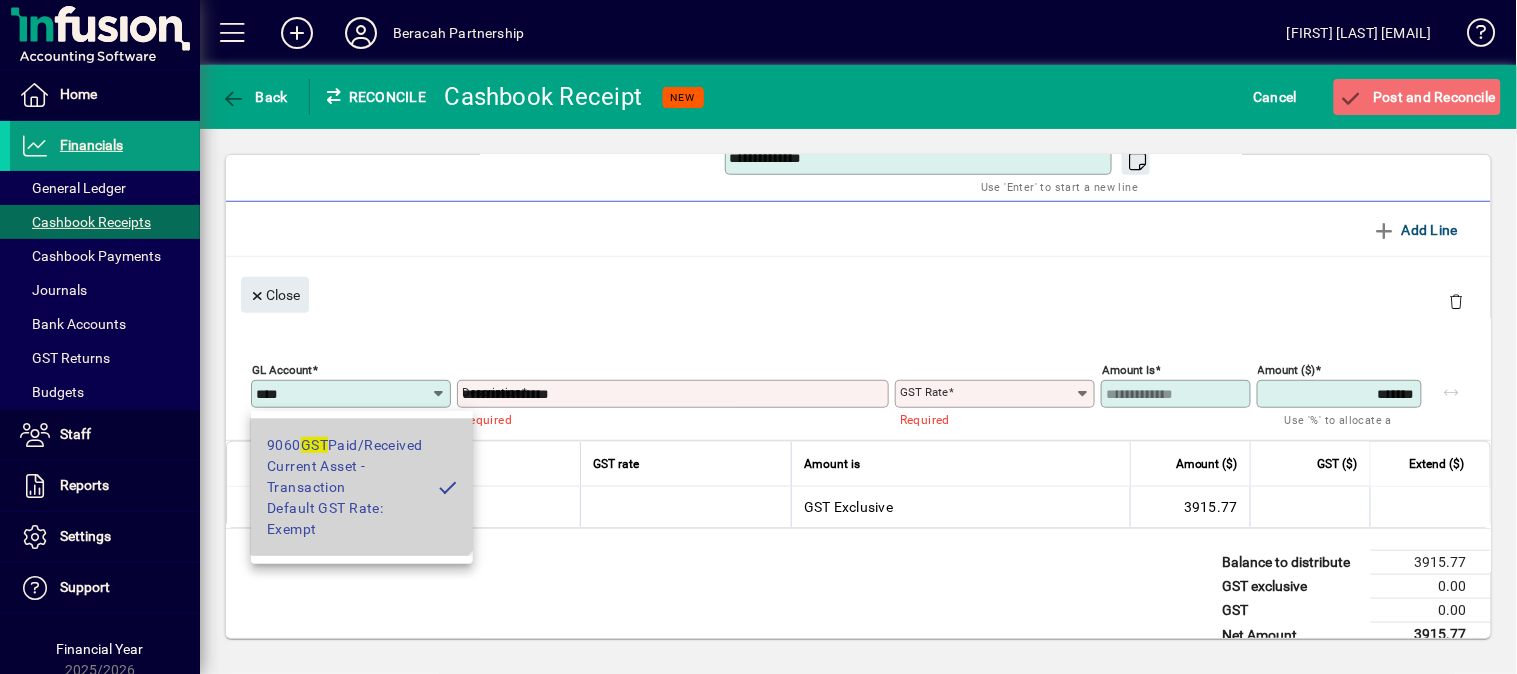 type on "******" 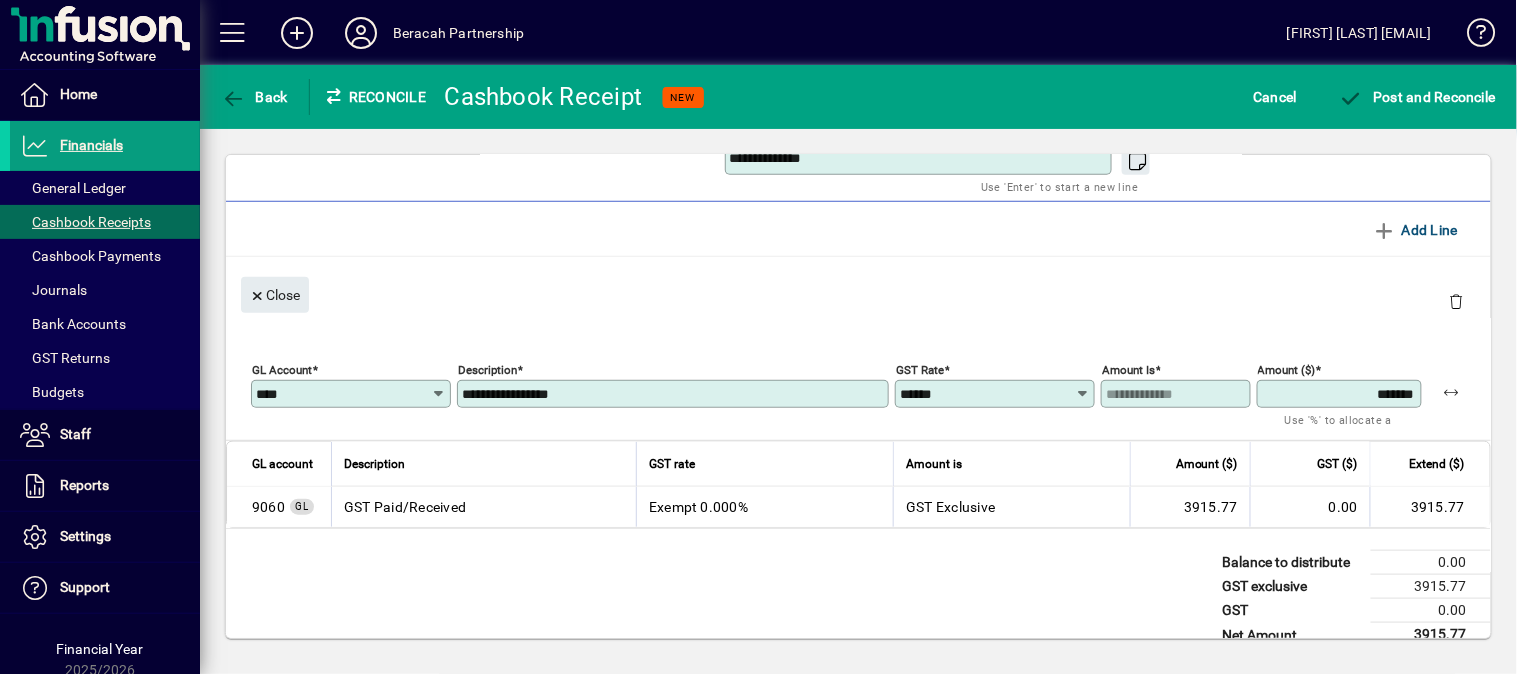 click on "**********" at bounding box center (675, 394) 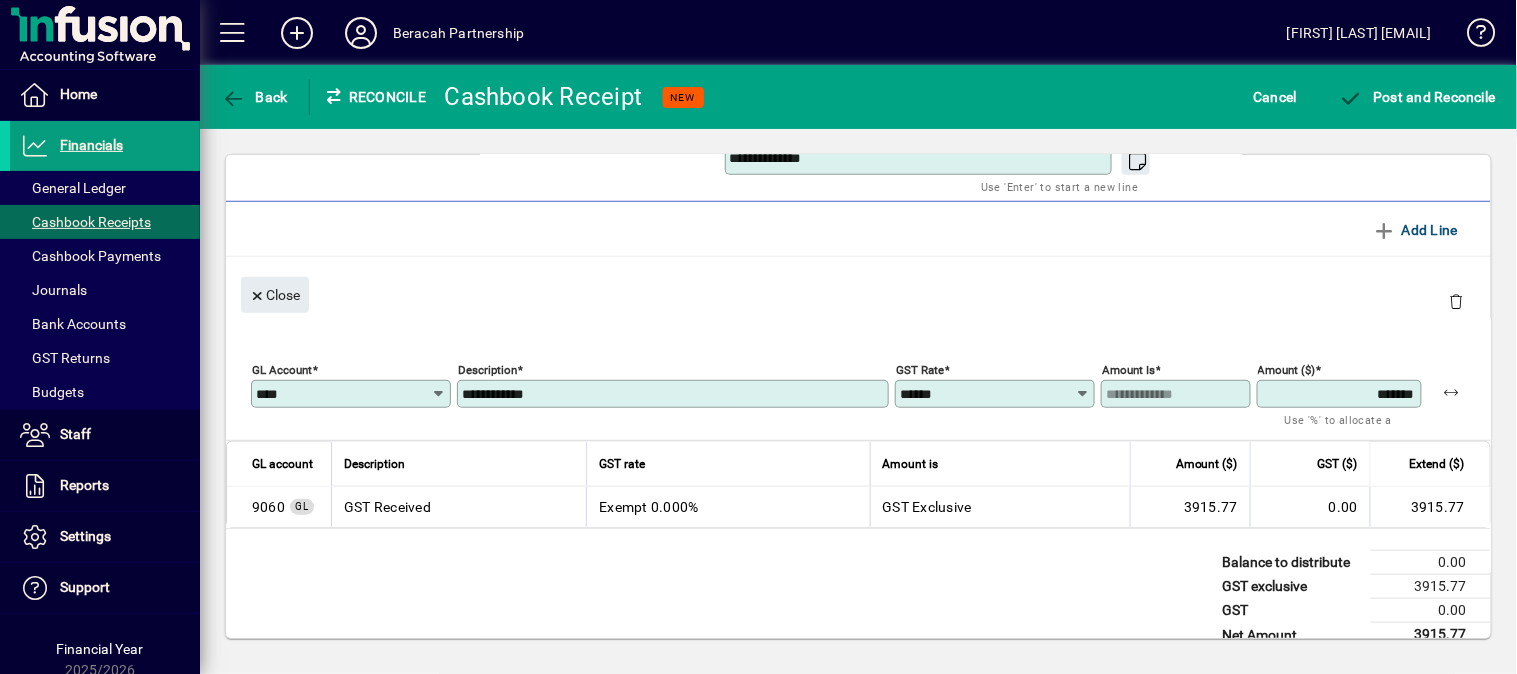 type on "**********" 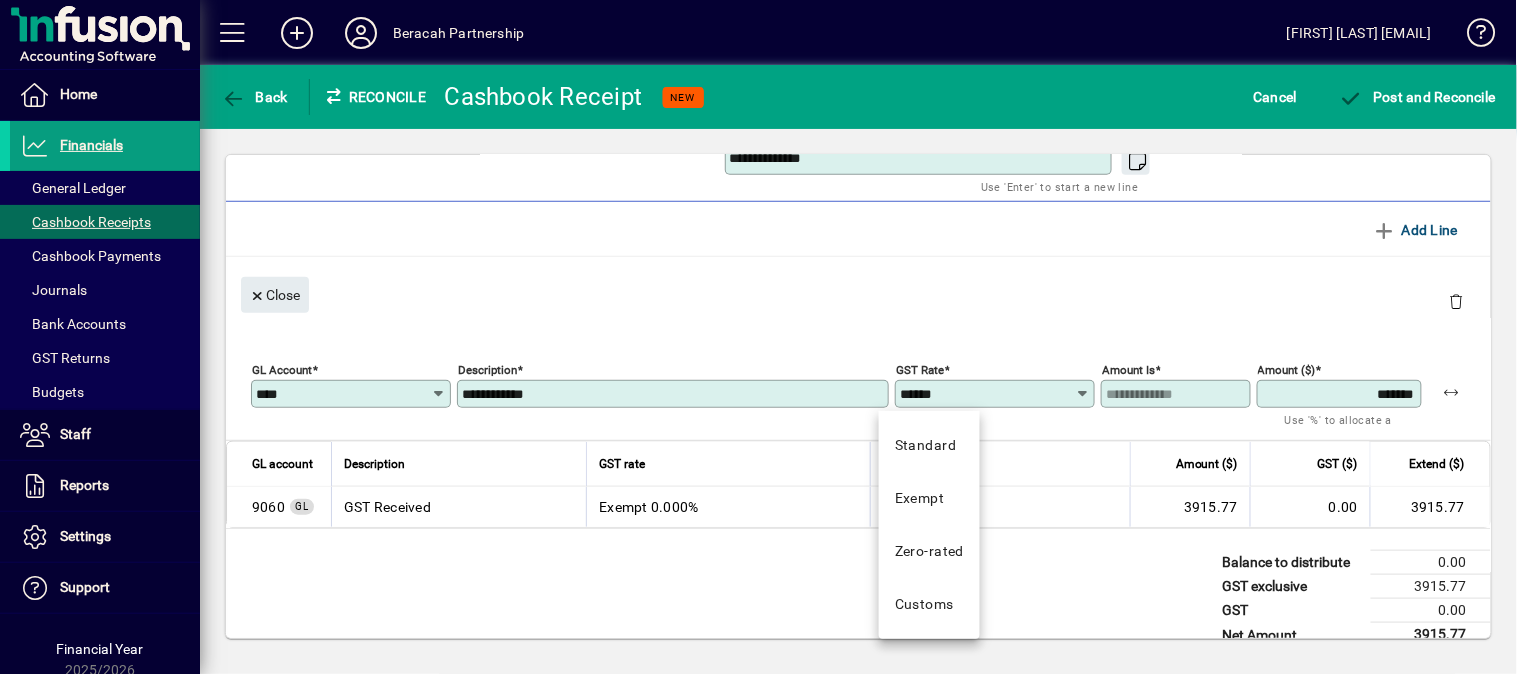 click on "Close" 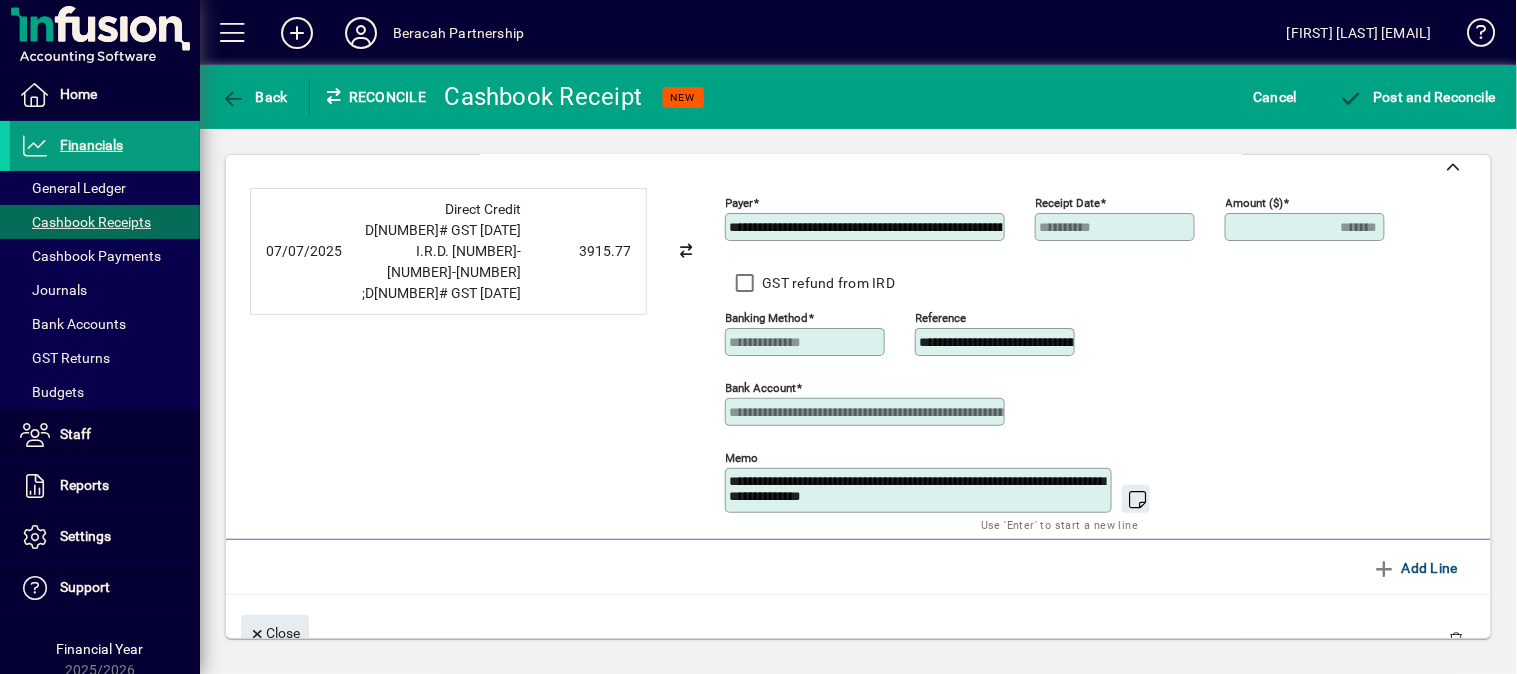 scroll, scrollTop: 0, scrollLeft: 0, axis: both 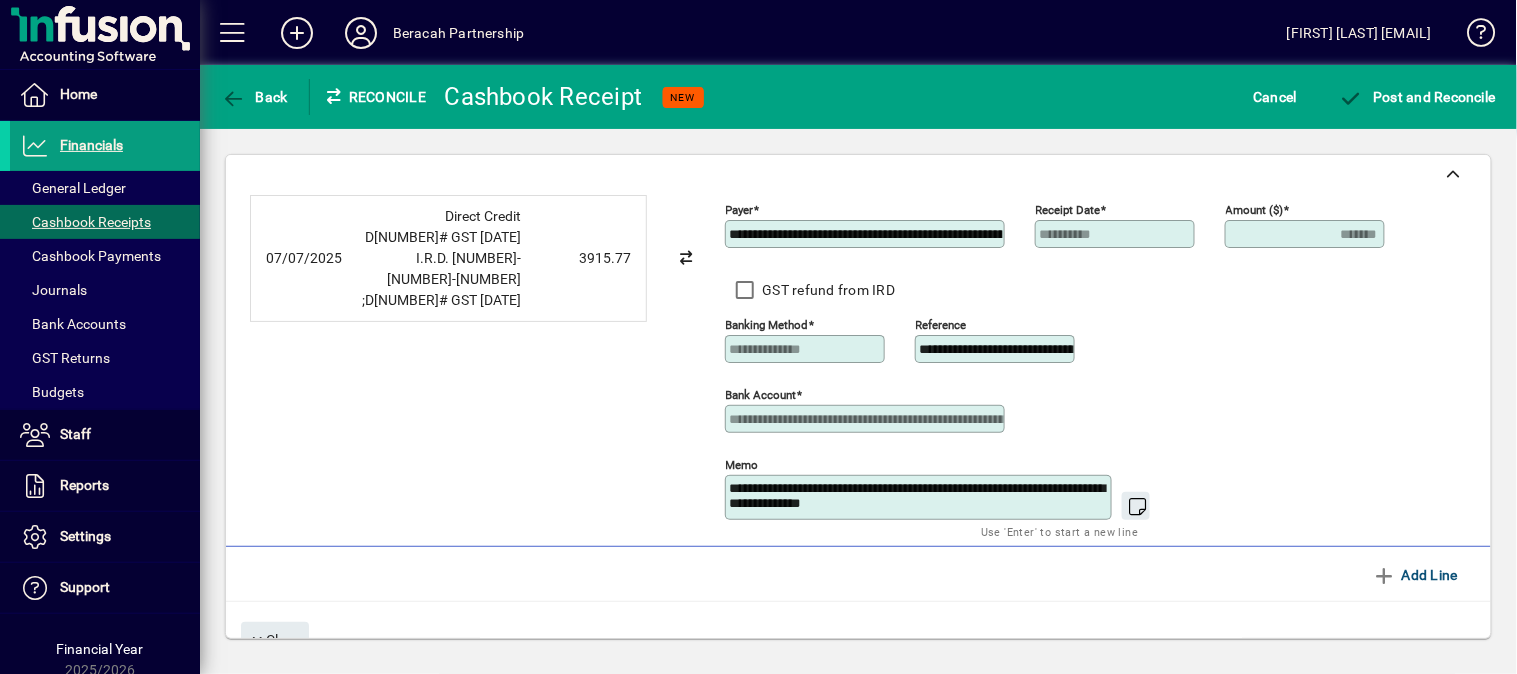 click on "**********" at bounding box center [867, 234] 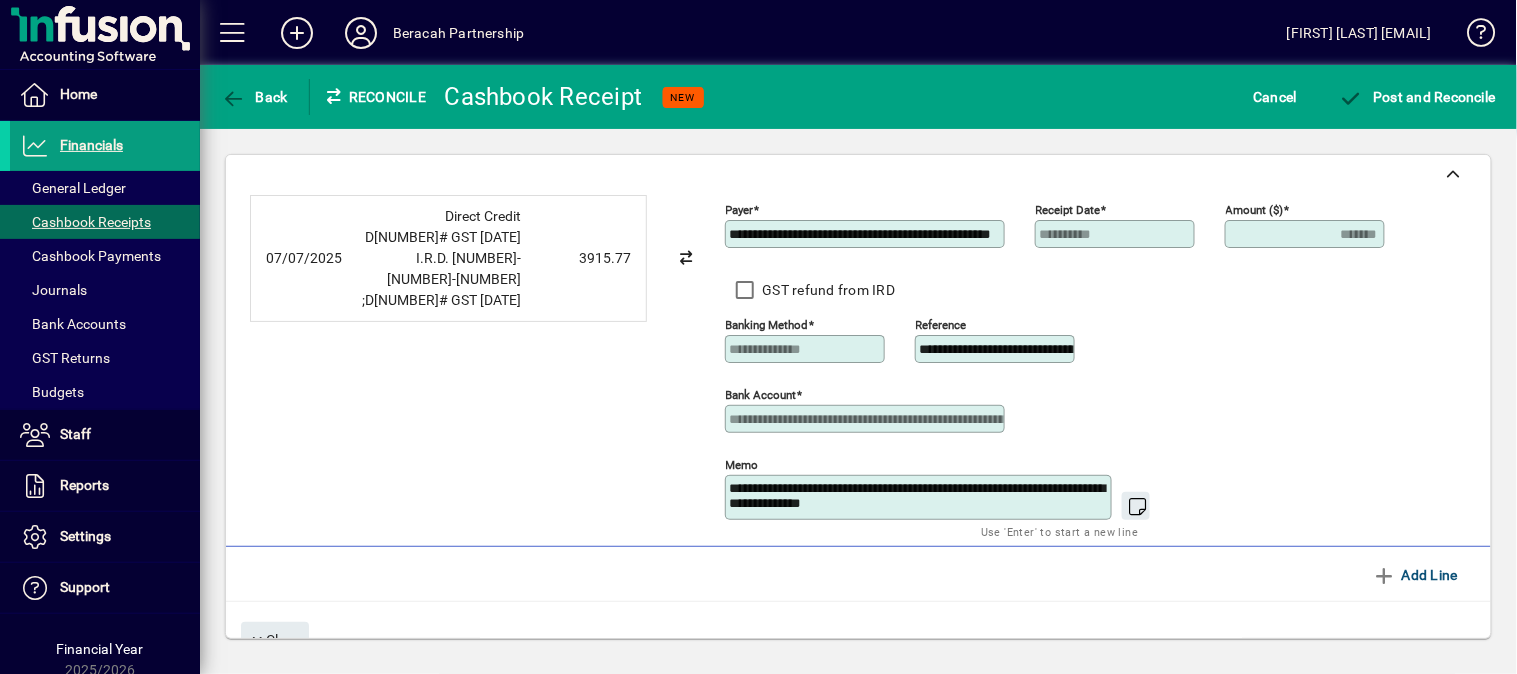 click on "**********" at bounding box center [867, 234] 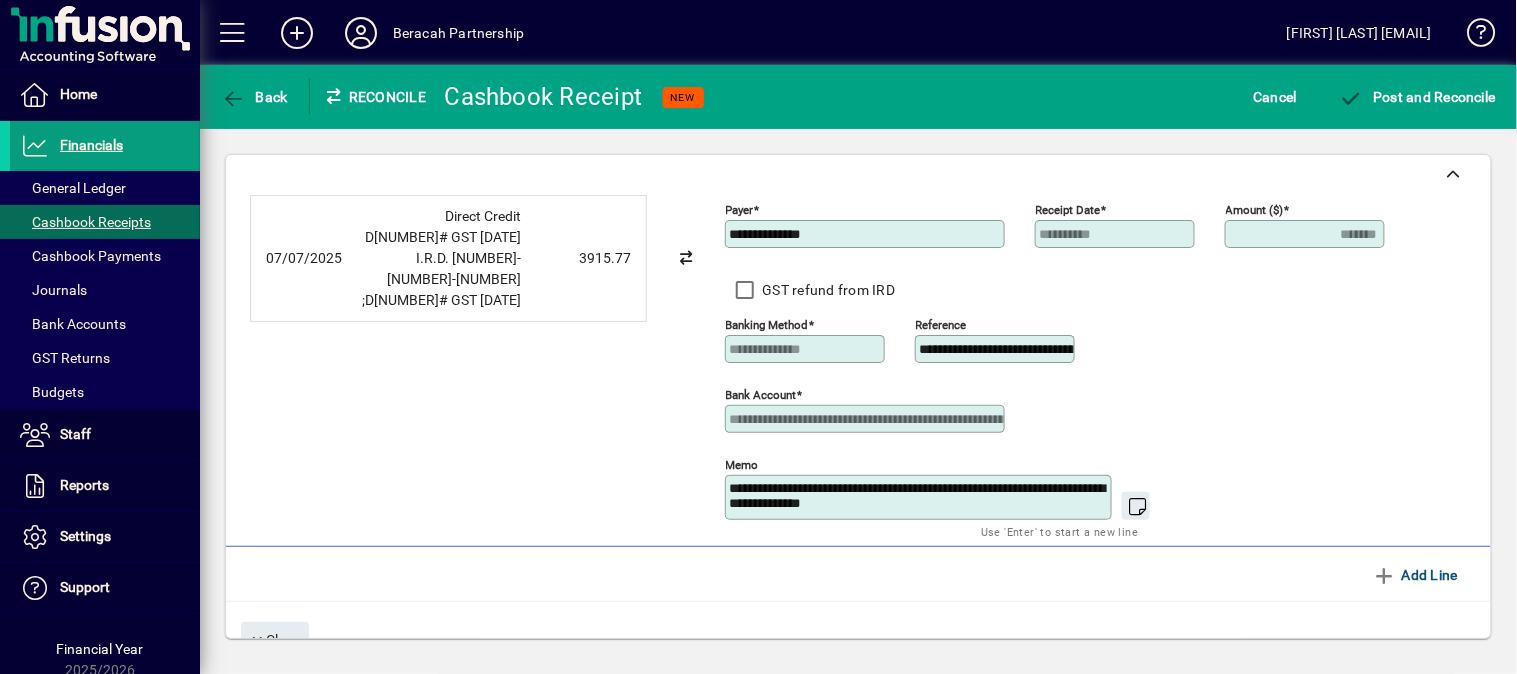 click on "**********" at bounding box center [867, 234] 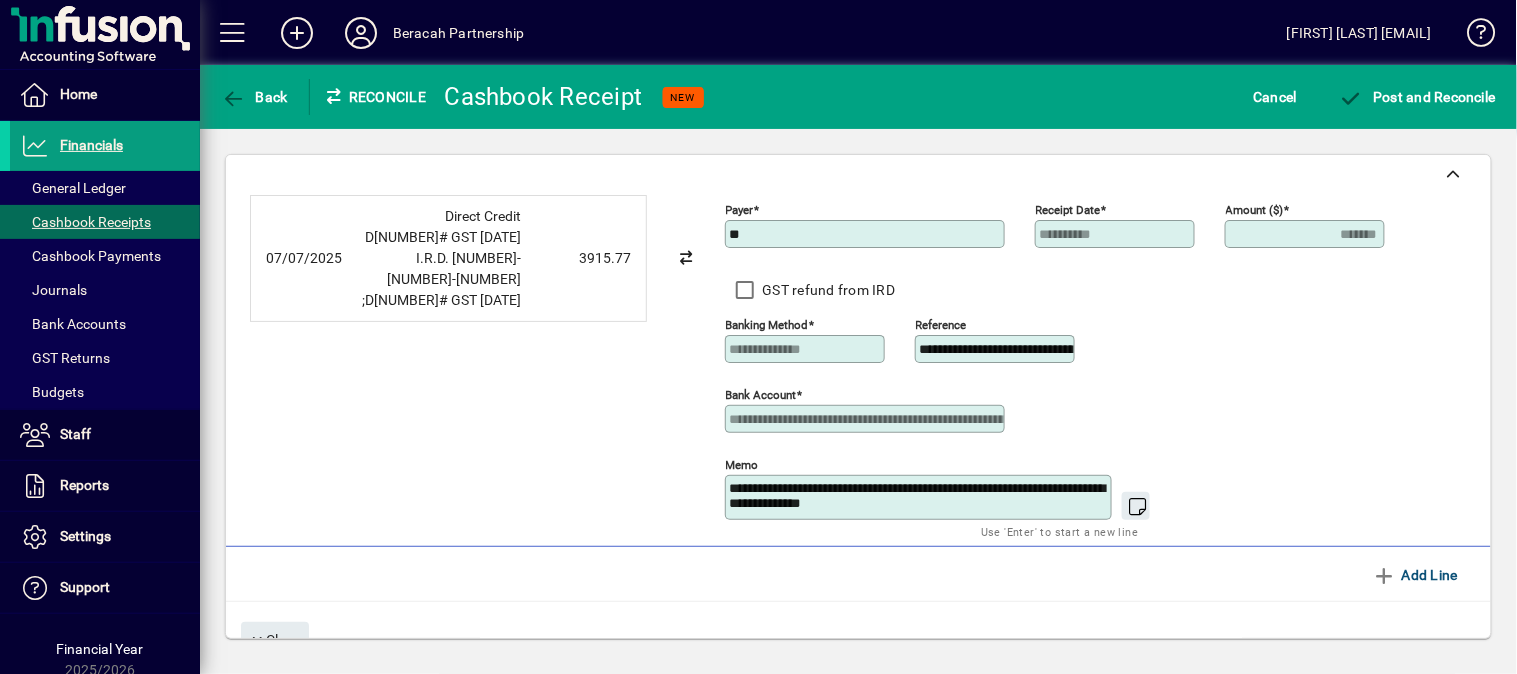 type on "*" 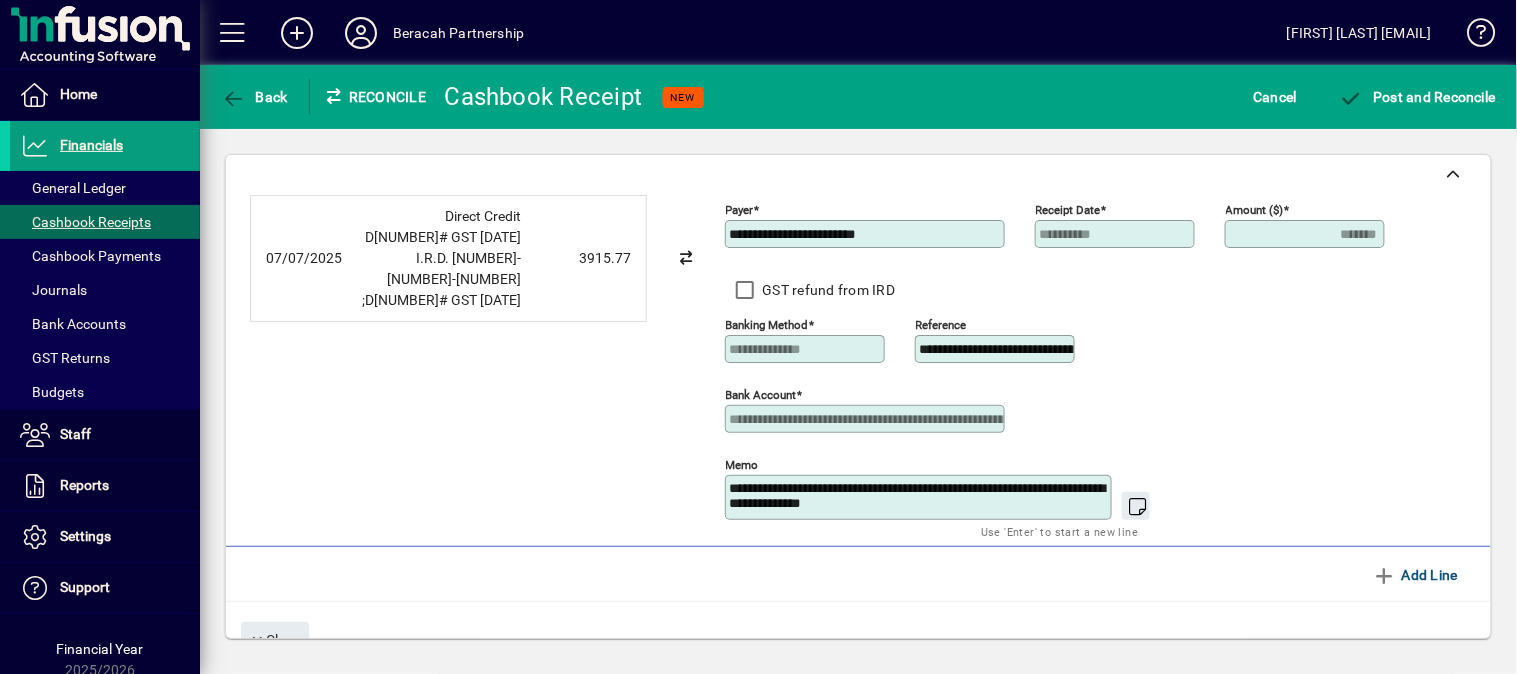click on "**********" 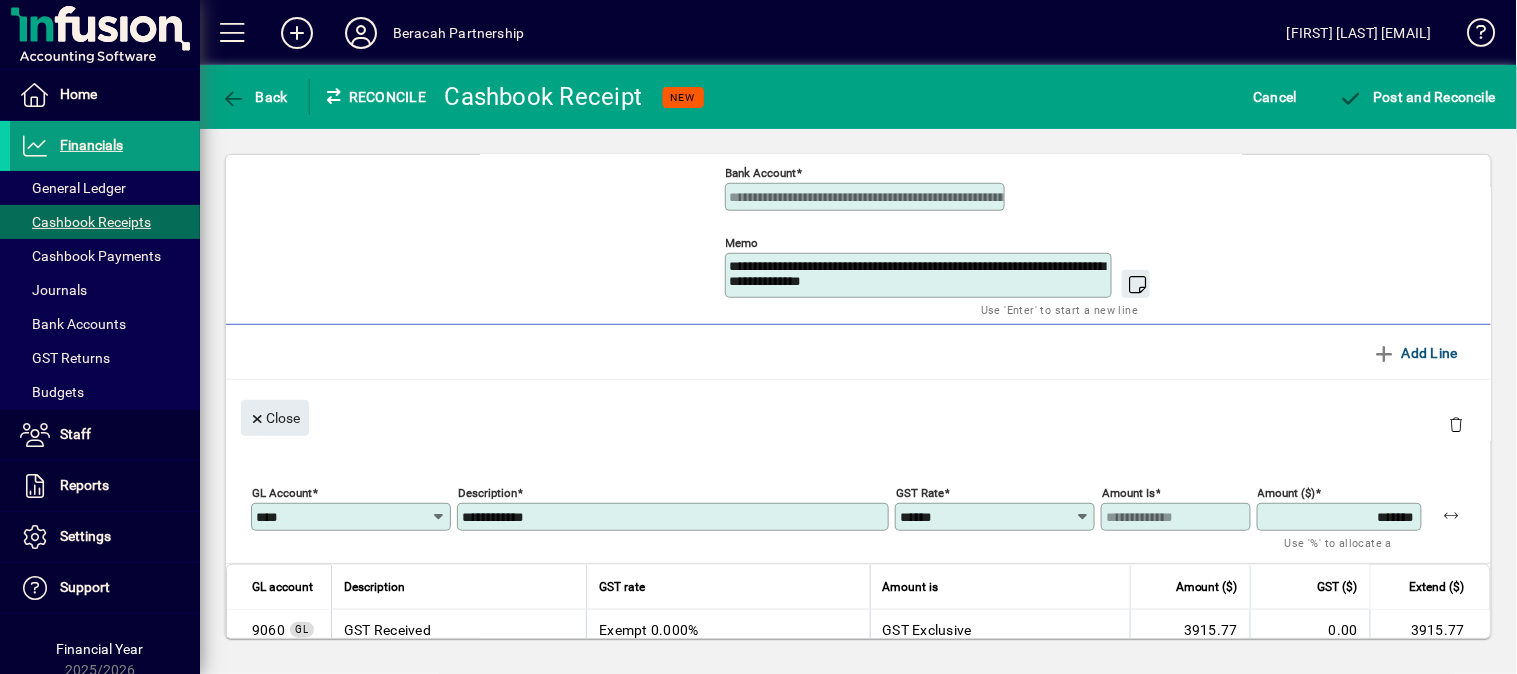 scroll, scrollTop: 333, scrollLeft: 0, axis: vertical 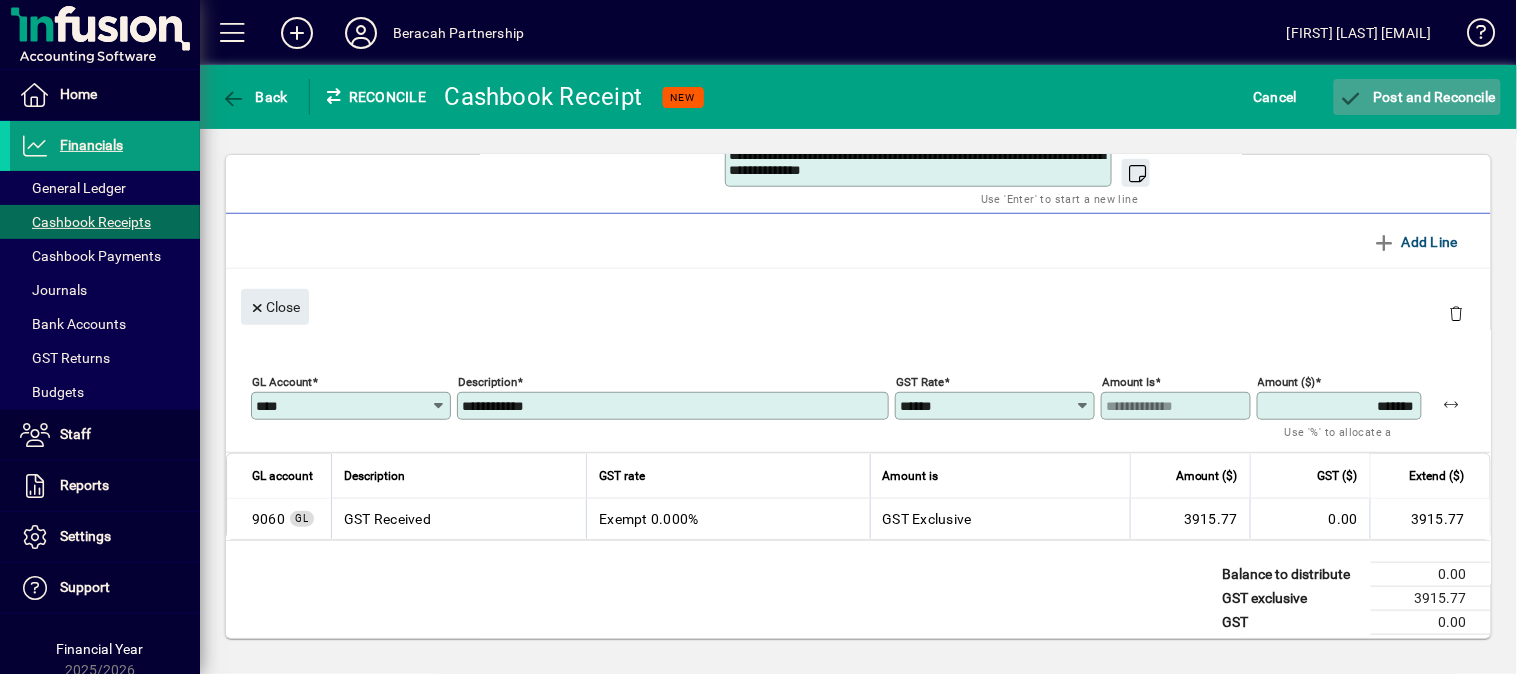 click on "Post and Reconcile" 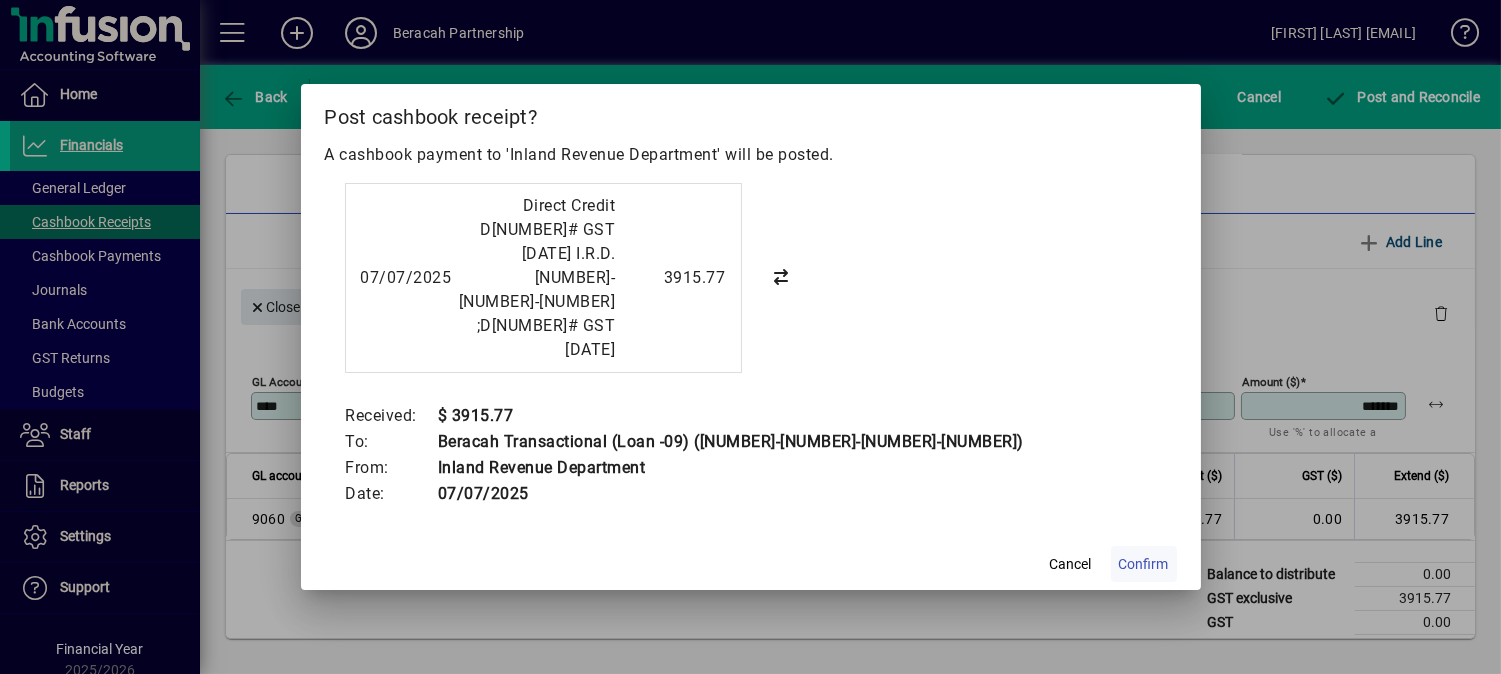 click on "Confirm" 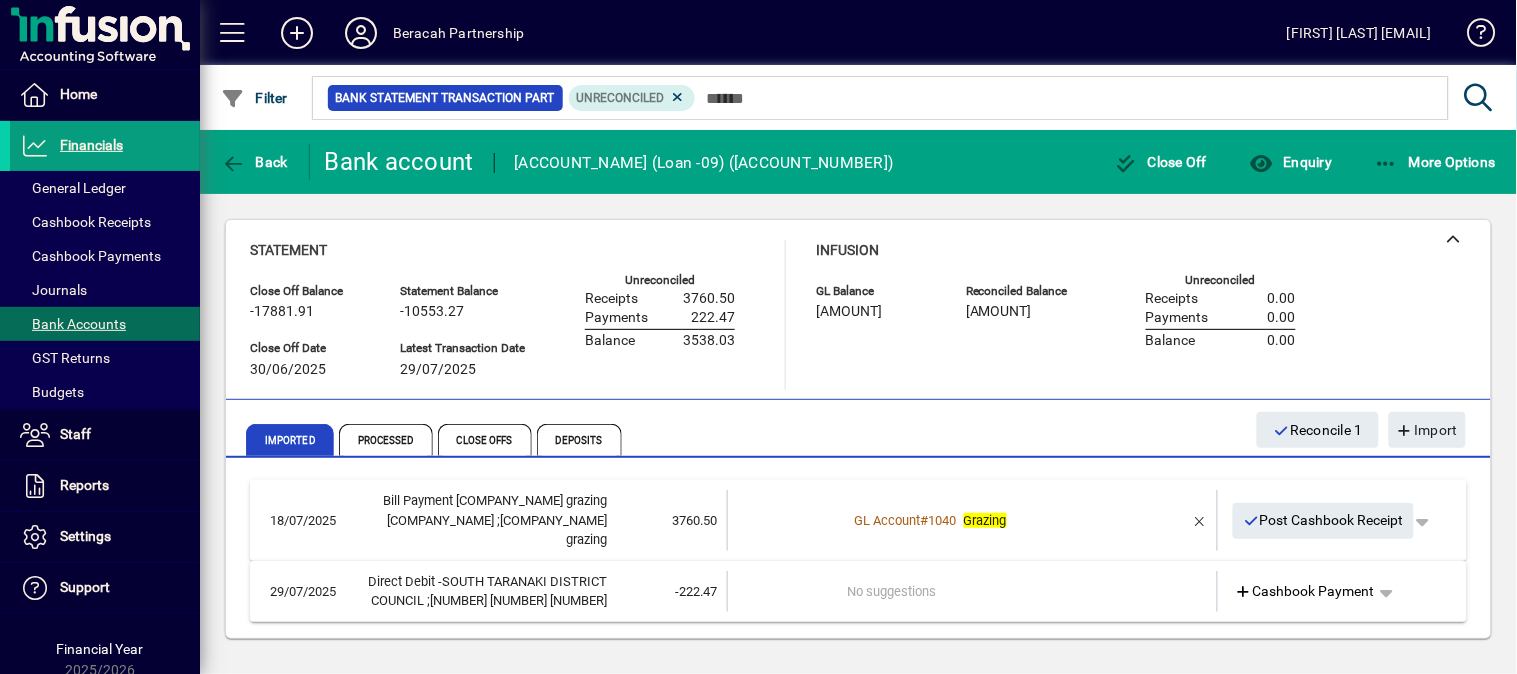 click on "Bill Payment [COMPANY_NAME]  grazing [COMPANY_NAME] ;[COMPANY_NAME] grazing" at bounding box center [480, 520] 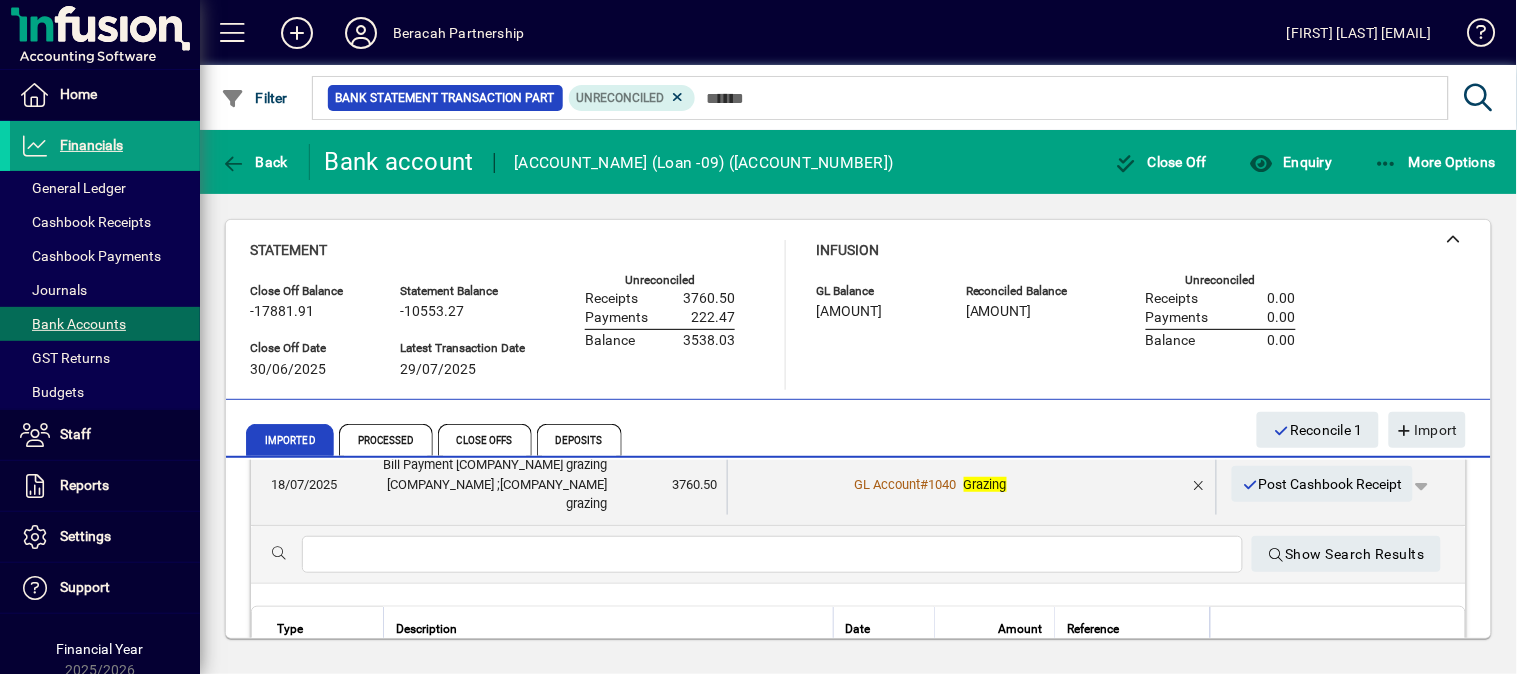 scroll, scrollTop: 0, scrollLeft: 0, axis: both 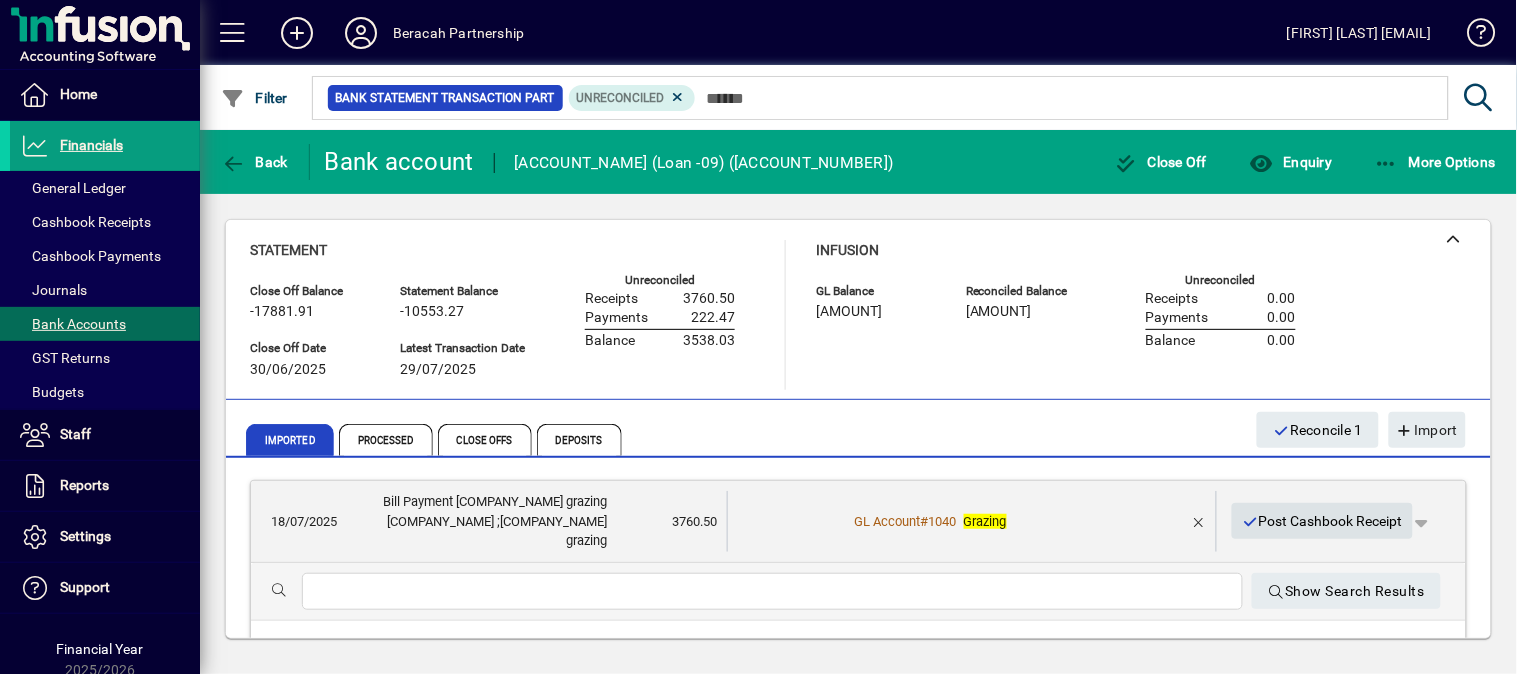 click on "Post Cashbook Receipt" at bounding box center (1323, 521) 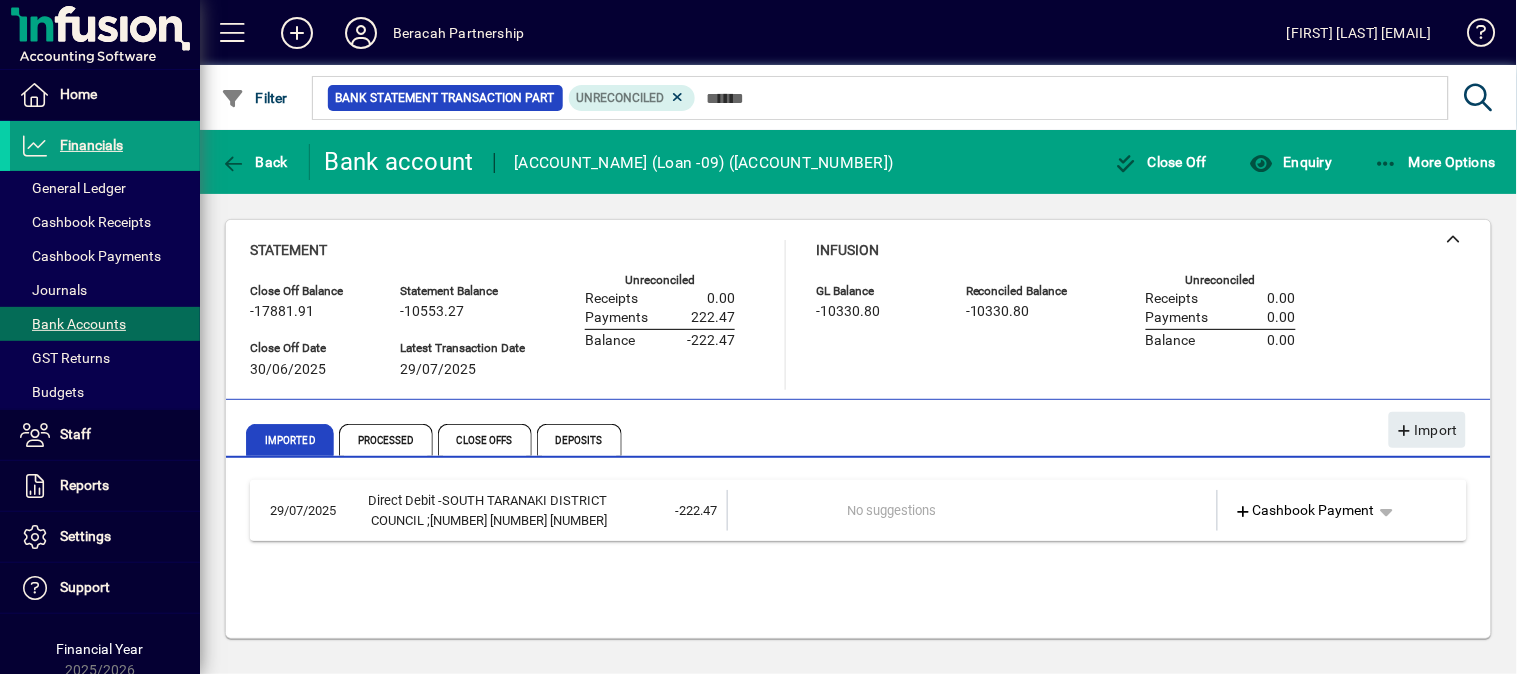 click on "Direct Debit -SOUTH TARANAKI DISTRICT COUNCIL ;[NUMBER] [NUMBER] [NUMBER]" at bounding box center [480, 510] 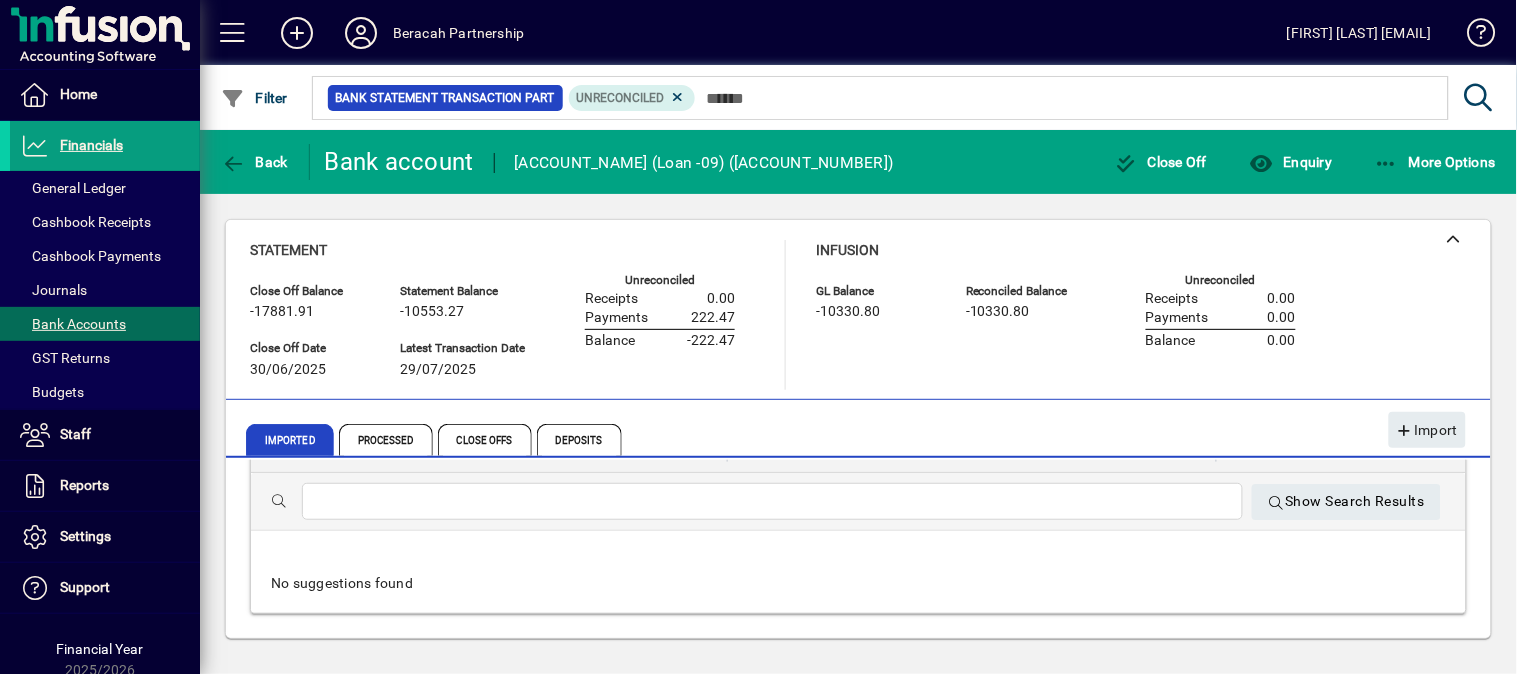 scroll, scrollTop: 111, scrollLeft: 0, axis: vertical 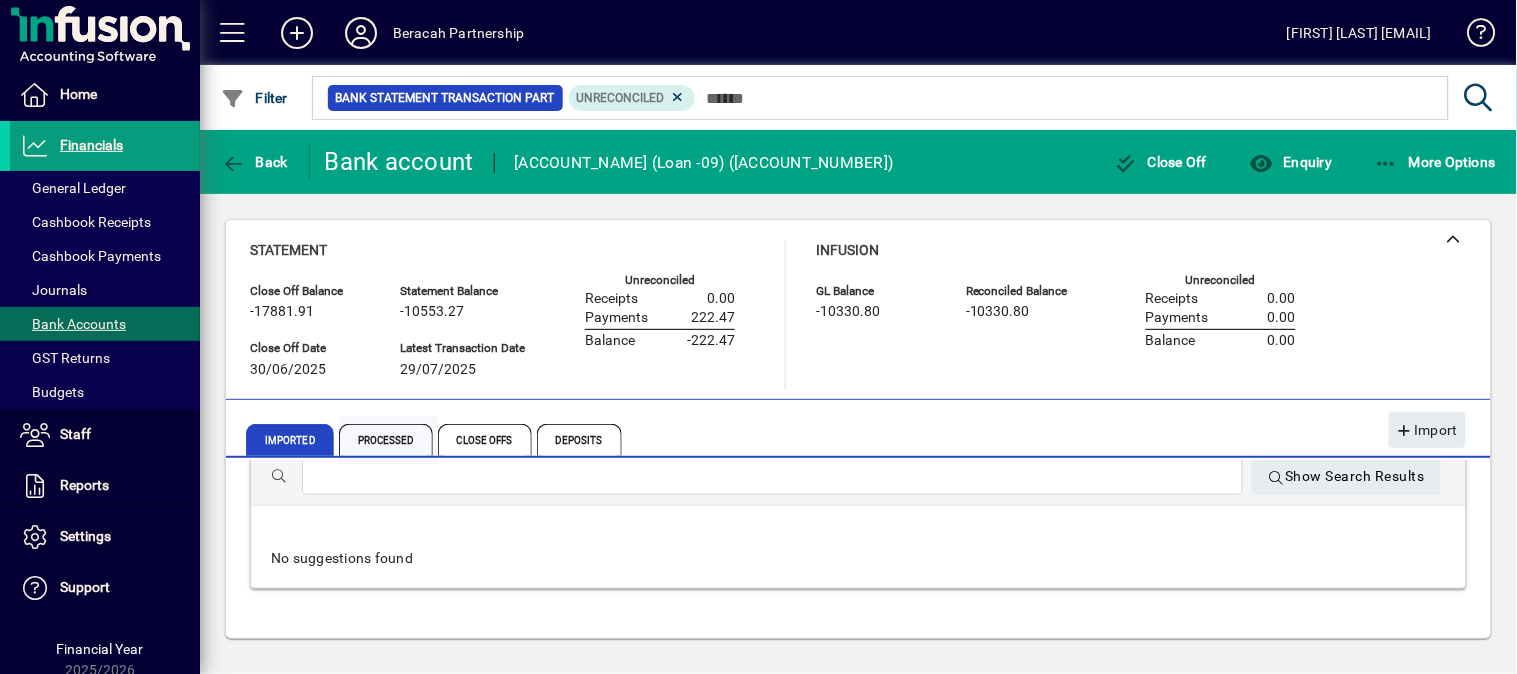 click on "Processed" at bounding box center (386, 440) 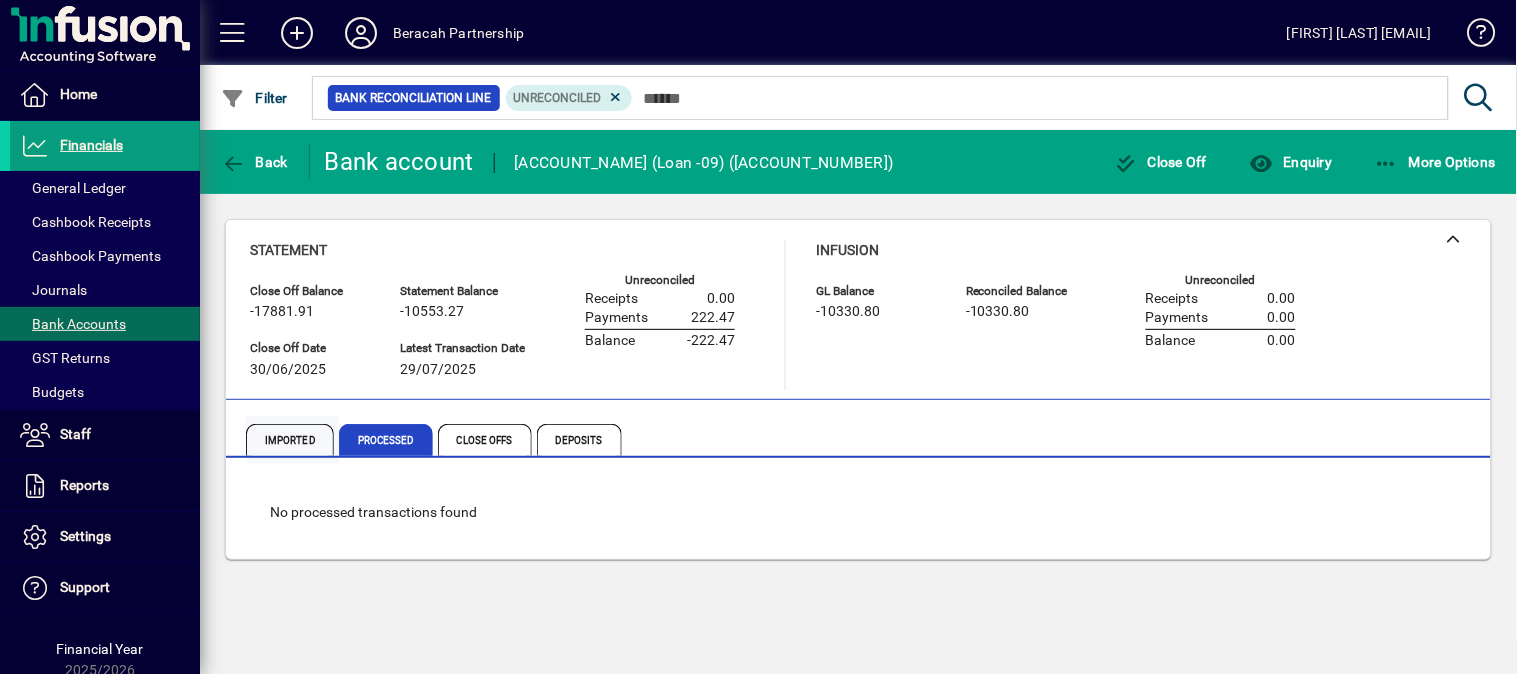 click on "Imported" at bounding box center (290, 440) 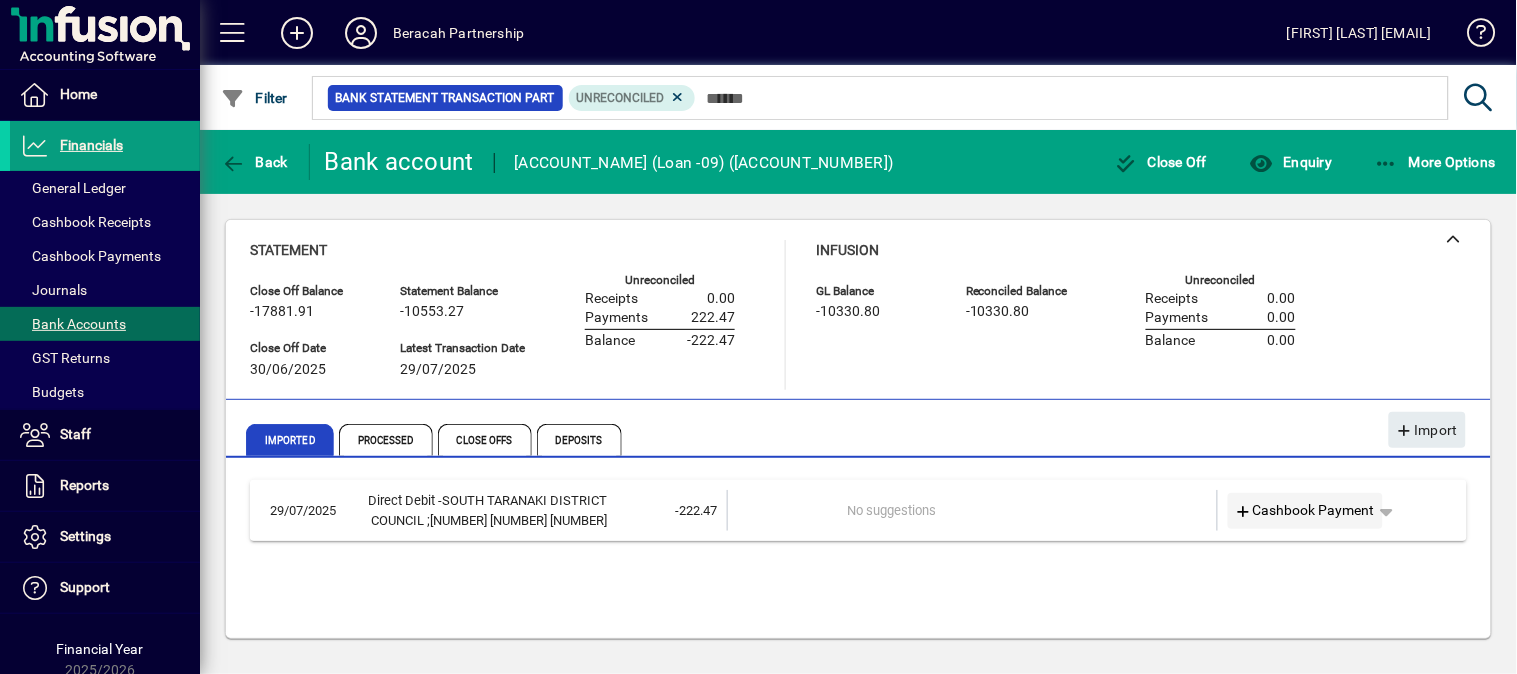 click on "Cashbook Payment" at bounding box center (1306, 510) 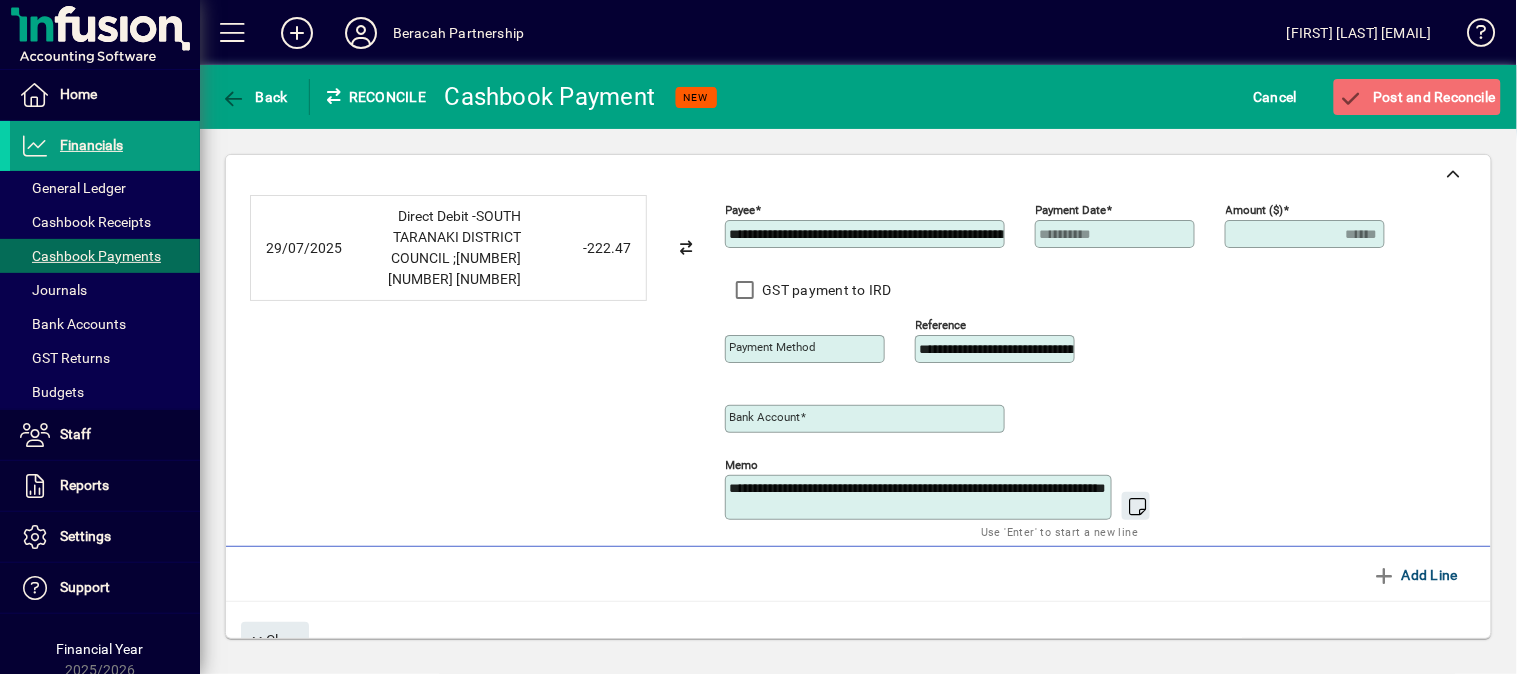 type on "**********" 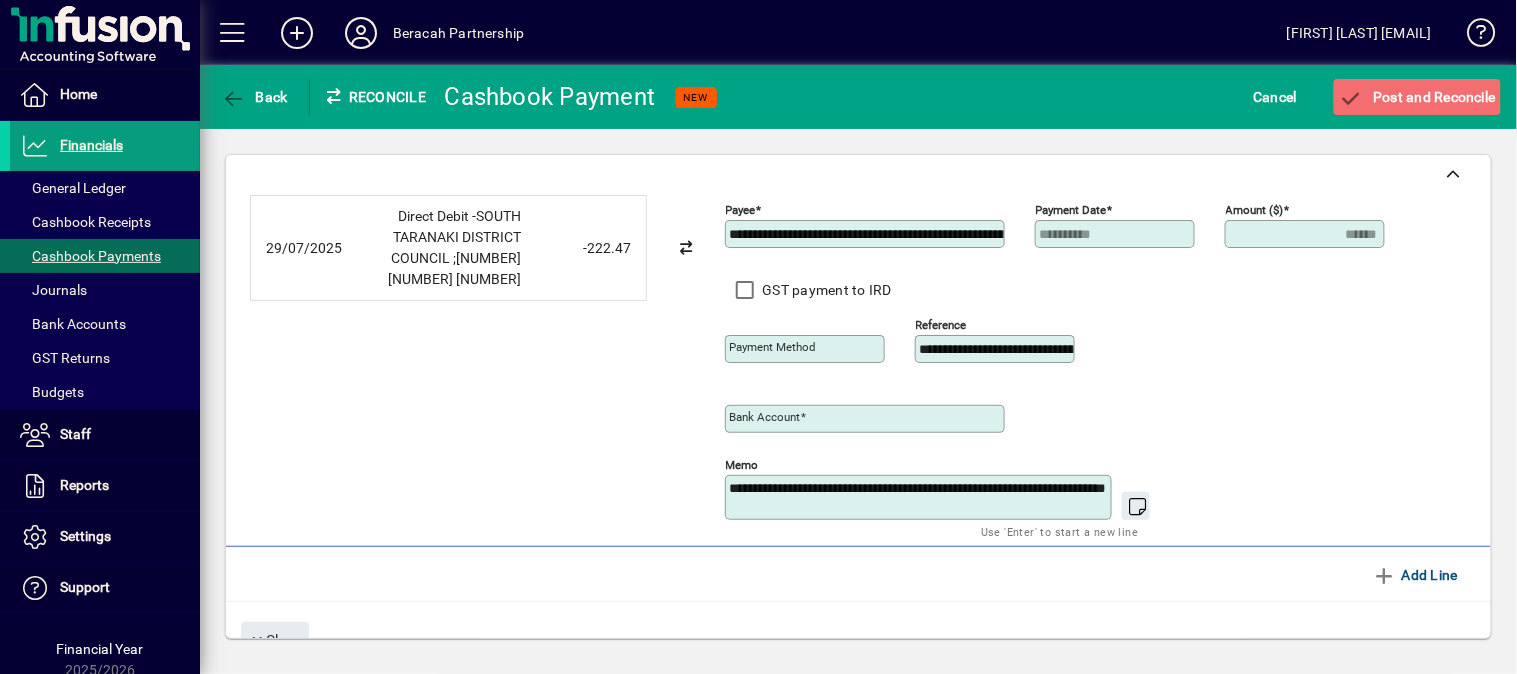 type on "**********" 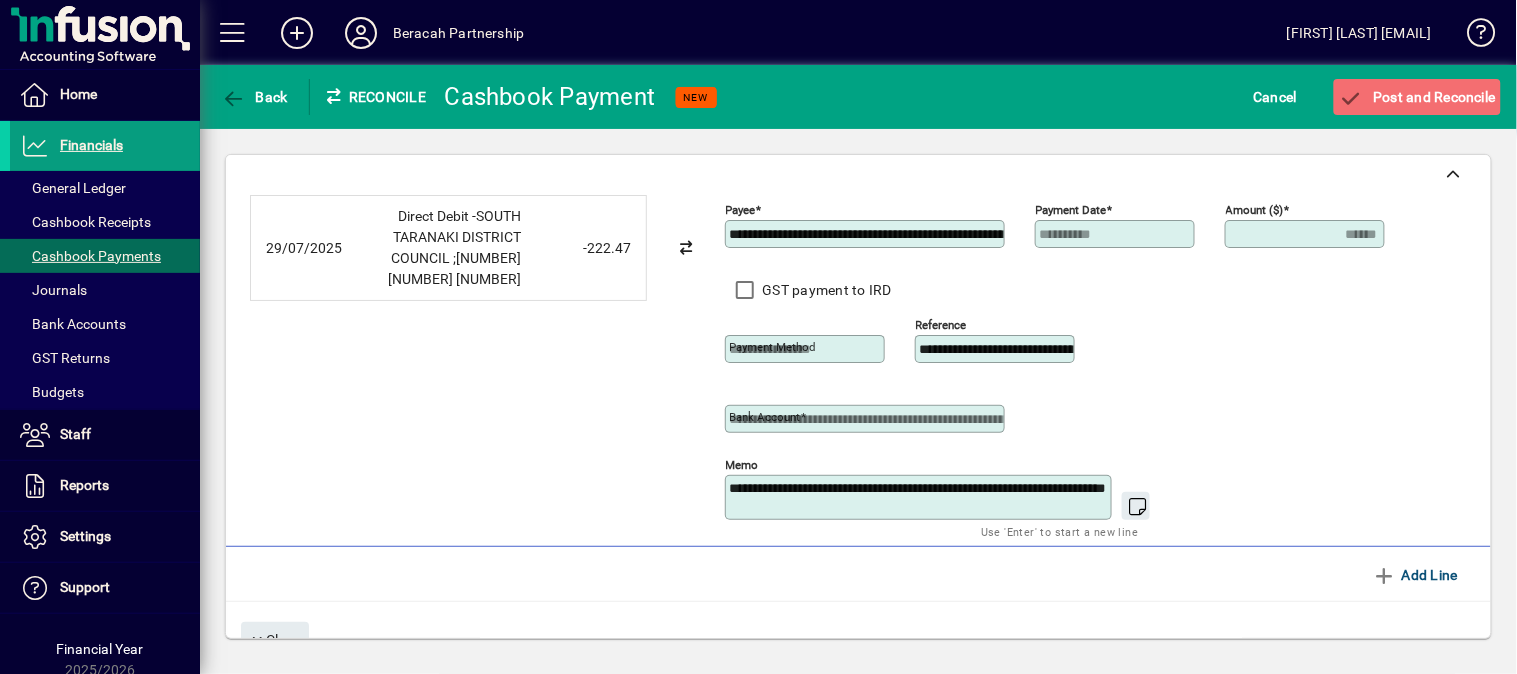 scroll, scrollTop: 0, scrollLeft: 0, axis: both 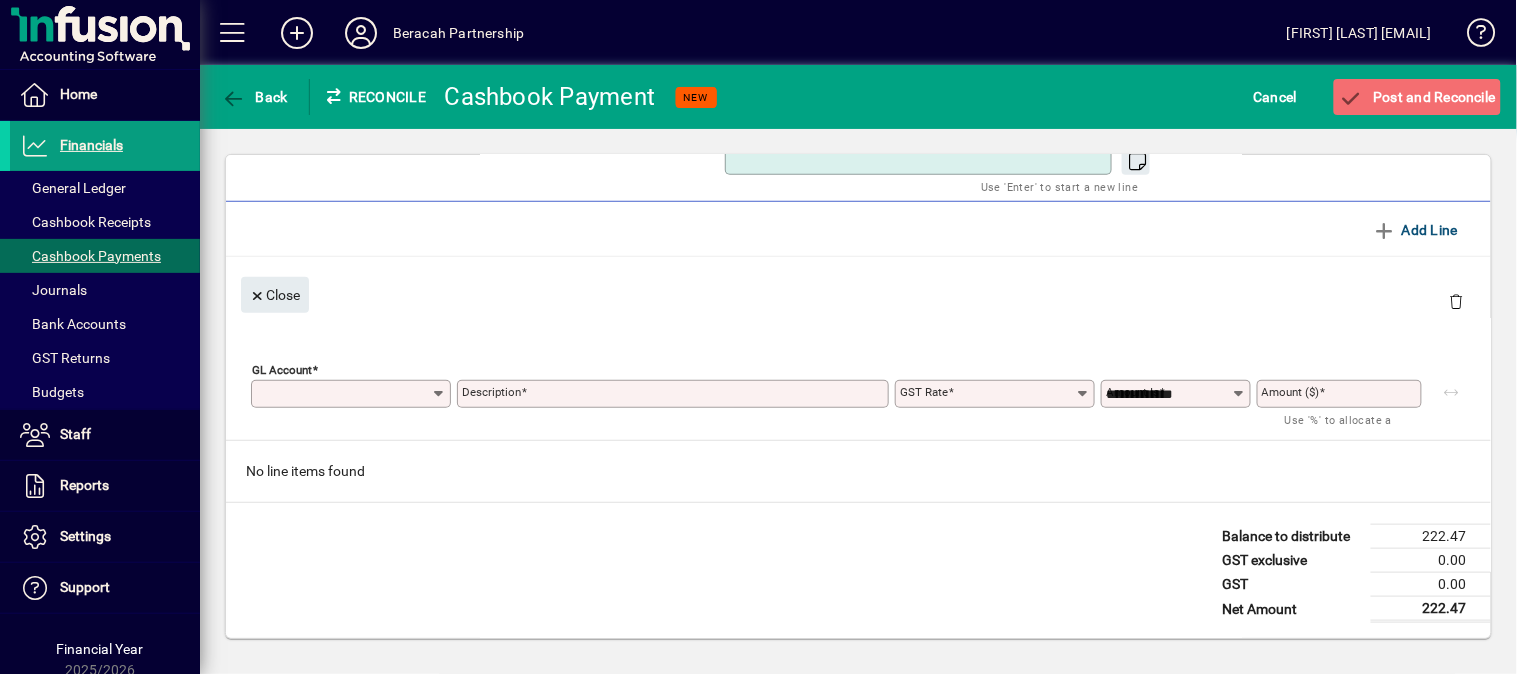 type on "******" 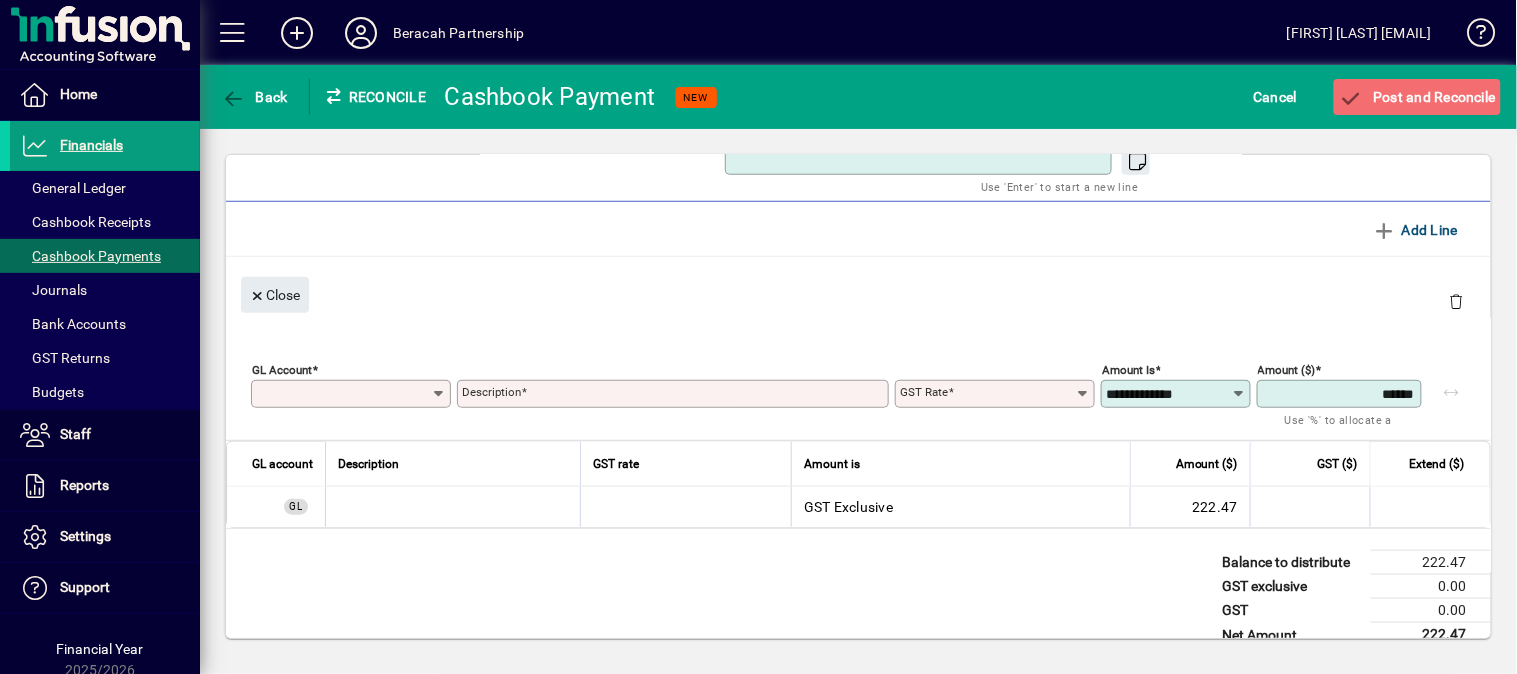 scroll, scrollTop: 0, scrollLeft: 0, axis: both 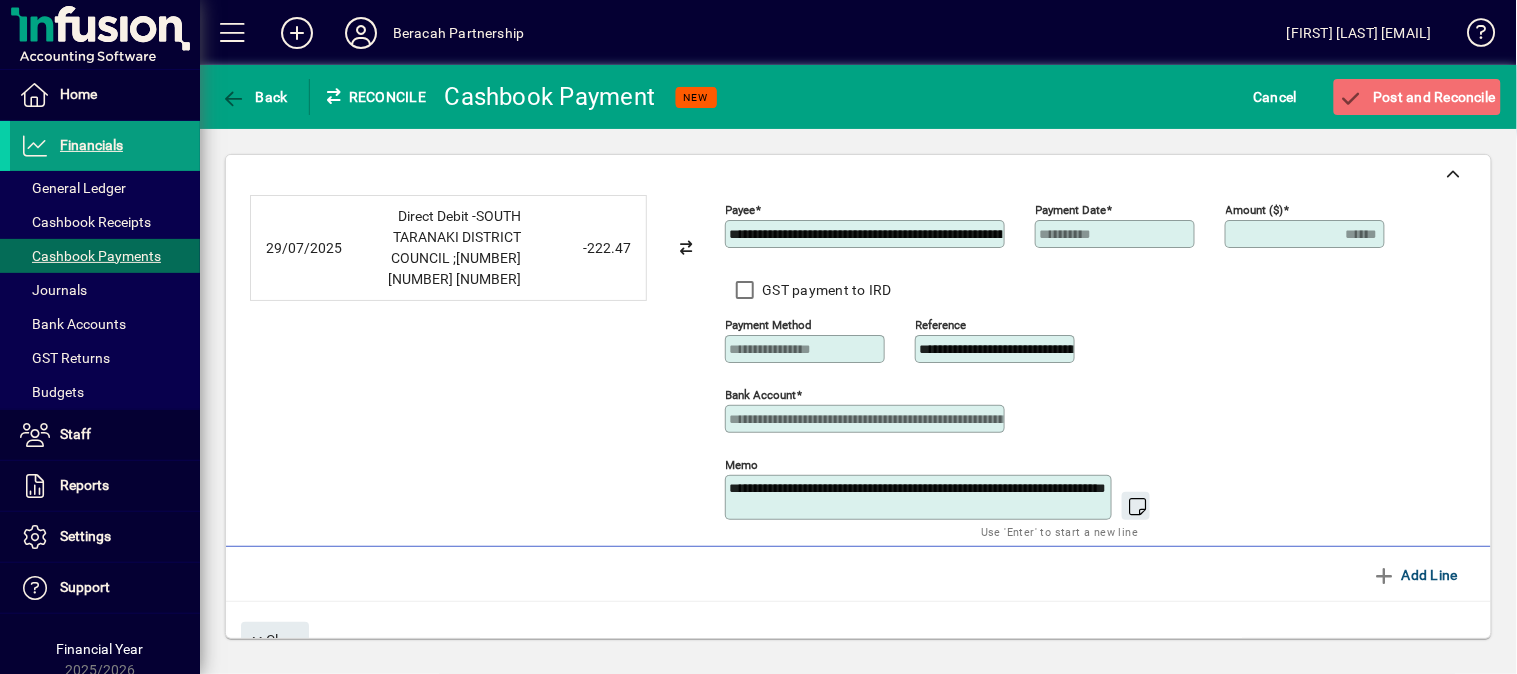 click on "**********" at bounding box center (867, 234) 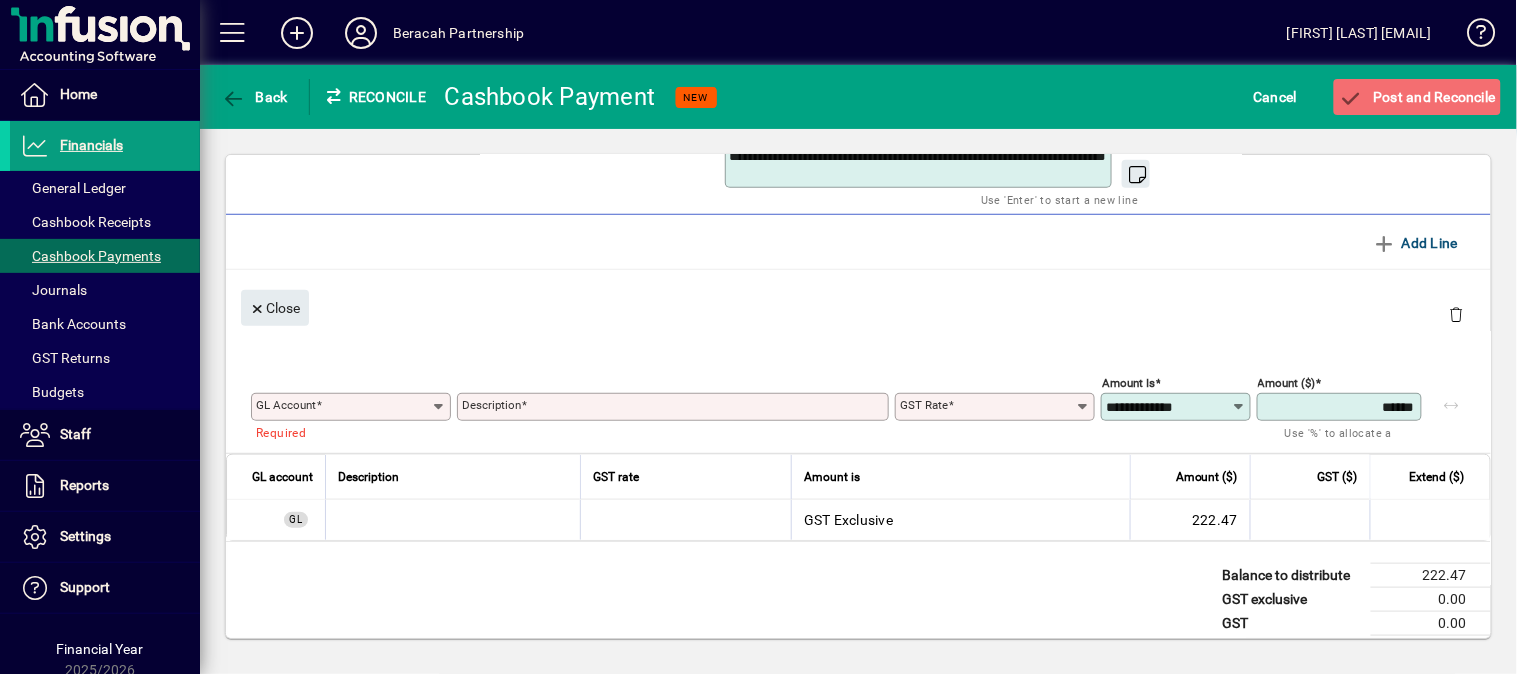scroll, scrollTop: 333, scrollLeft: 0, axis: vertical 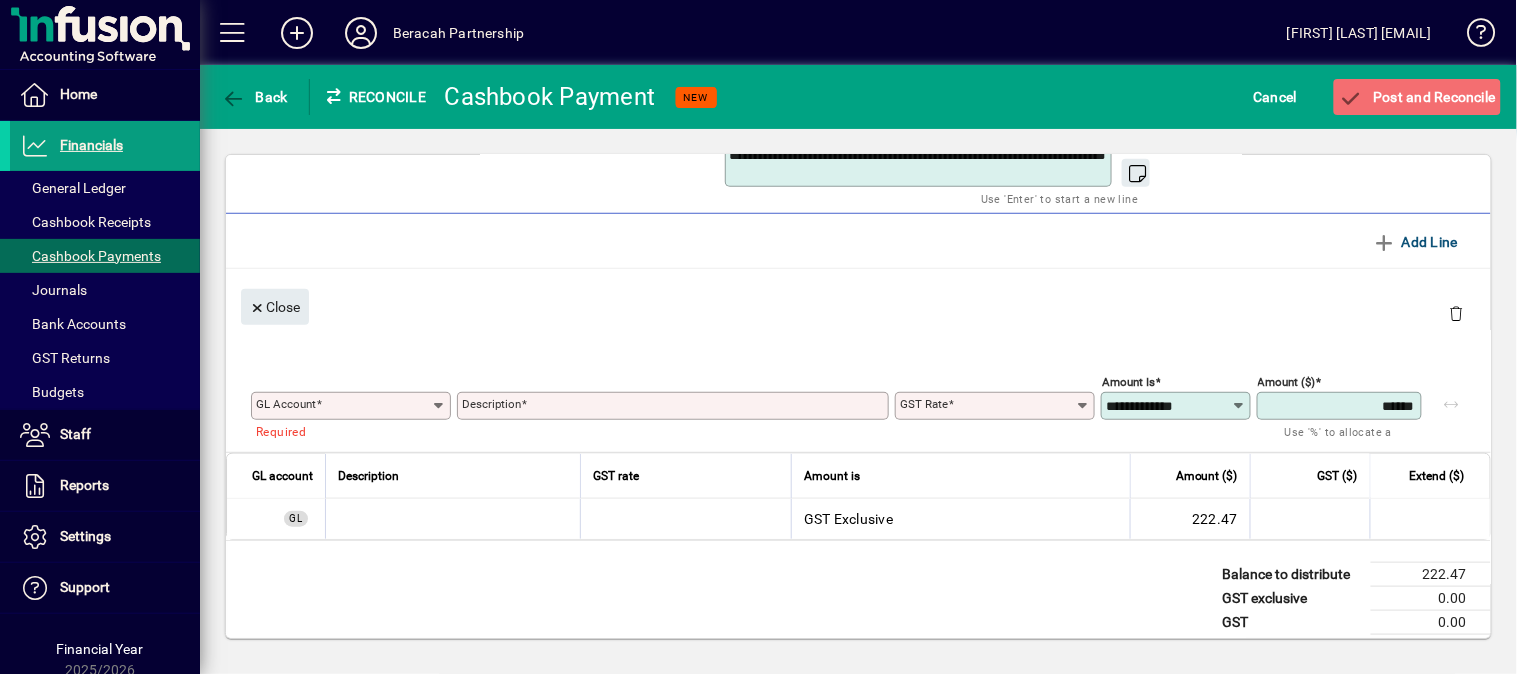 type on "**********" 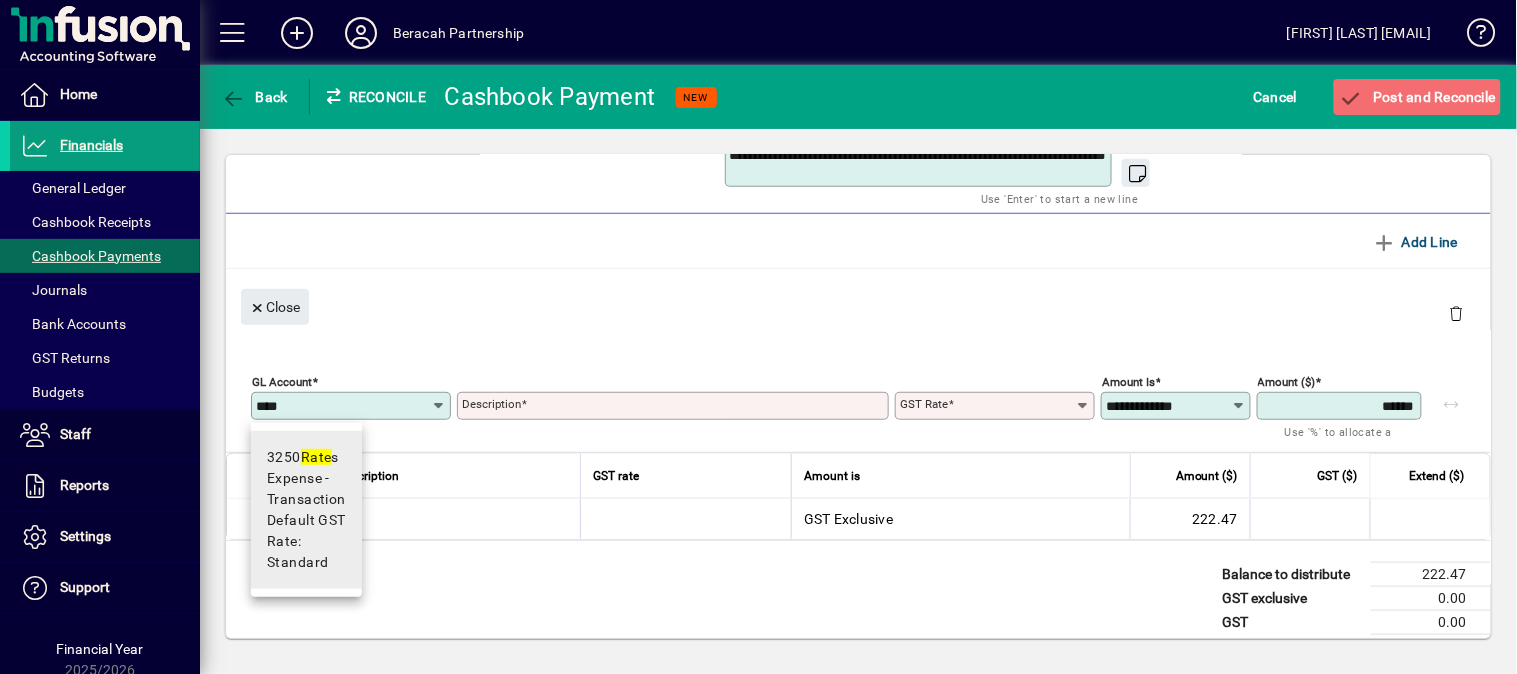 click on "Expense - Transaction" at bounding box center [306, 489] 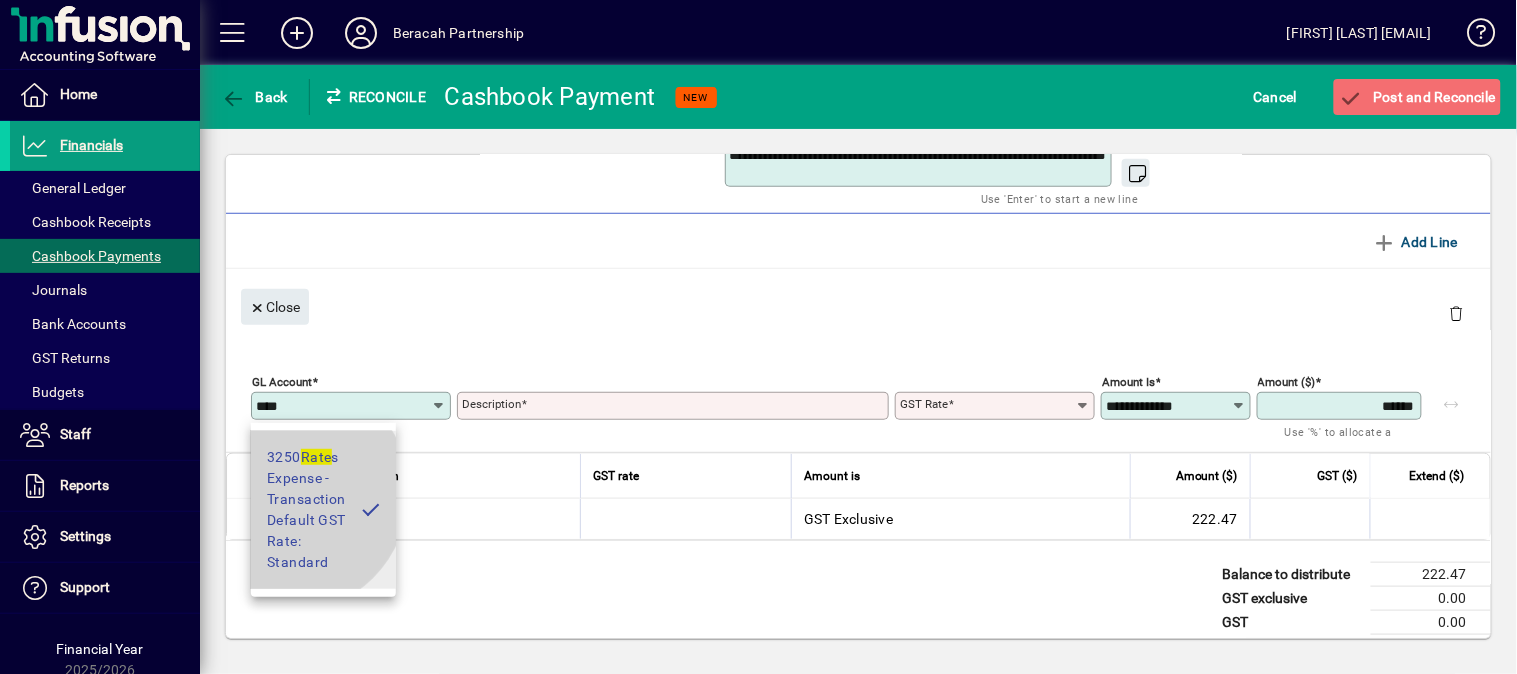 type on "****" 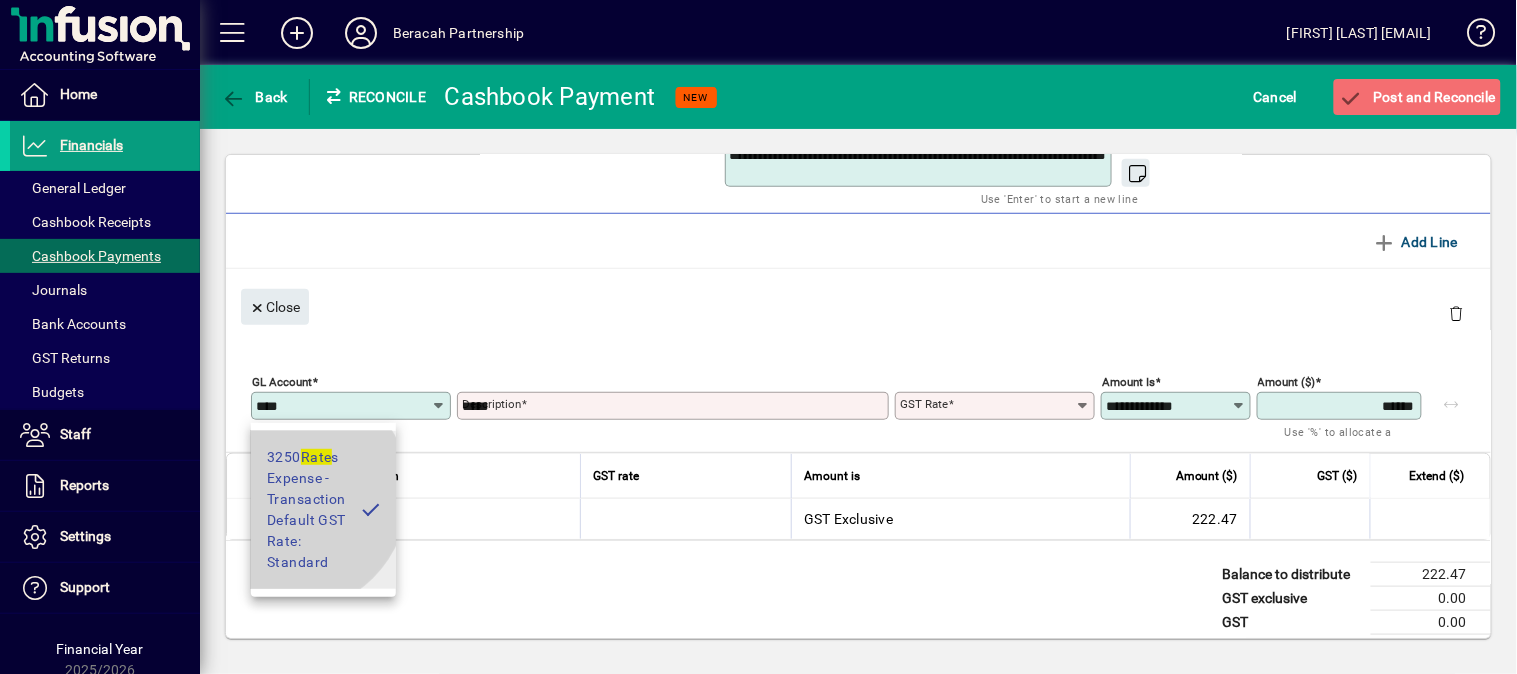 type on "********" 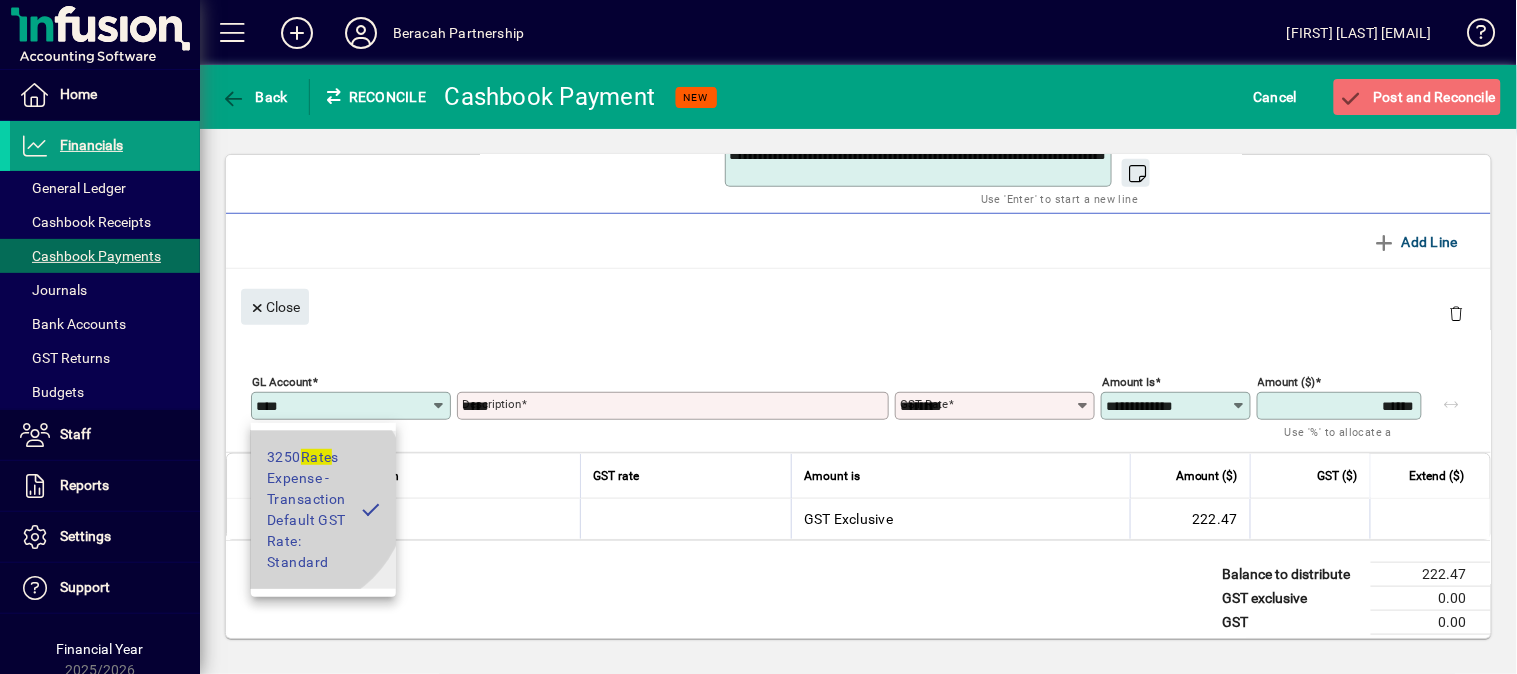 type on "**********" 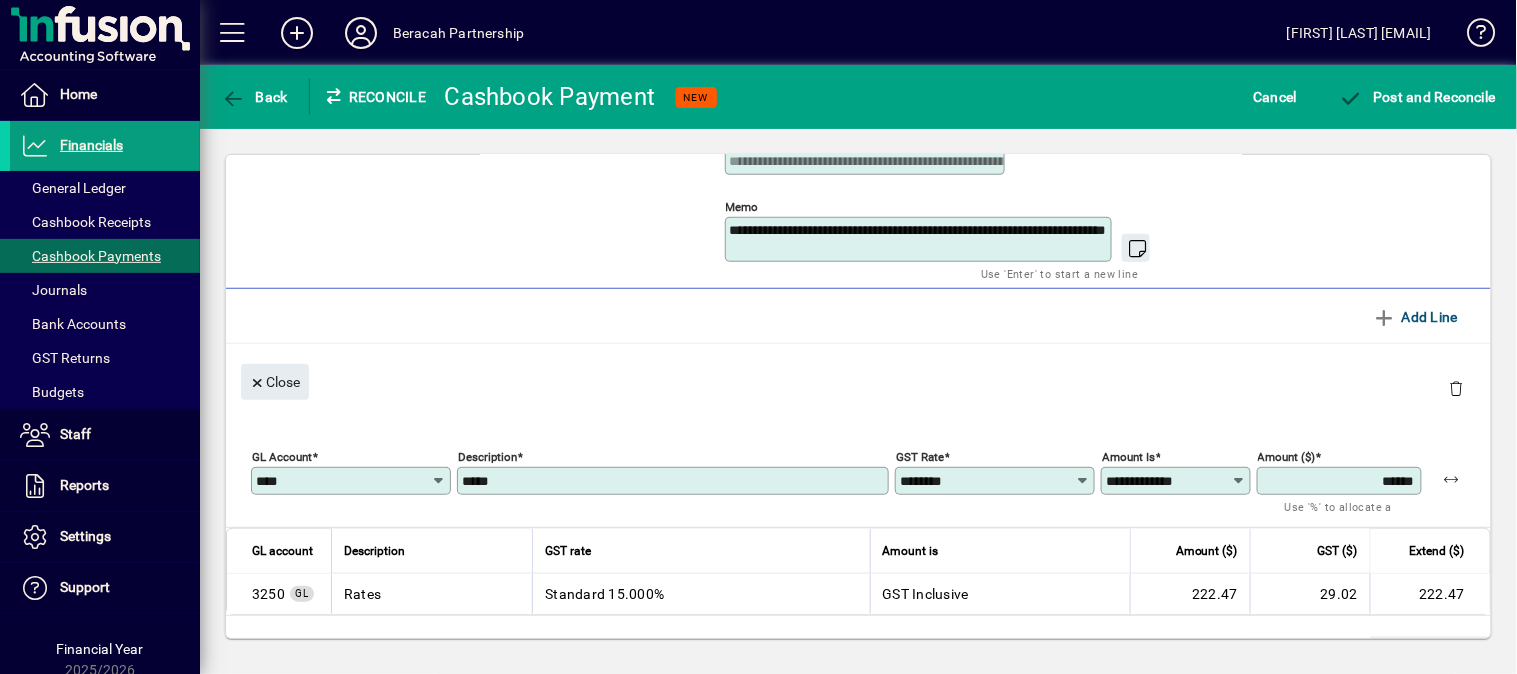 scroll, scrollTop: 222, scrollLeft: 0, axis: vertical 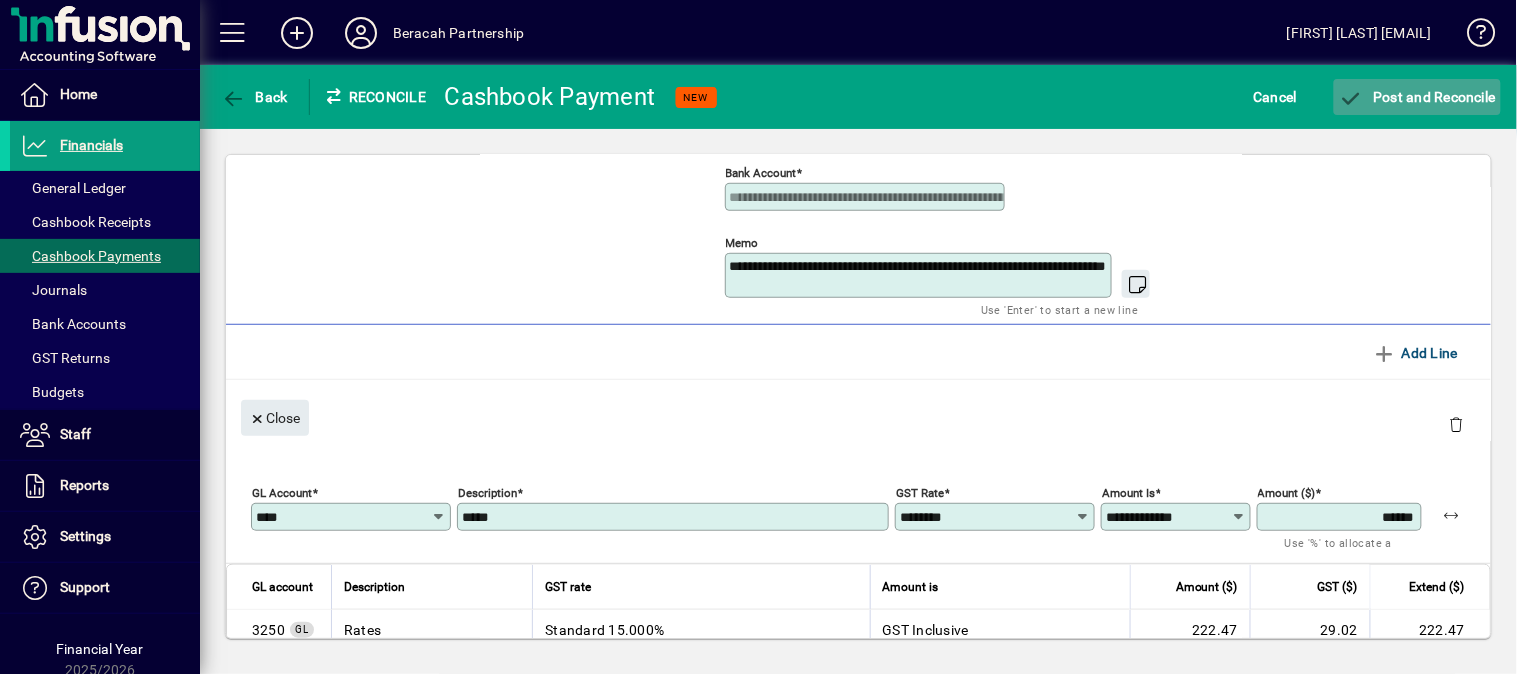 click on "Post and Reconcile" 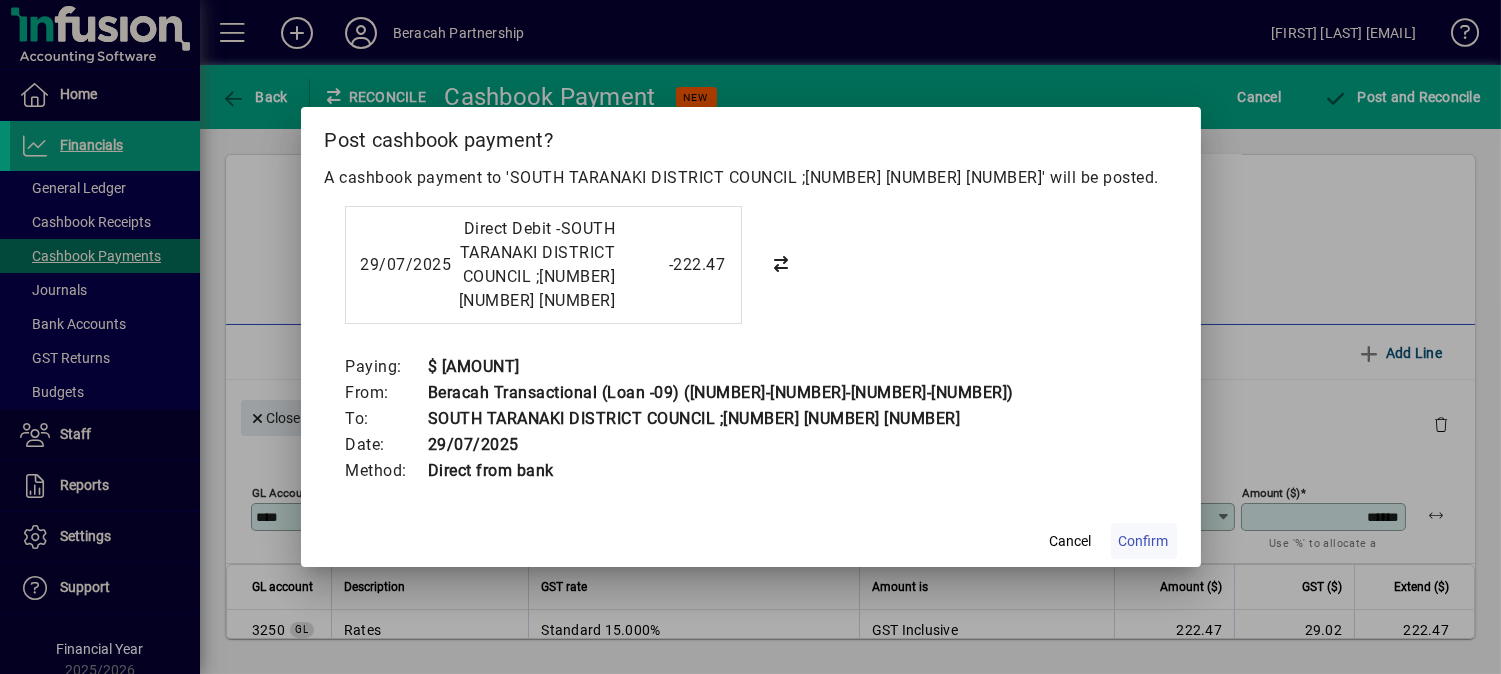 click on "Confirm" 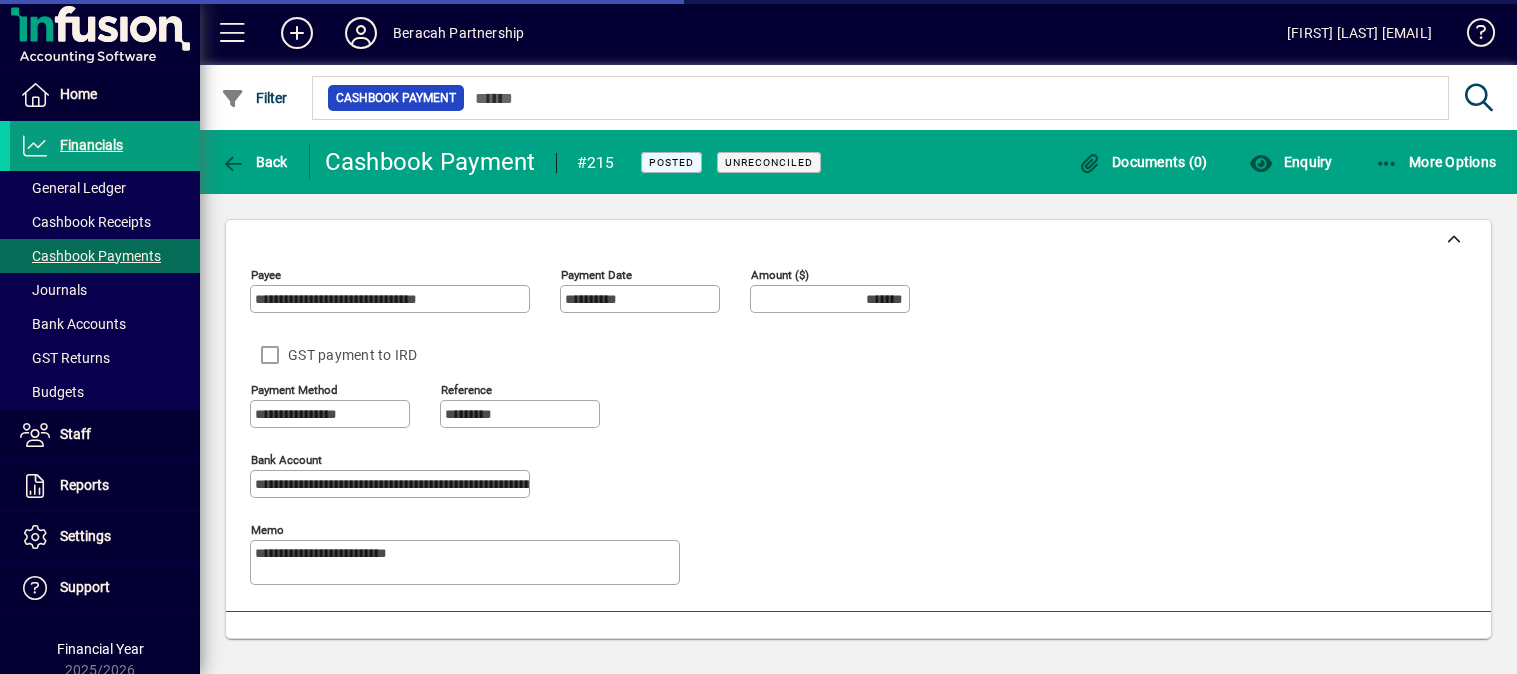 scroll, scrollTop: 0, scrollLeft: 0, axis: both 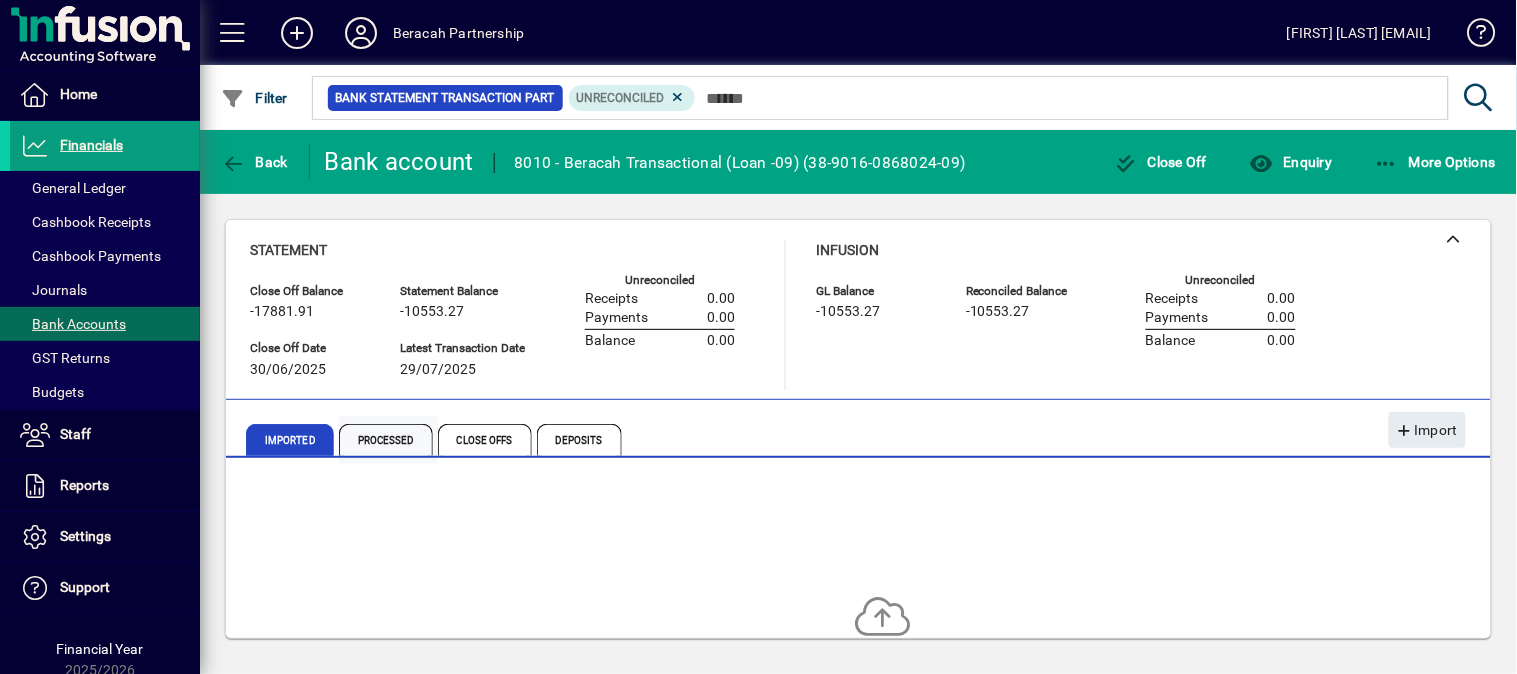 click on "Processed" at bounding box center (386, 440) 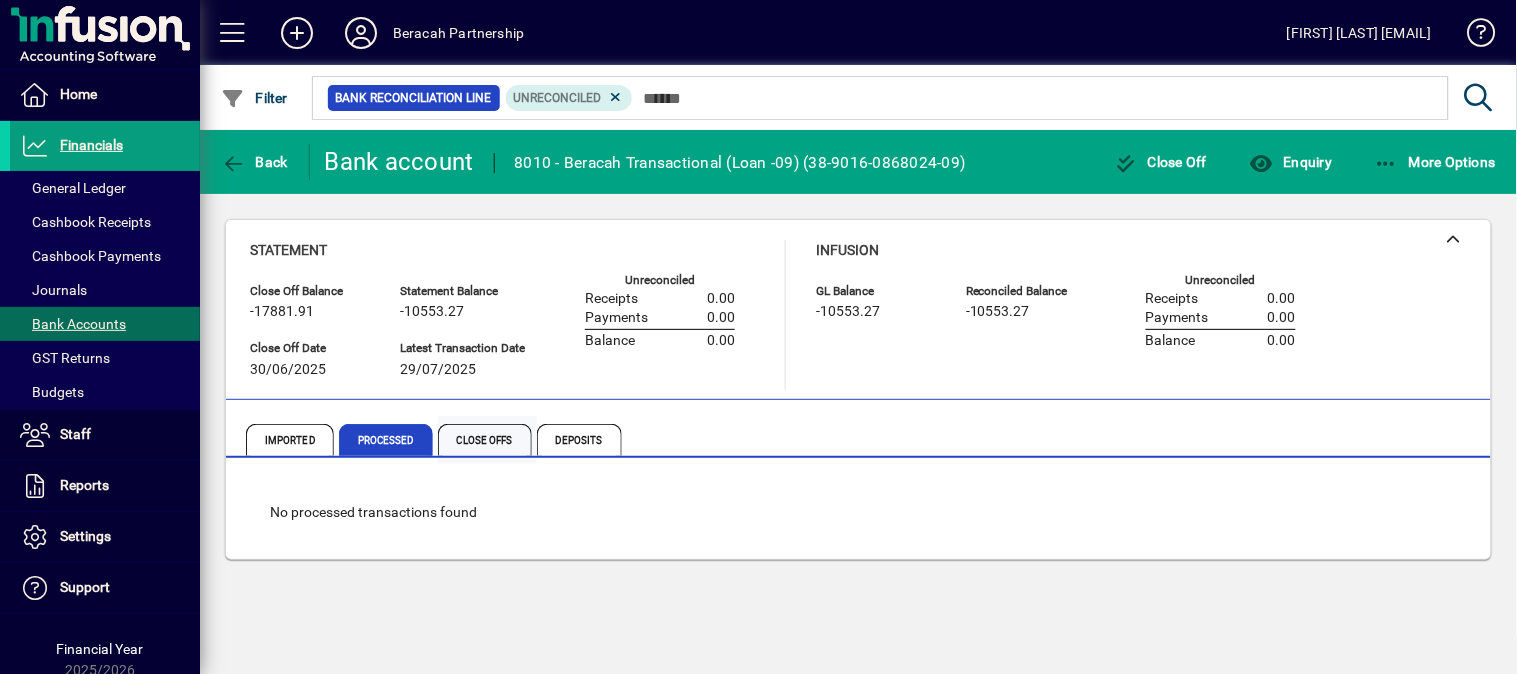click on "Close Offs" at bounding box center [485, 440] 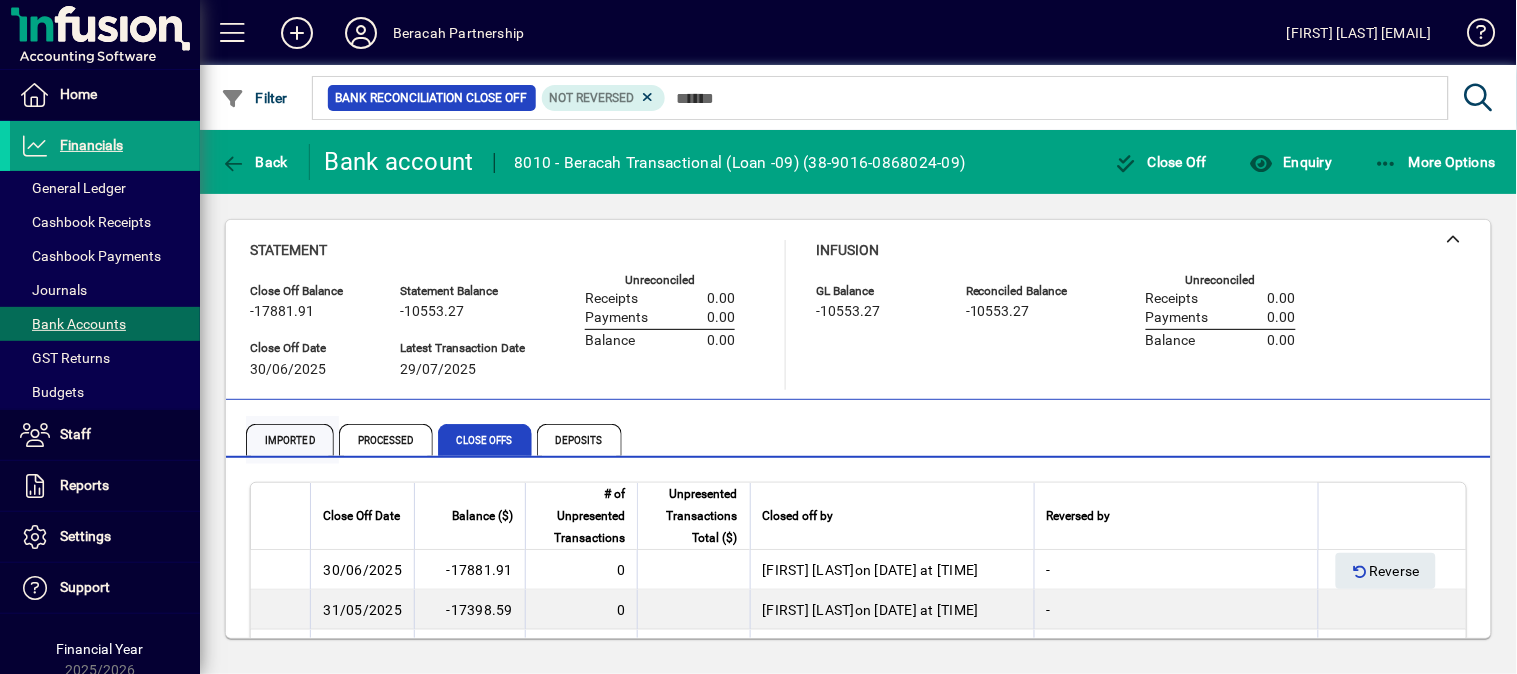 click on "Imported" at bounding box center [290, 440] 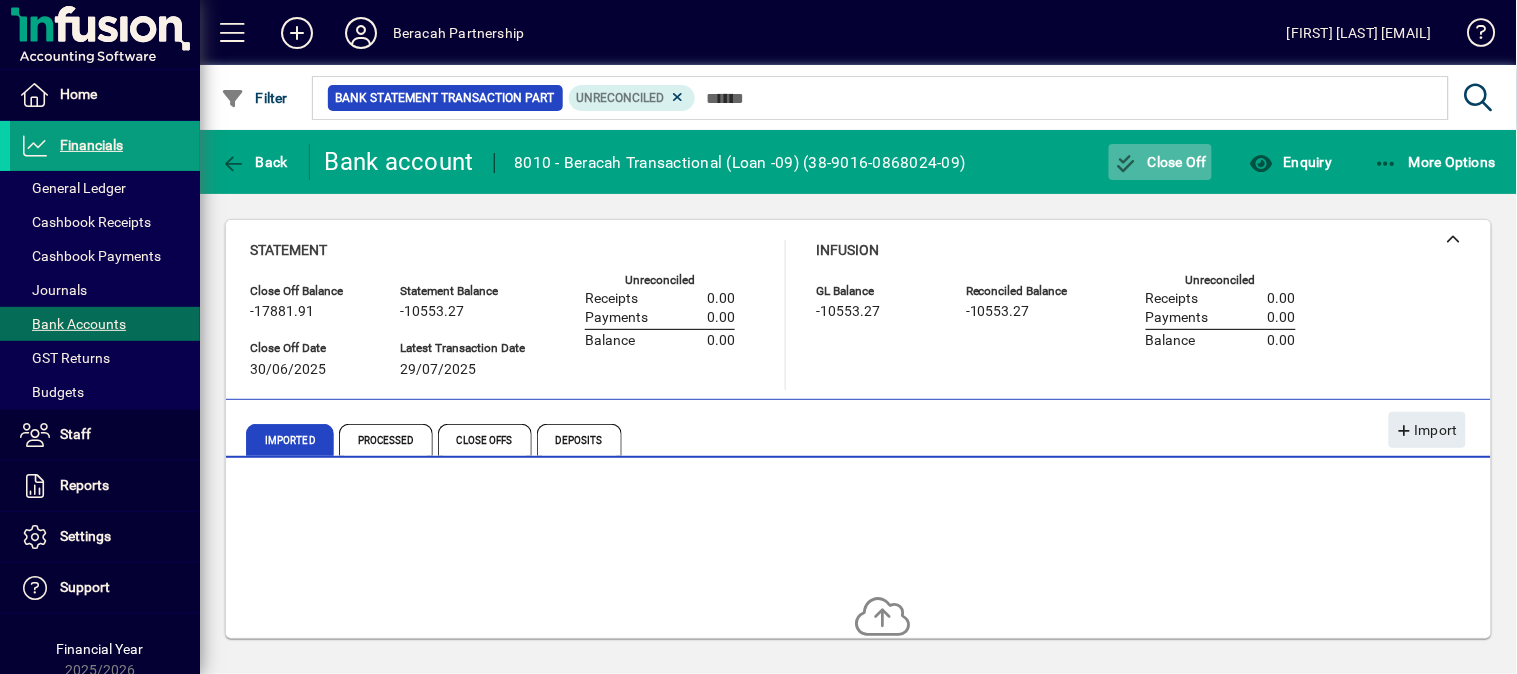 click on "Close Off" 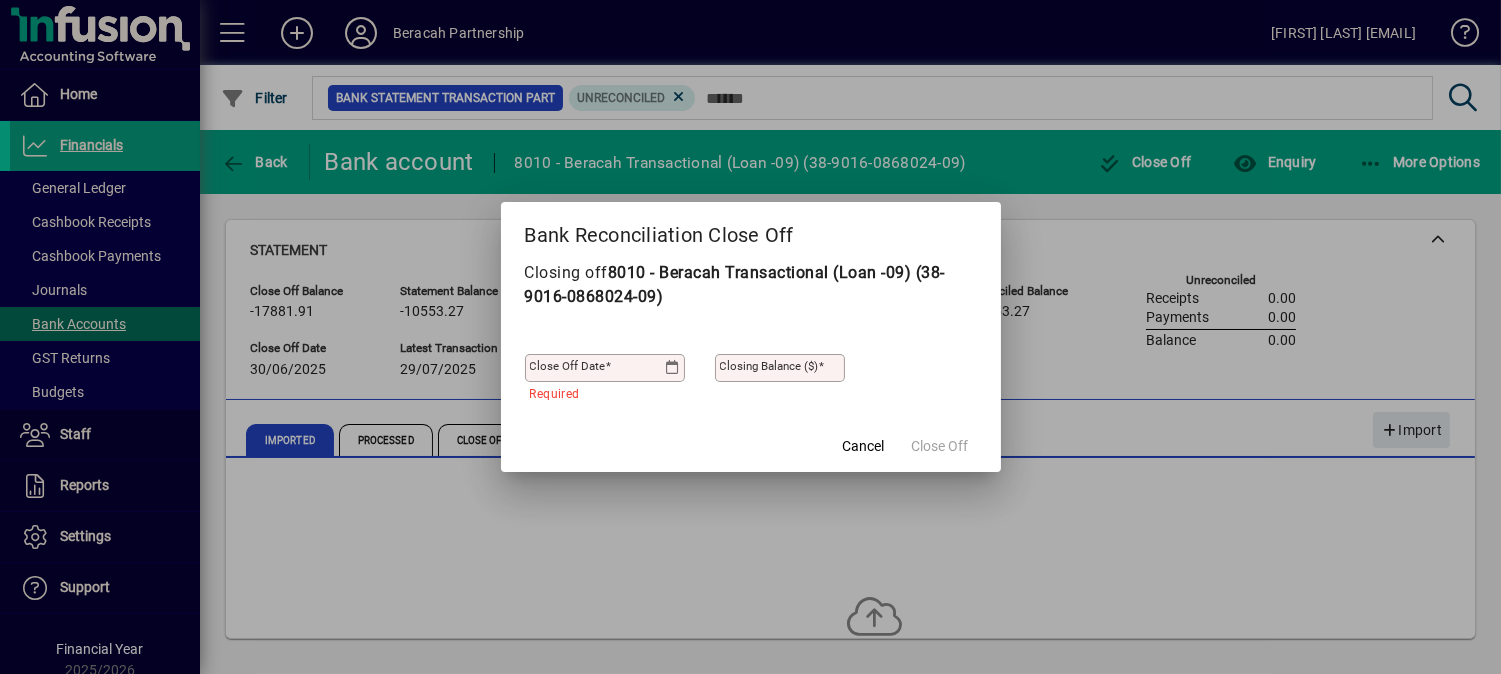 click at bounding box center (672, 368) 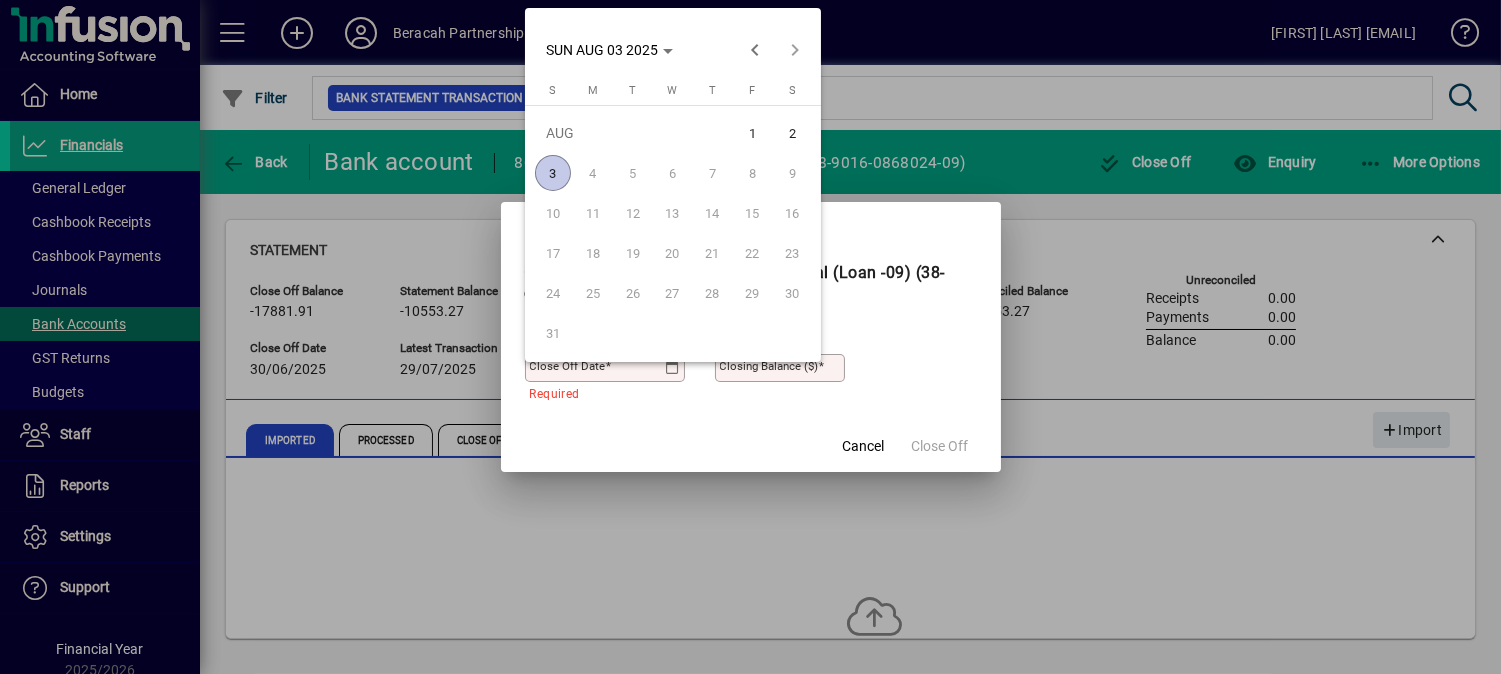 click on "1" at bounding box center (753, 133) 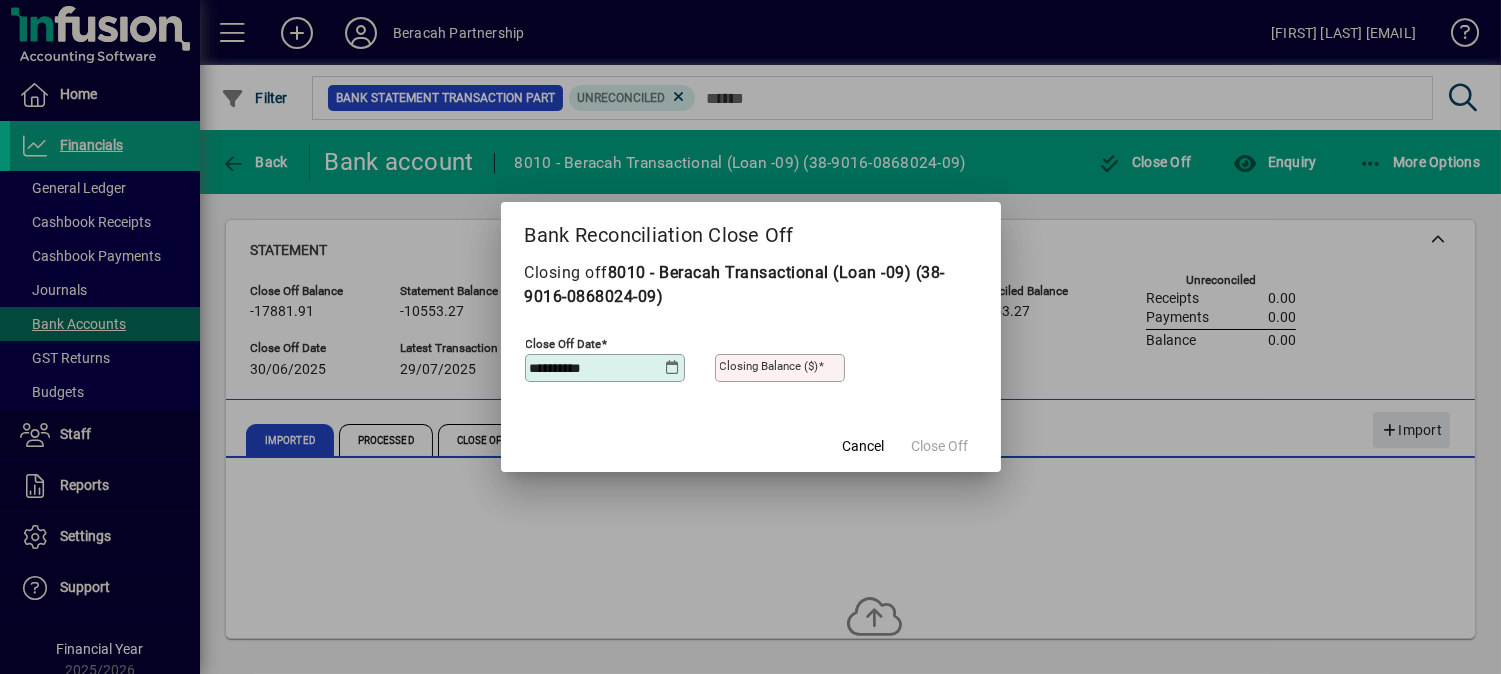 click at bounding box center [672, 368] 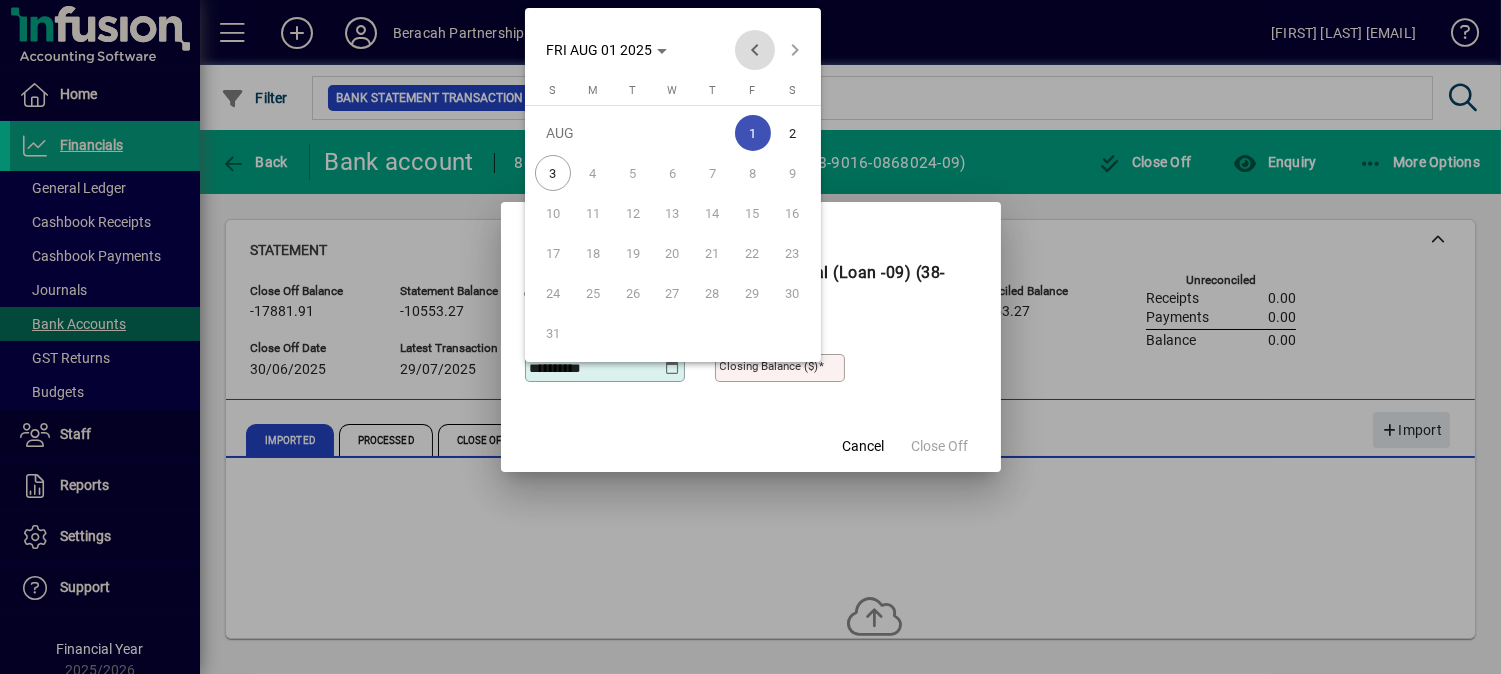click at bounding box center [755, 50] 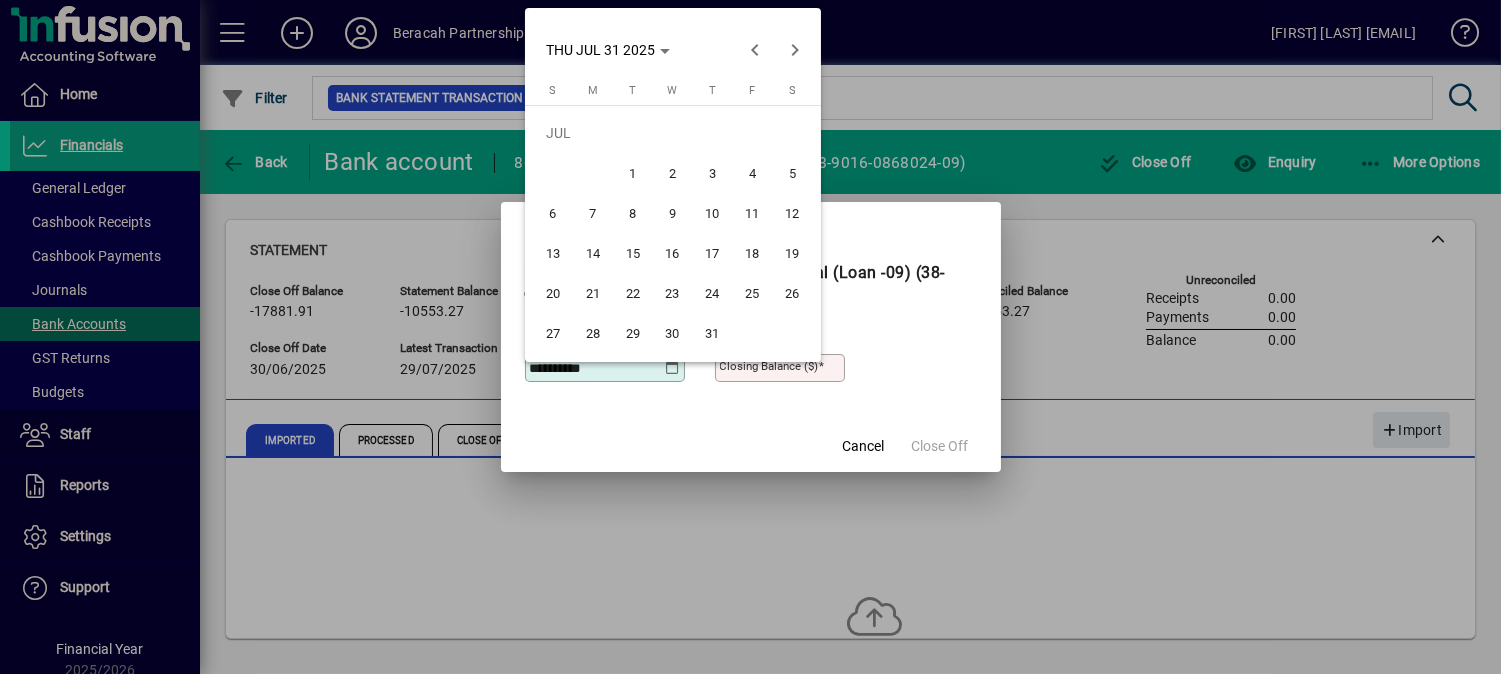 click on "31" at bounding box center (713, 333) 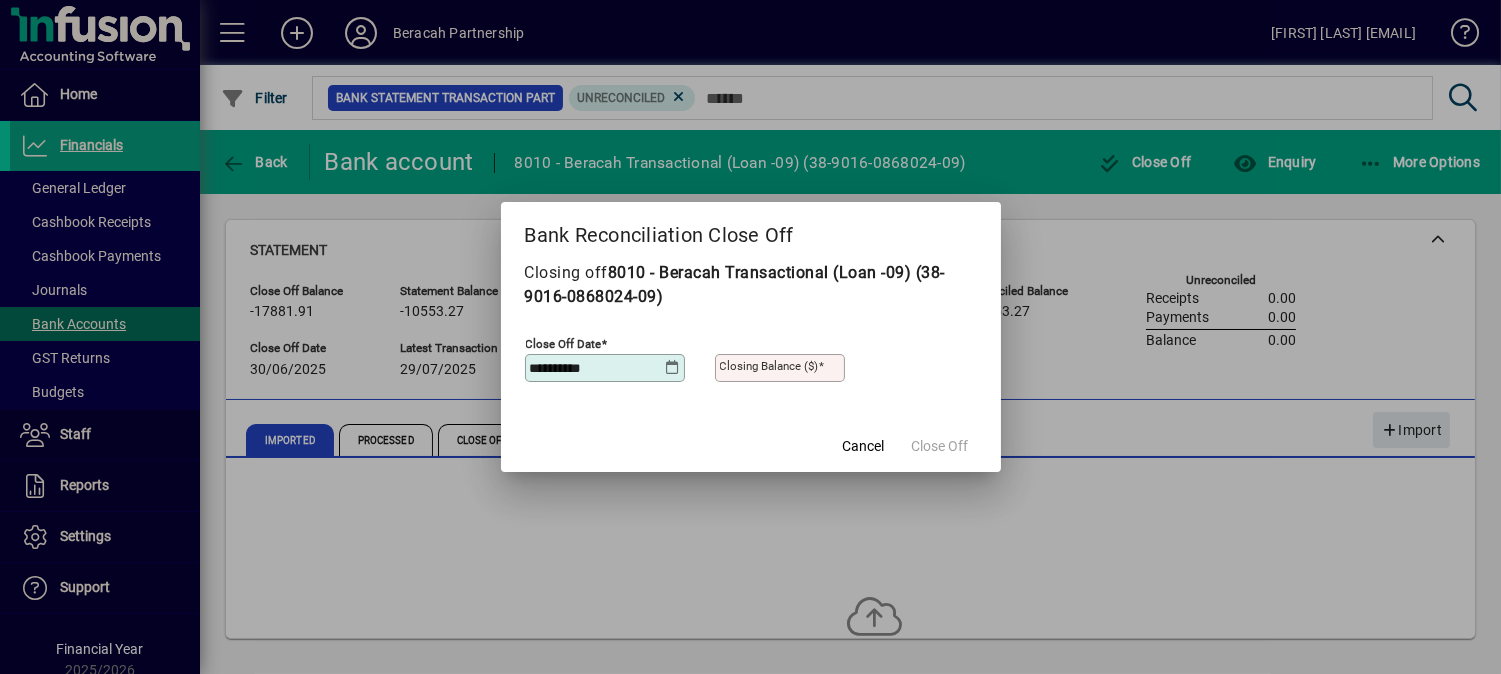 type on "**********" 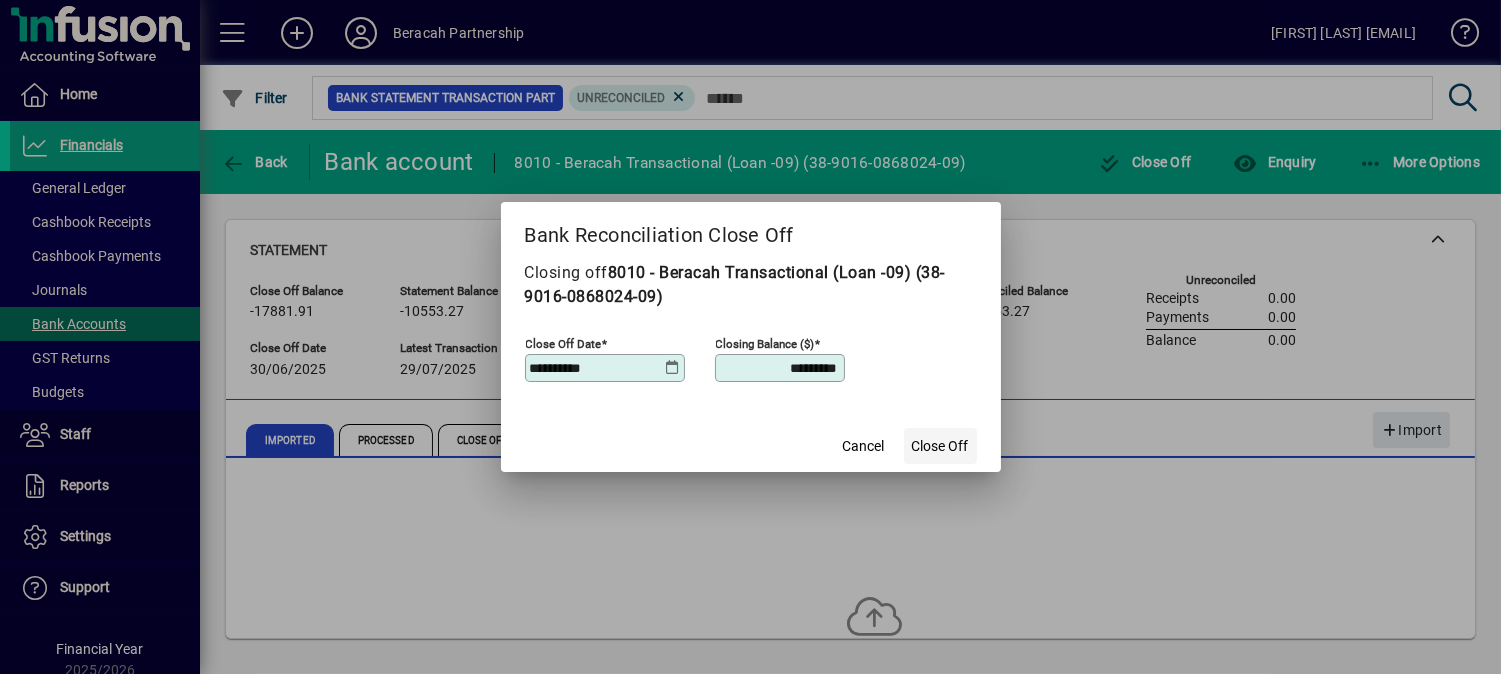 type on "*********" 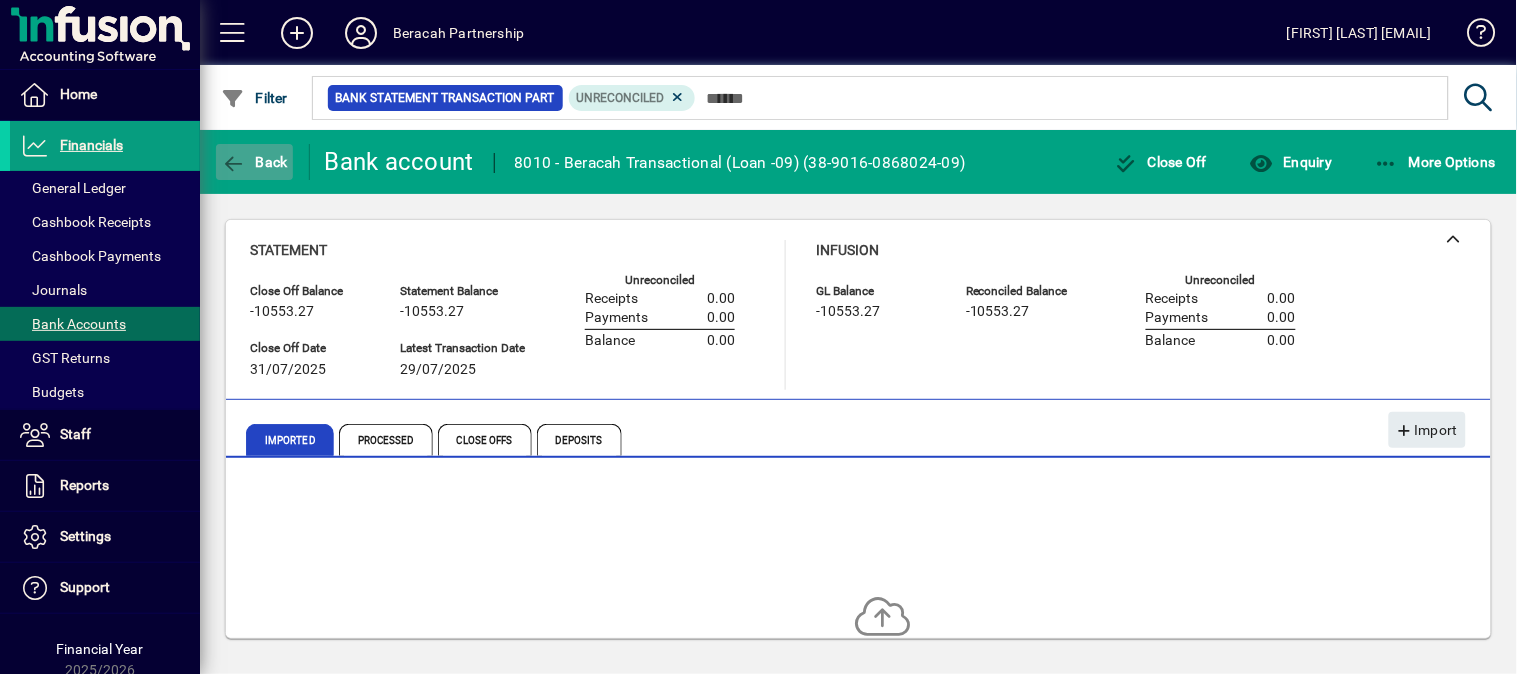 click on "Back" 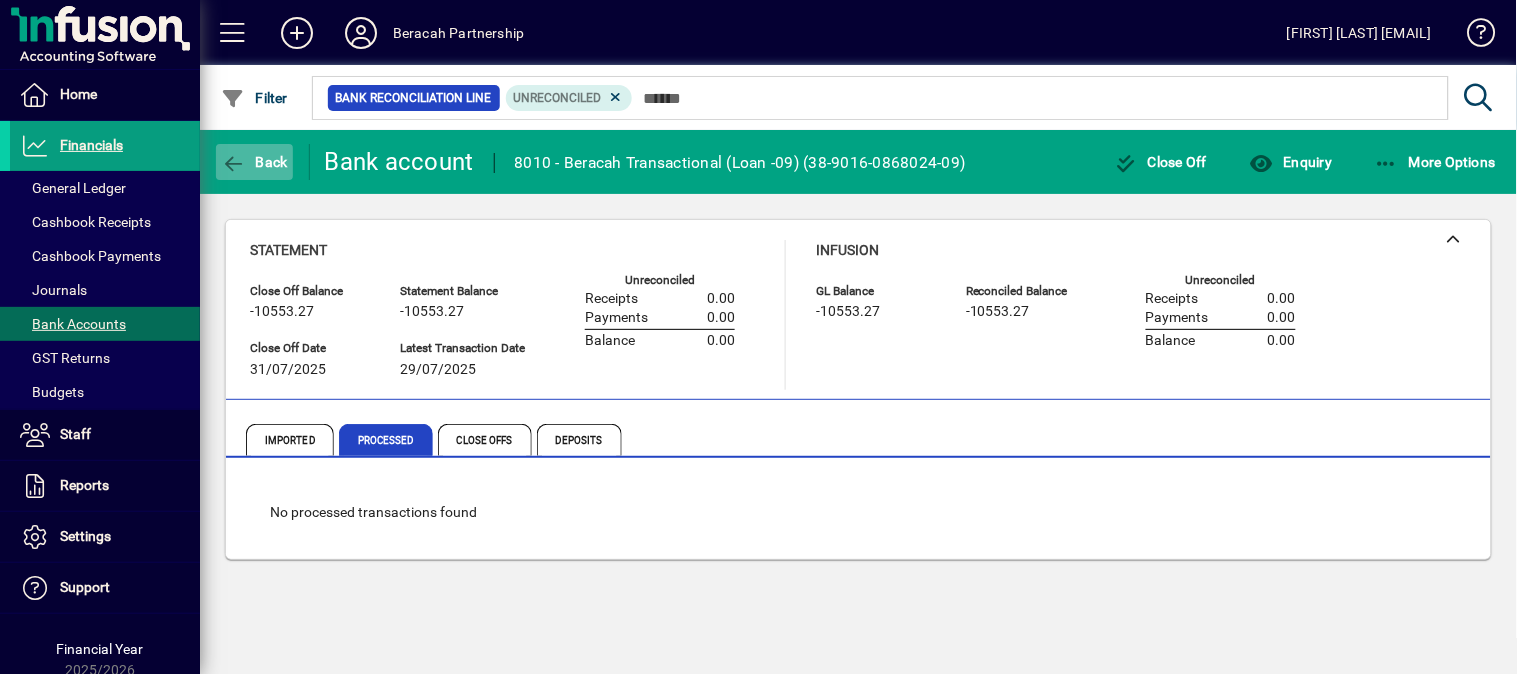 click on "Back" 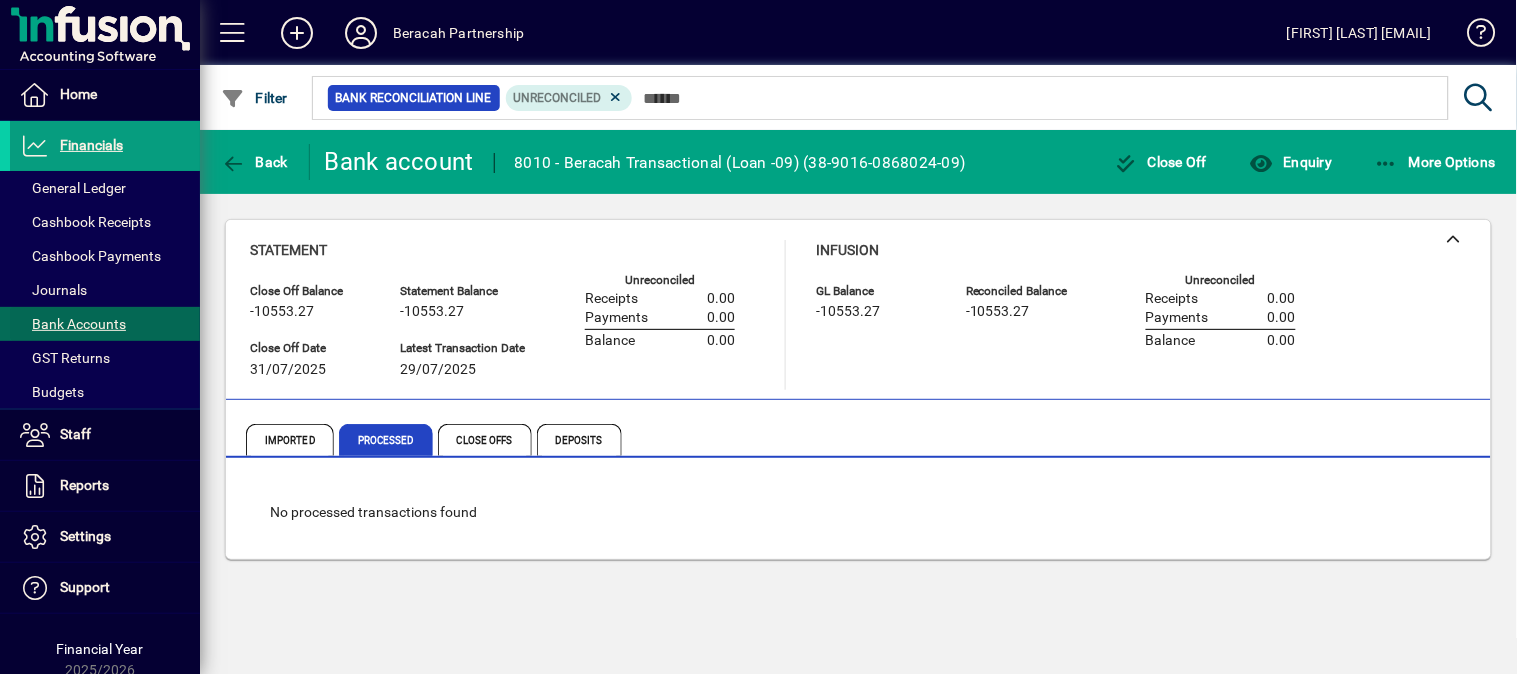 click on "Bank Accounts" at bounding box center [73, 324] 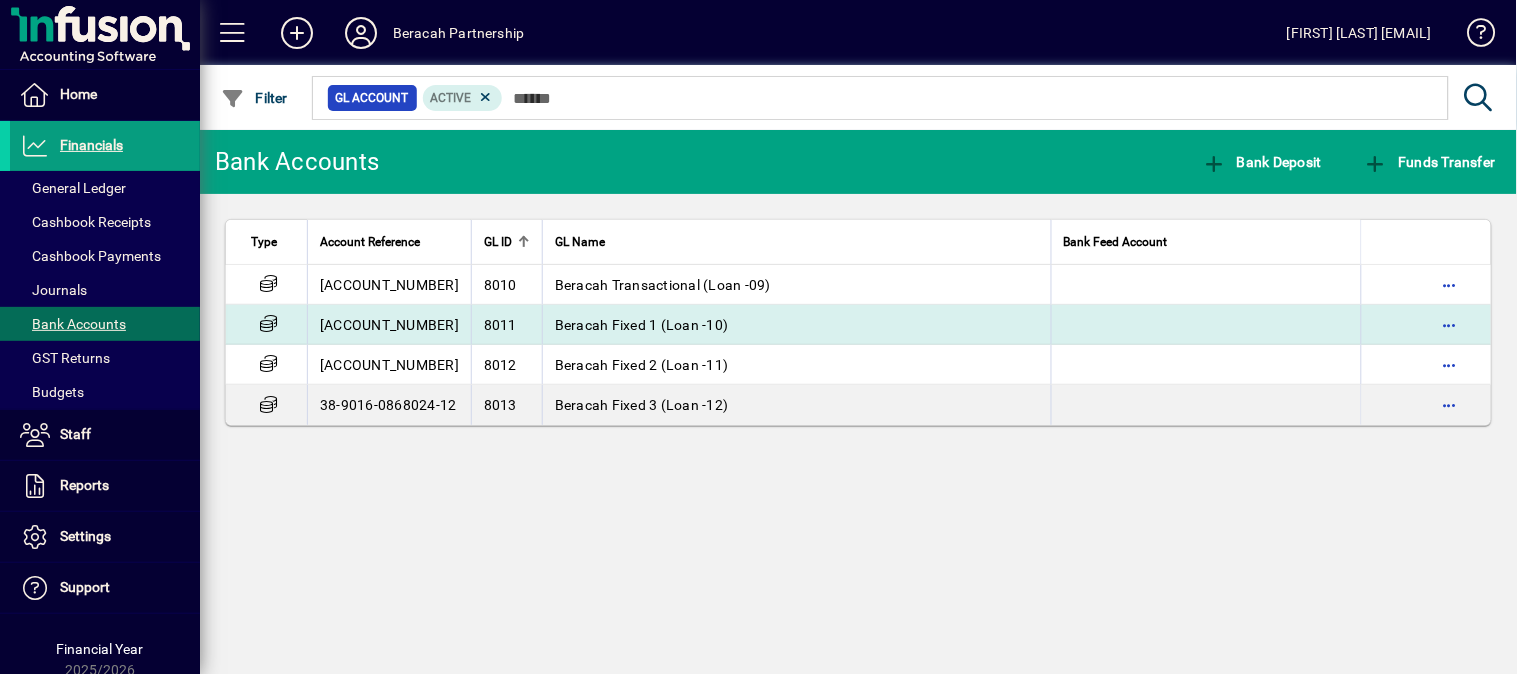 click on "[ACCOUNT_NUMBER]" at bounding box center (389, 325) 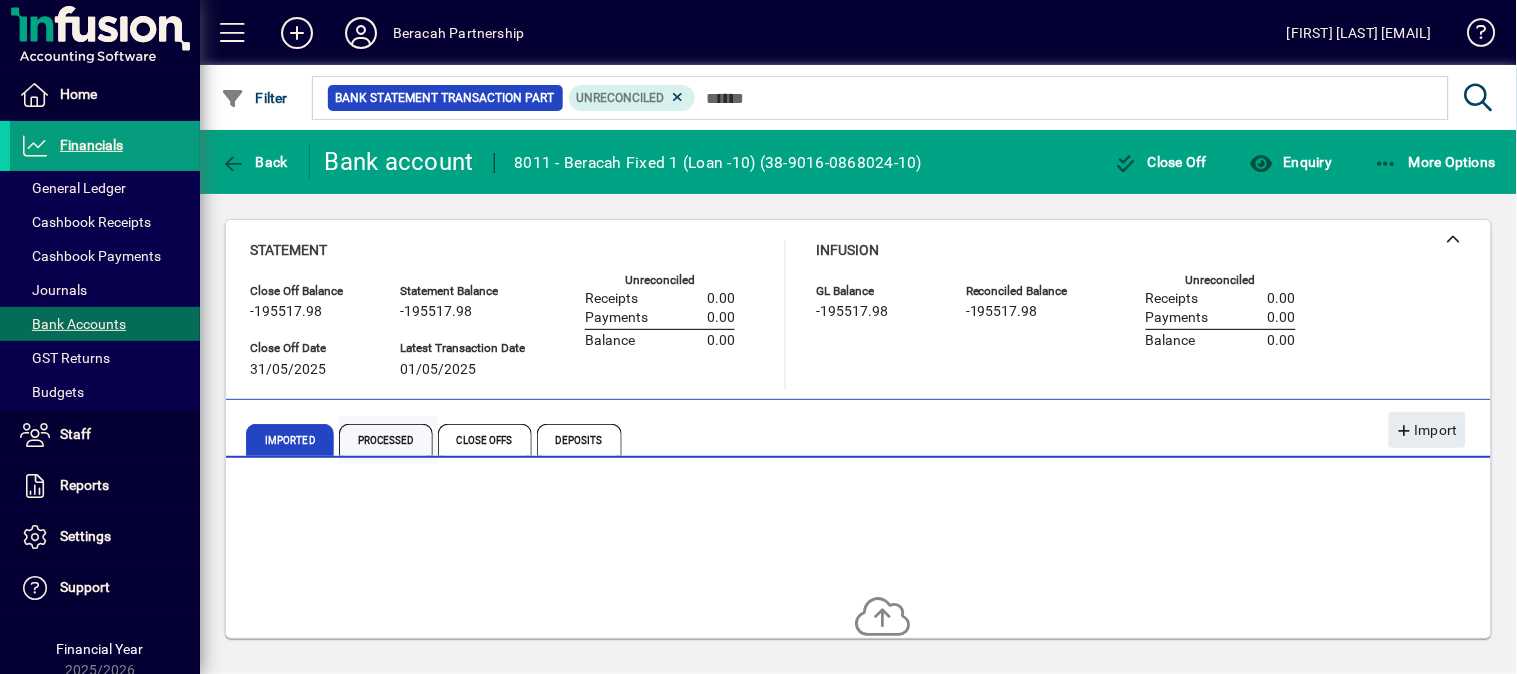 click on "Processed" at bounding box center (386, 440) 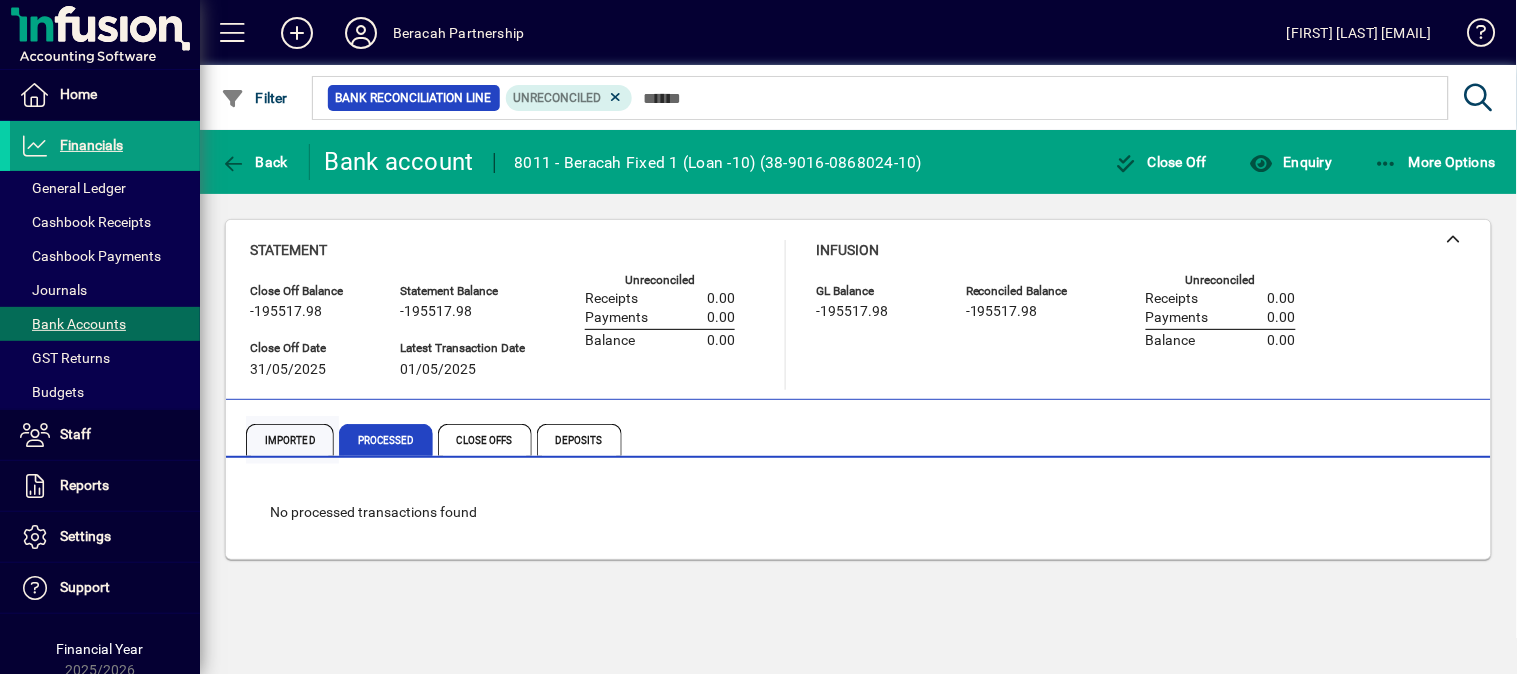 click on "Imported" at bounding box center [290, 440] 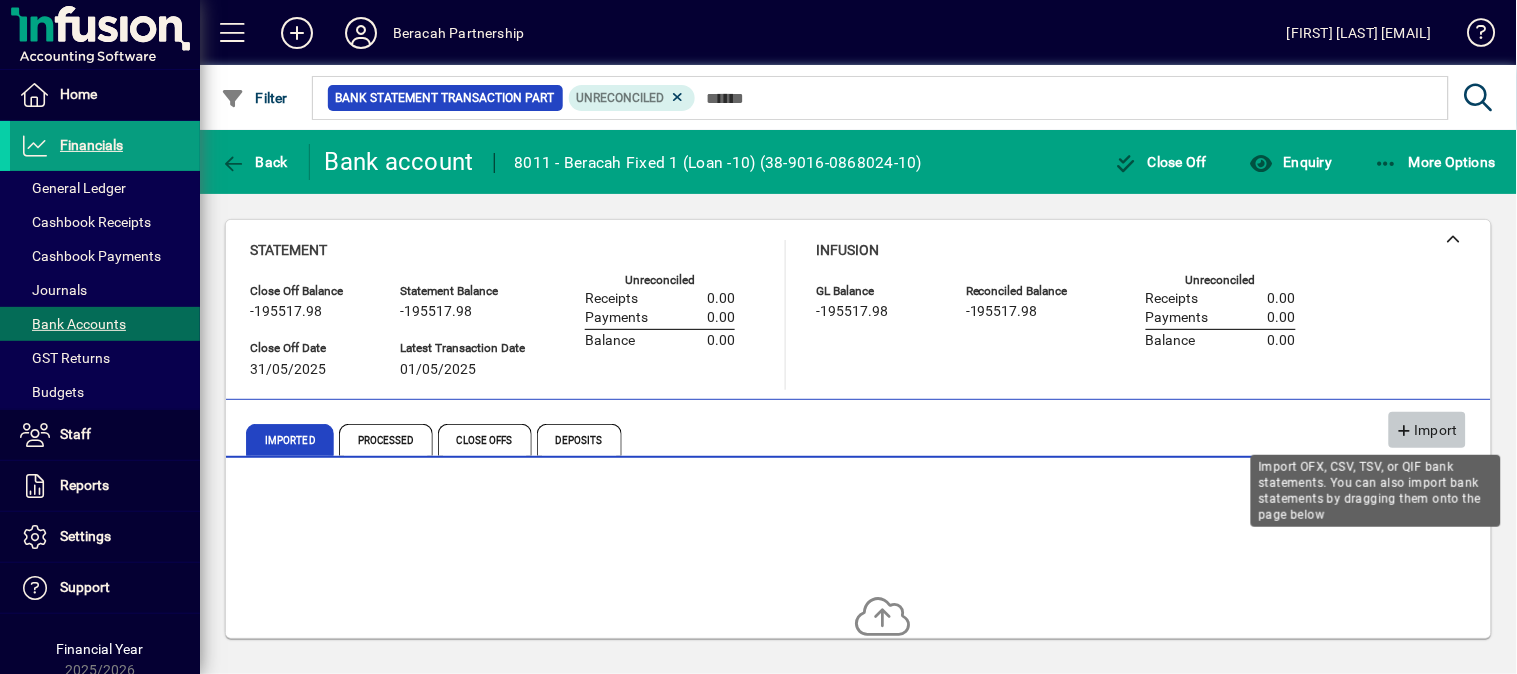 click on "Import" 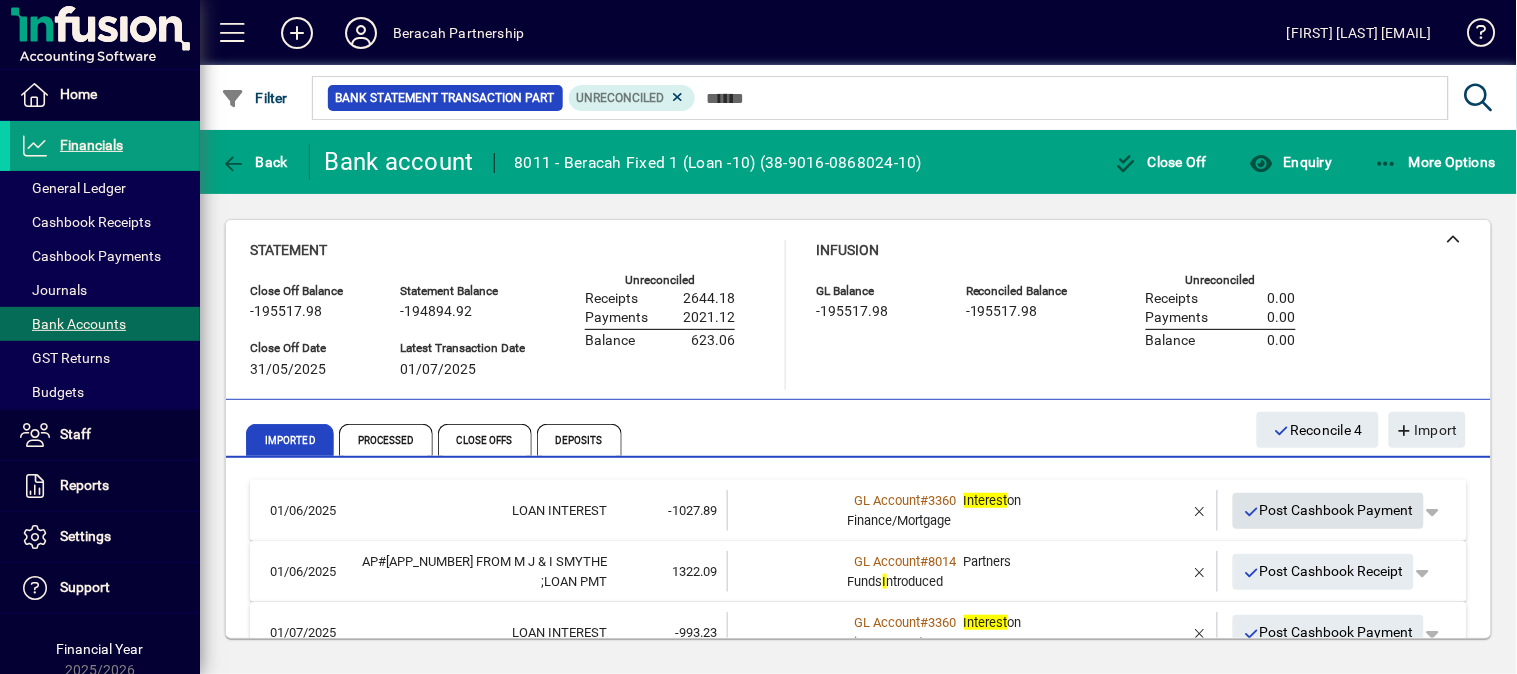 click on "Post Cashbook Payment" at bounding box center (1329, 510) 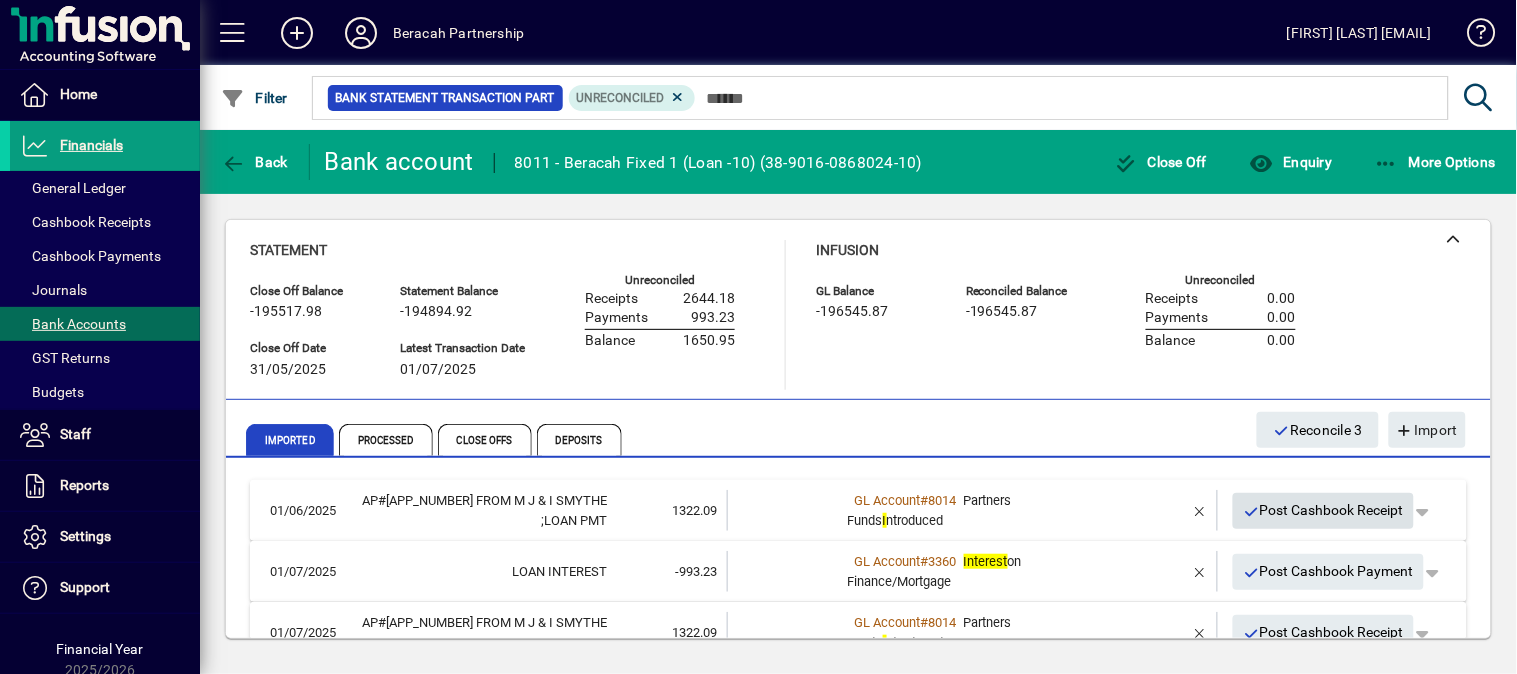 click on "Post Cashbook Receipt" at bounding box center (1324, 510) 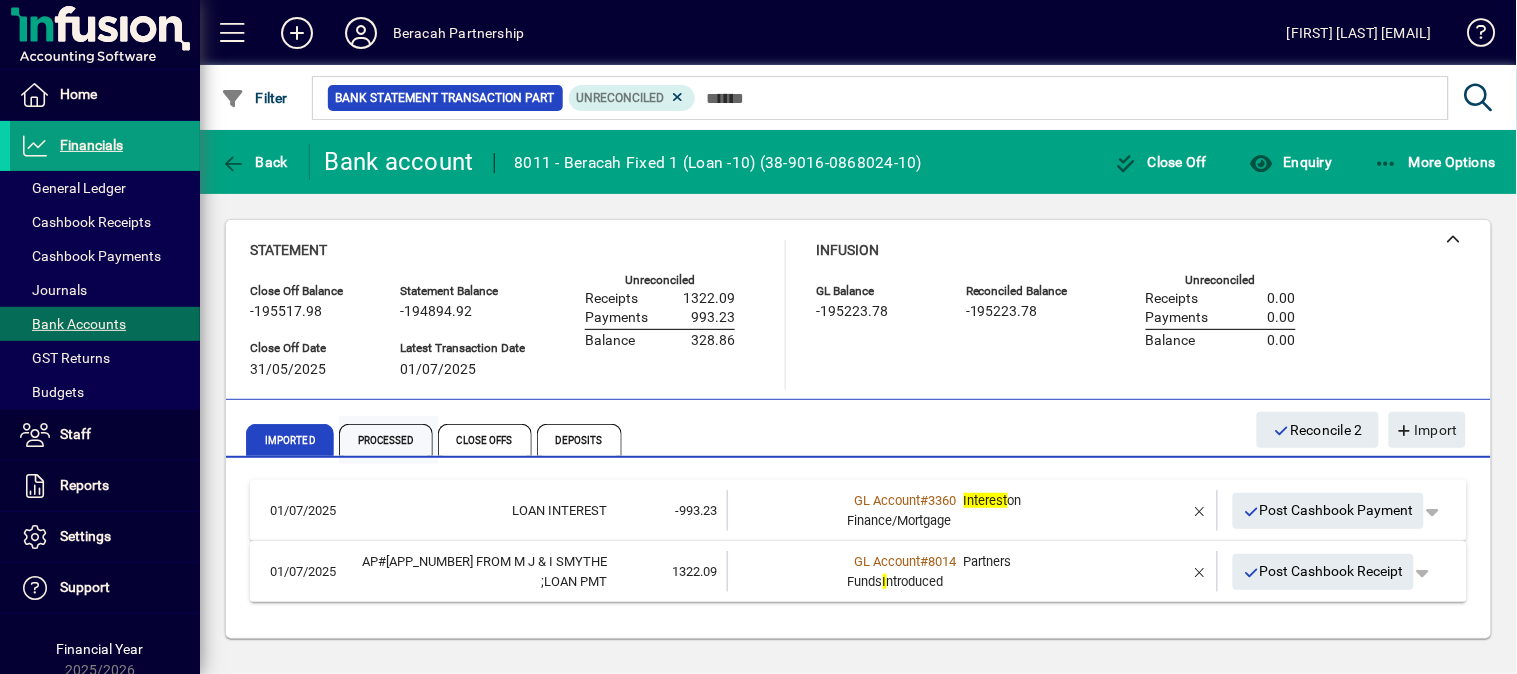 click on "Processed" at bounding box center (386, 440) 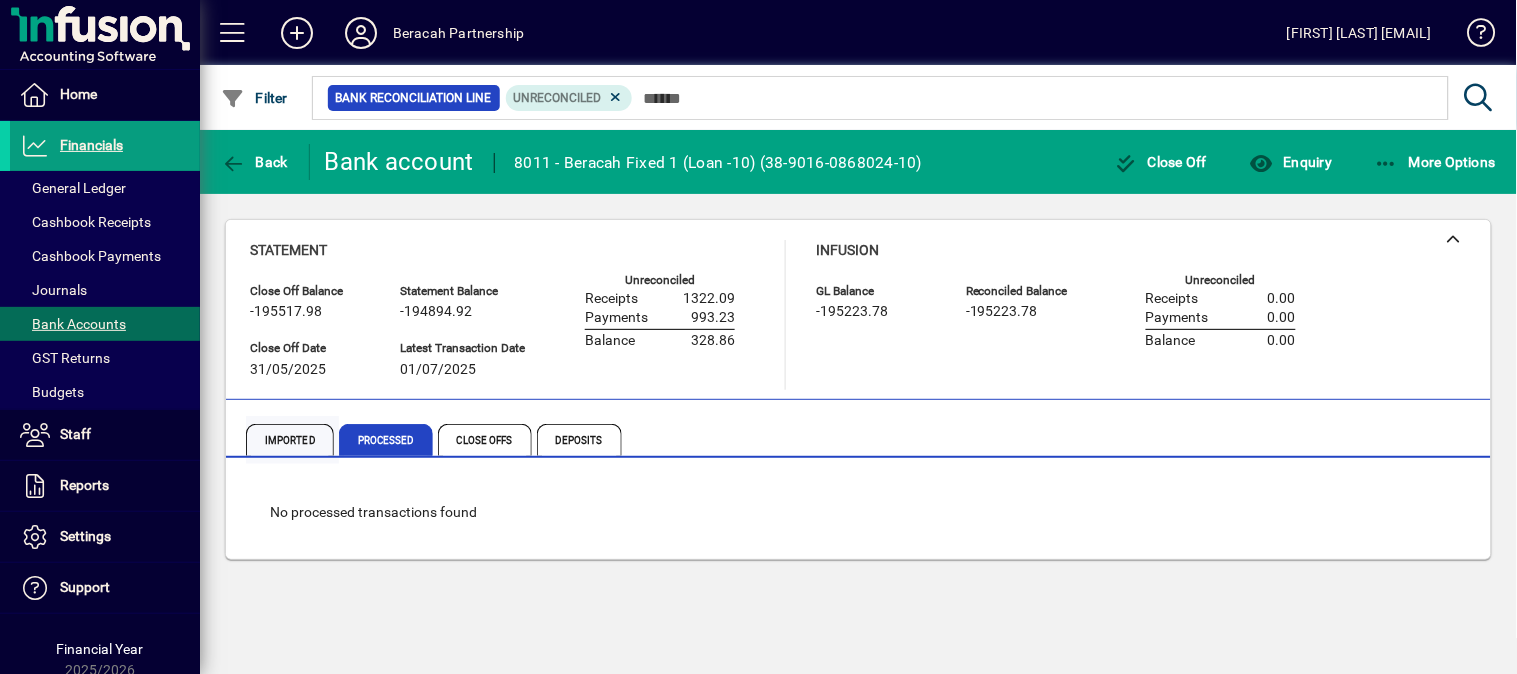 click on "Imported" at bounding box center (290, 440) 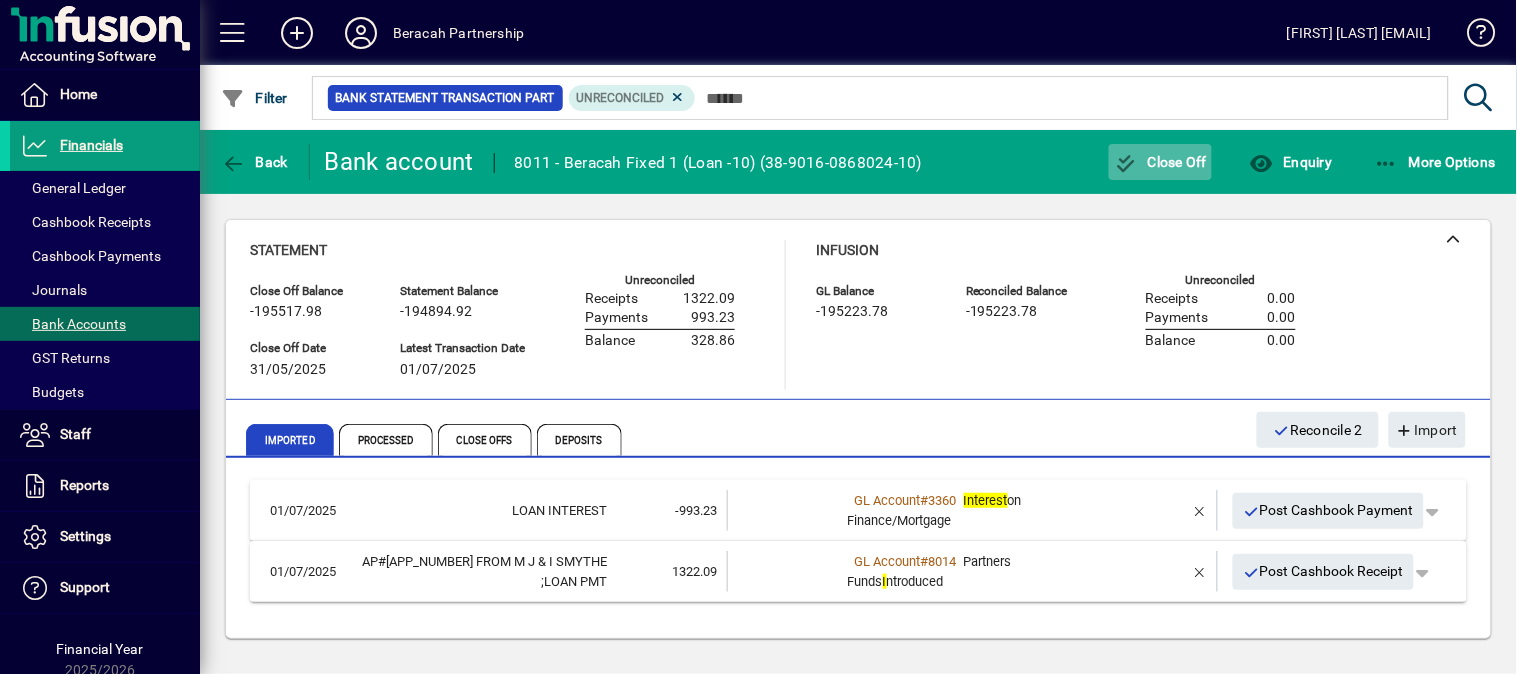 click on "Close Off" 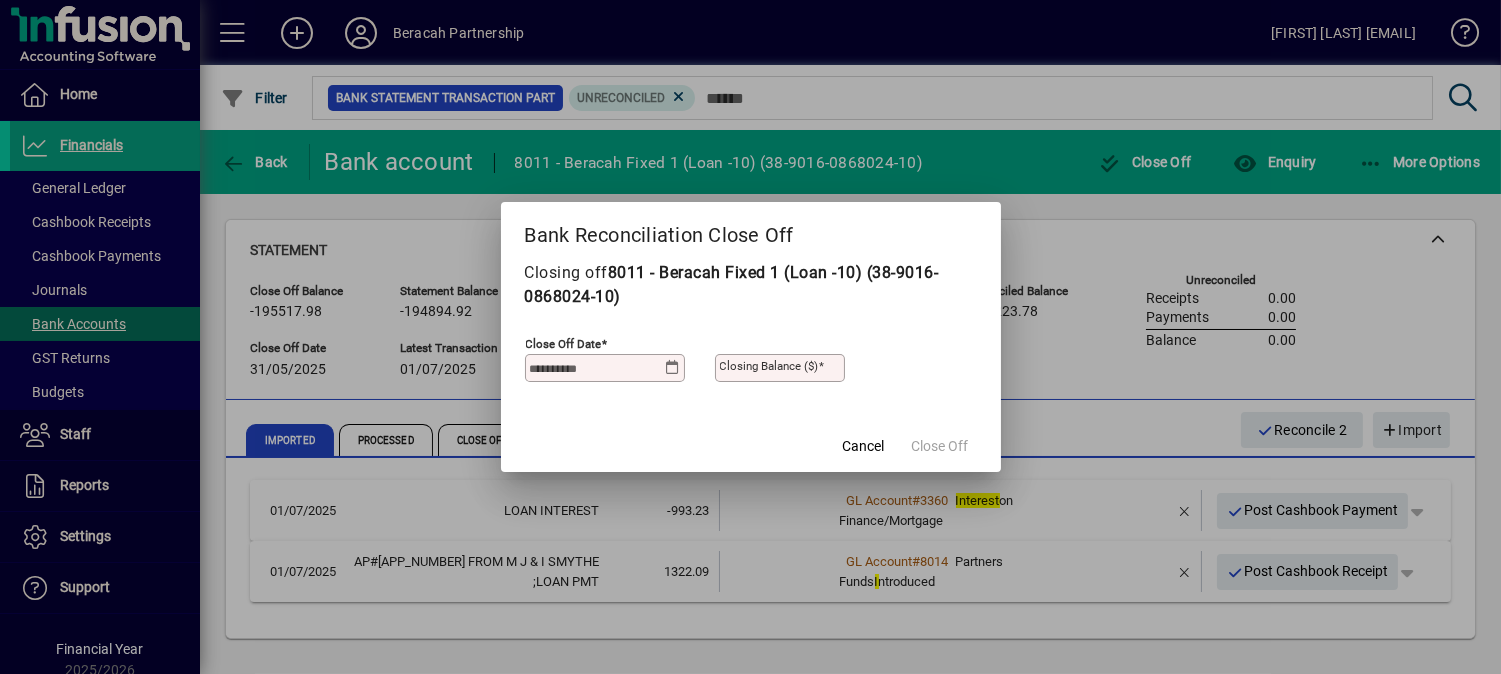 click at bounding box center (672, 368) 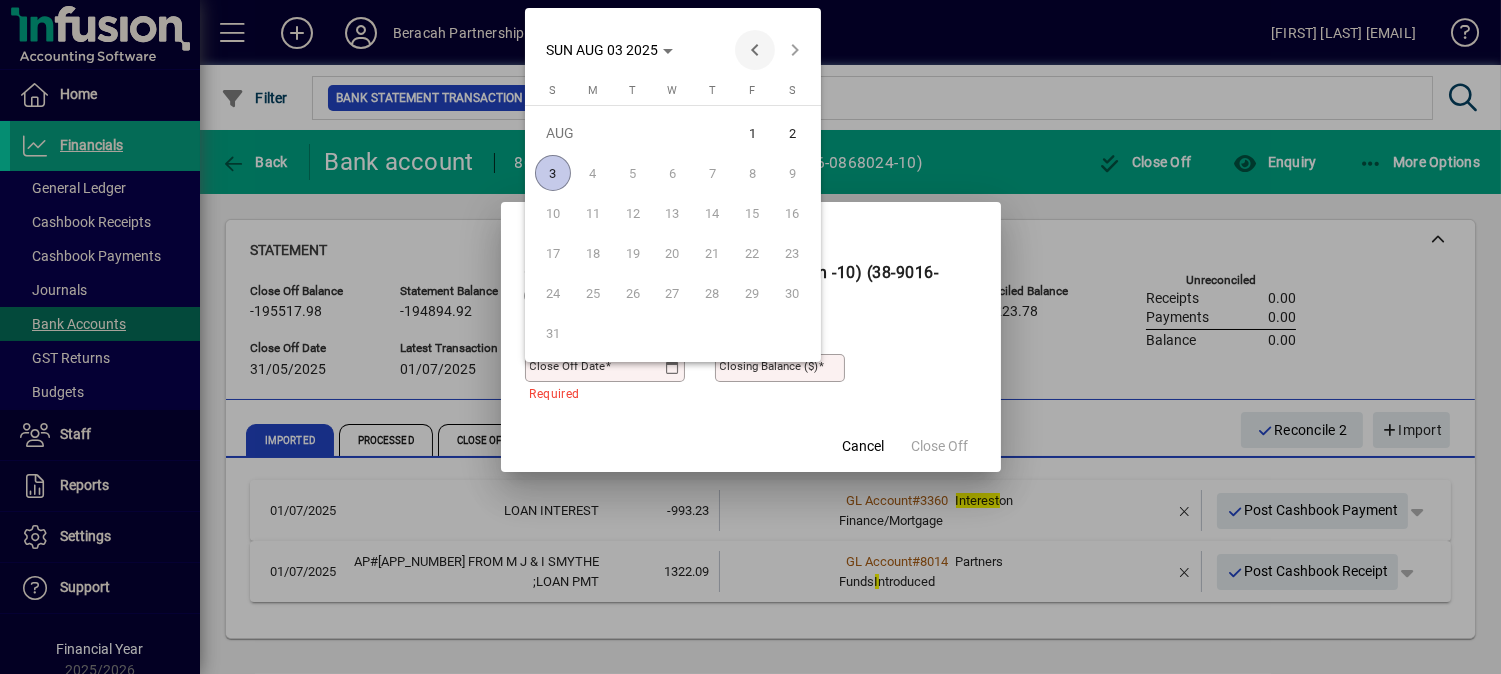 click at bounding box center [755, 50] 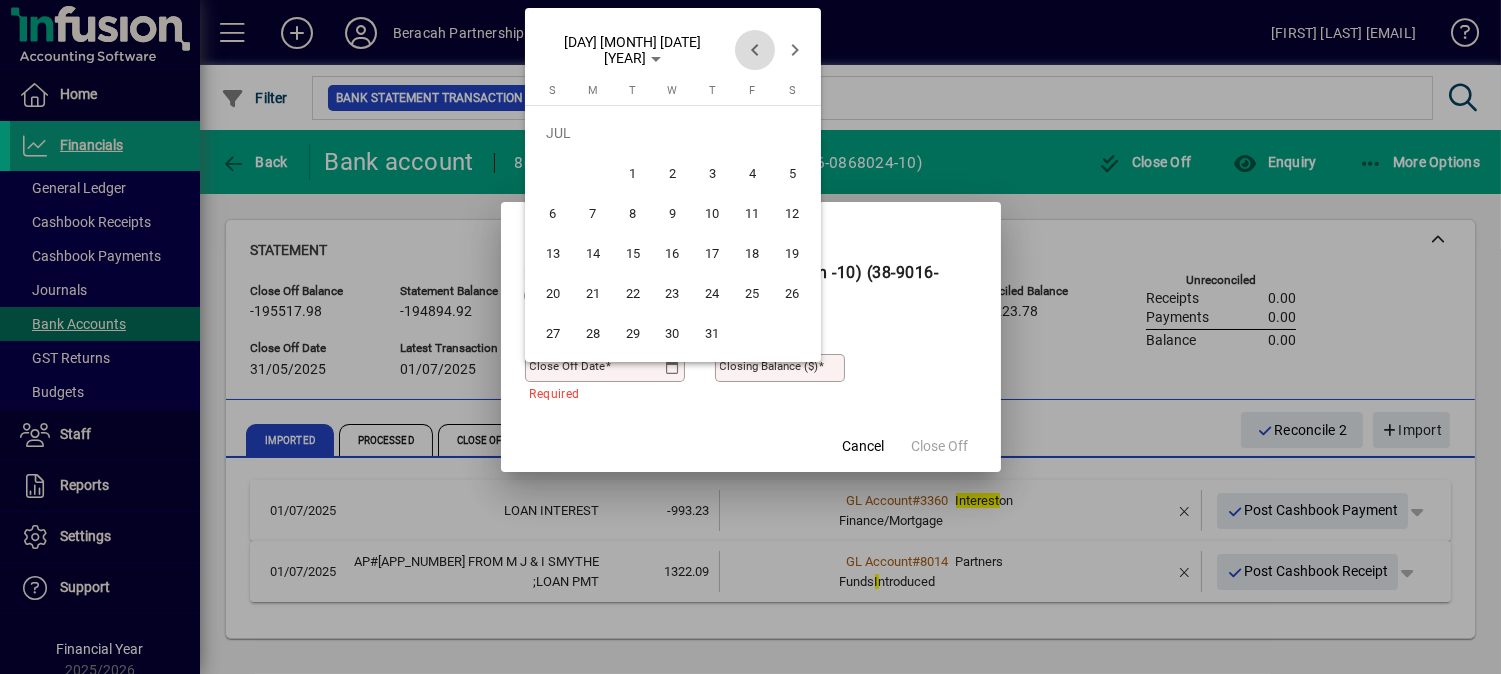 click at bounding box center (755, 50) 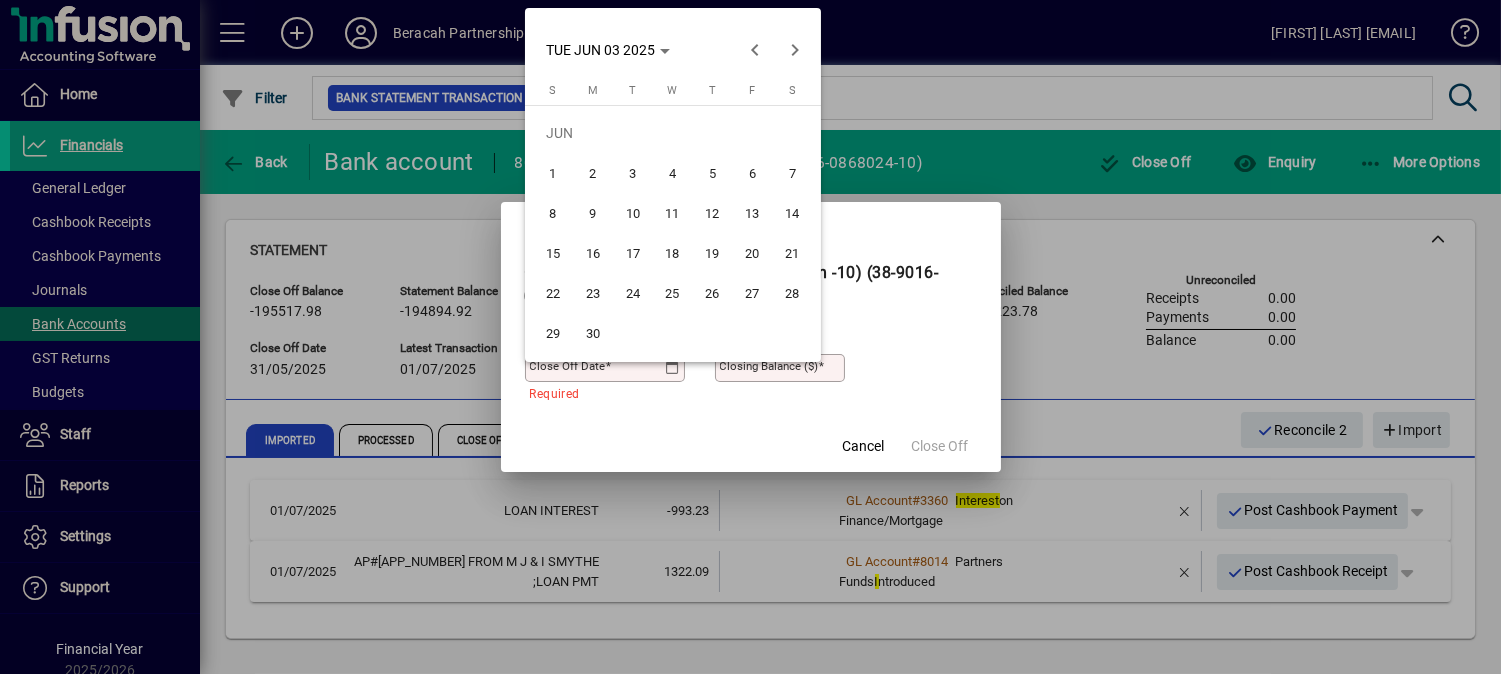 click on "30" at bounding box center (593, 333) 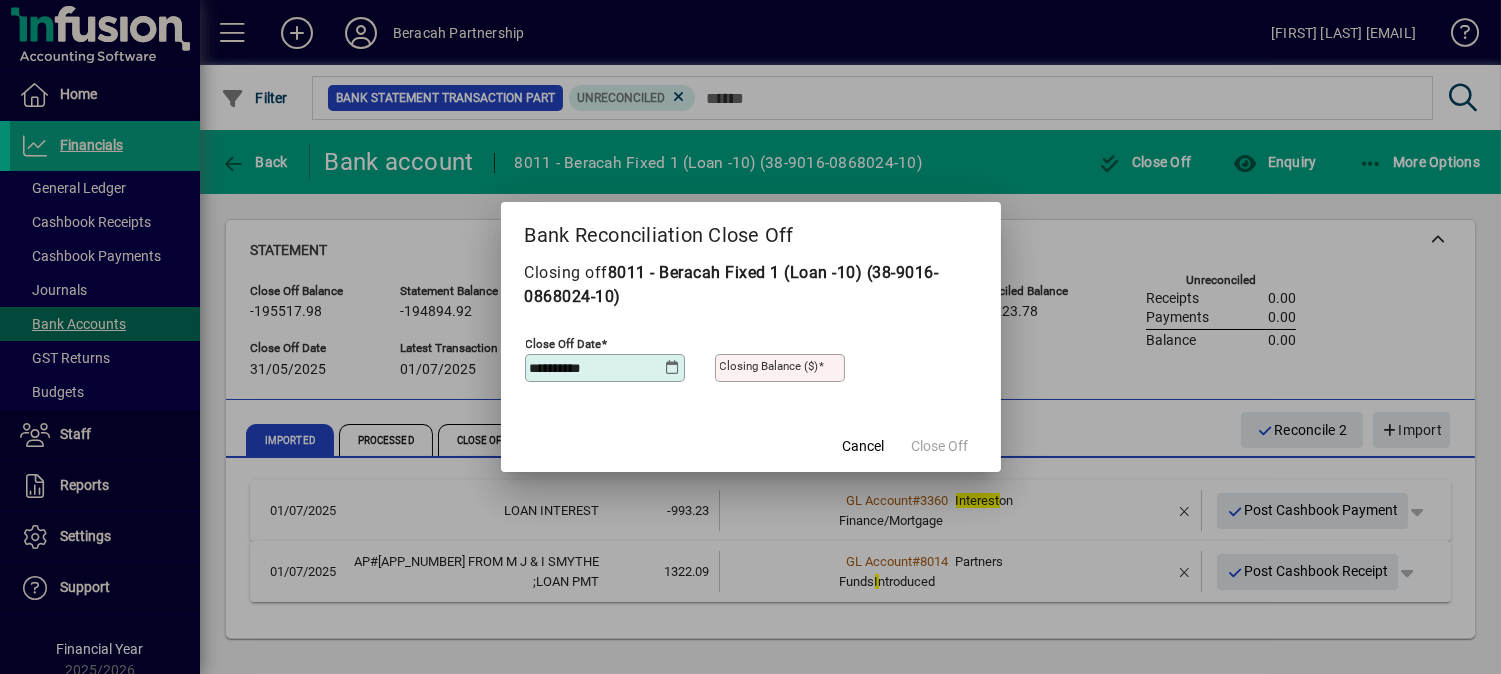 click on "Closing Balance ($)" at bounding box center (769, 366) 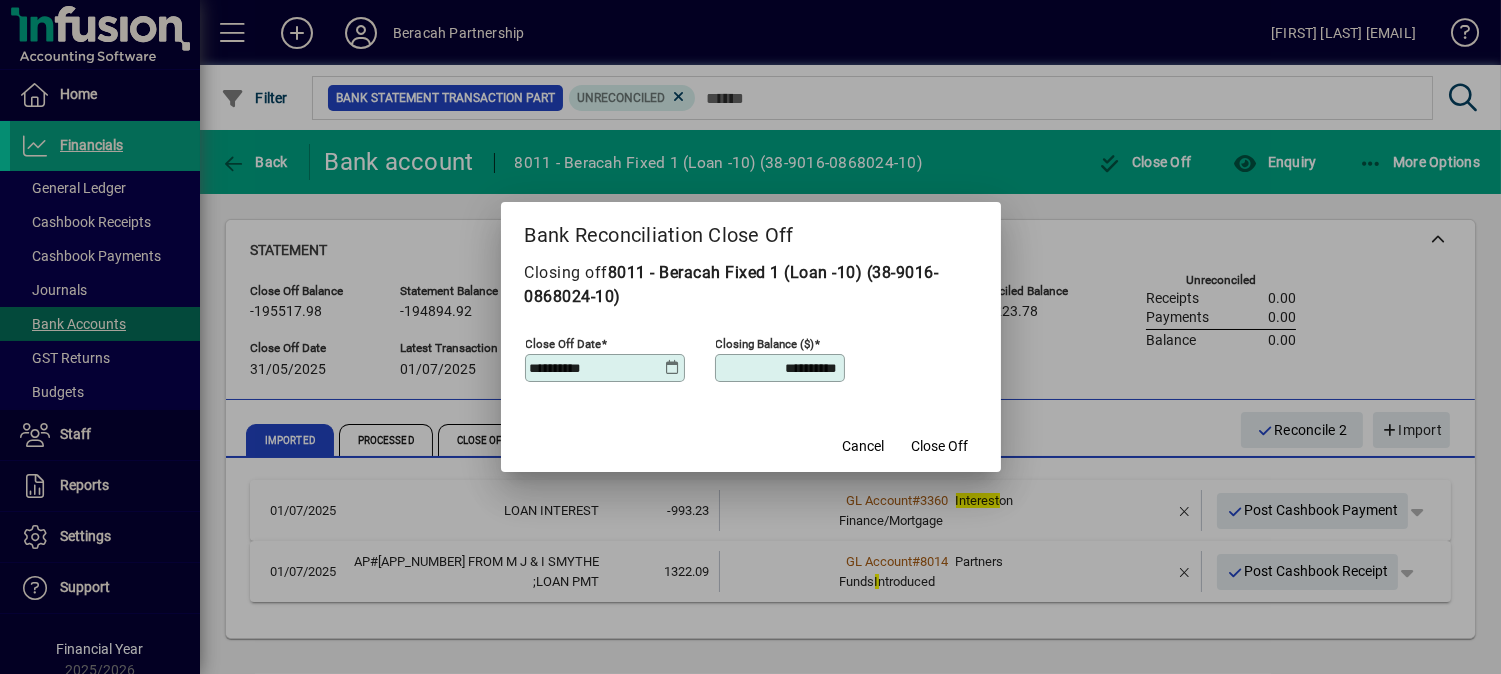type on "**********" 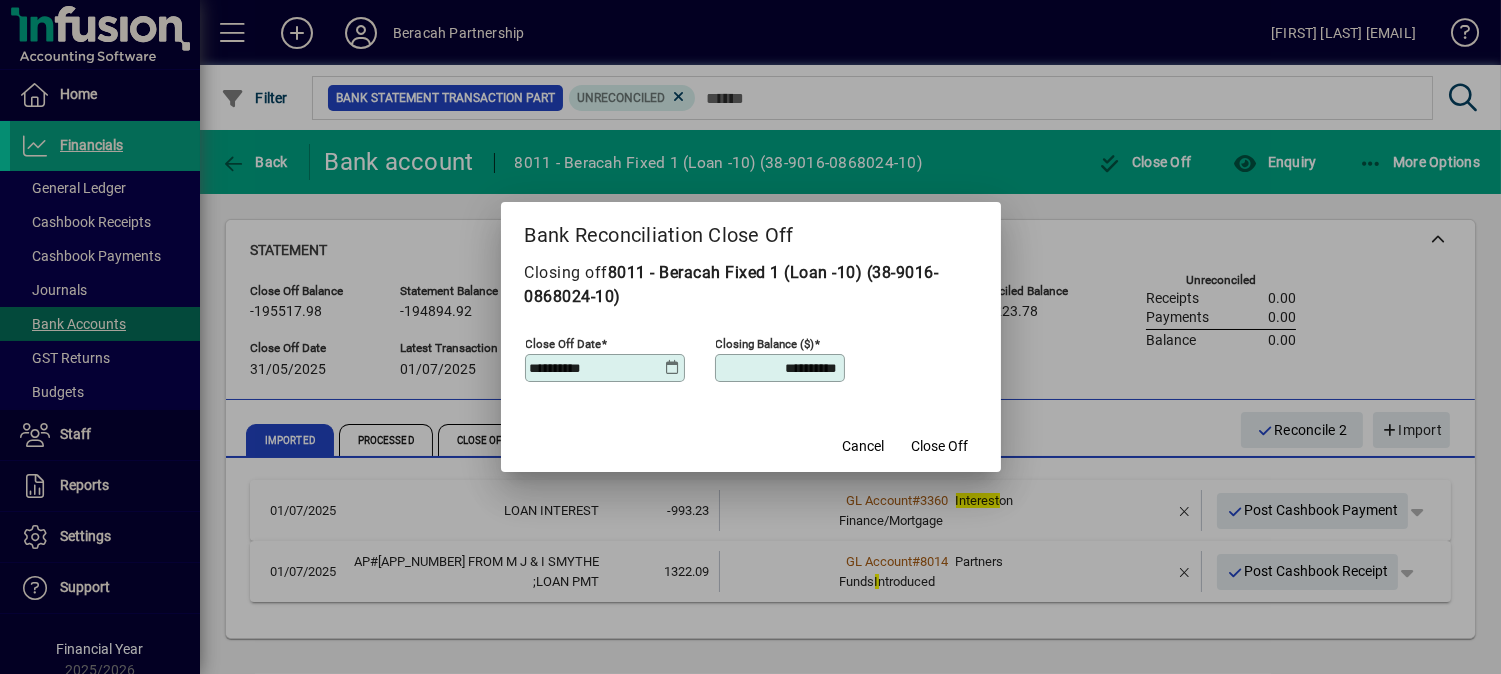 drag, startPoint x: 815, startPoint y: 222, endPoint x: 1110, endPoint y: 223, distance: 295.0017 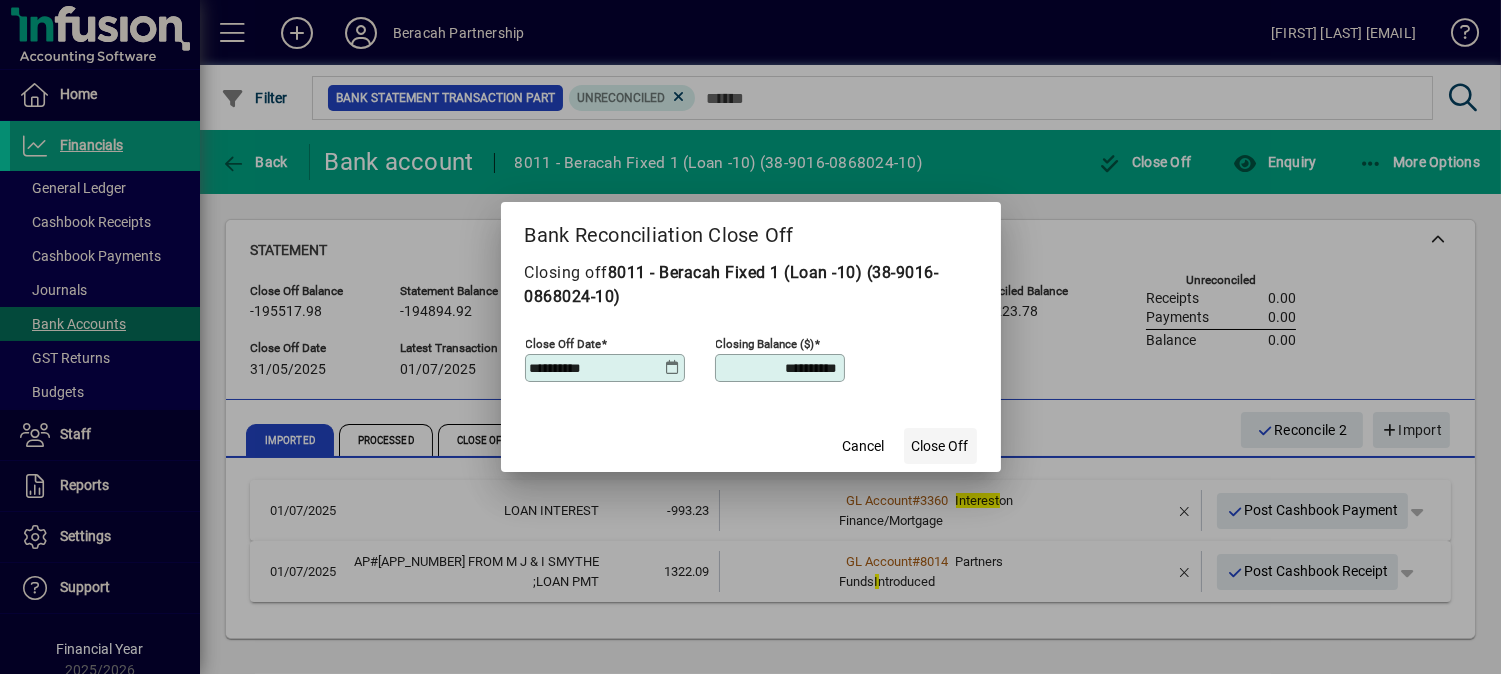 click on "Close Off" 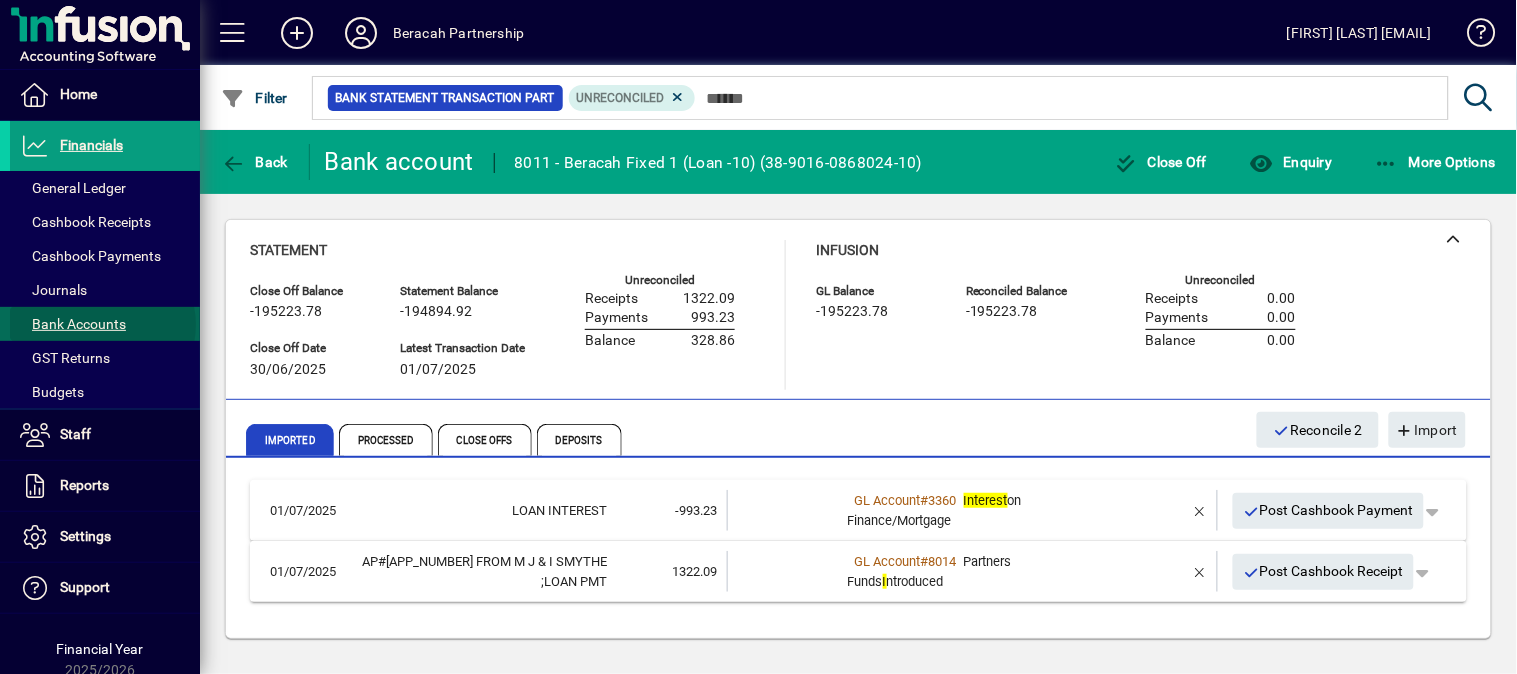 click on "Bank Accounts" at bounding box center (73, 324) 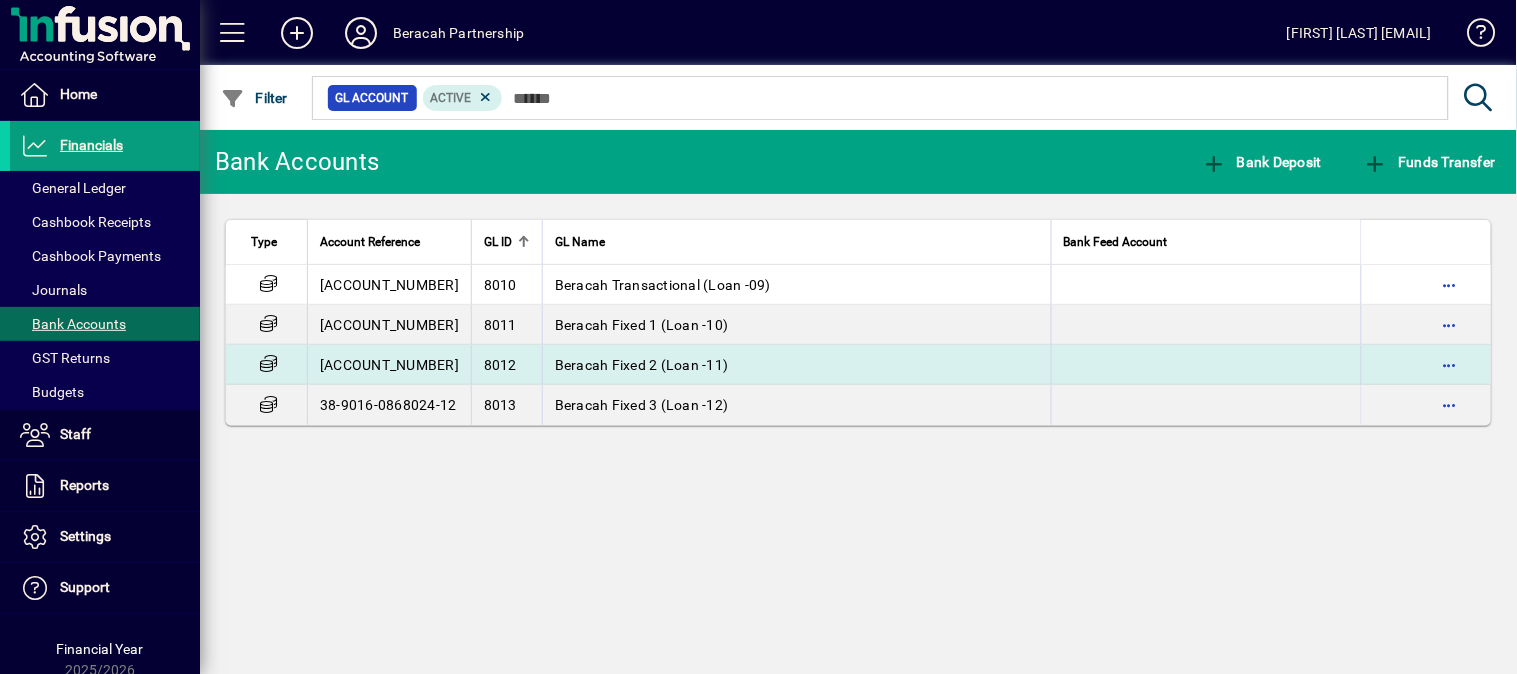 click on "[ACCOUNT_NUMBER]" at bounding box center [389, 365] 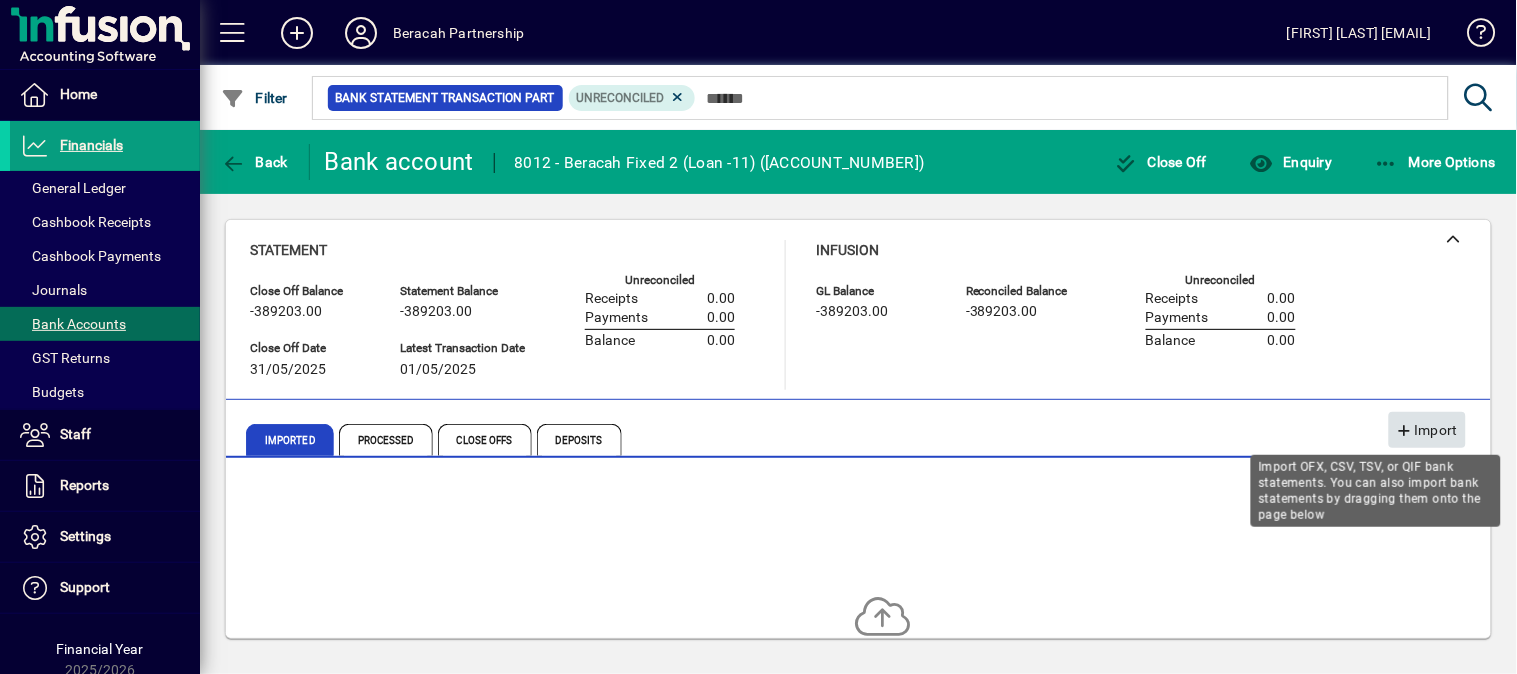 click on "Import" 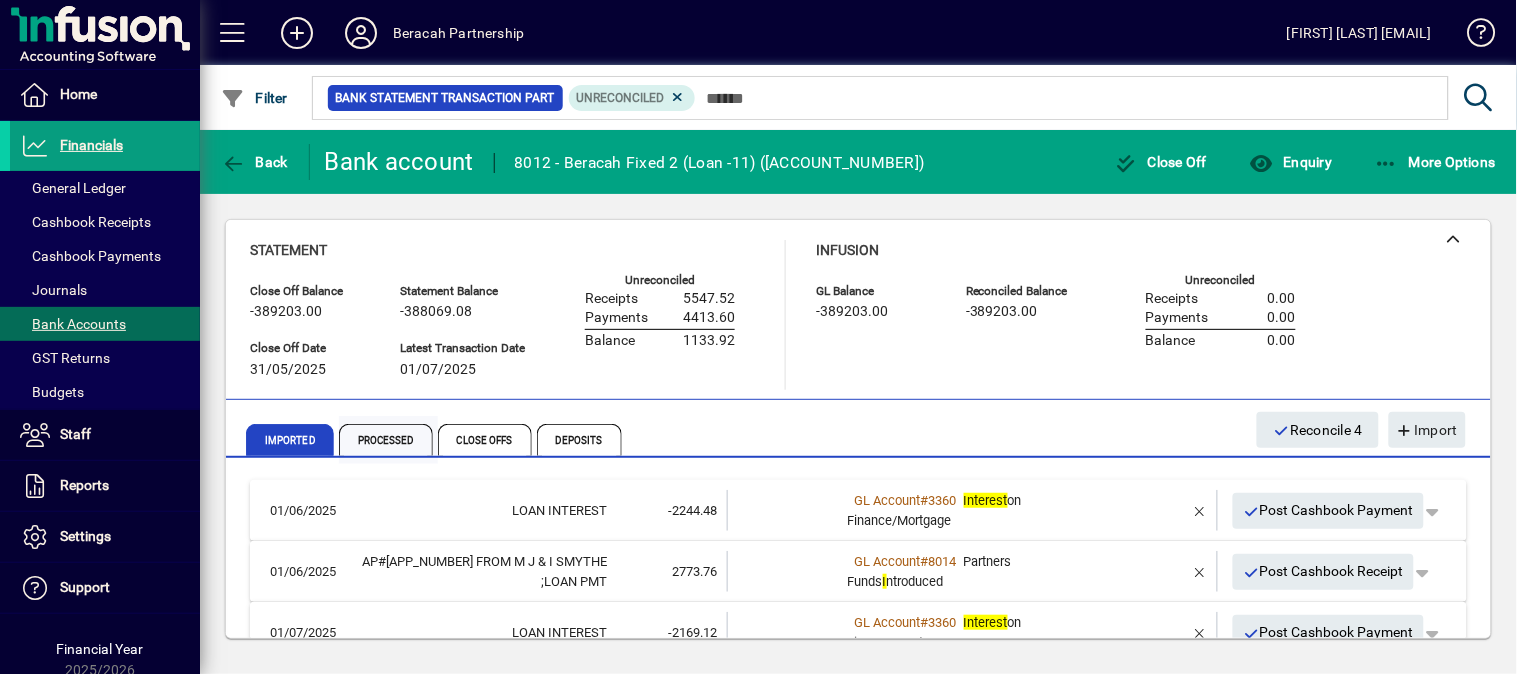 click on "Processed" at bounding box center [386, 440] 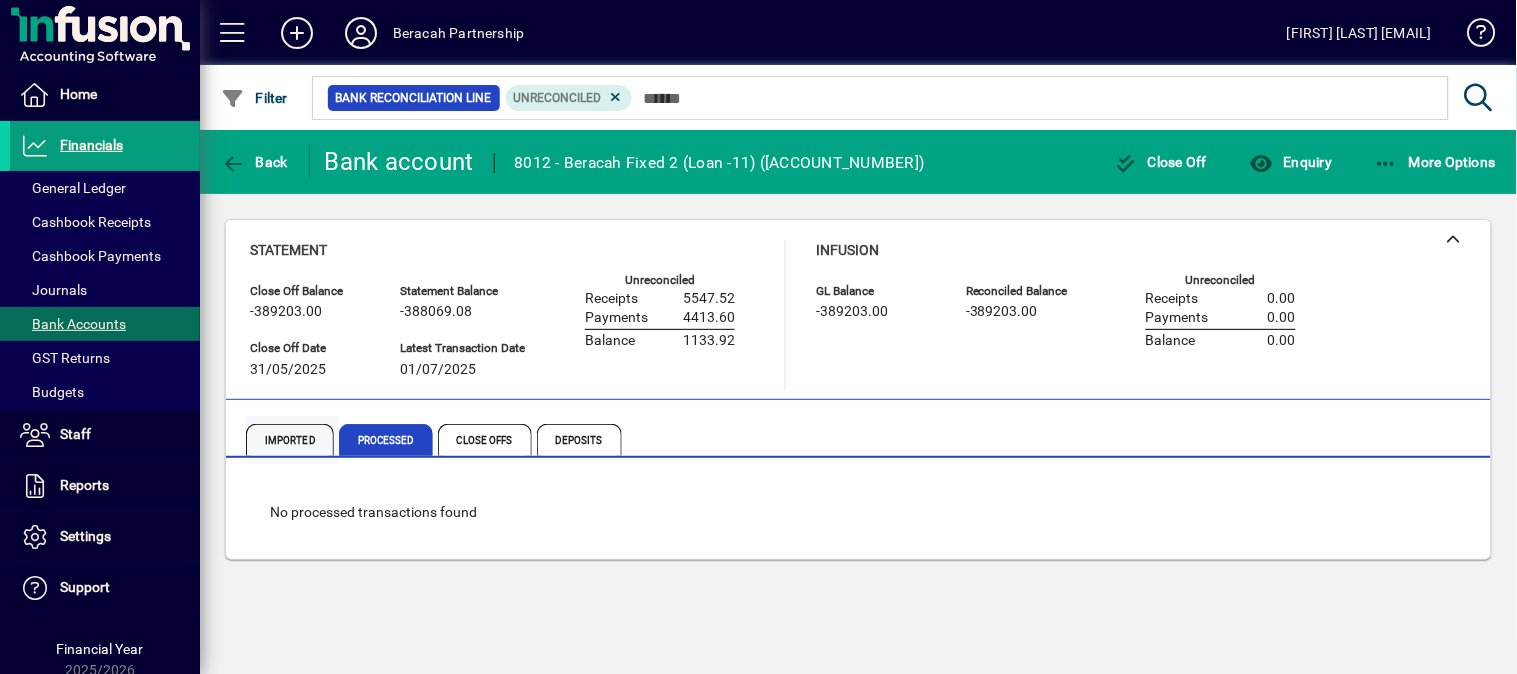 click on "Imported" at bounding box center (290, 440) 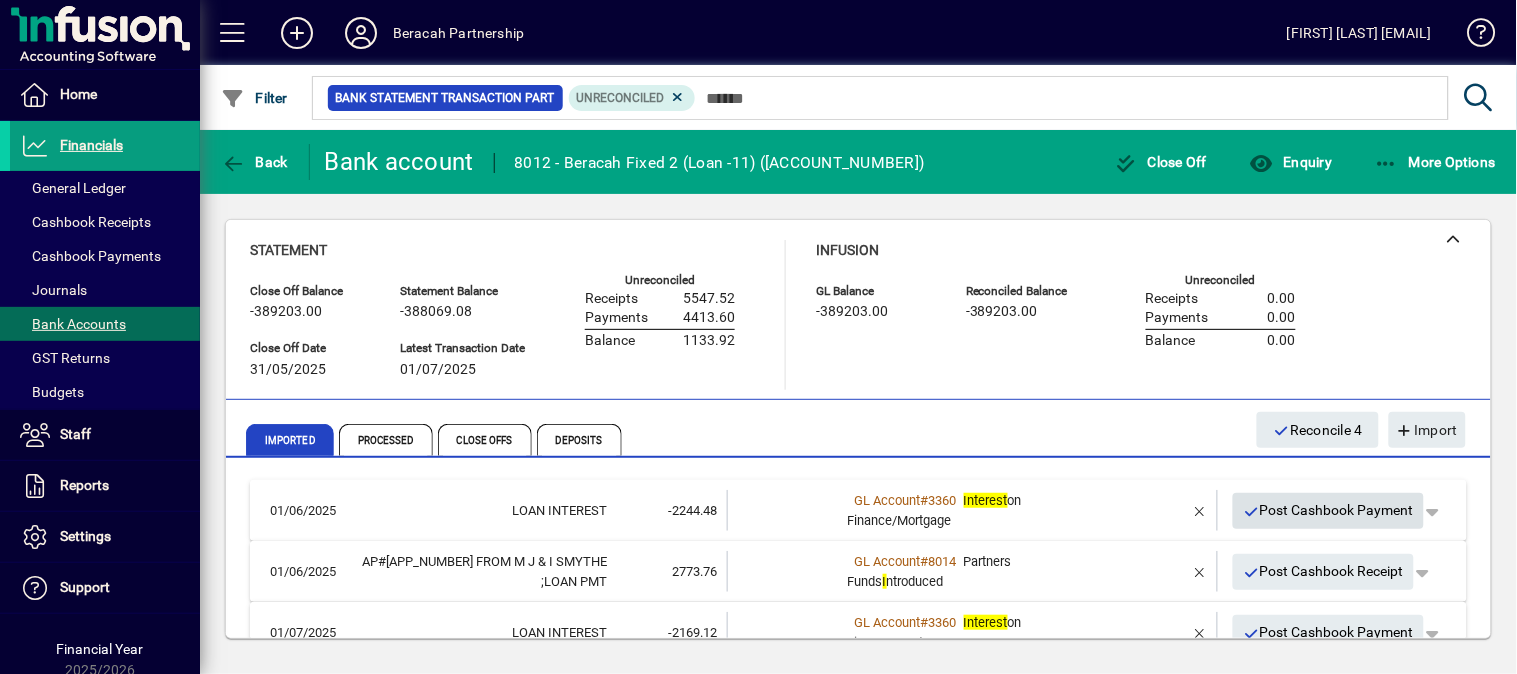 click on "Post Cashbook Payment" at bounding box center (1329, 510) 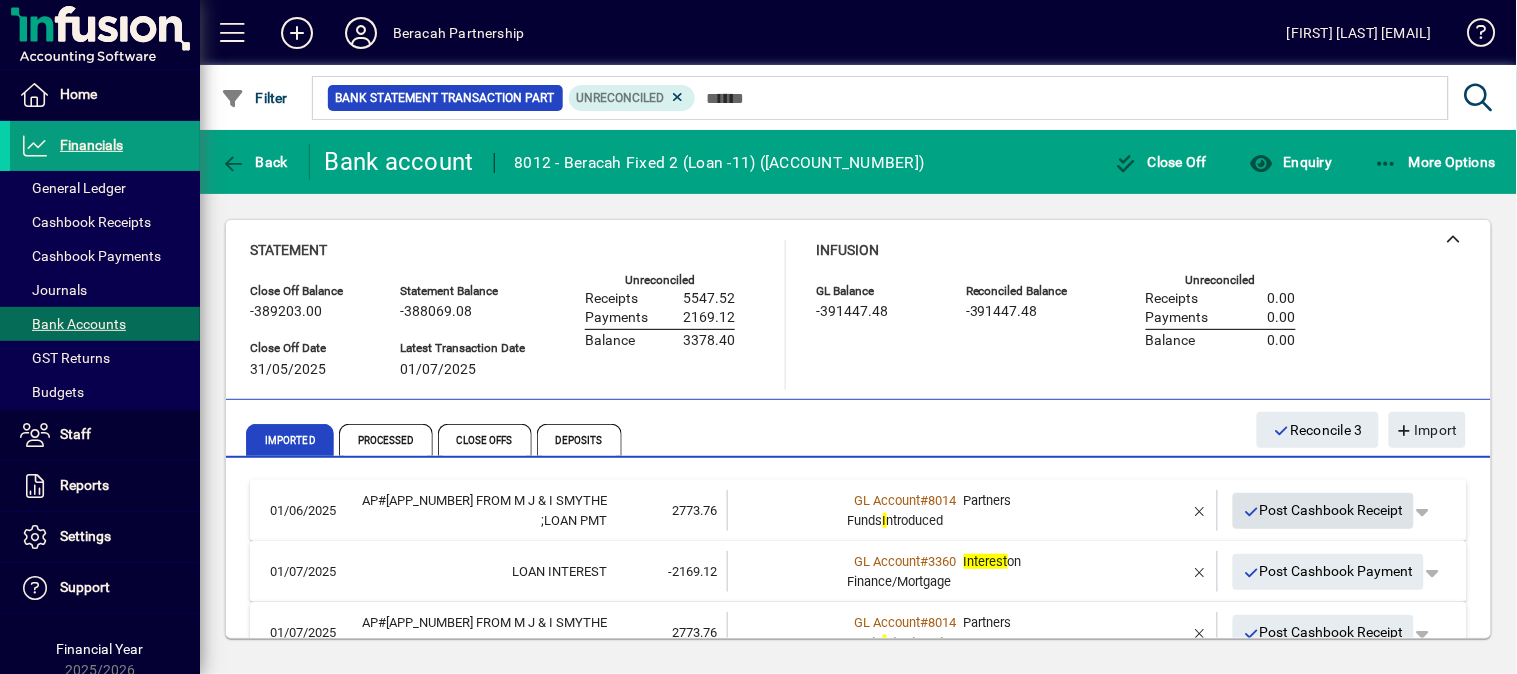 click on "Post Cashbook Receipt" at bounding box center [1324, 510] 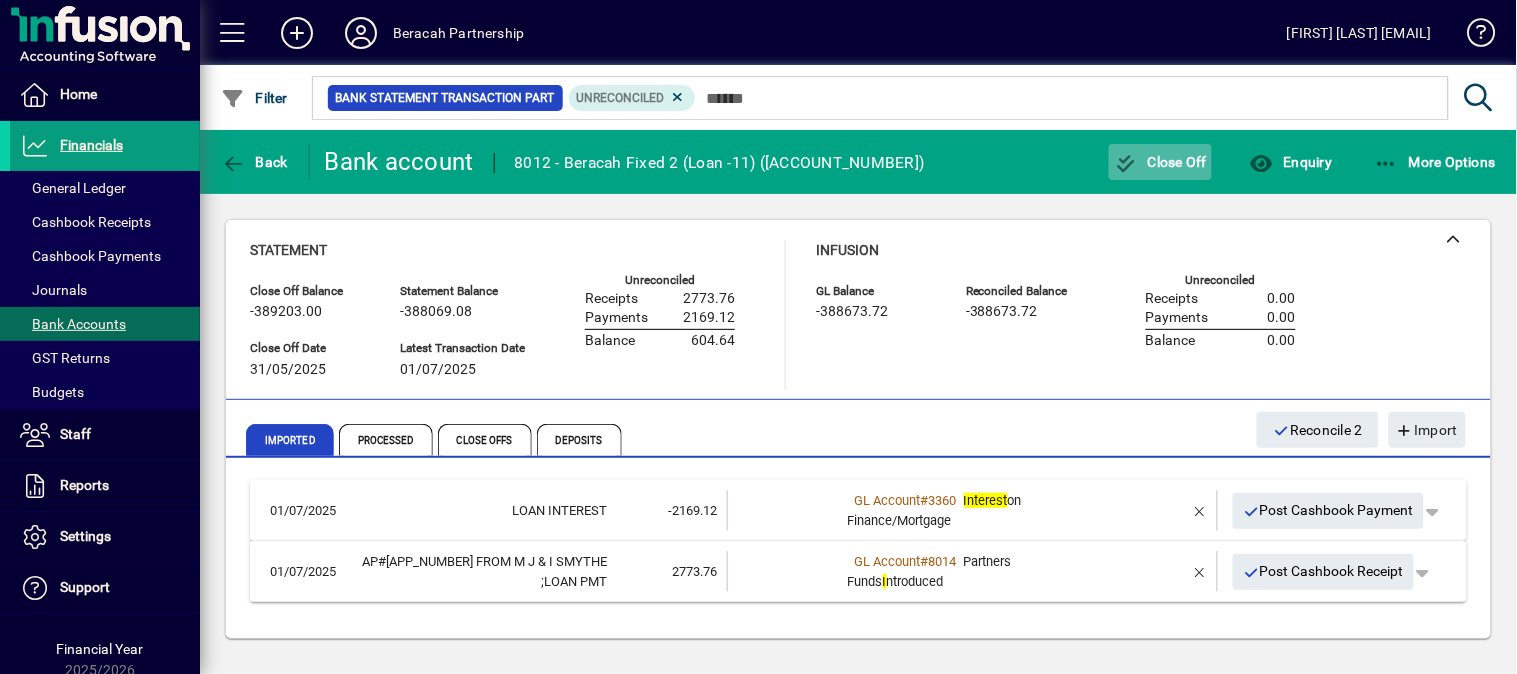 click on "Close Off" 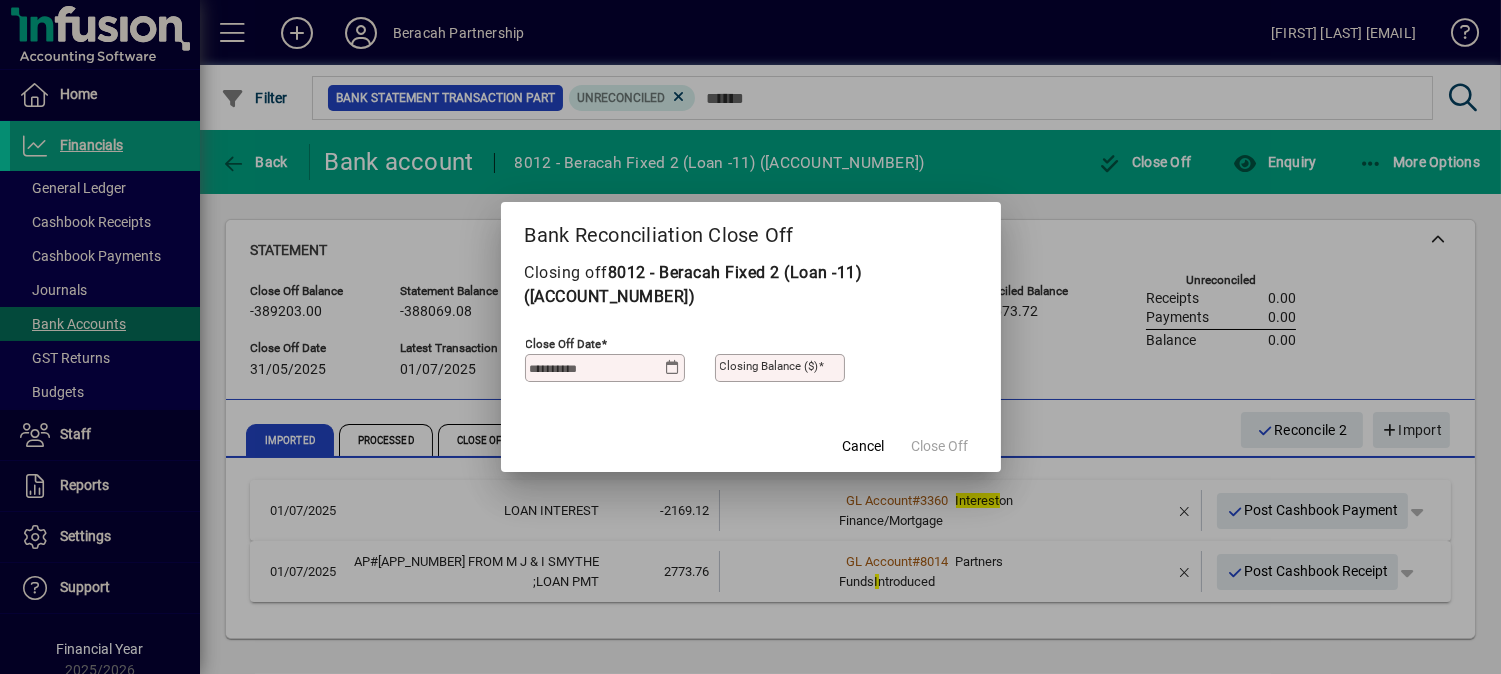 click at bounding box center (672, 368) 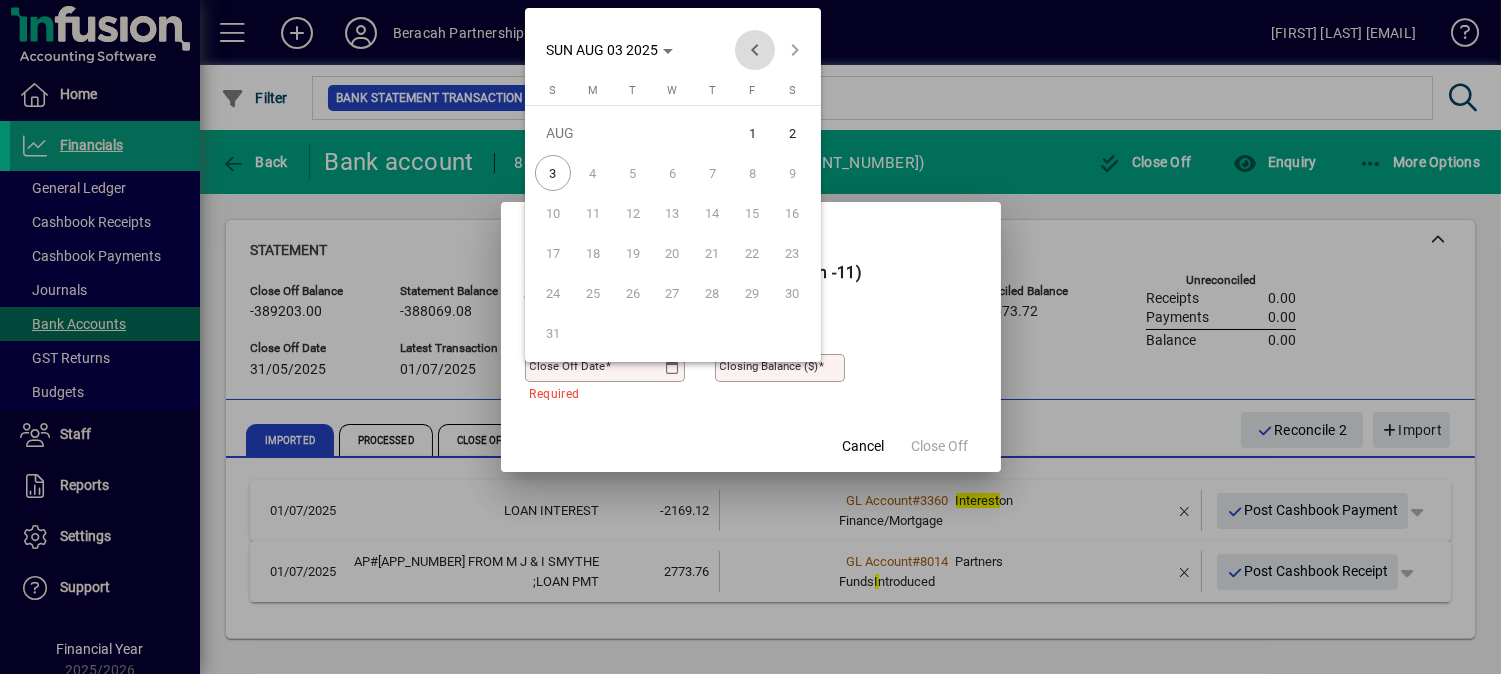 click at bounding box center [755, 50] 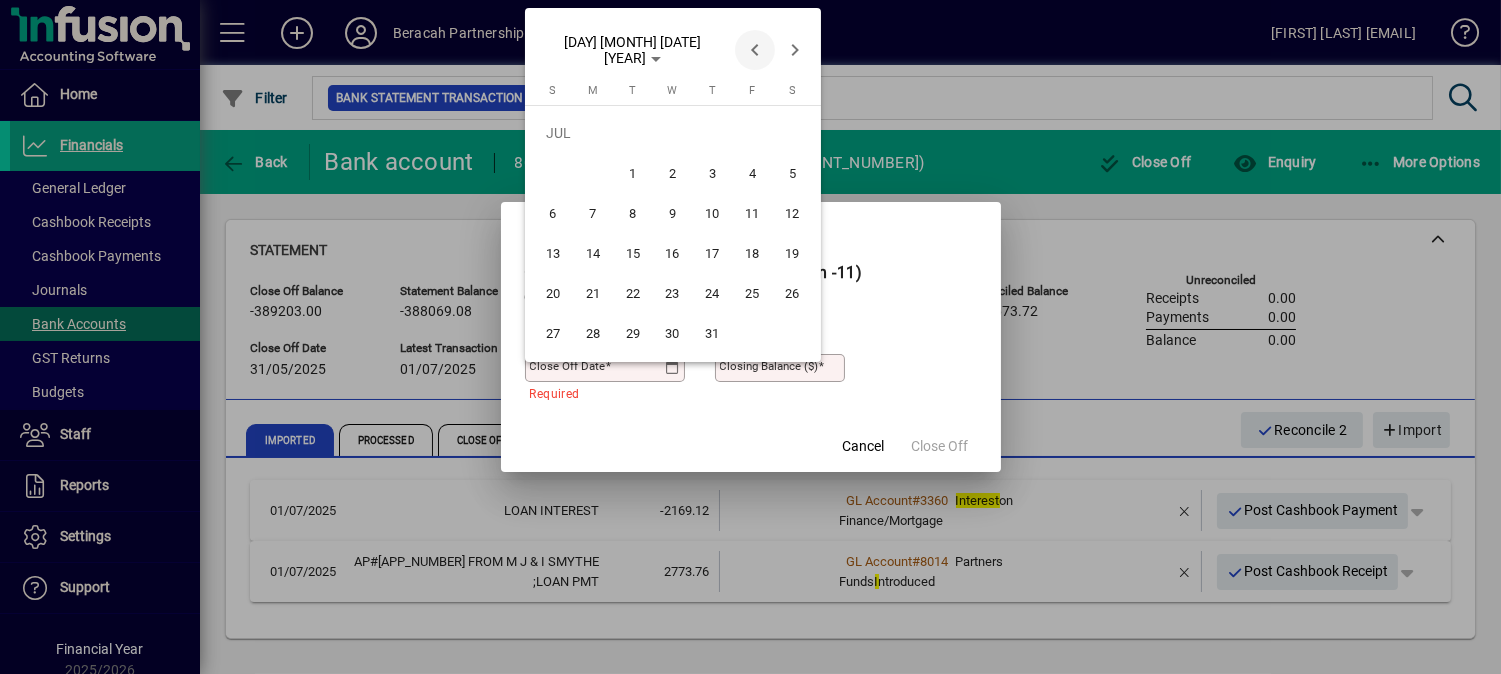 click at bounding box center (755, 50) 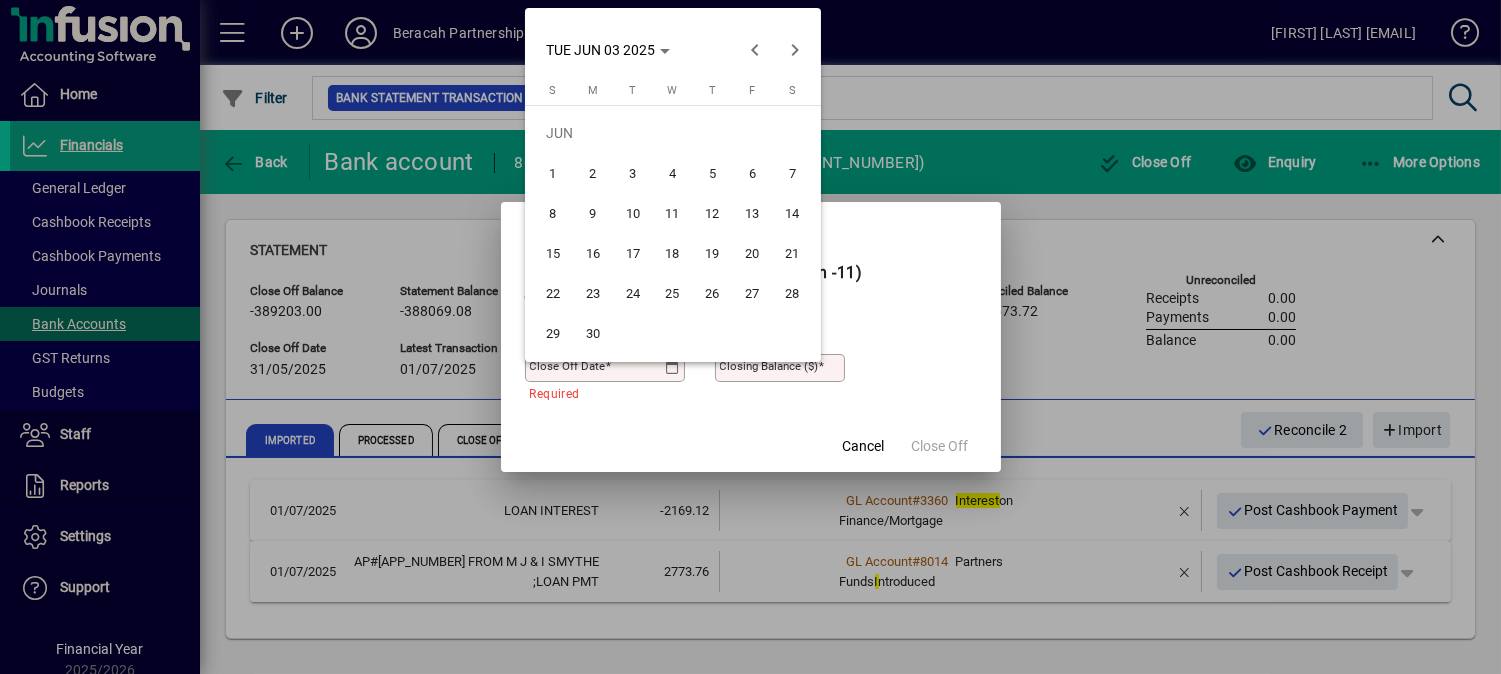 click on "30" at bounding box center (593, 333) 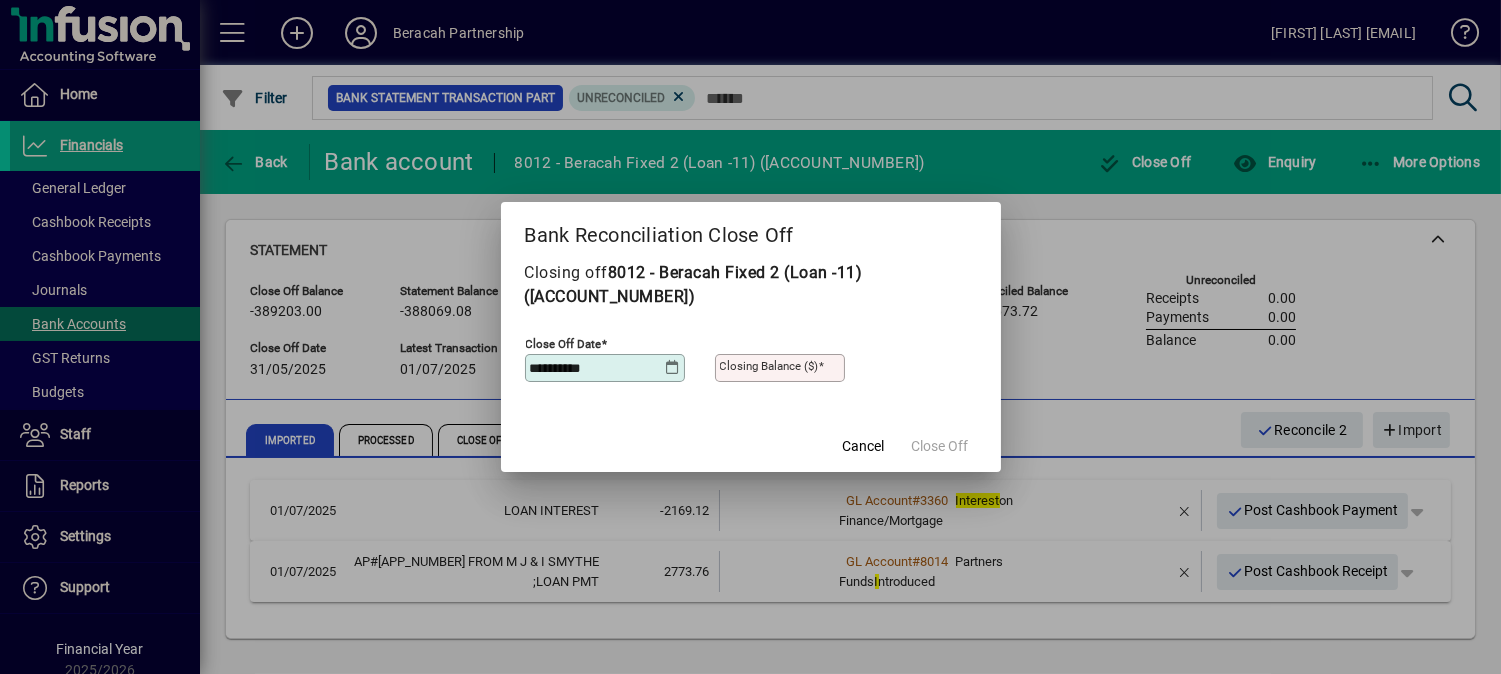 click on "Closing Balance ($)" at bounding box center [780, 368] 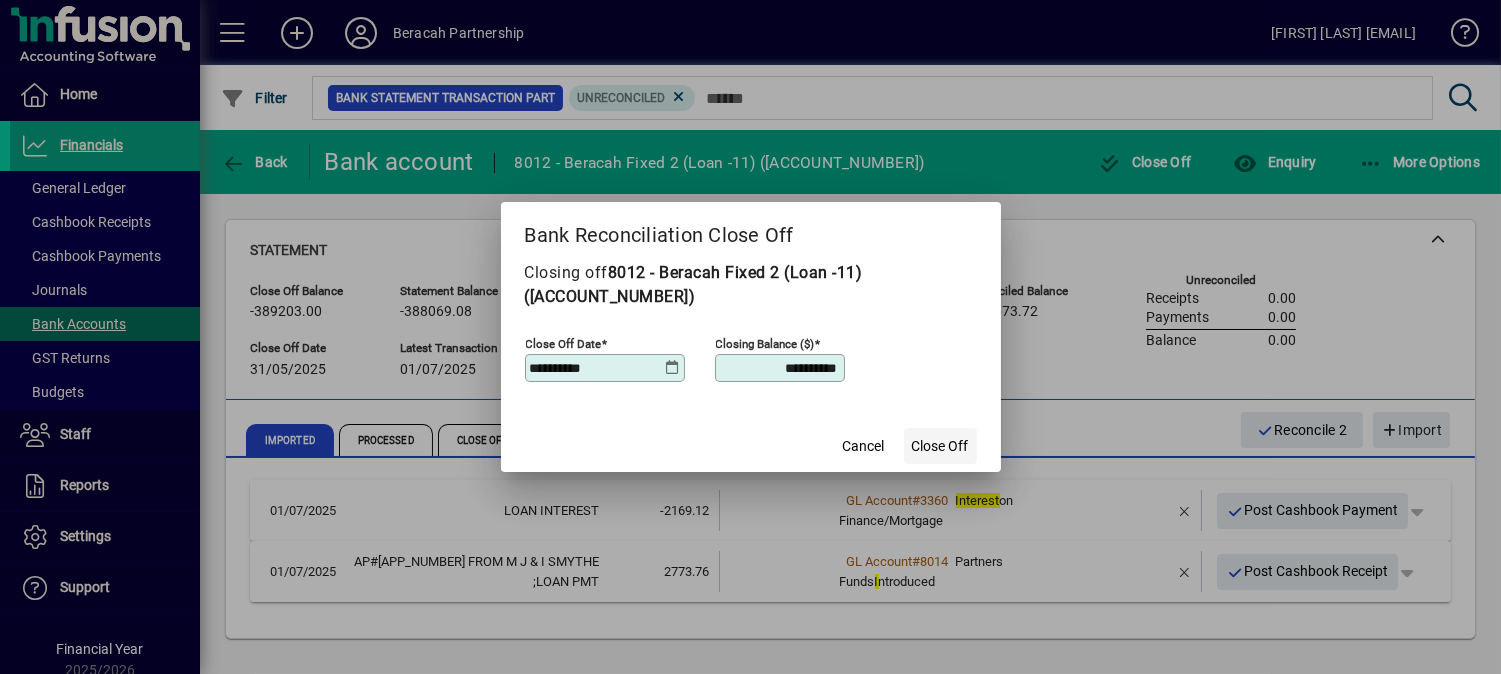 type on "**********" 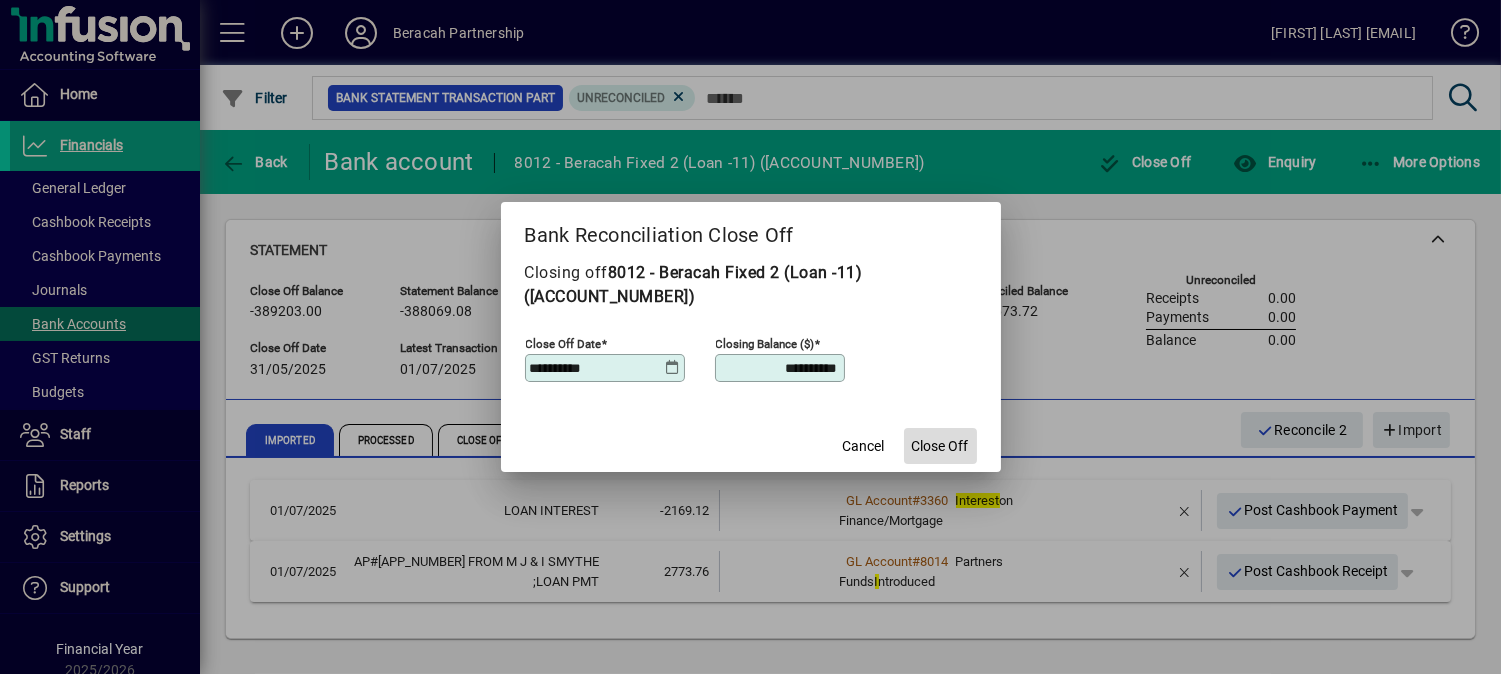 click on "Close Off" 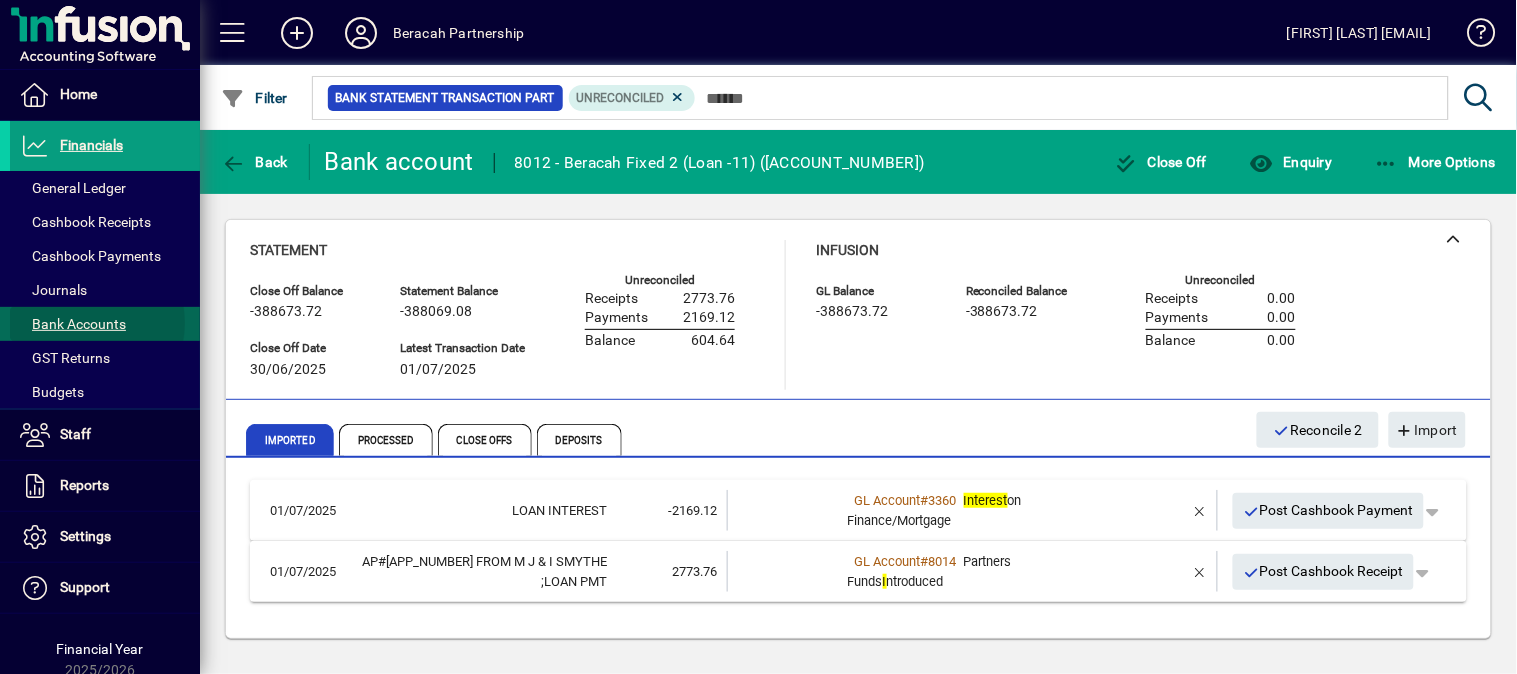 click on "Bank Accounts" at bounding box center [73, 324] 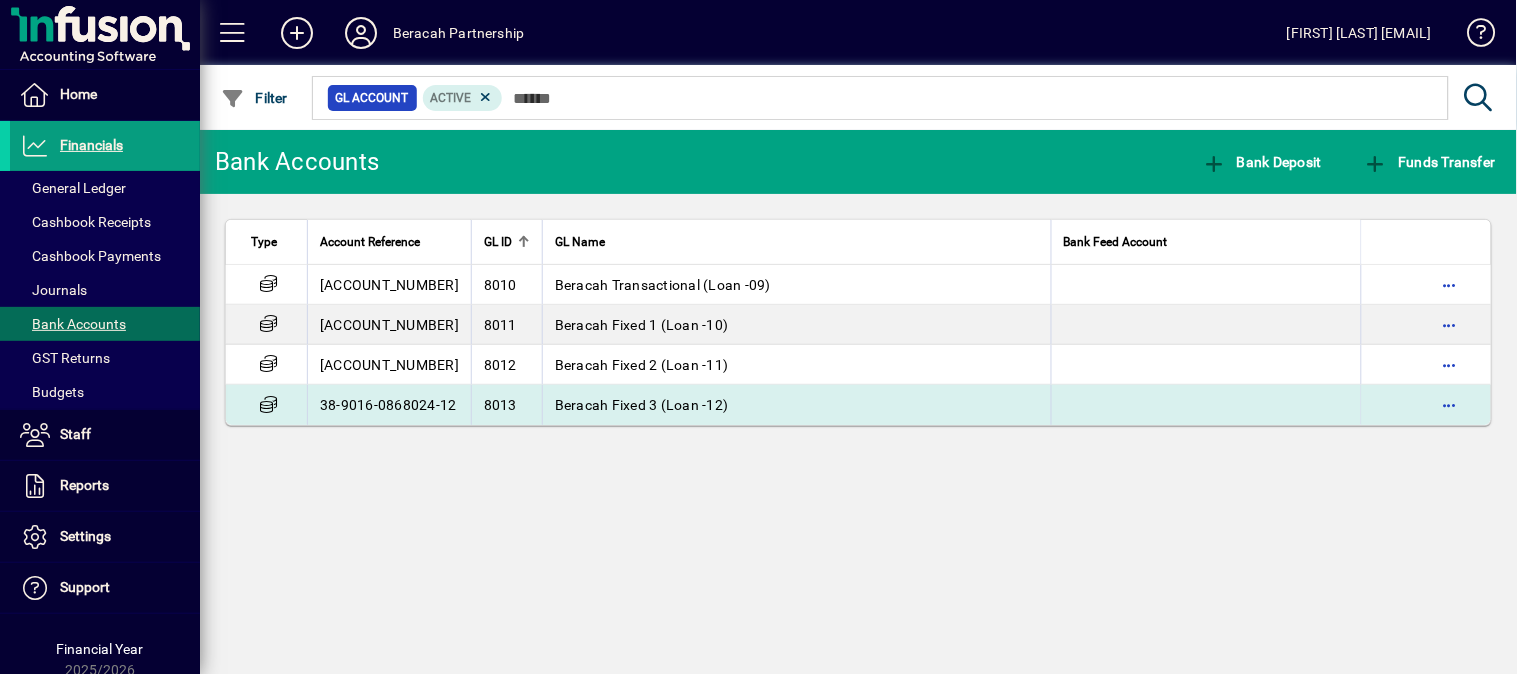 click on "Beracah Fixed [NUMBER] (Loan -[NUMBER])" at bounding box center (642, 405) 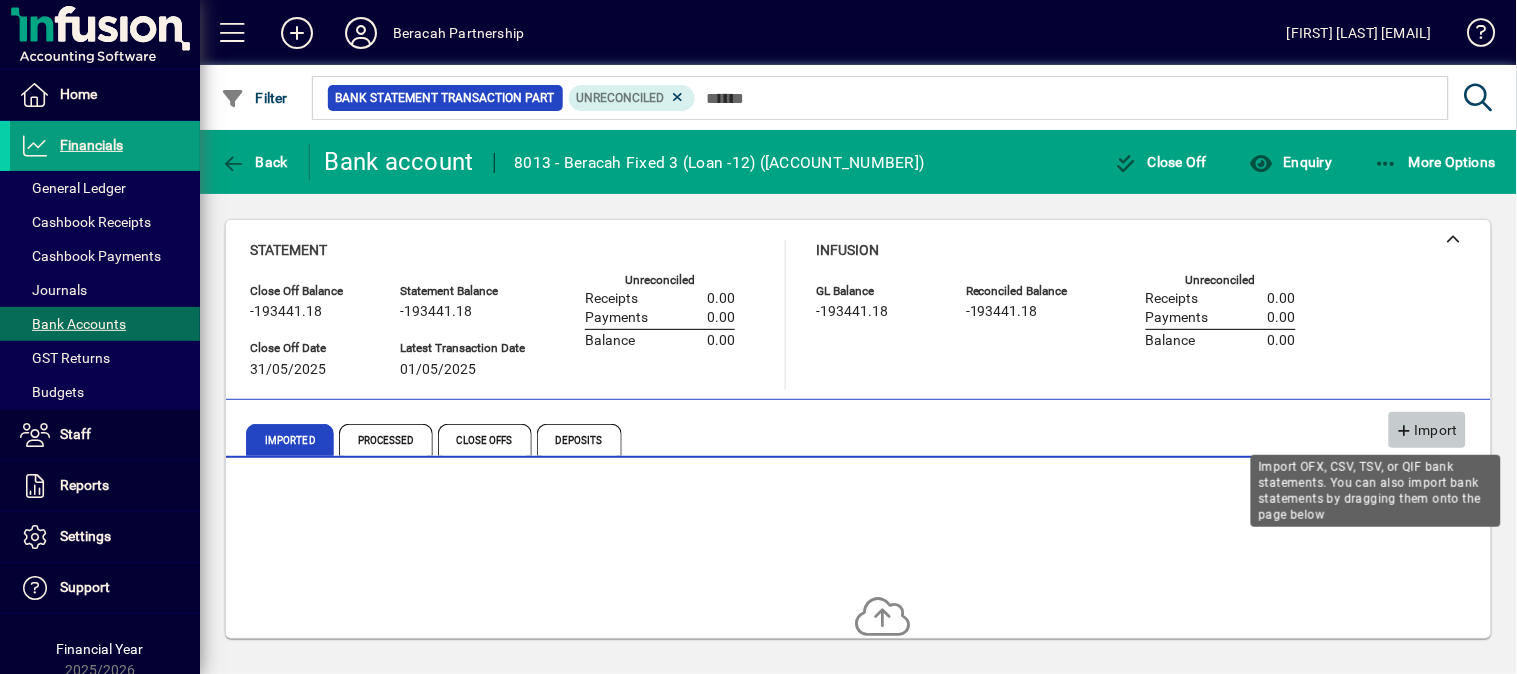 click on "Import" 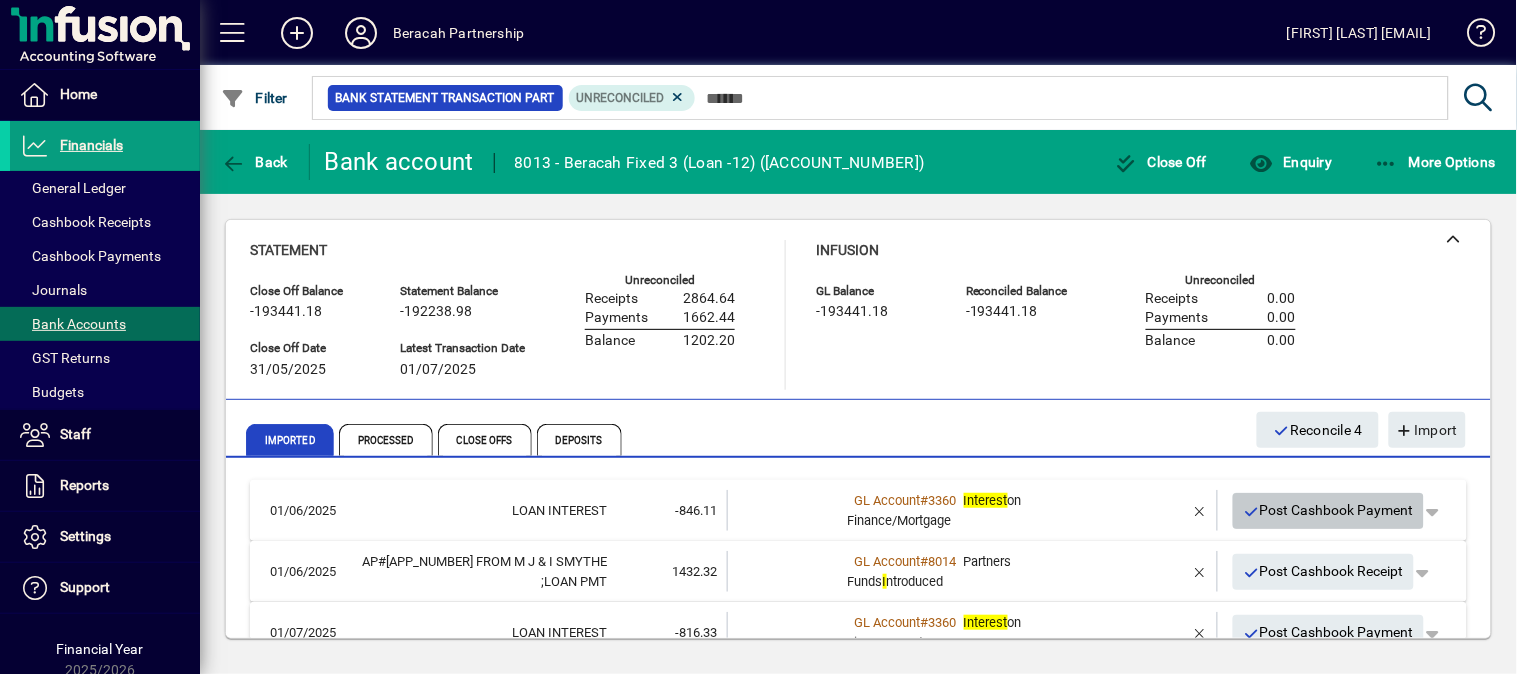 click on "Post Cashbook Payment" at bounding box center [1329, 510] 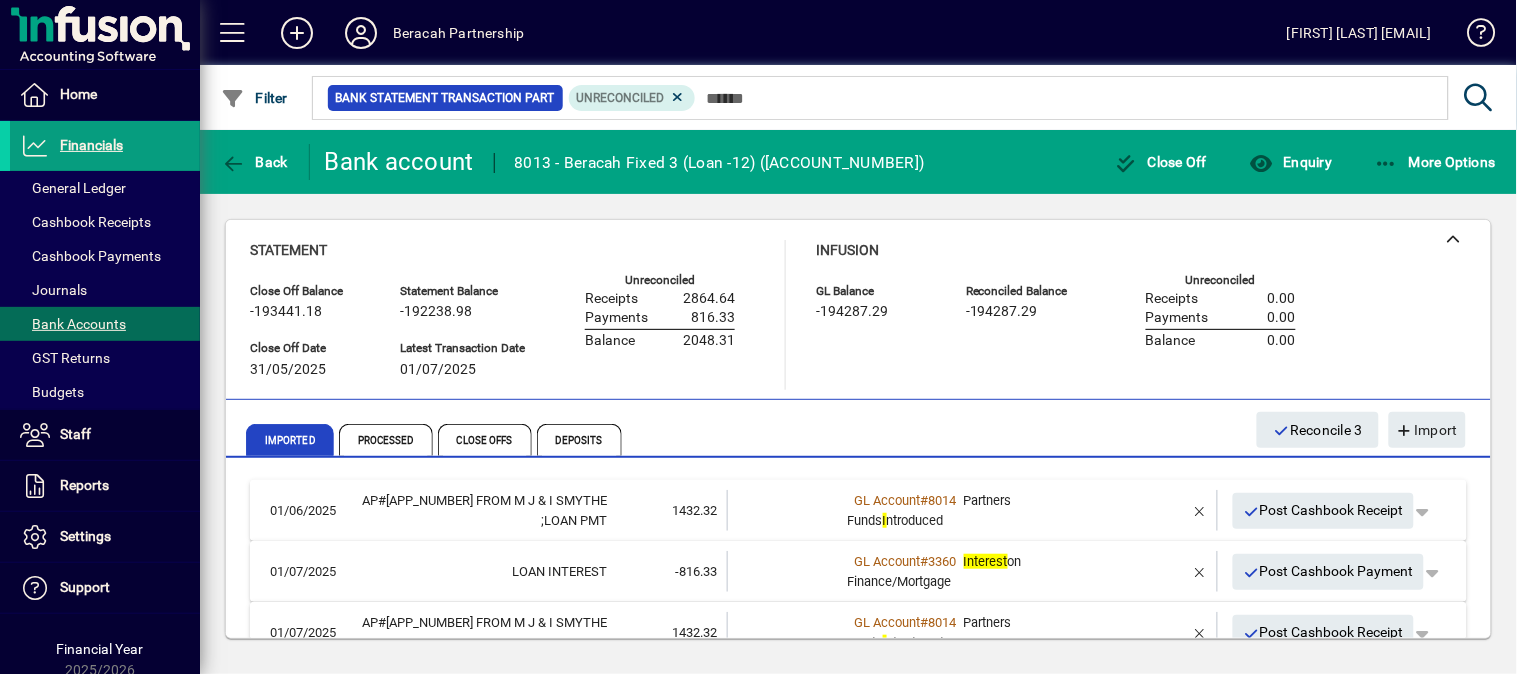 click on "Post Cashbook Receipt" at bounding box center [1324, 510] 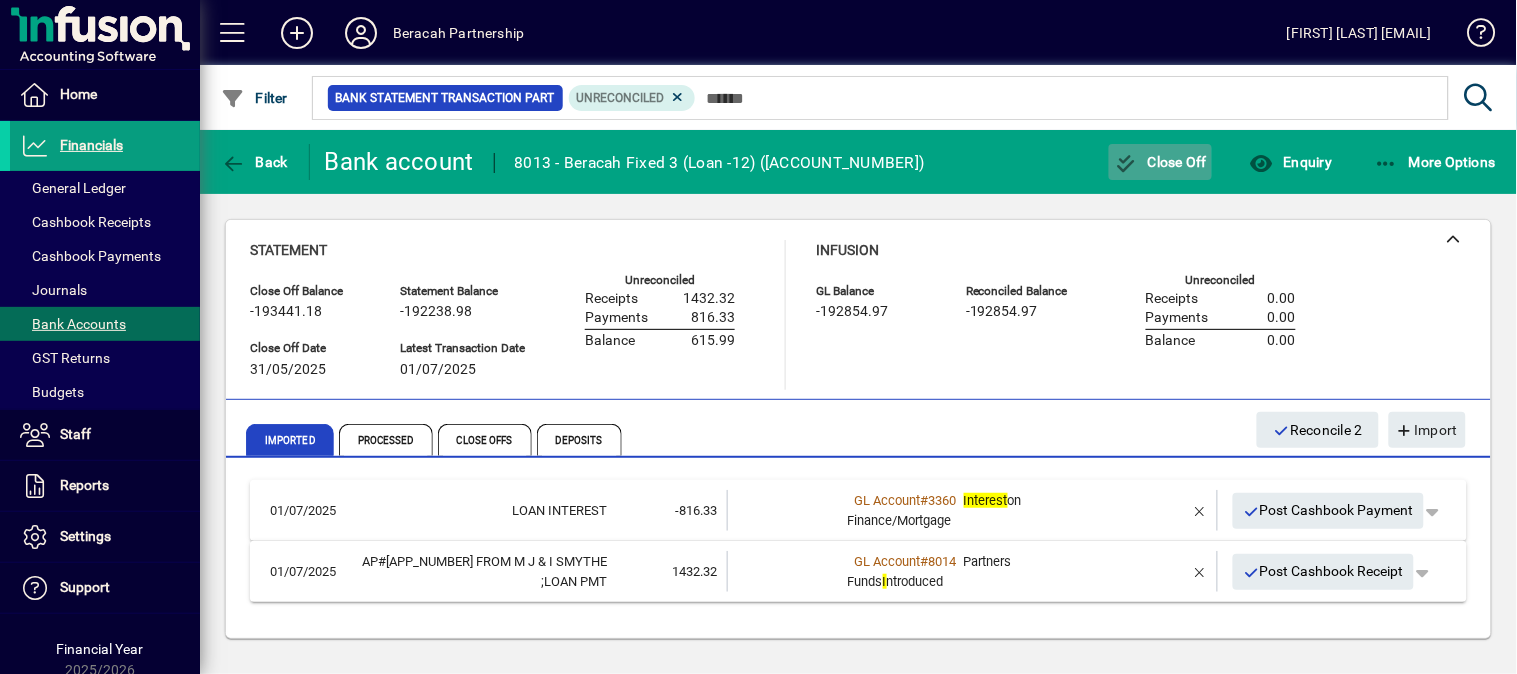 click on "Close Off" 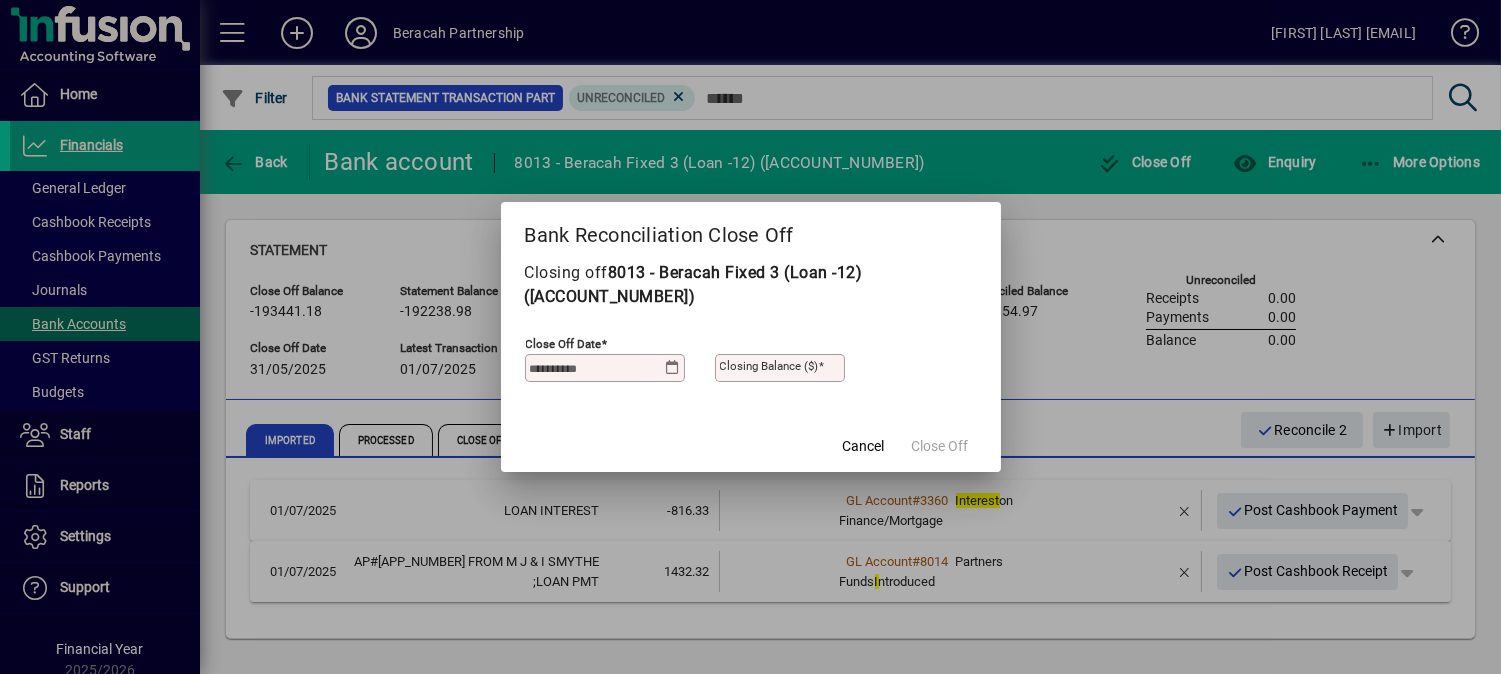 click at bounding box center (672, 368) 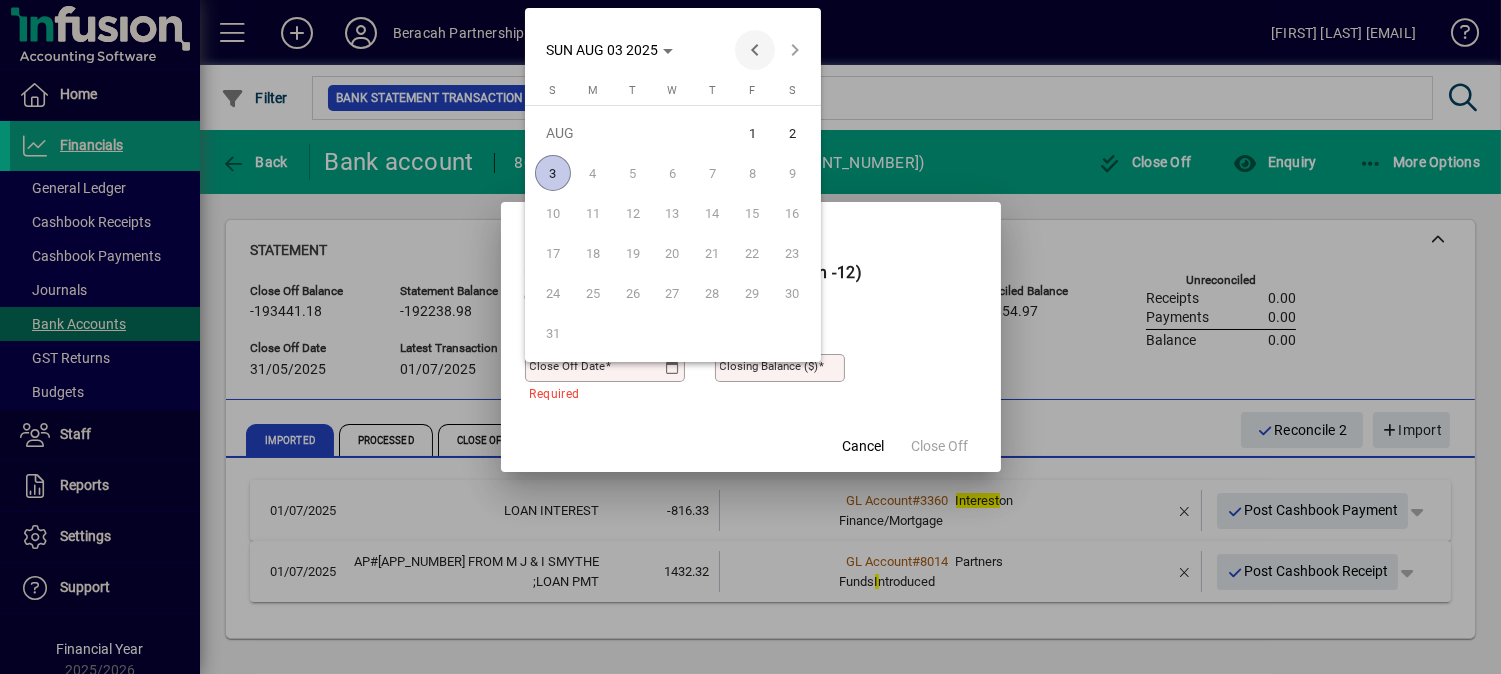 click at bounding box center (755, 50) 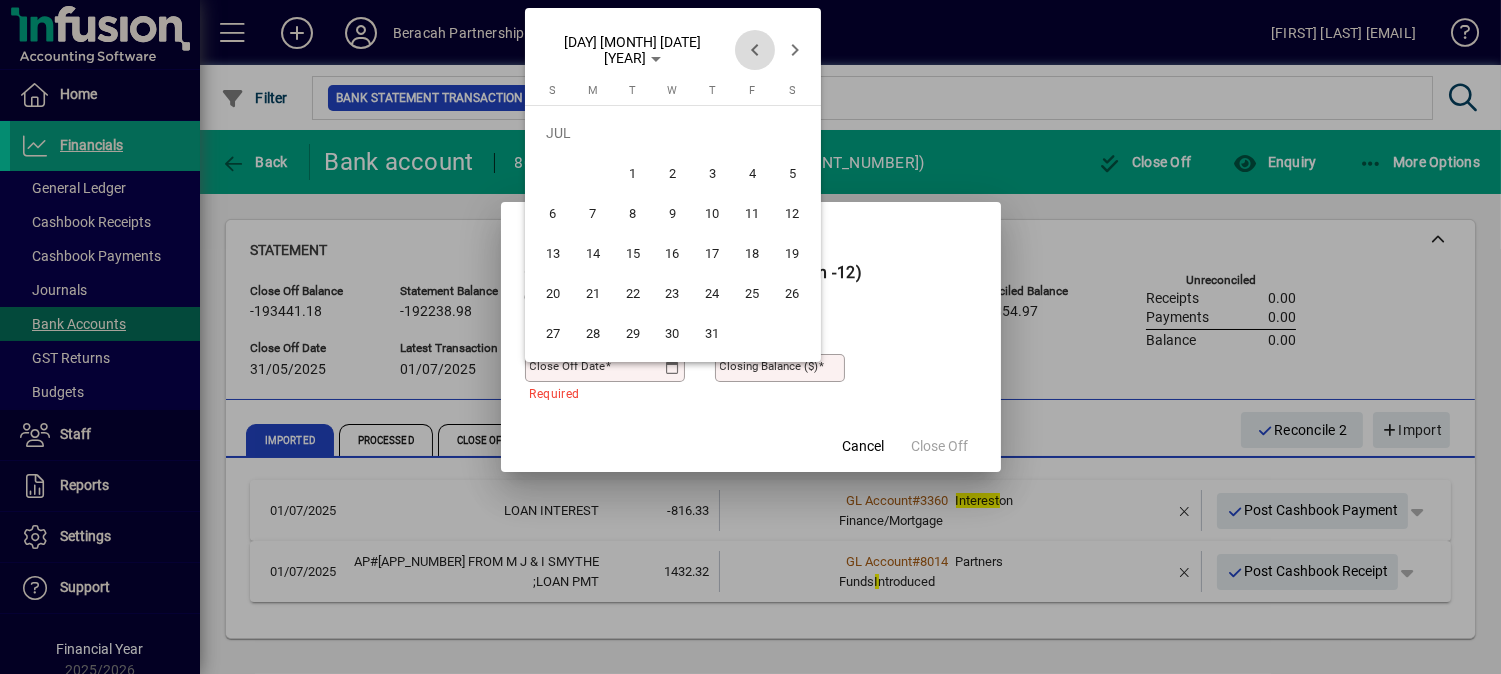 click at bounding box center (755, 50) 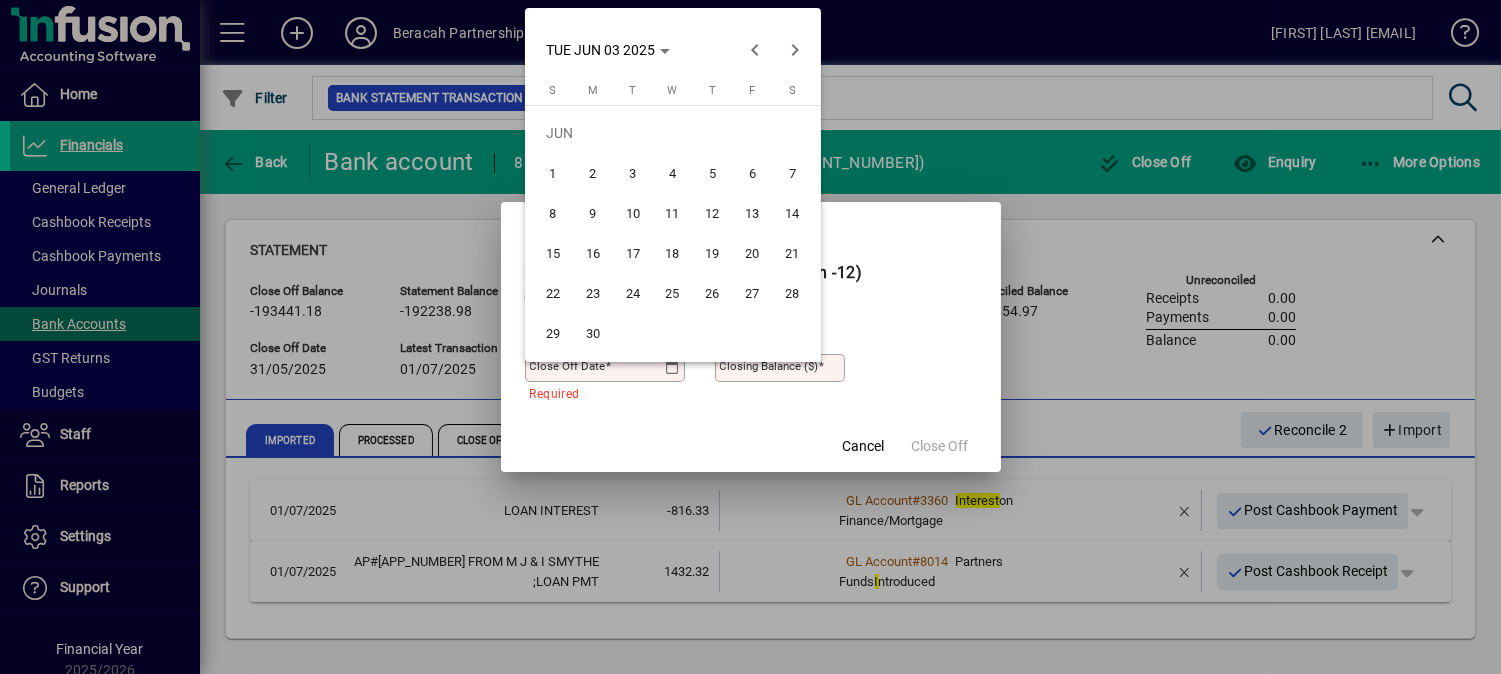 click on "30" at bounding box center (593, 333) 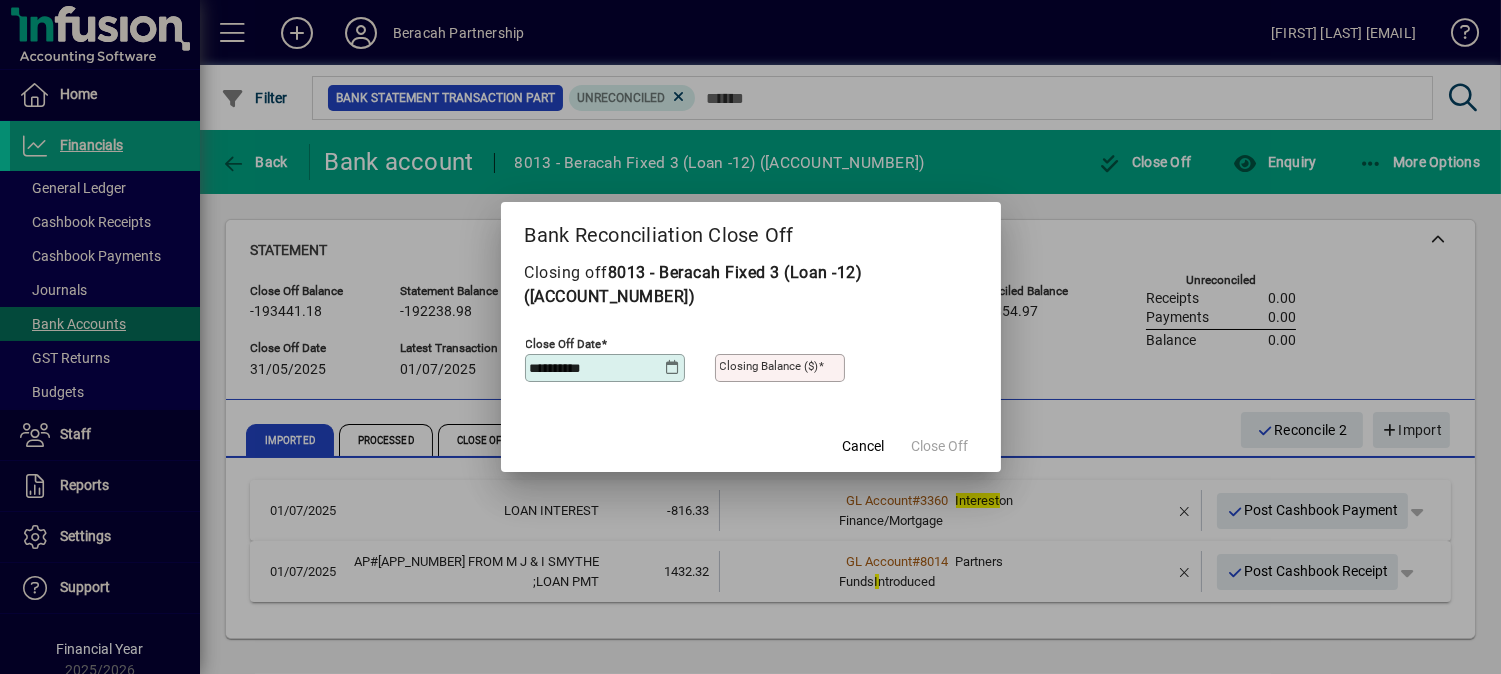 click on "Closing Balance ($)" at bounding box center (769, 366) 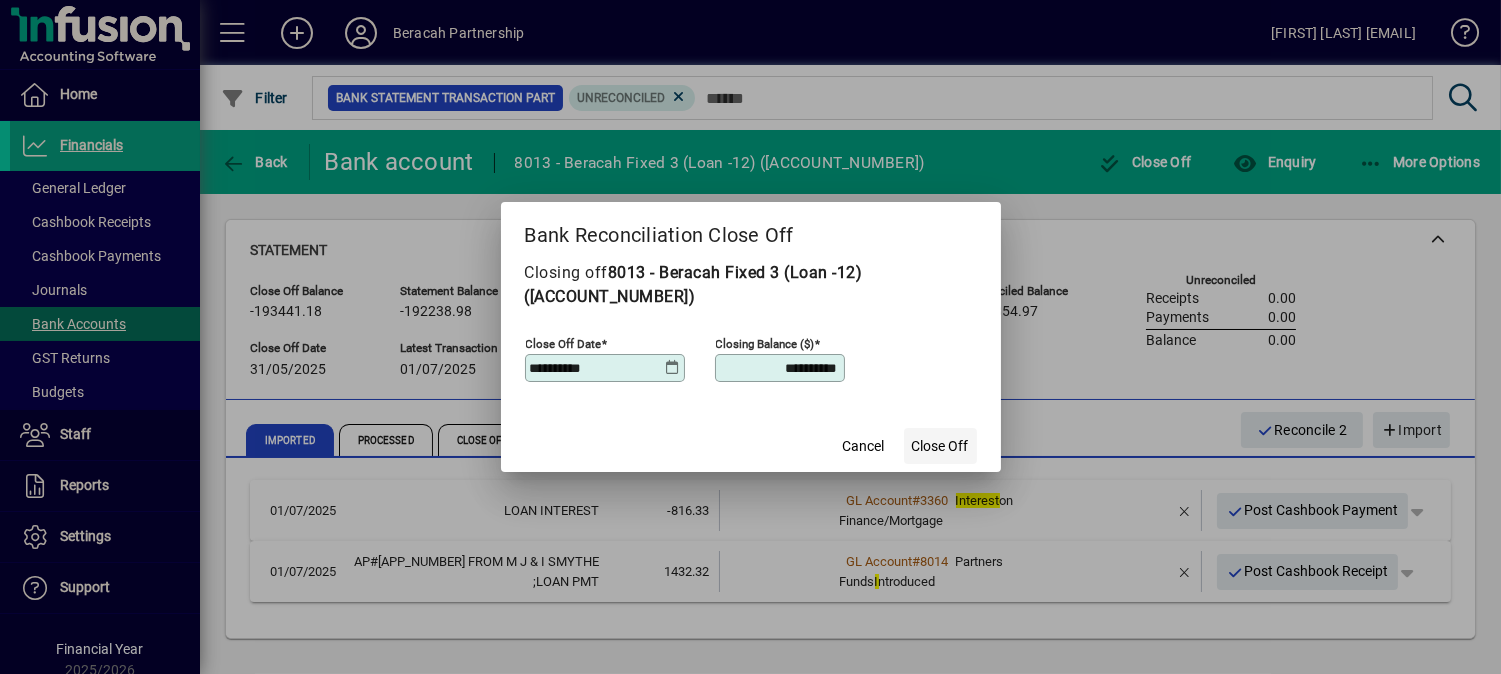 type on "**********" 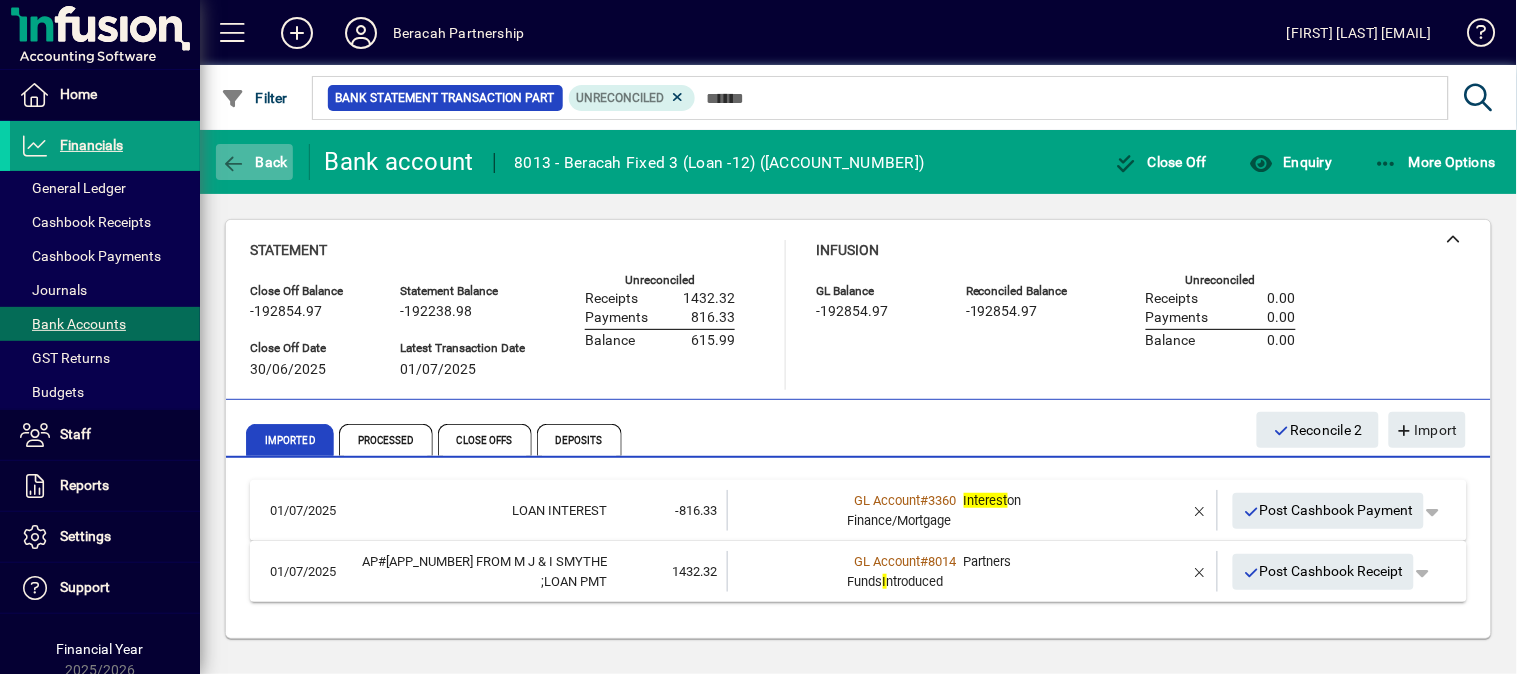 click on "Back" 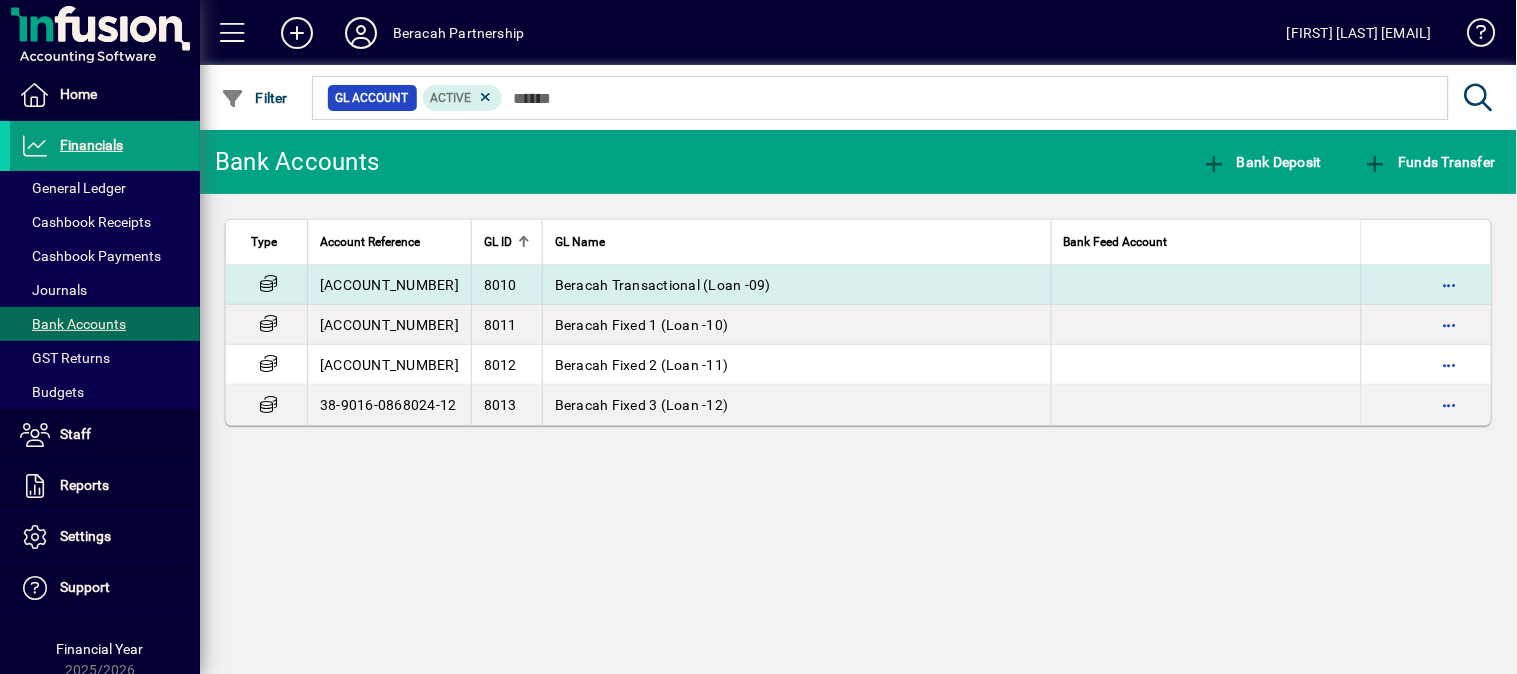 click on "[ACCOUNT_NUMBER]" at bounding box center (389, 285) 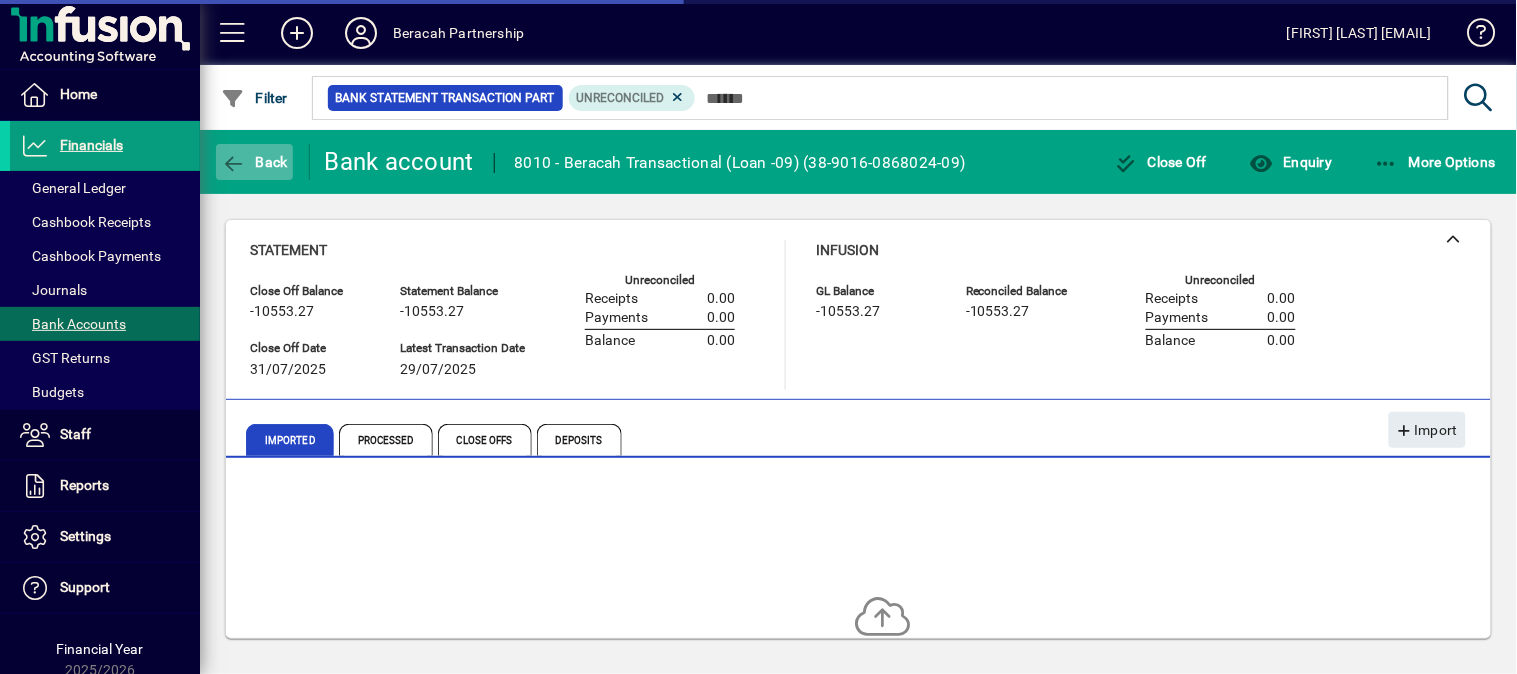 click on "Back" 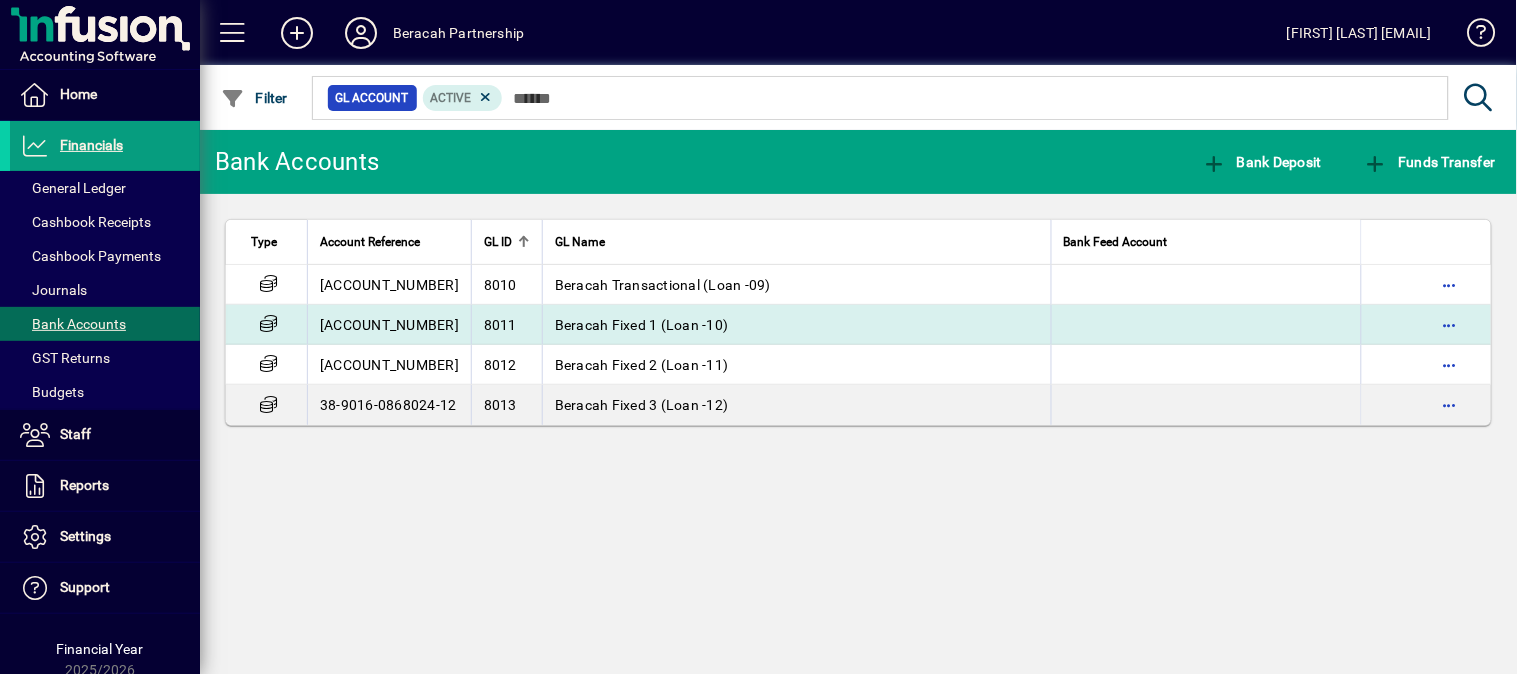 click on "[ACCOUNT_NUMBER]" at bounding box center [389, 325] 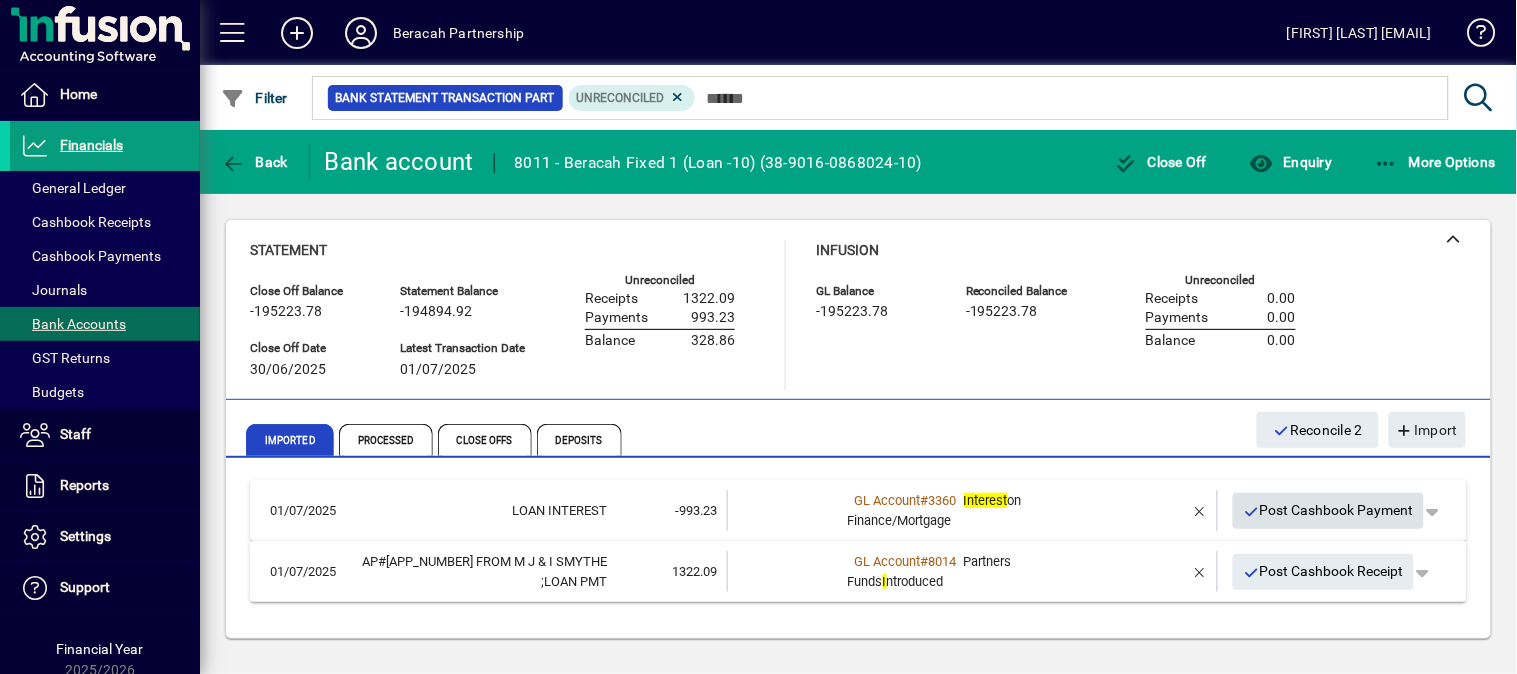 click on "Post Cashbook Payment" at bounding box center (1329, 510) 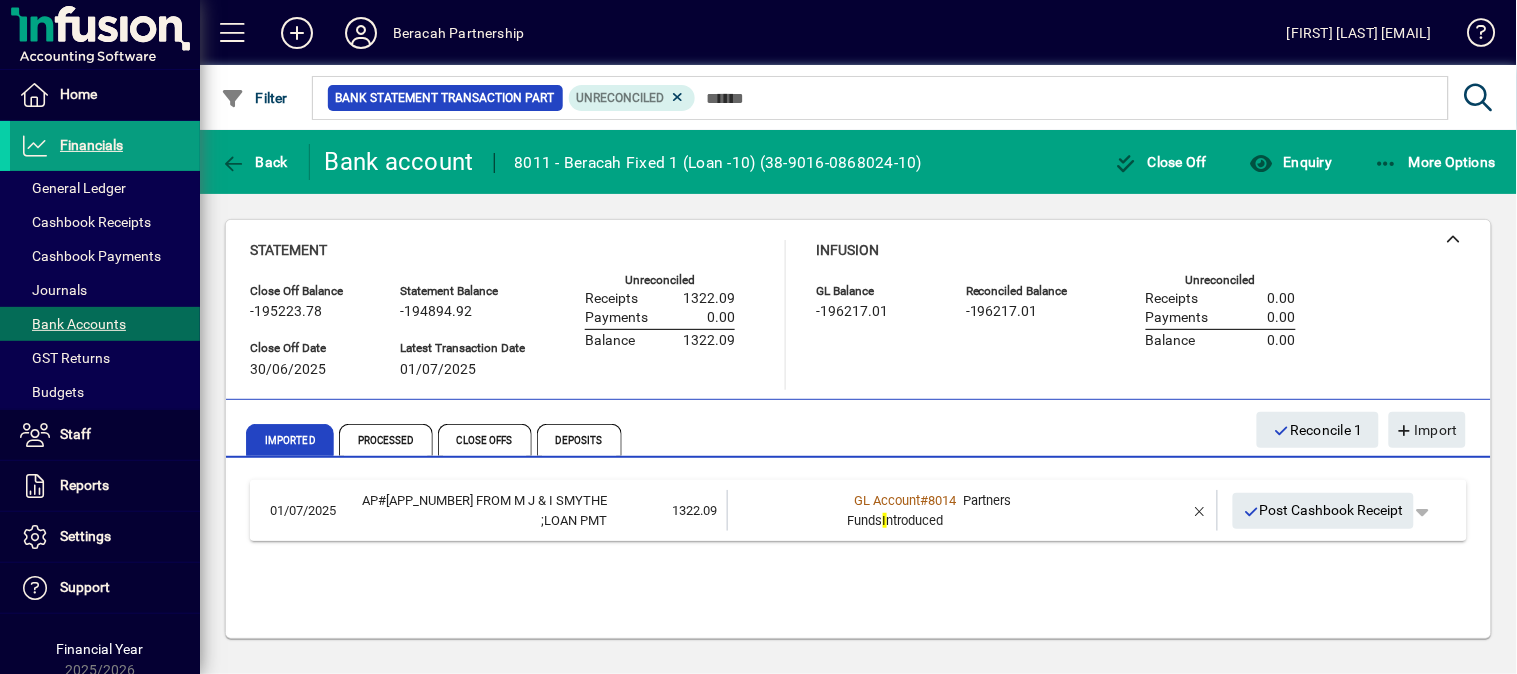 click on "Post Cashbook Receipt" at bounding box center [1324, 510] 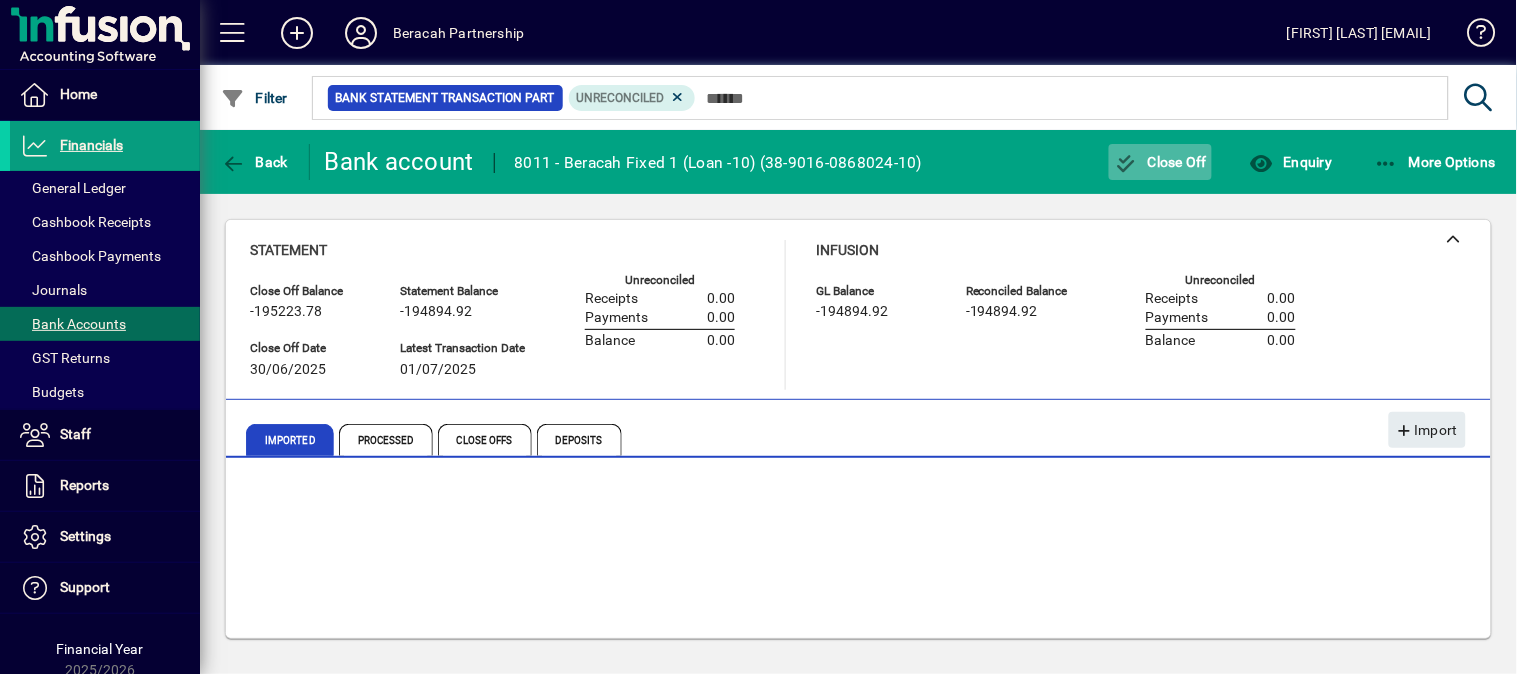 click on "Close Off" 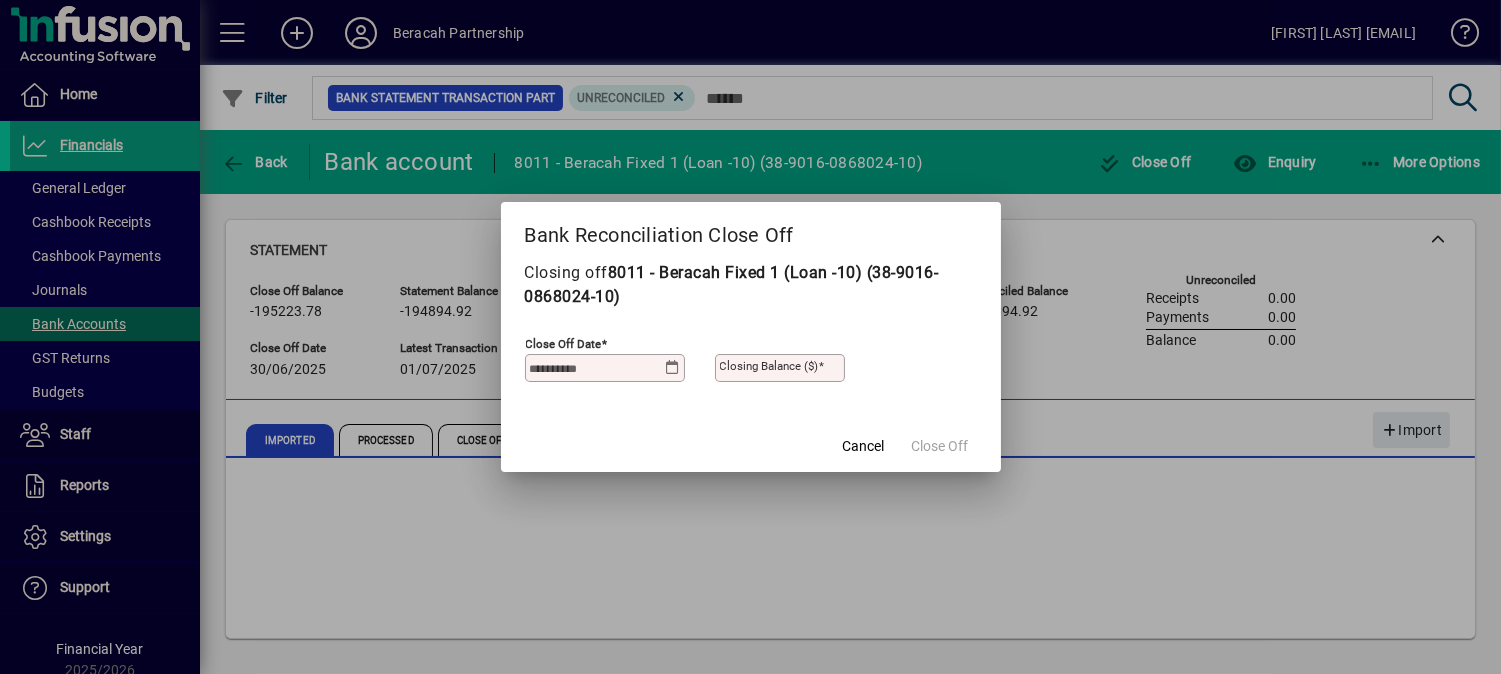 click at bounding box center (672, 368) 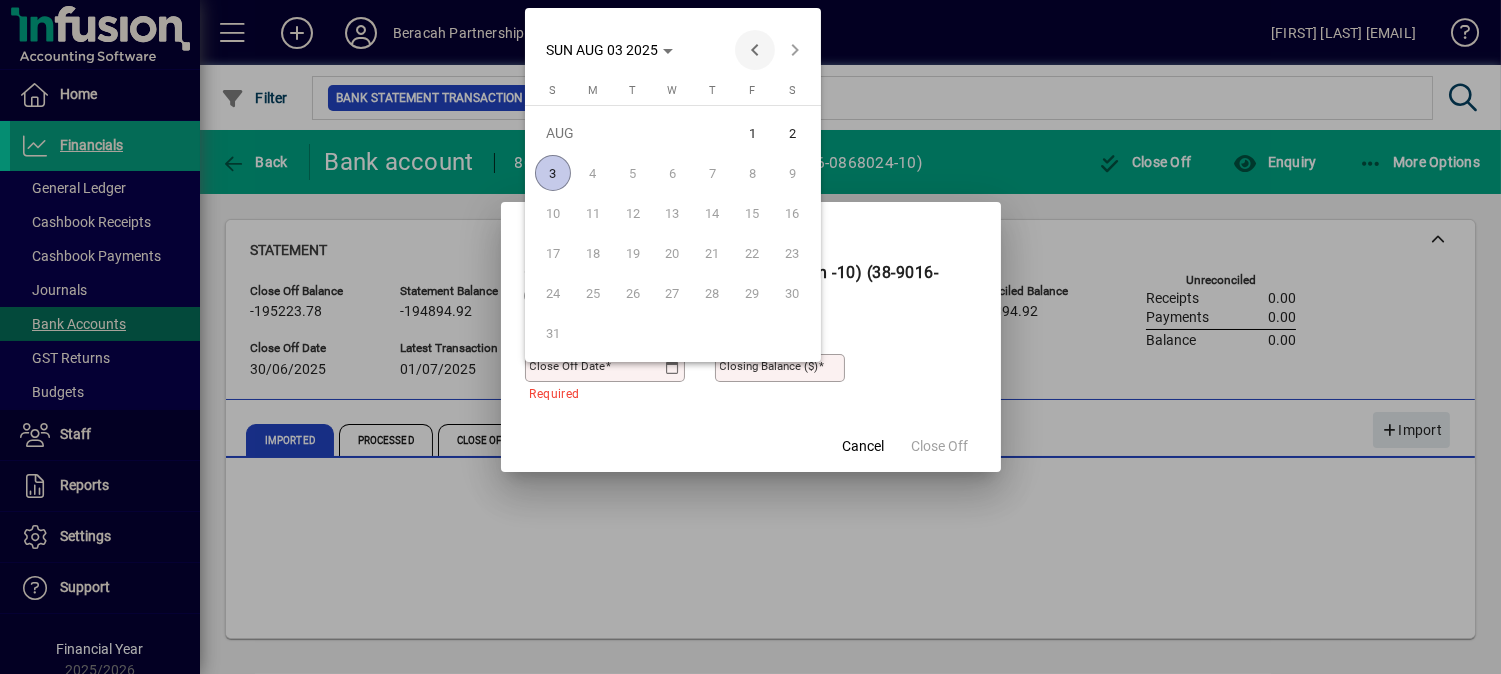 click at bounding box center (755, 50) 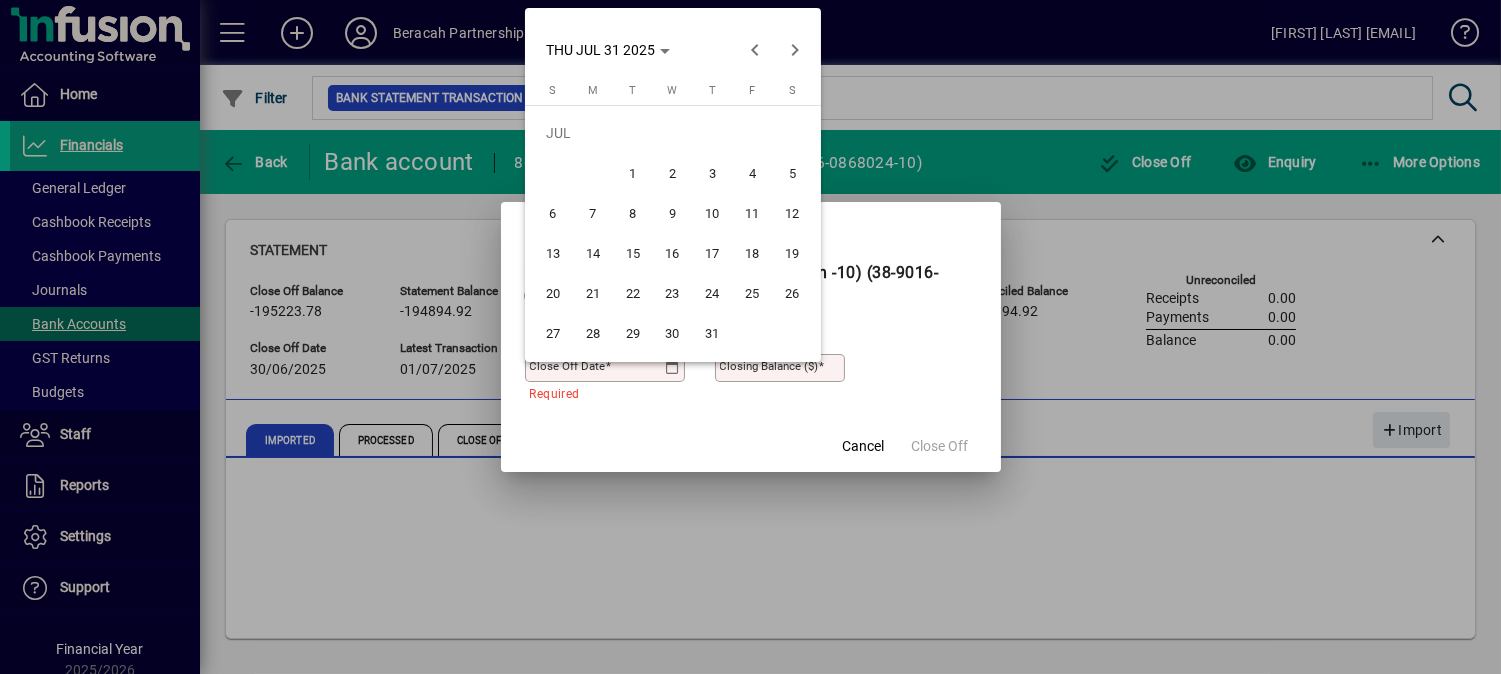 click on "31" at bounding box center [713, 333] 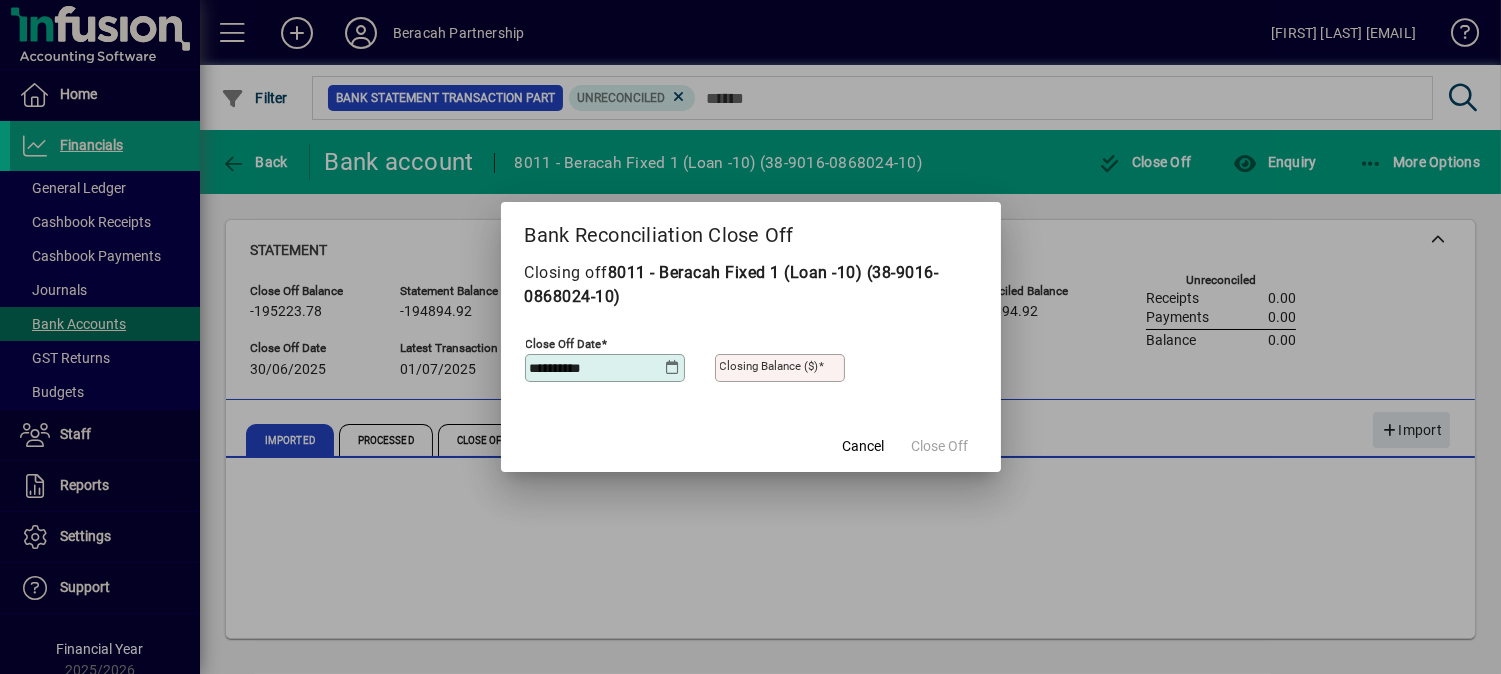 click on "Closing Balance ($)" at bounding box center (769, 366) 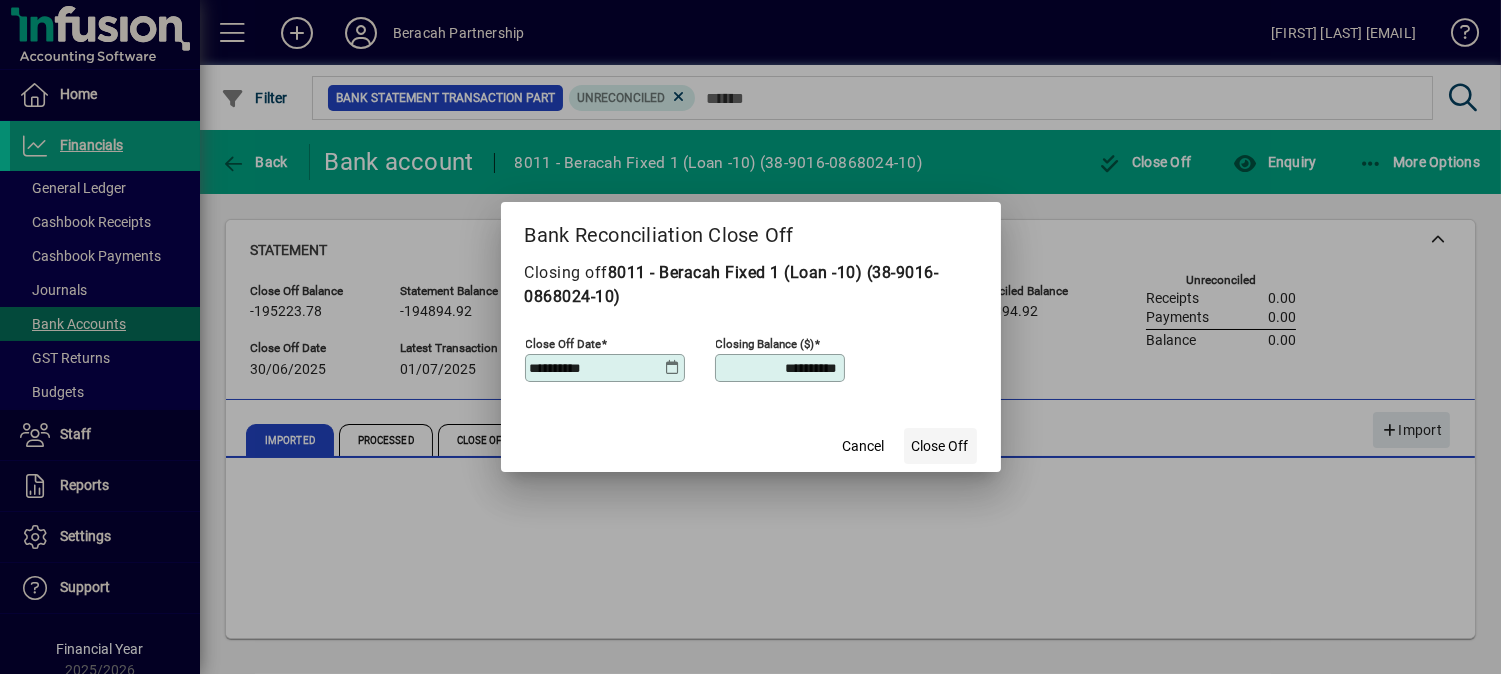 type on "**********" 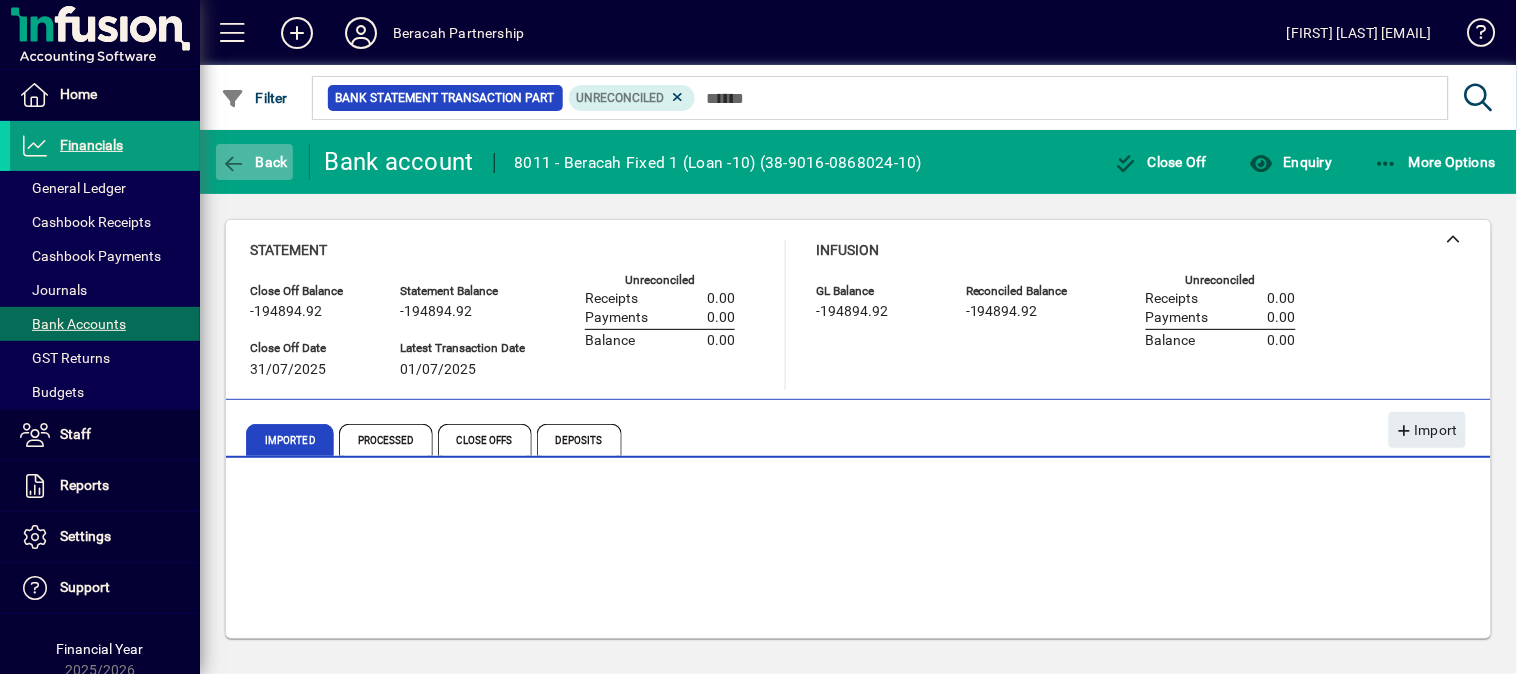 click on "Back" 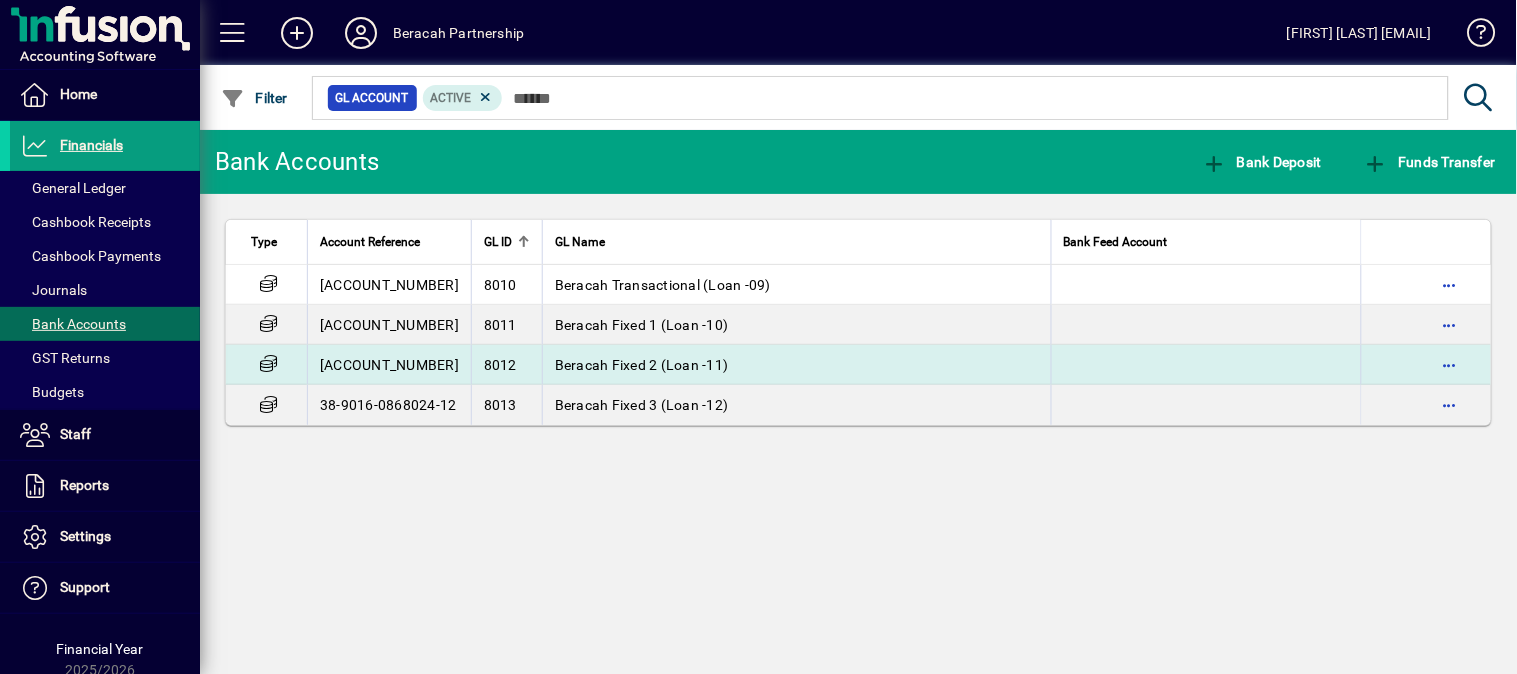 click on "[ACCOUNT_NUMBER]" at bounding box center (389, 365) 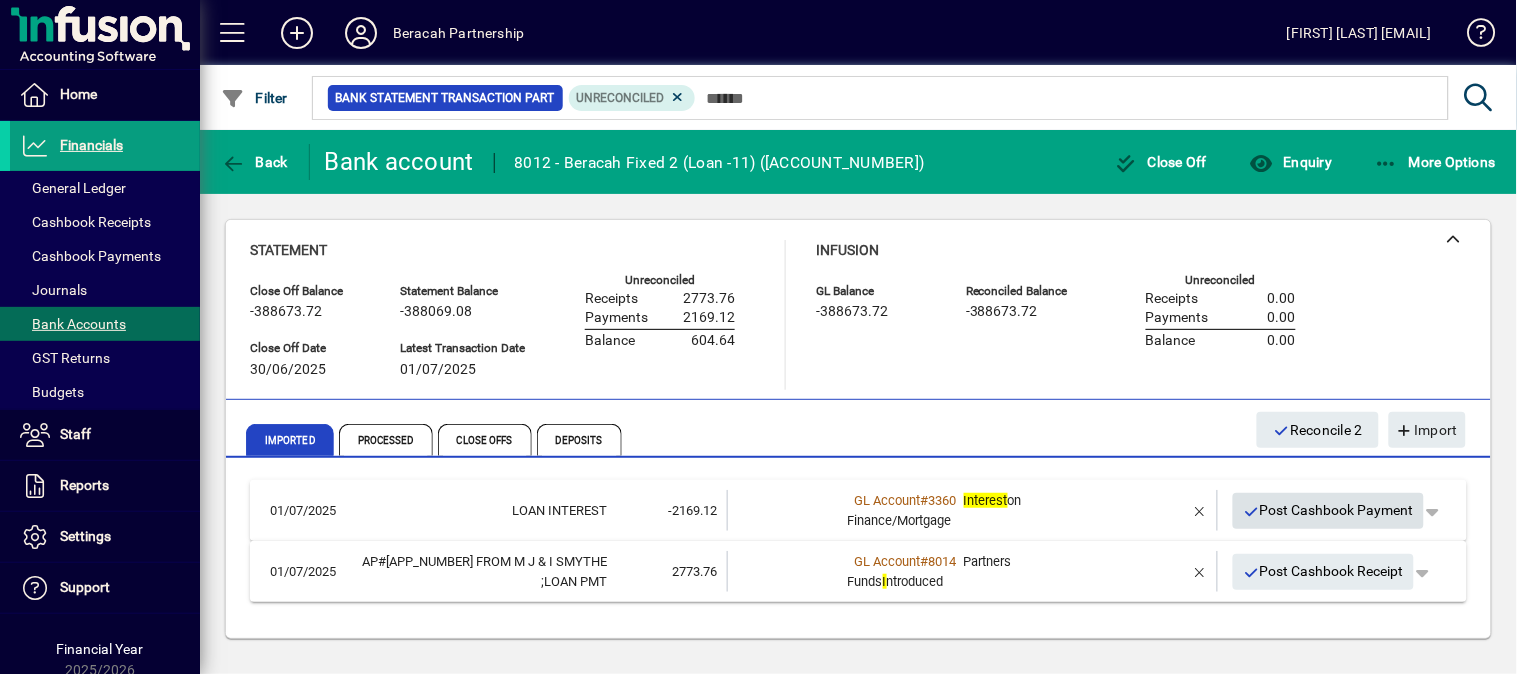 click on "Post Cashbook Payment" at bounding box center (1329, 510) 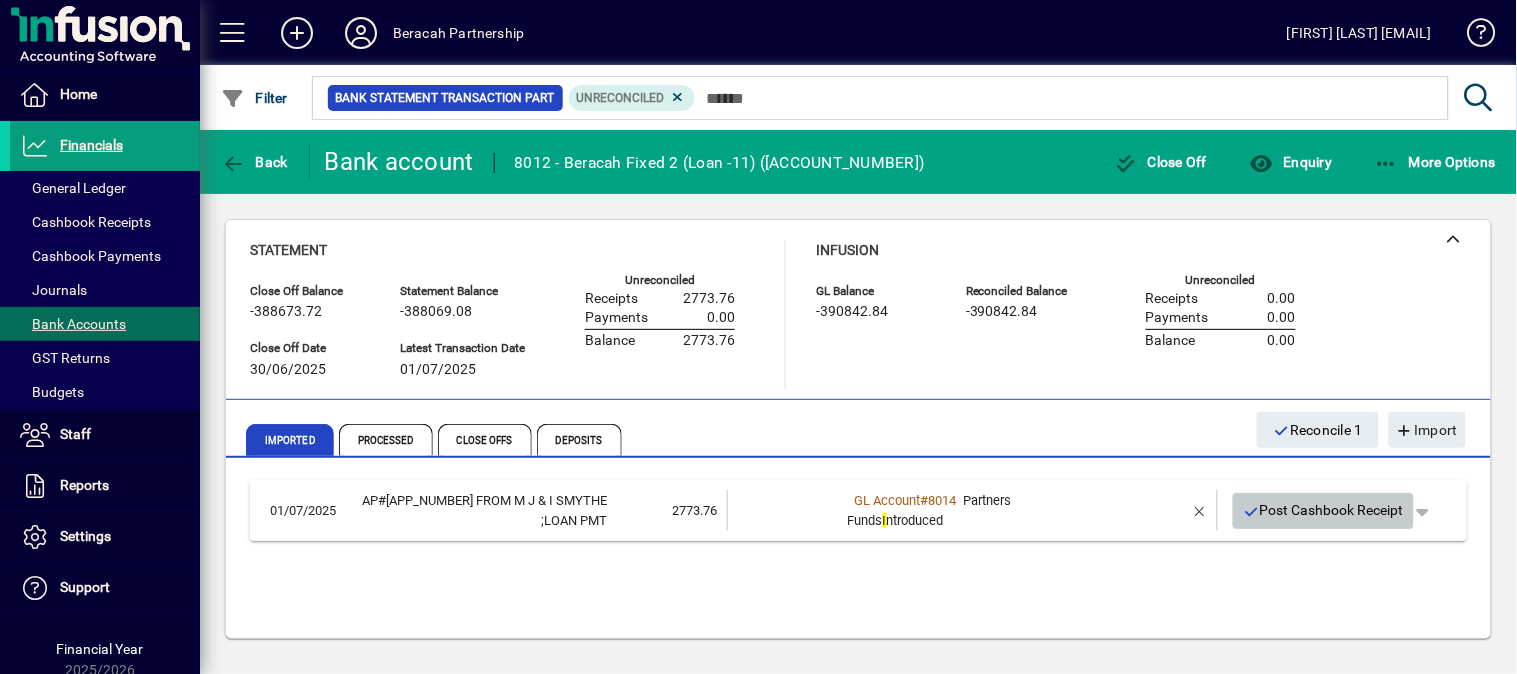click on "Post Cashbook Receipt" at bounding box center (1324, 510) 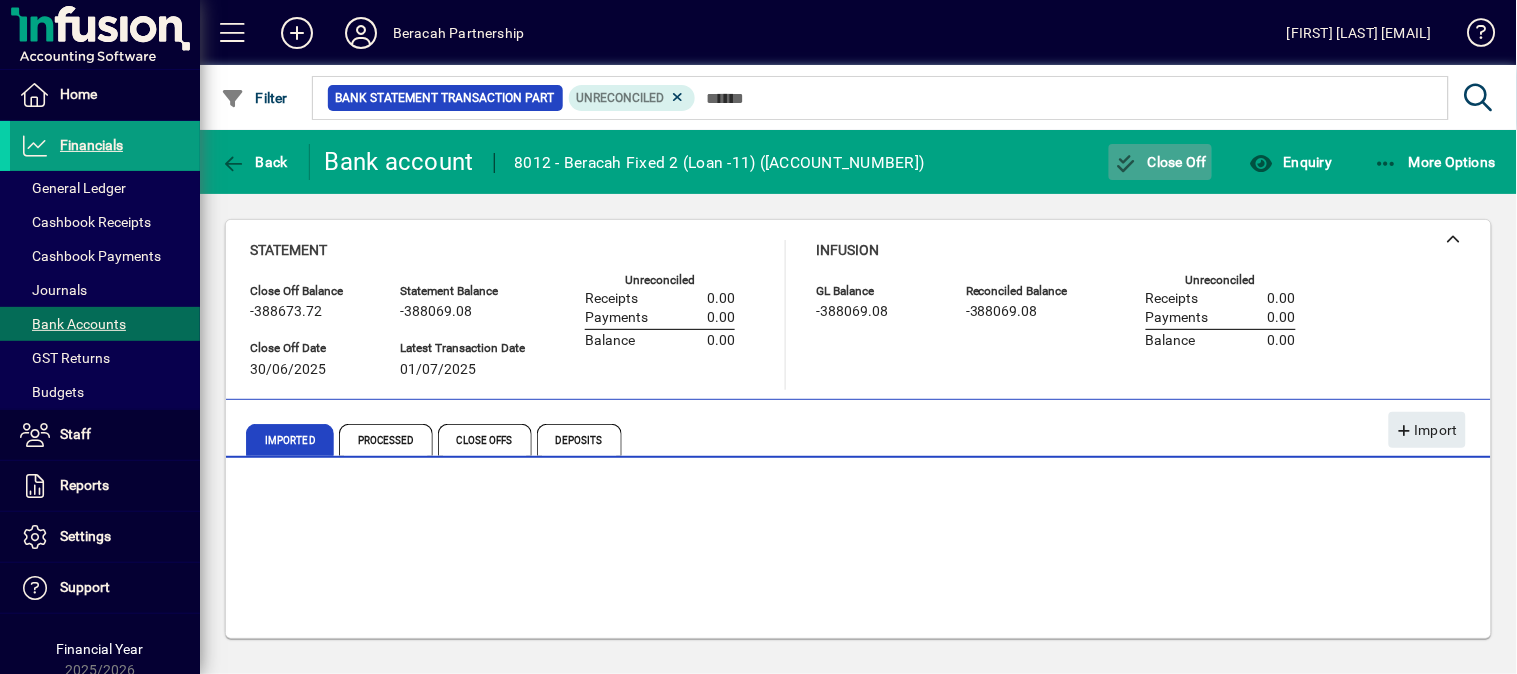 click on "Close Off" 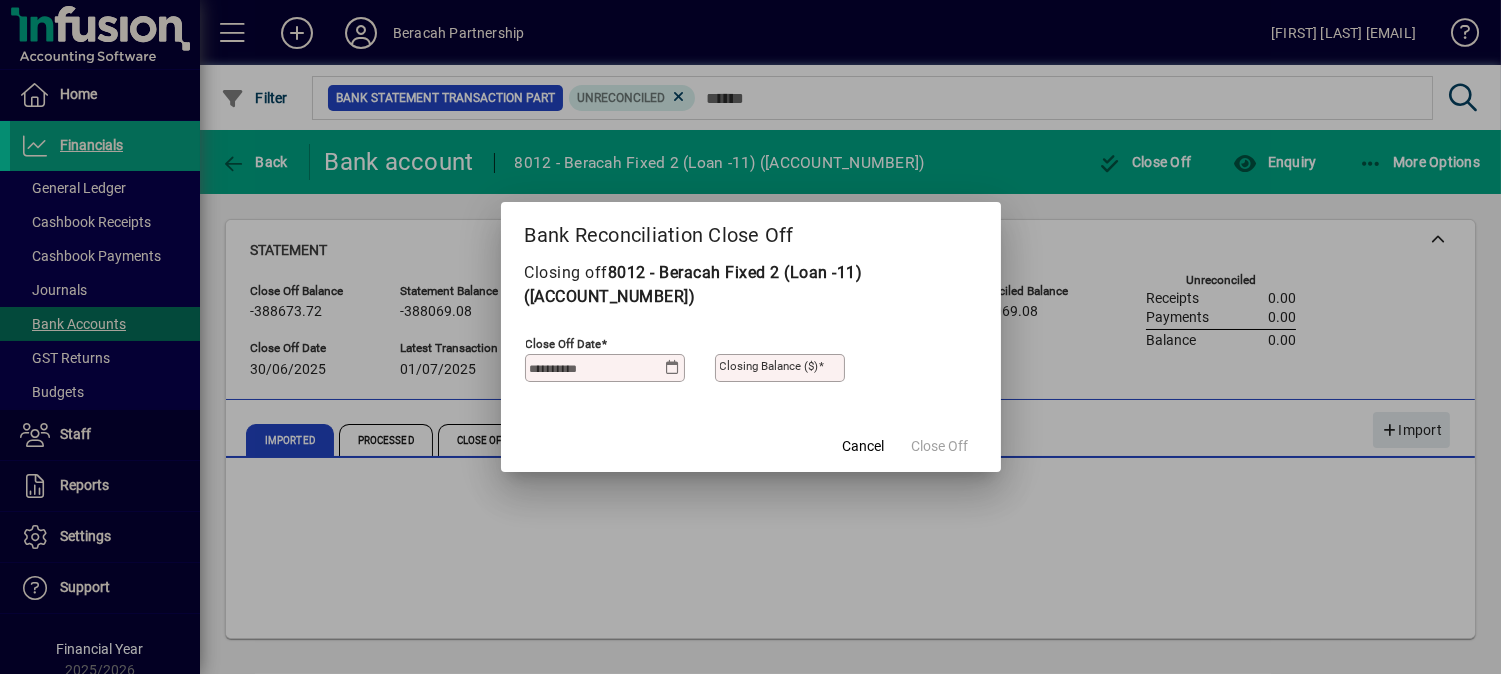 click at bounding box center (672, 368) 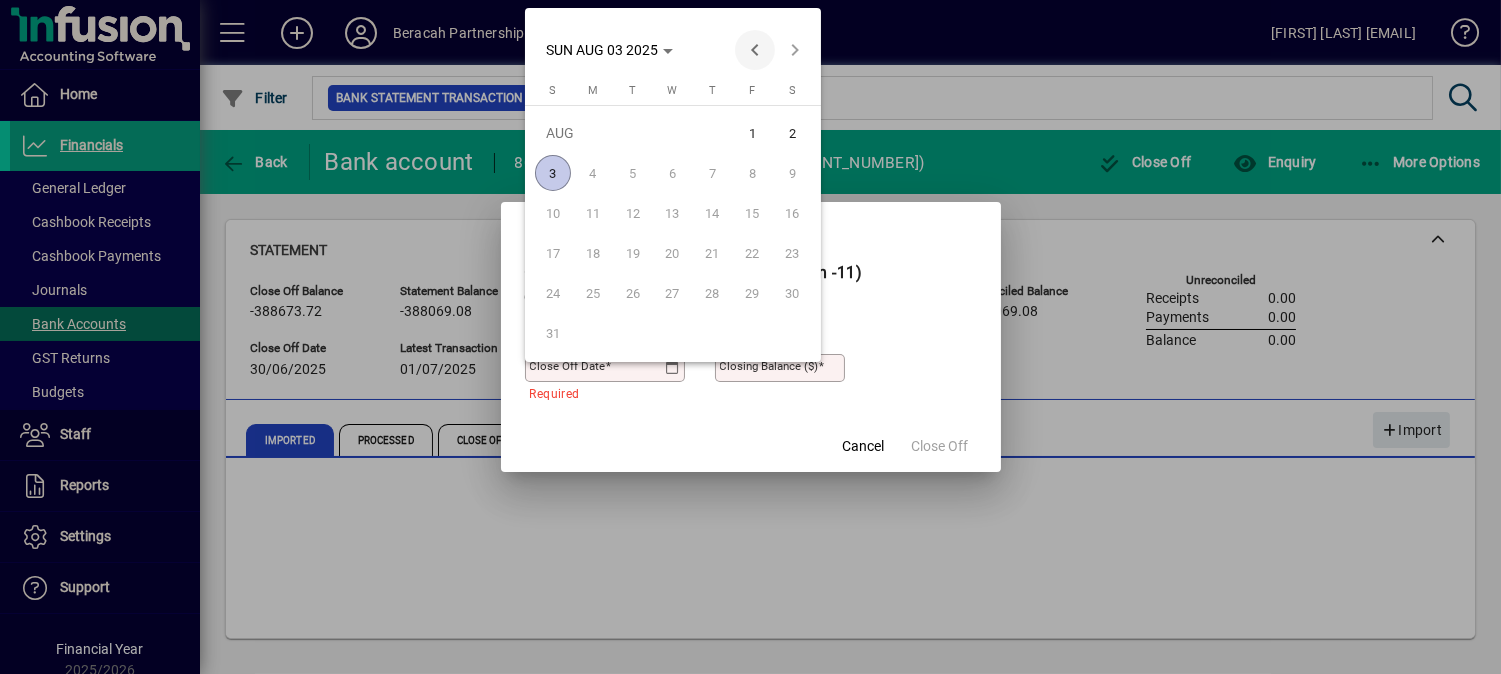 click at bounding box center [755, 50] 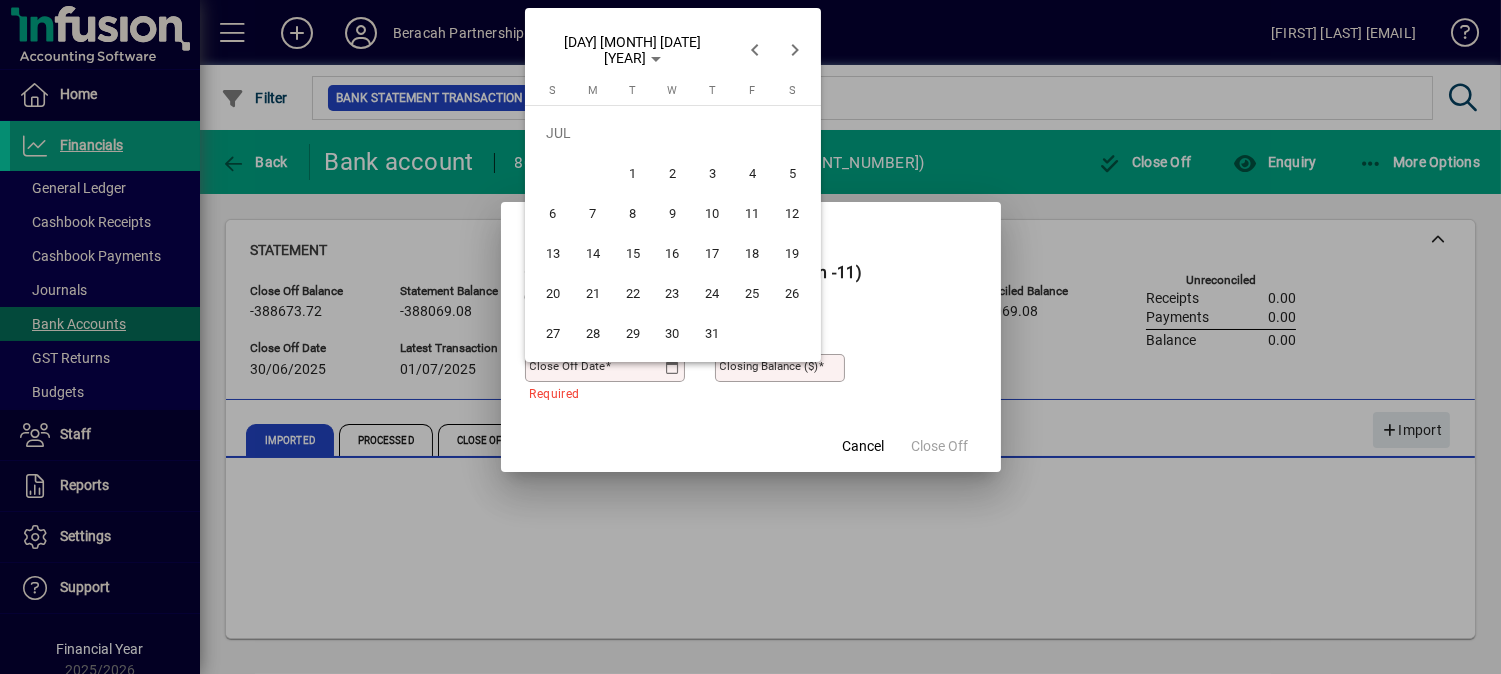 click on "31" at bounding box center [713, 333] 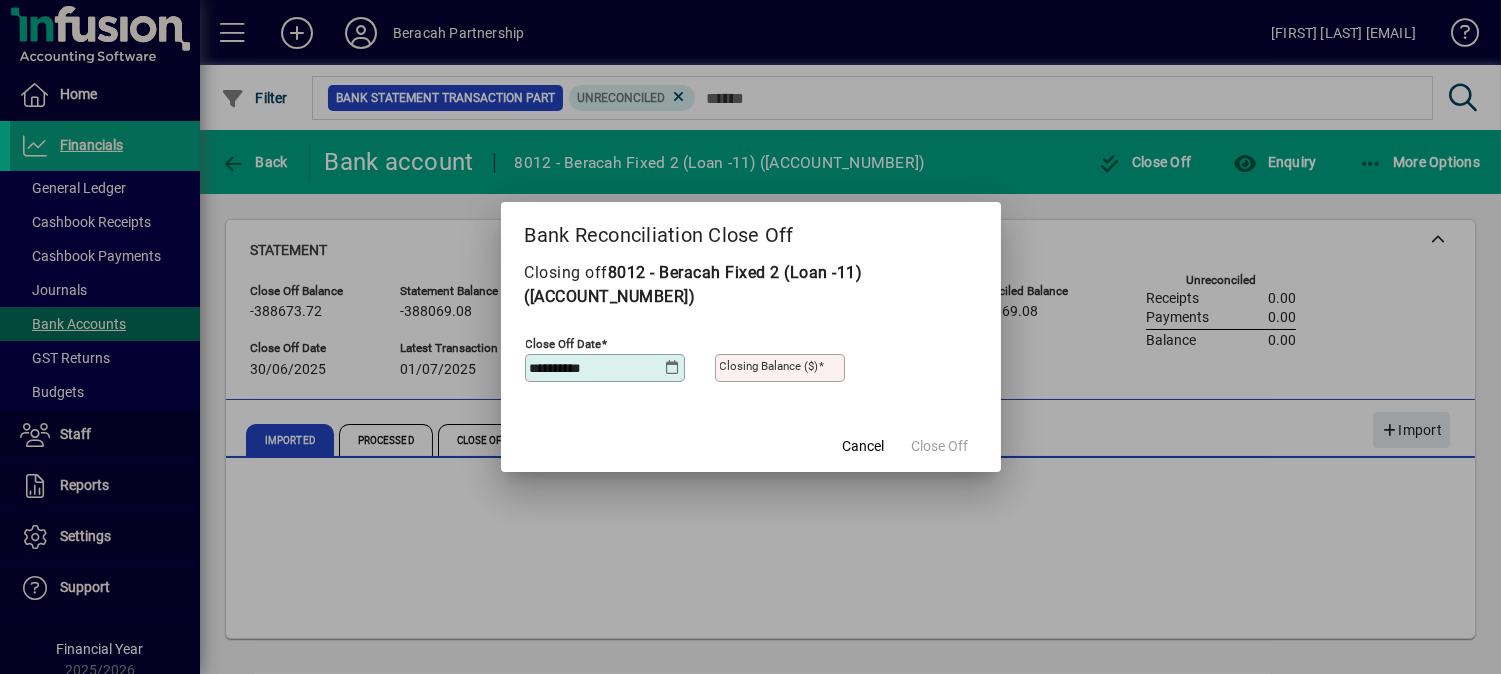 click on "Closing Balance ($)" at bounding box center (769, 366) 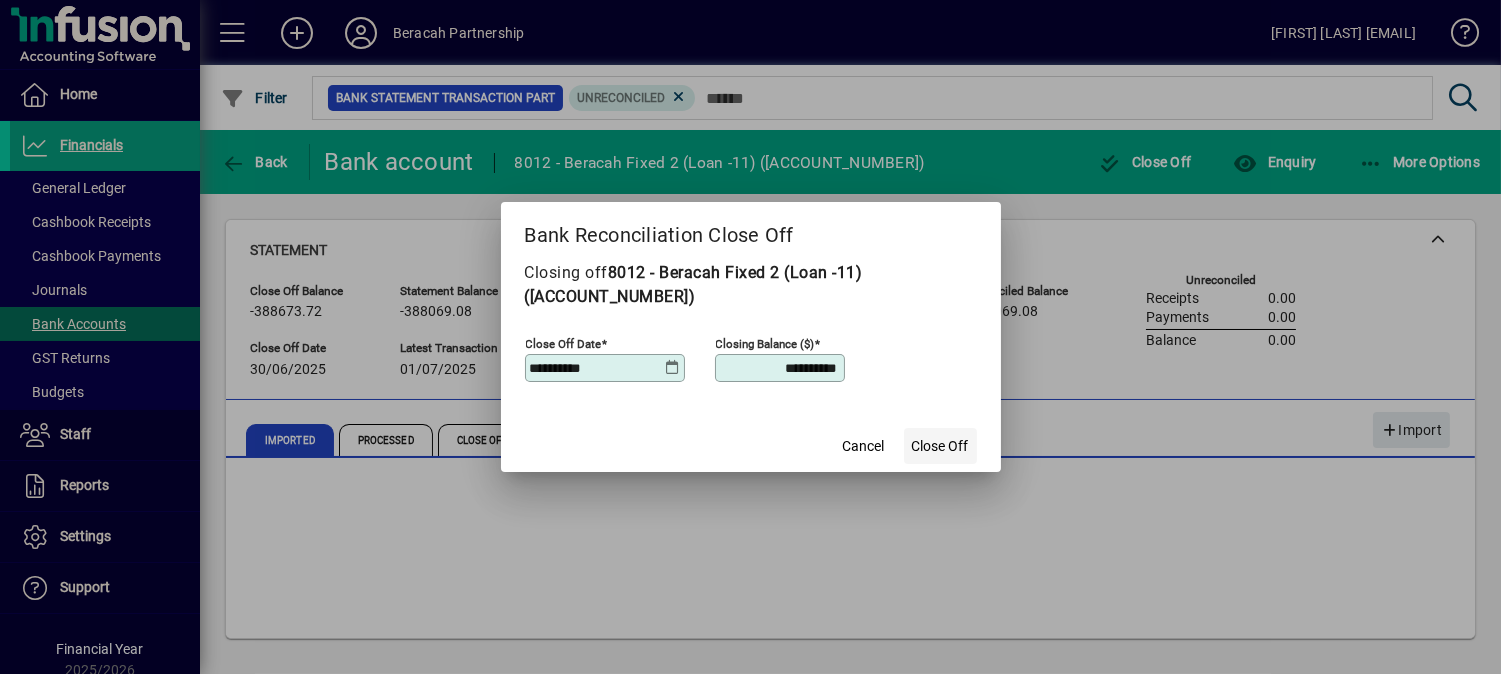 type on "**********" 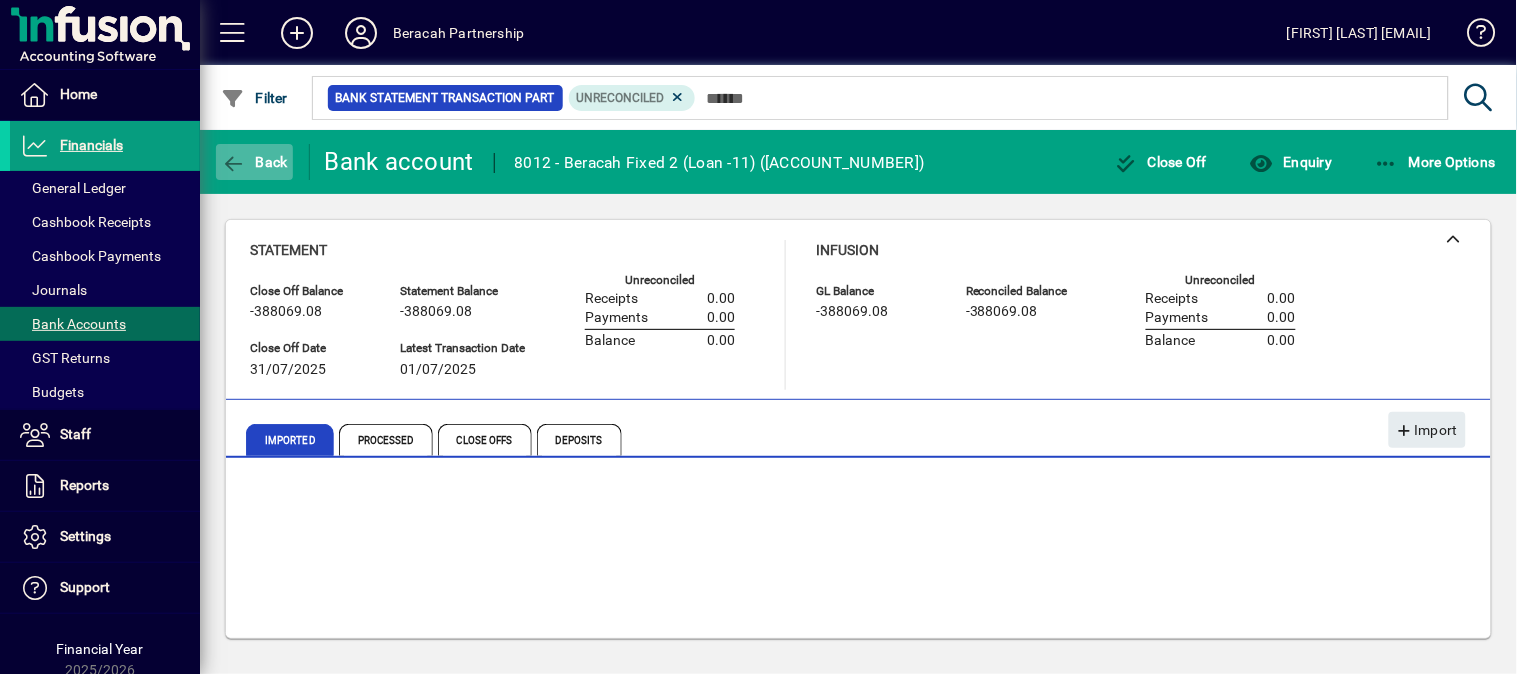 click on "Back" 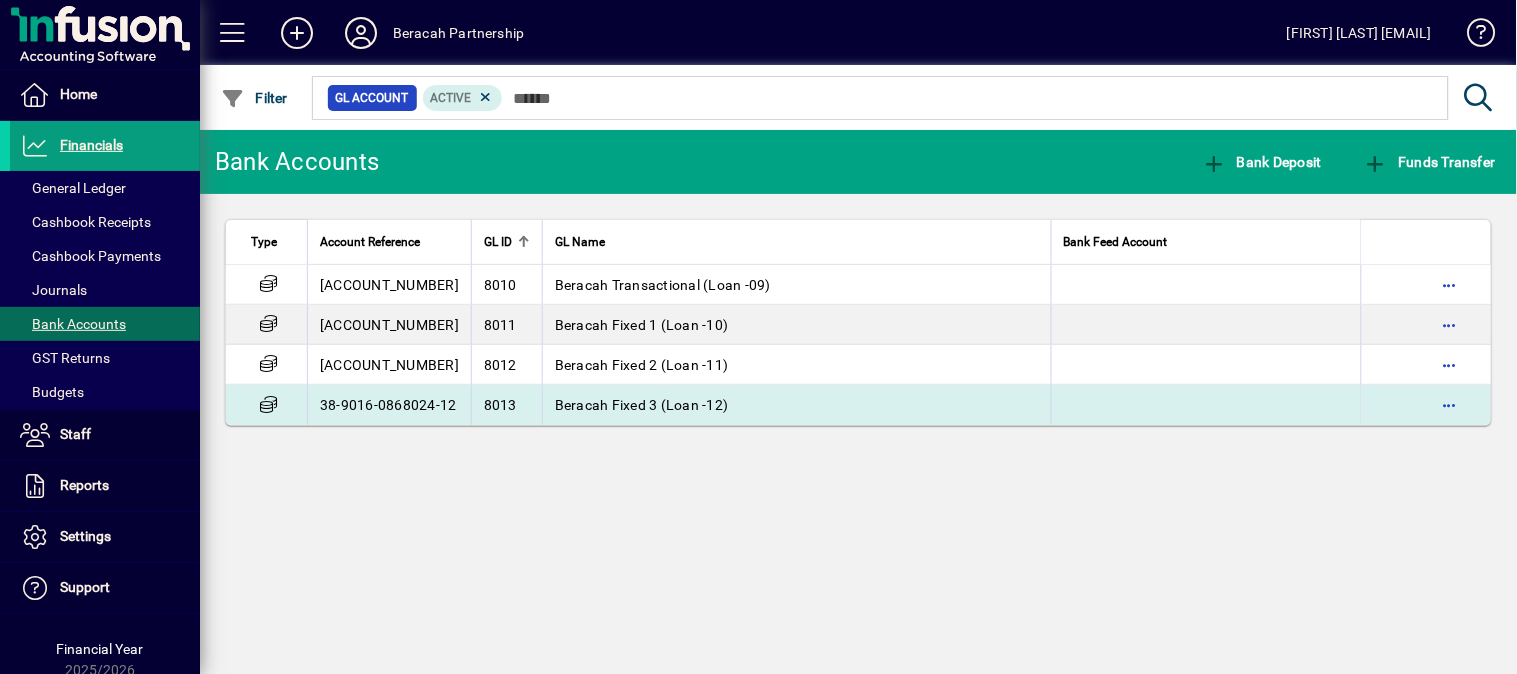 click on "Beracah Fixed [NUMBER] (Loan -[NUMBER])" at bounding box center (642, 405) 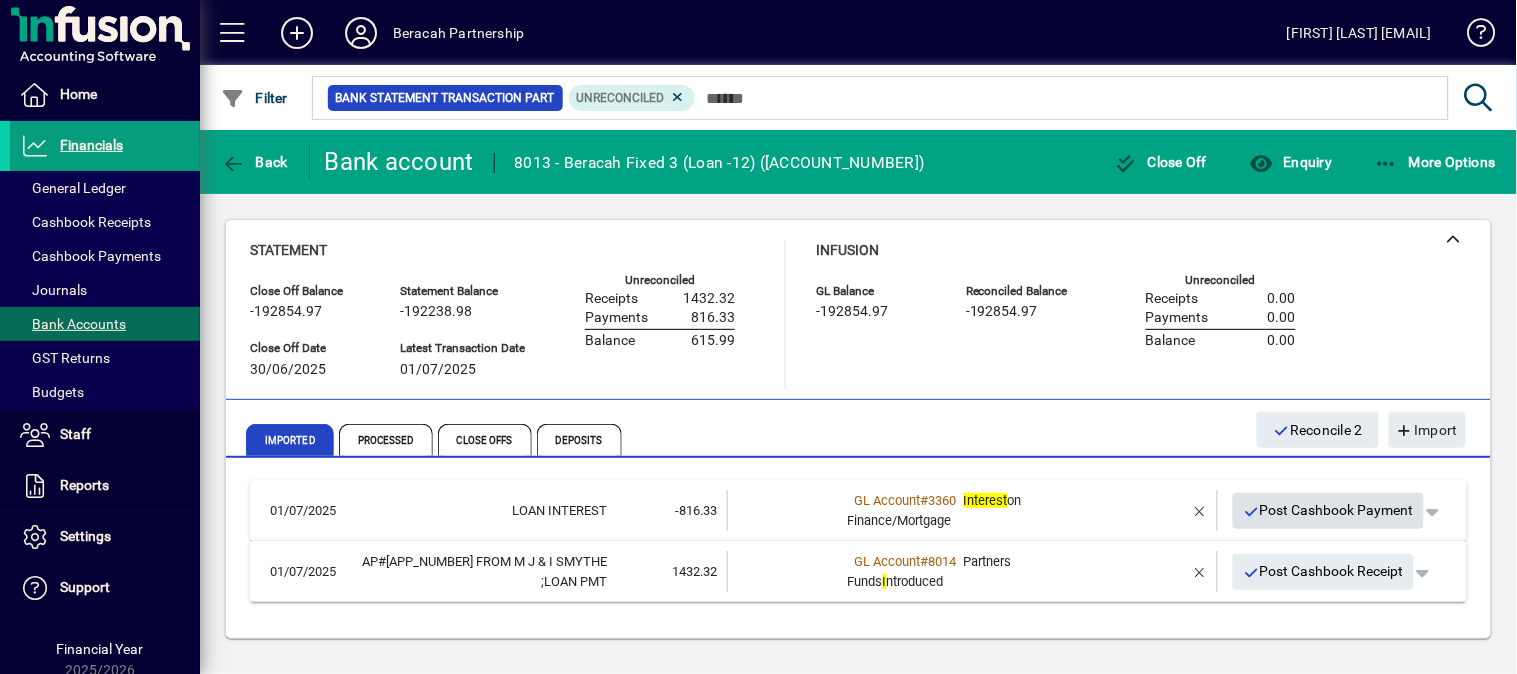 click on "Post Cashbook Payment" at bounding box center [1329, 510] 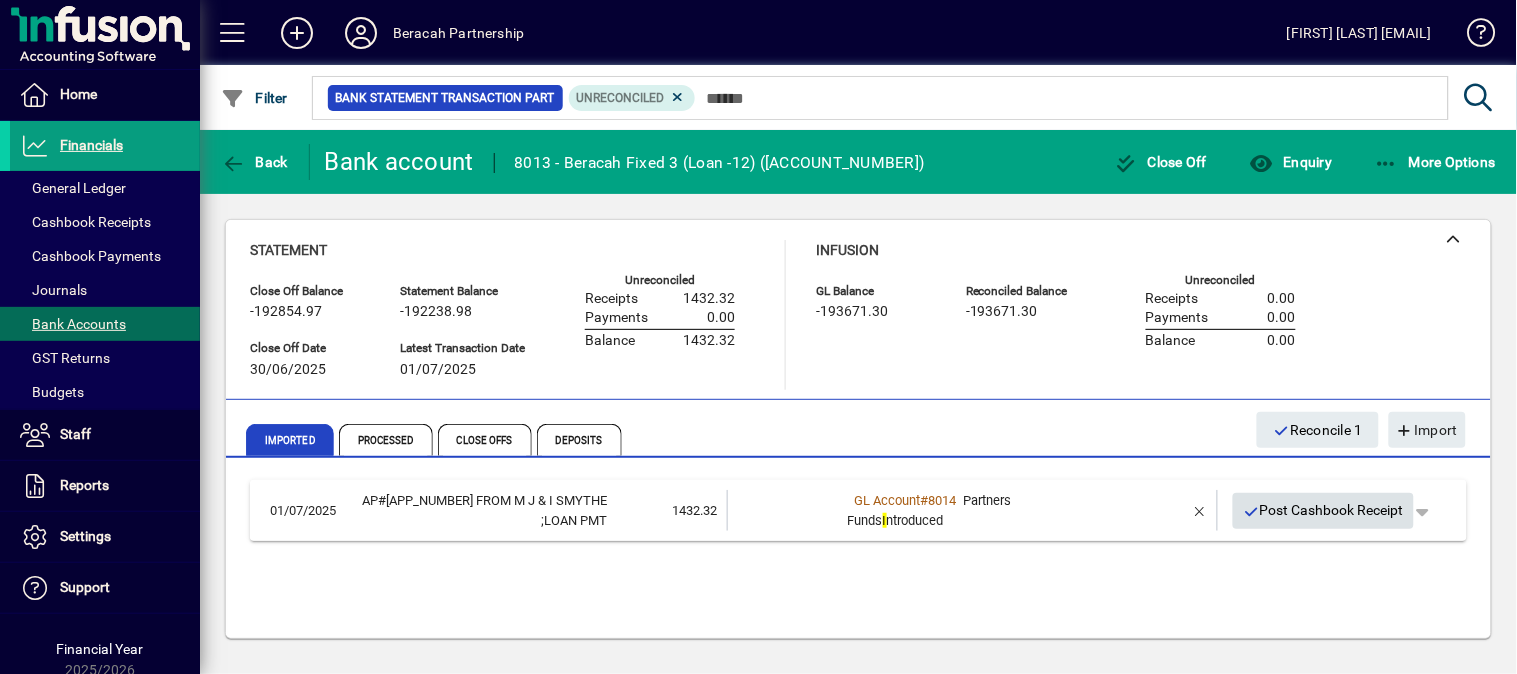 click on "Post Cashbook Receipt" at bounding box center (1324, 510) 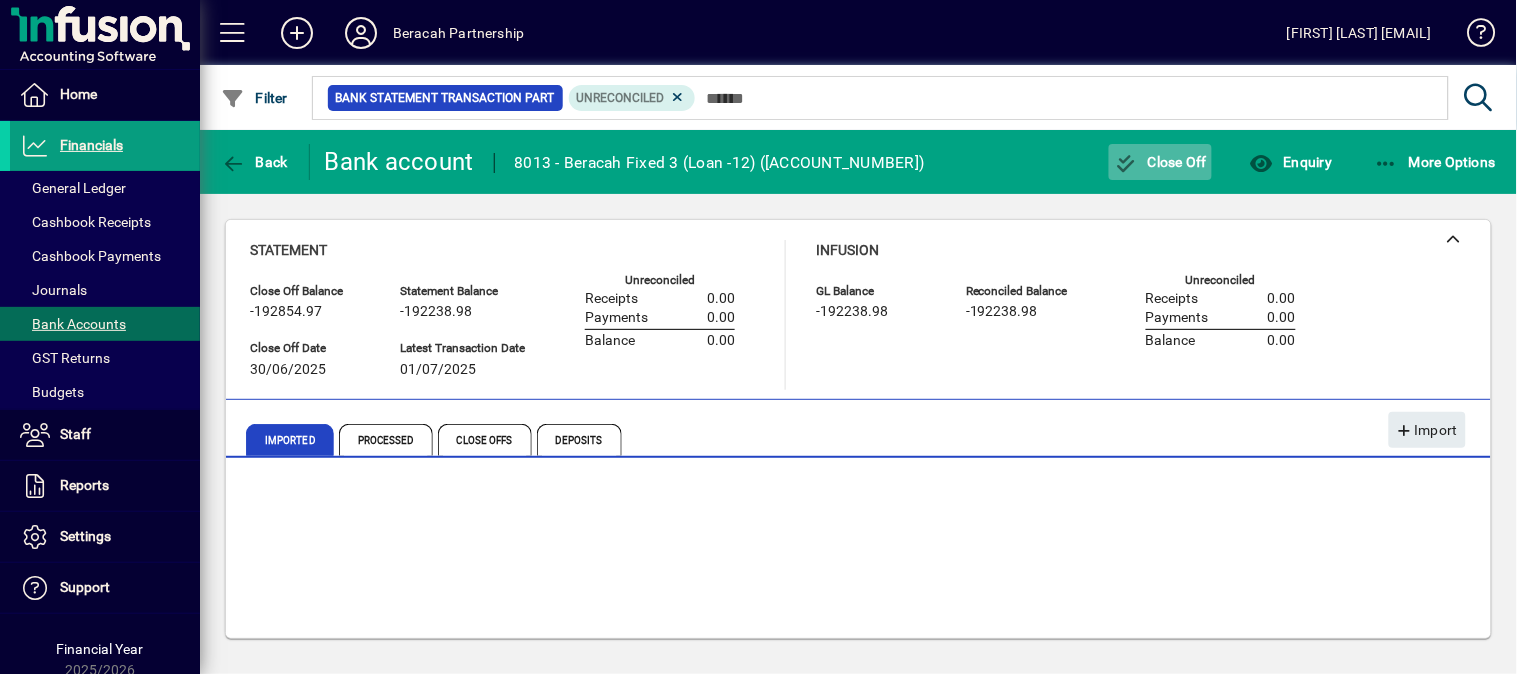 click on "Close Off" 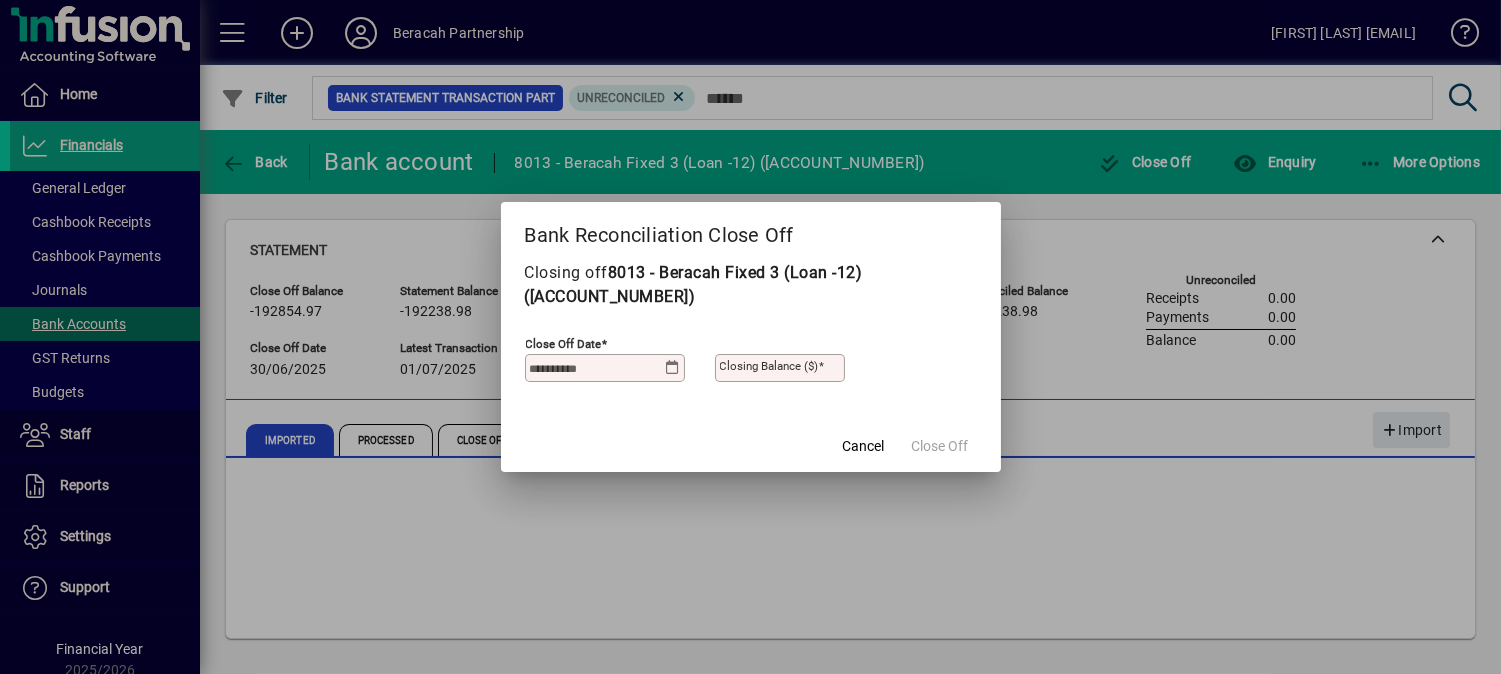 click on "Close off date" at bounding box center [598, 368] 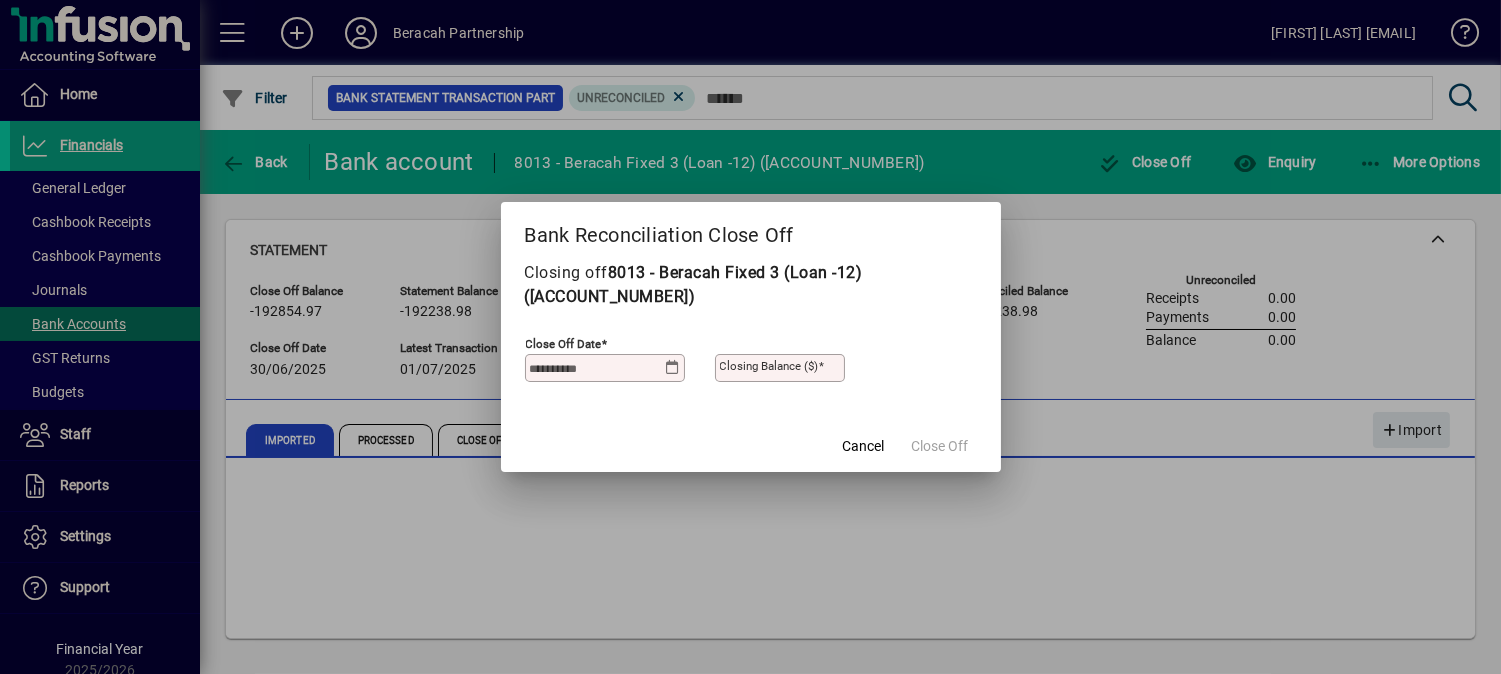 click at bounding box center (672, 368) 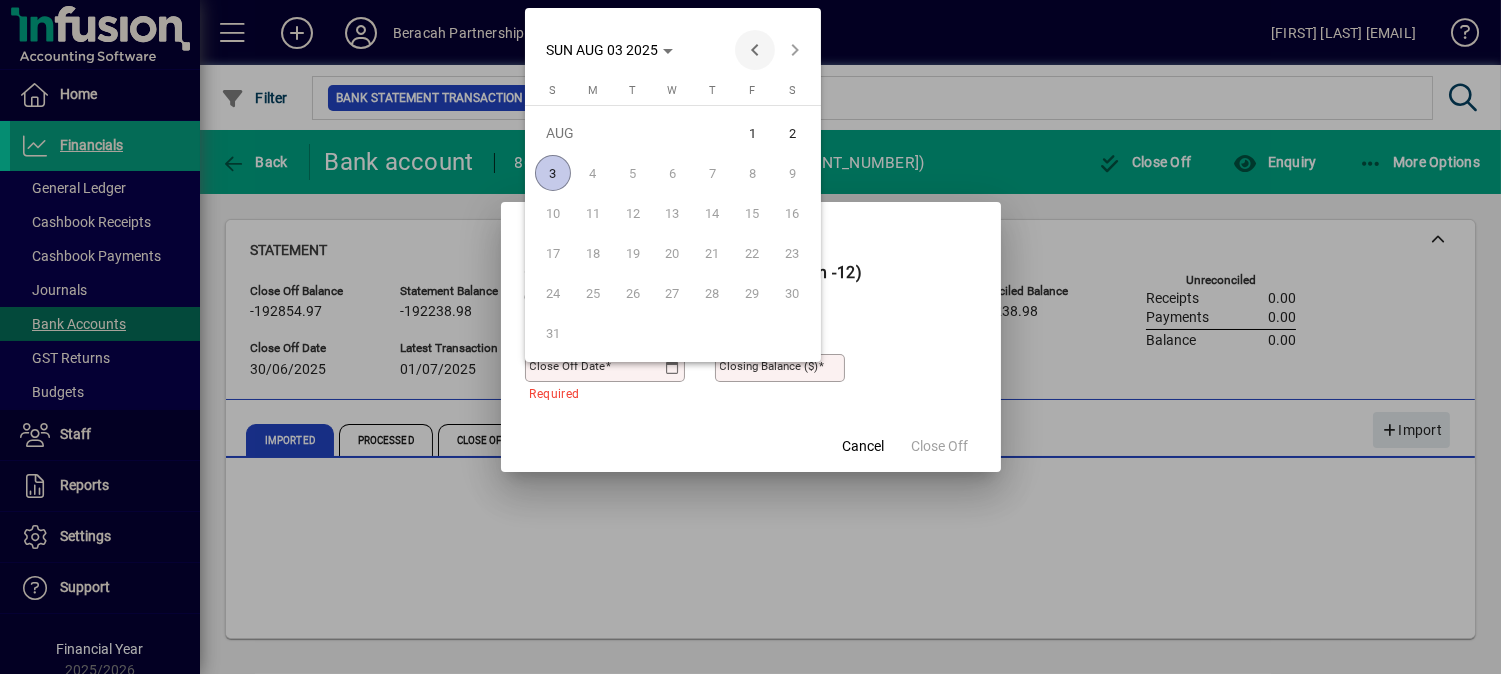 click at bounding box center [755, 50] 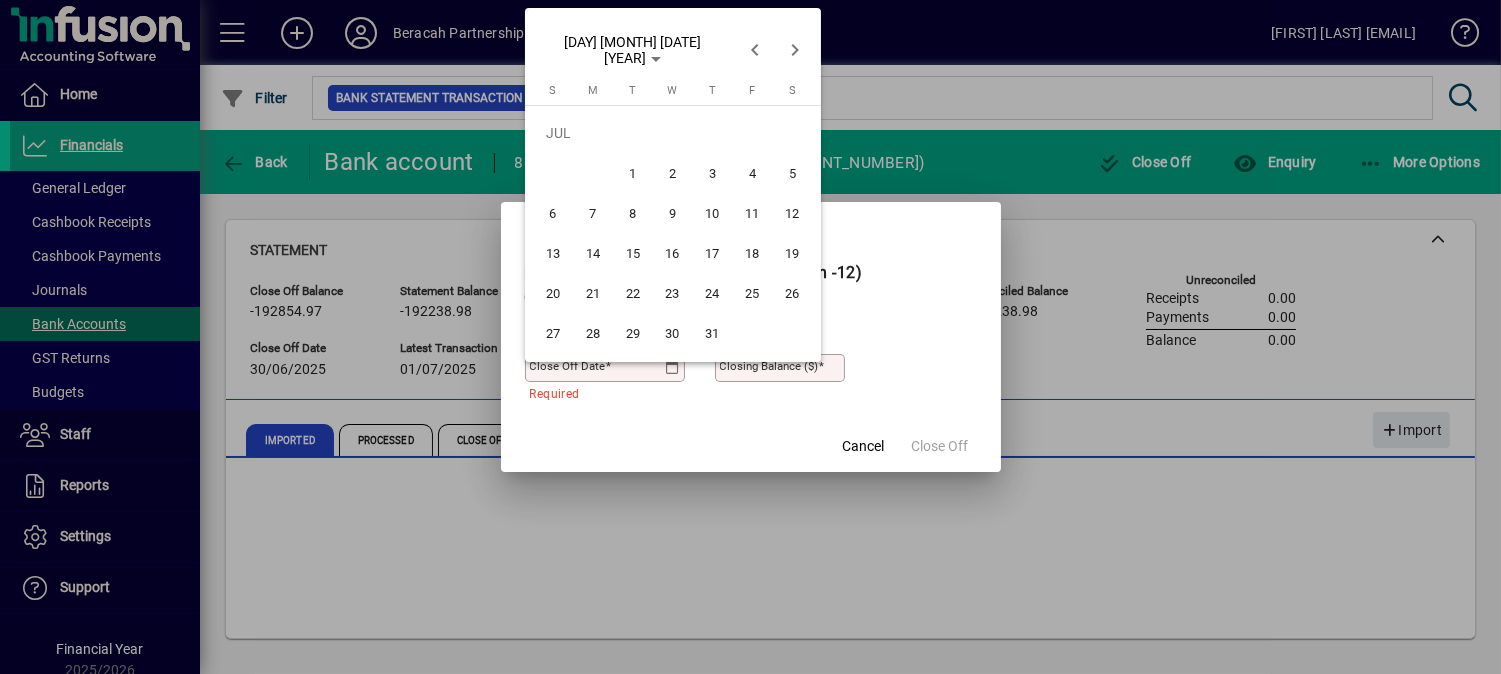 click on "31" at bounding box center [713, 333] 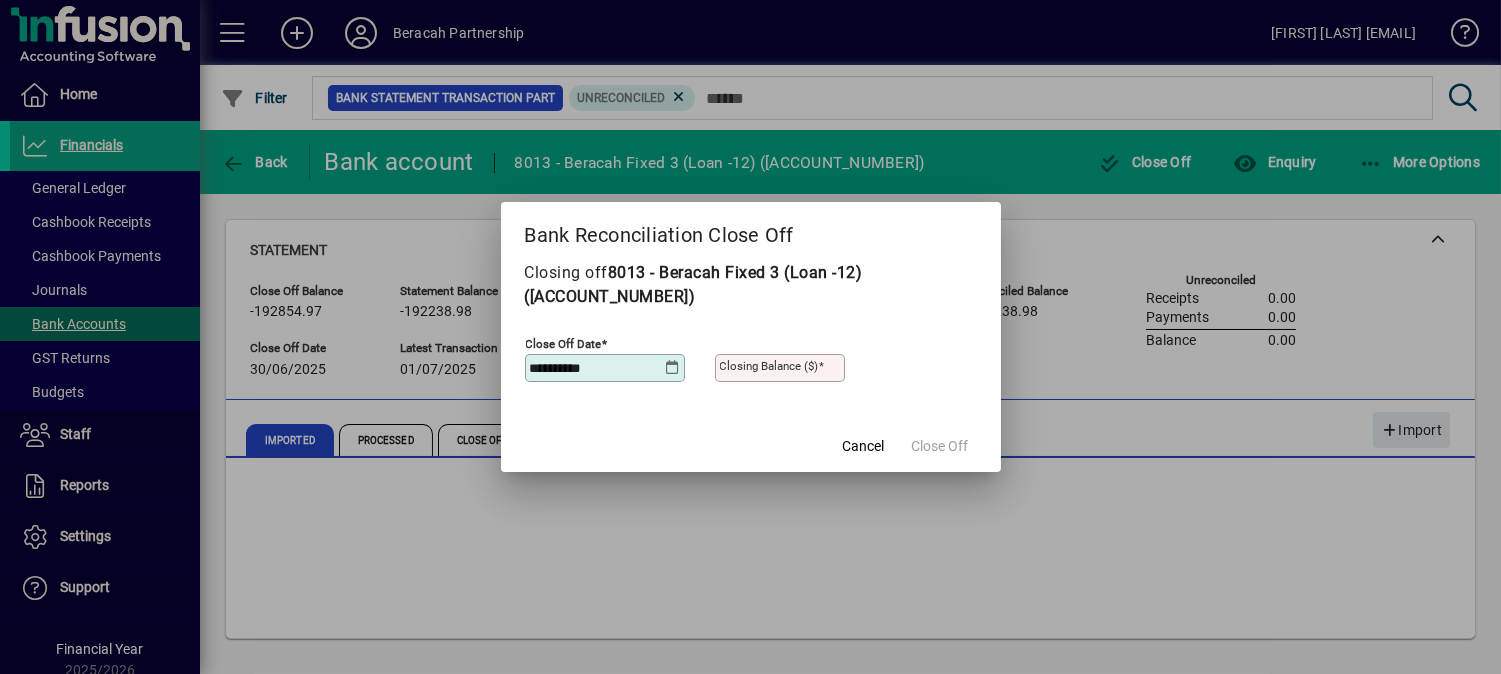 click on "Closing Balance ($)" at bounding box center (769, 366) 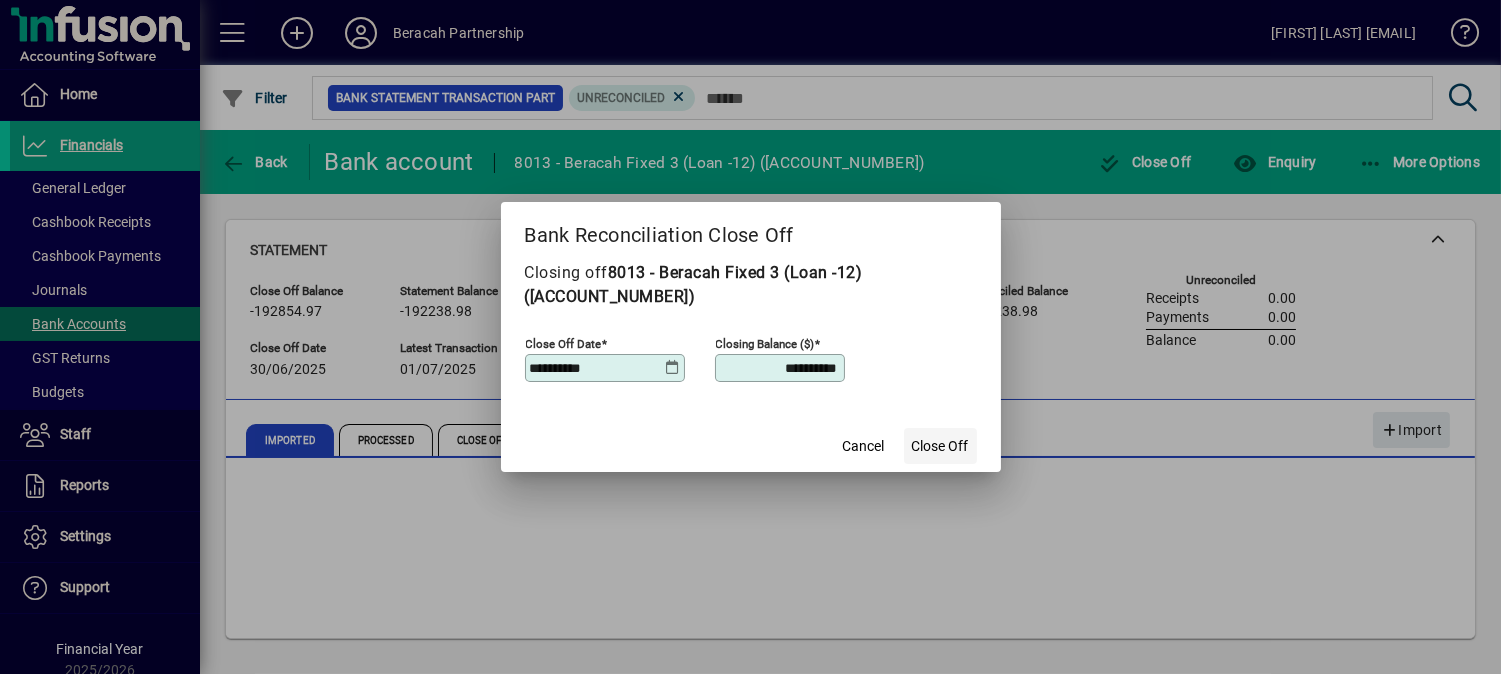 type on "**********" 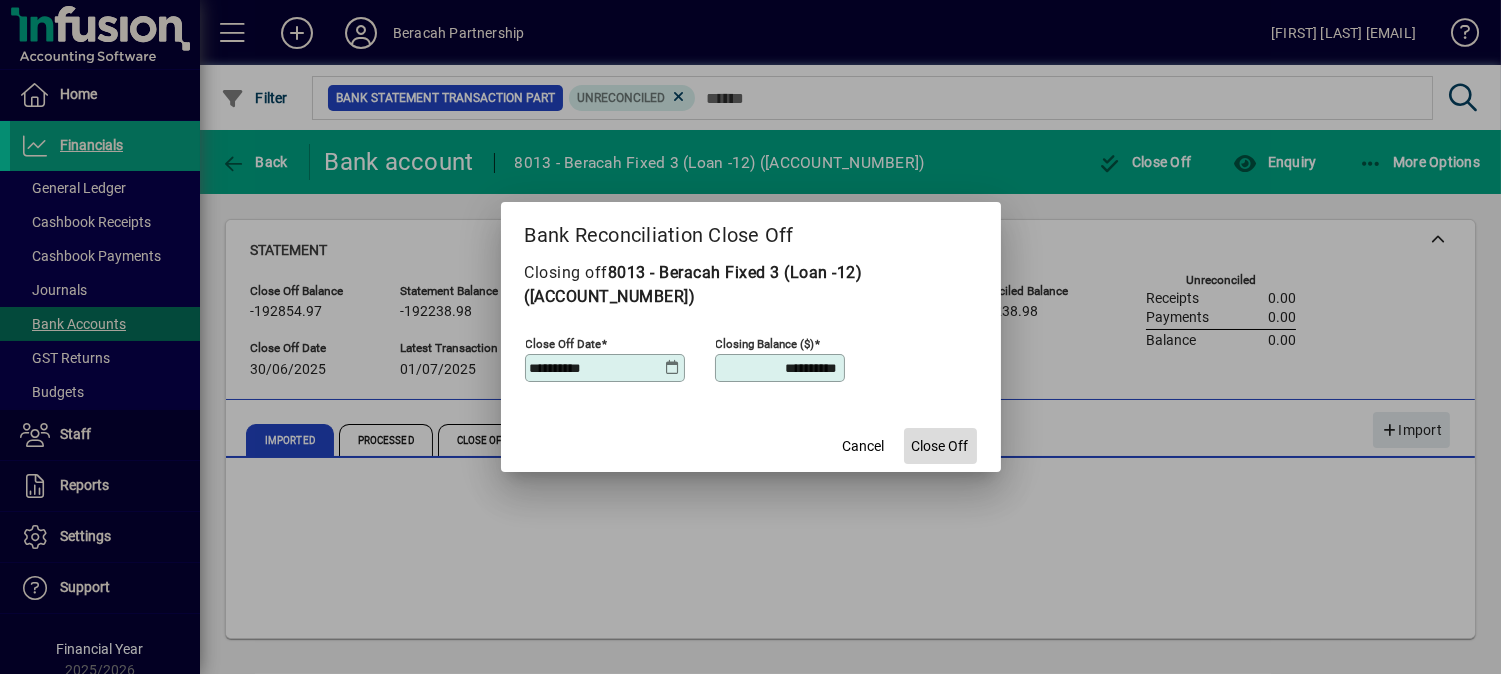 click on "Close Off" 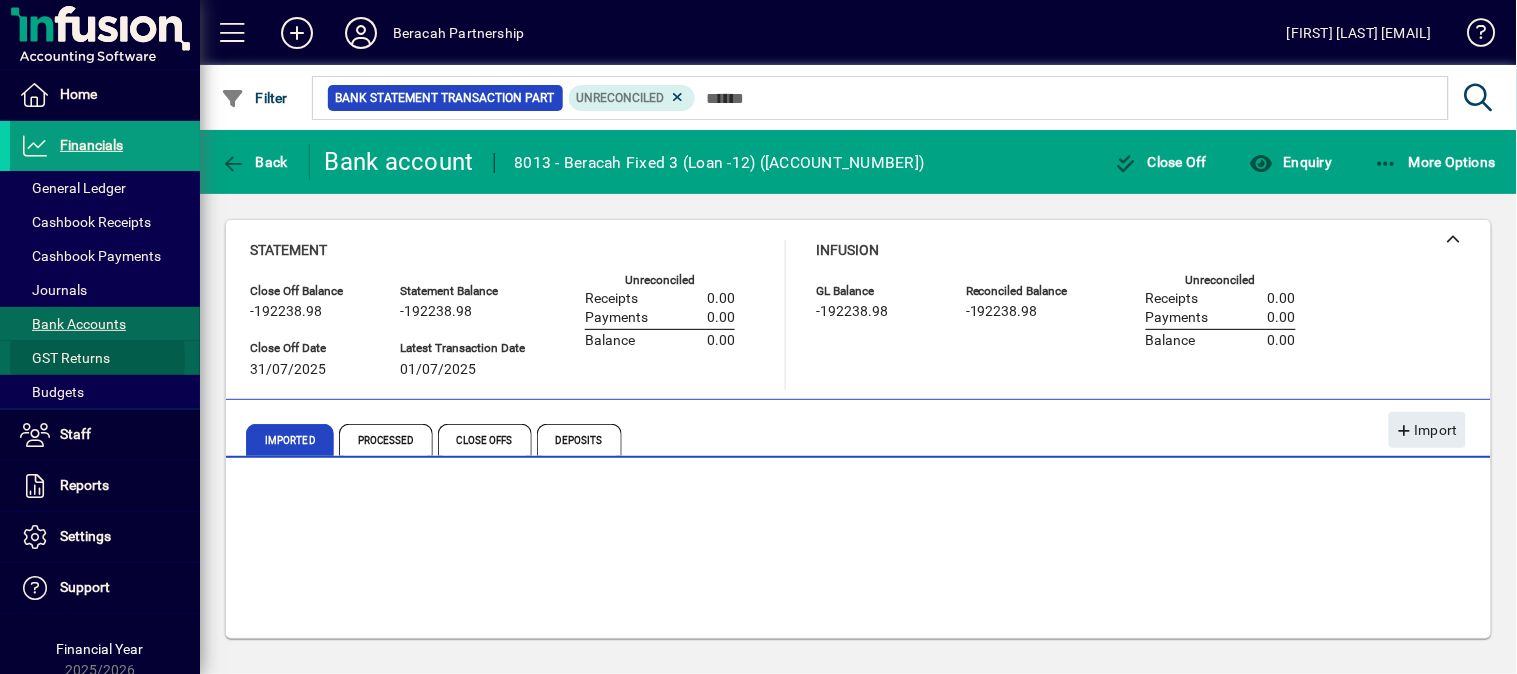 click on "GST Returns" at bounding box center (65, 358) 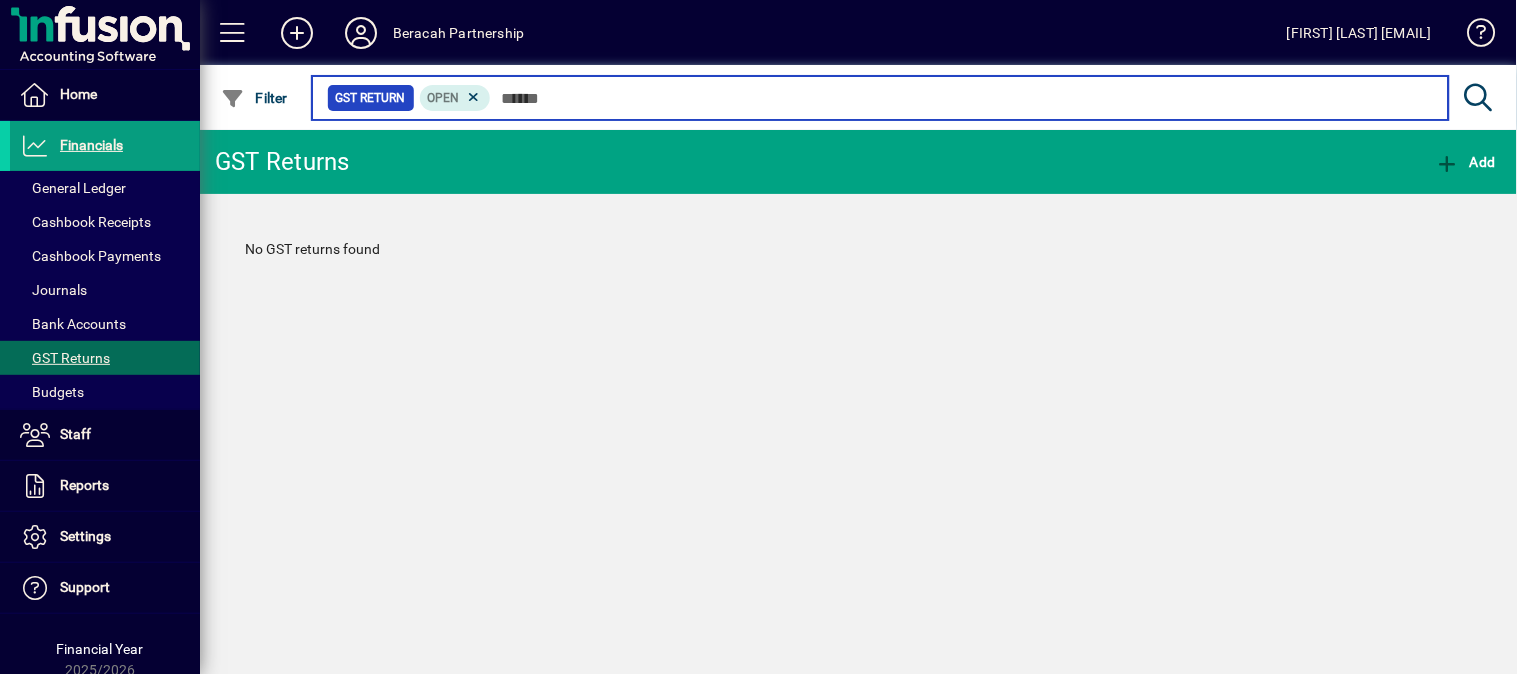 click at bounding box center (962, 98) 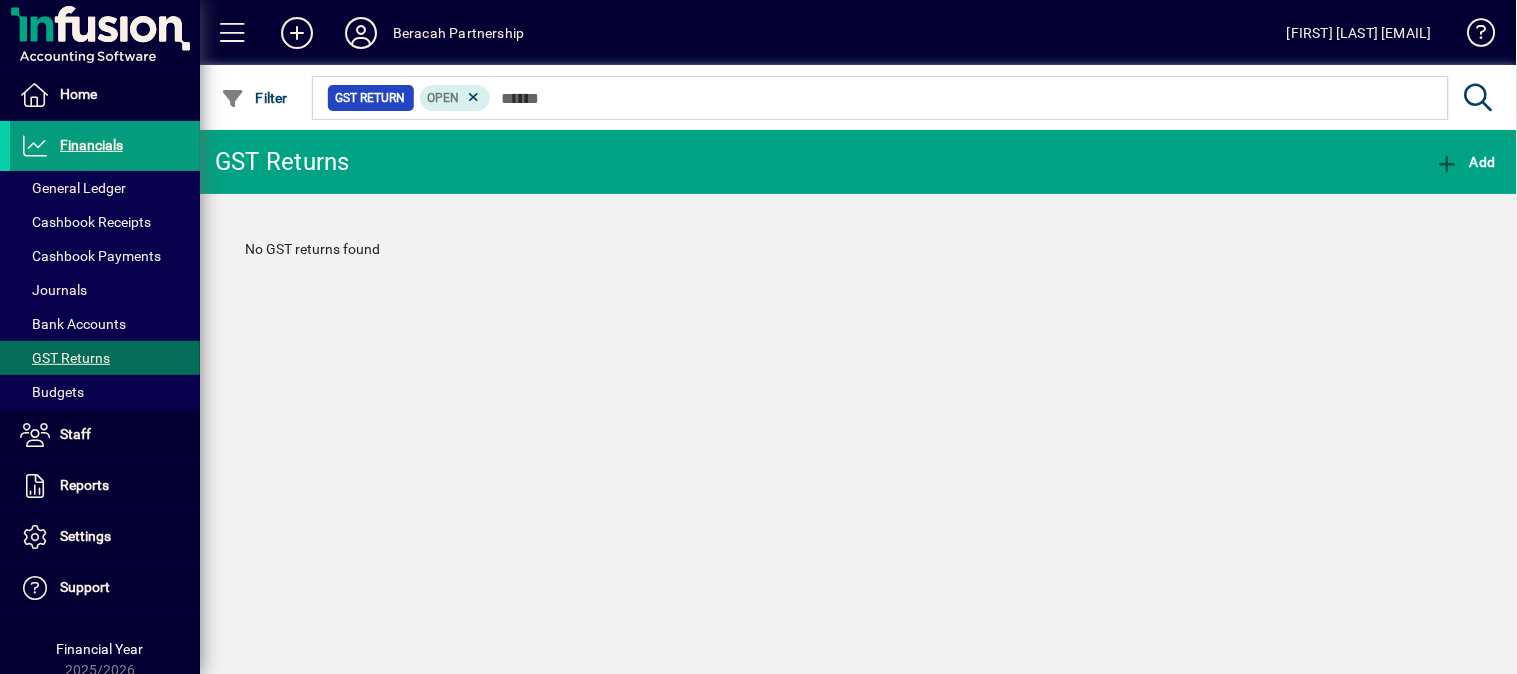 drag, startPoint x: 322, startPoint y: 401, endPoint x: 353, endPoint y: 375, distance: 40.459858 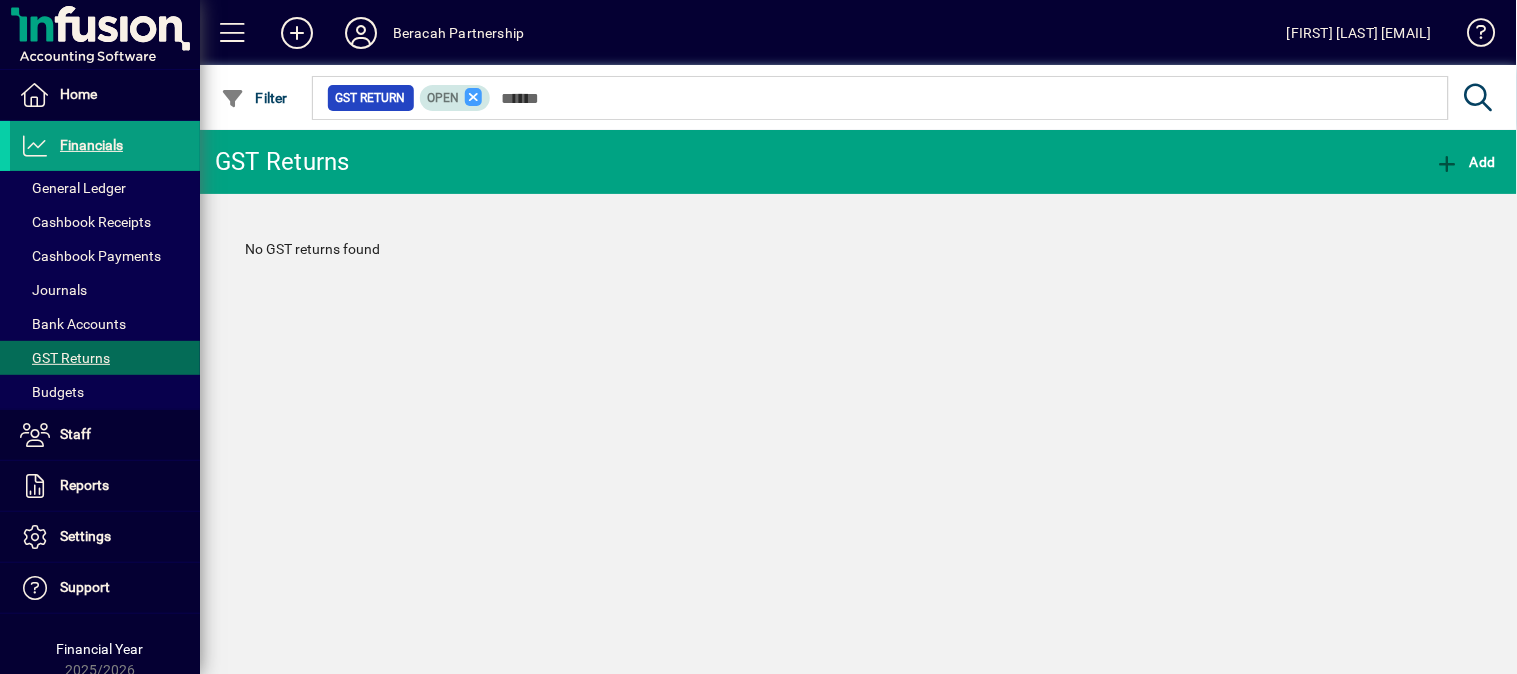 click at bounding box center [474, 97] 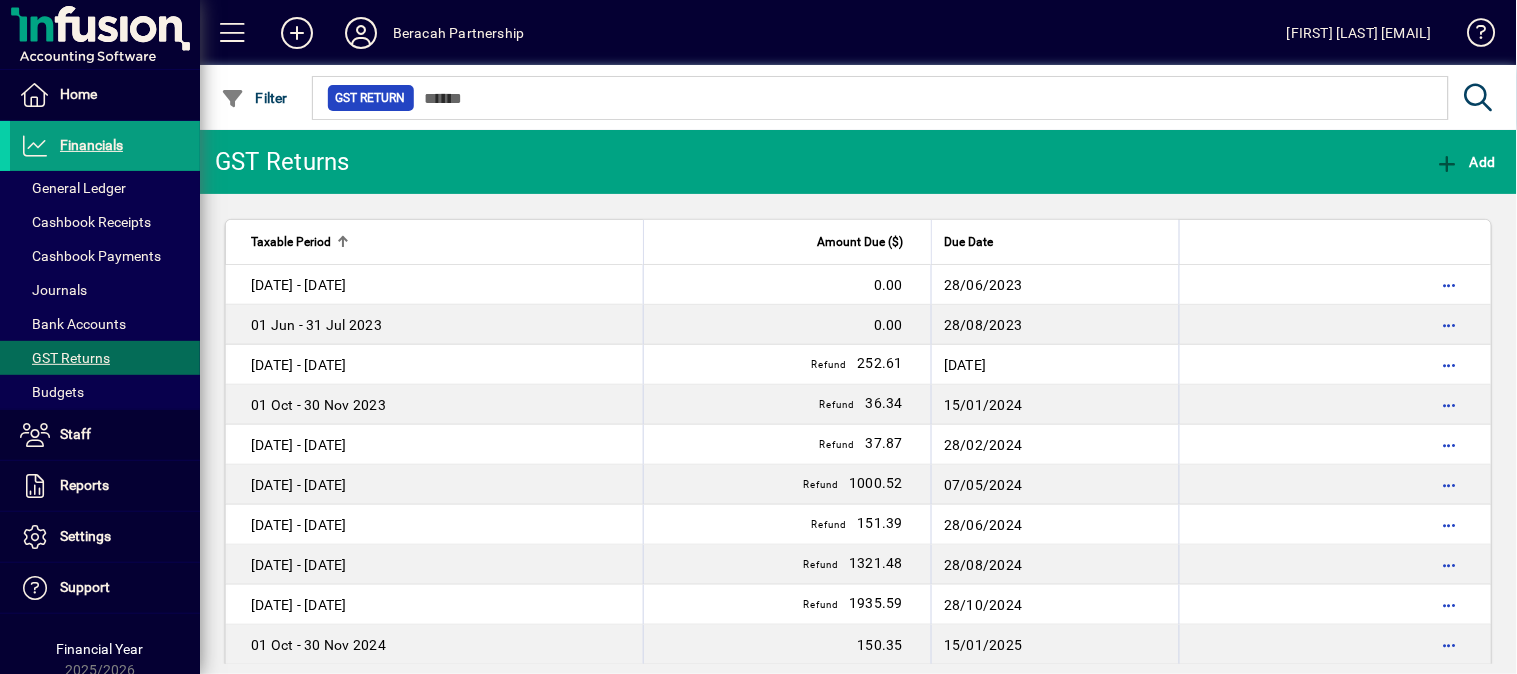 click on "0.00" at bounding box center (787, 285) 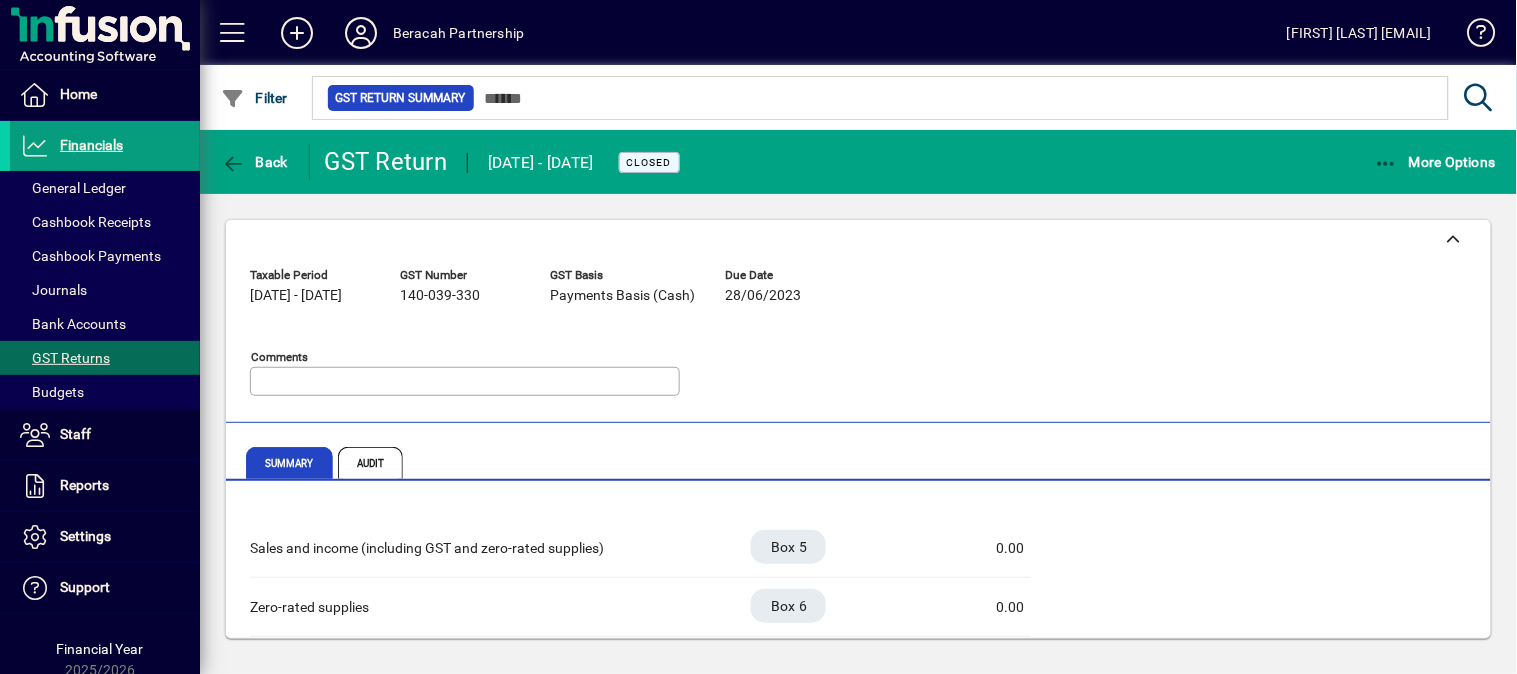 scroll, scrollTop: 0, scrollLeft: 0, axis: both 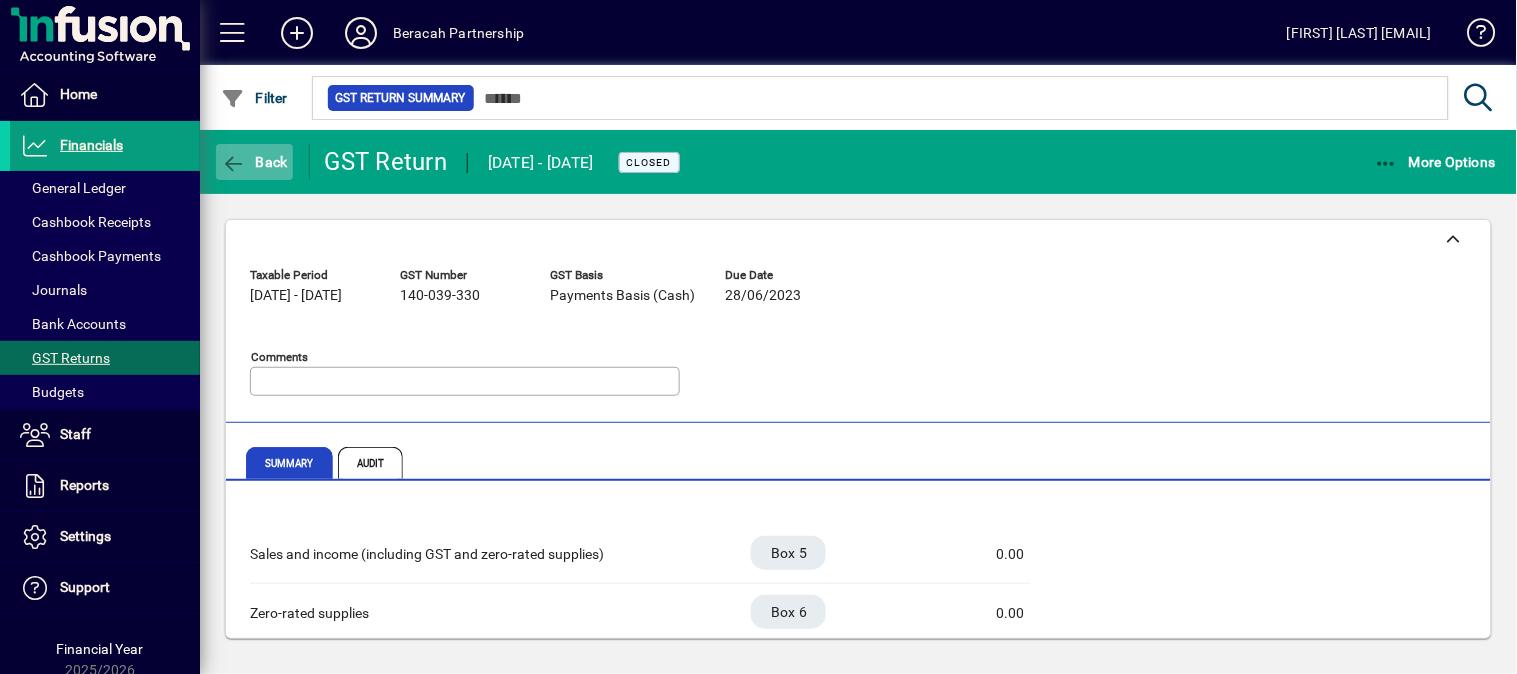 click on "Back" 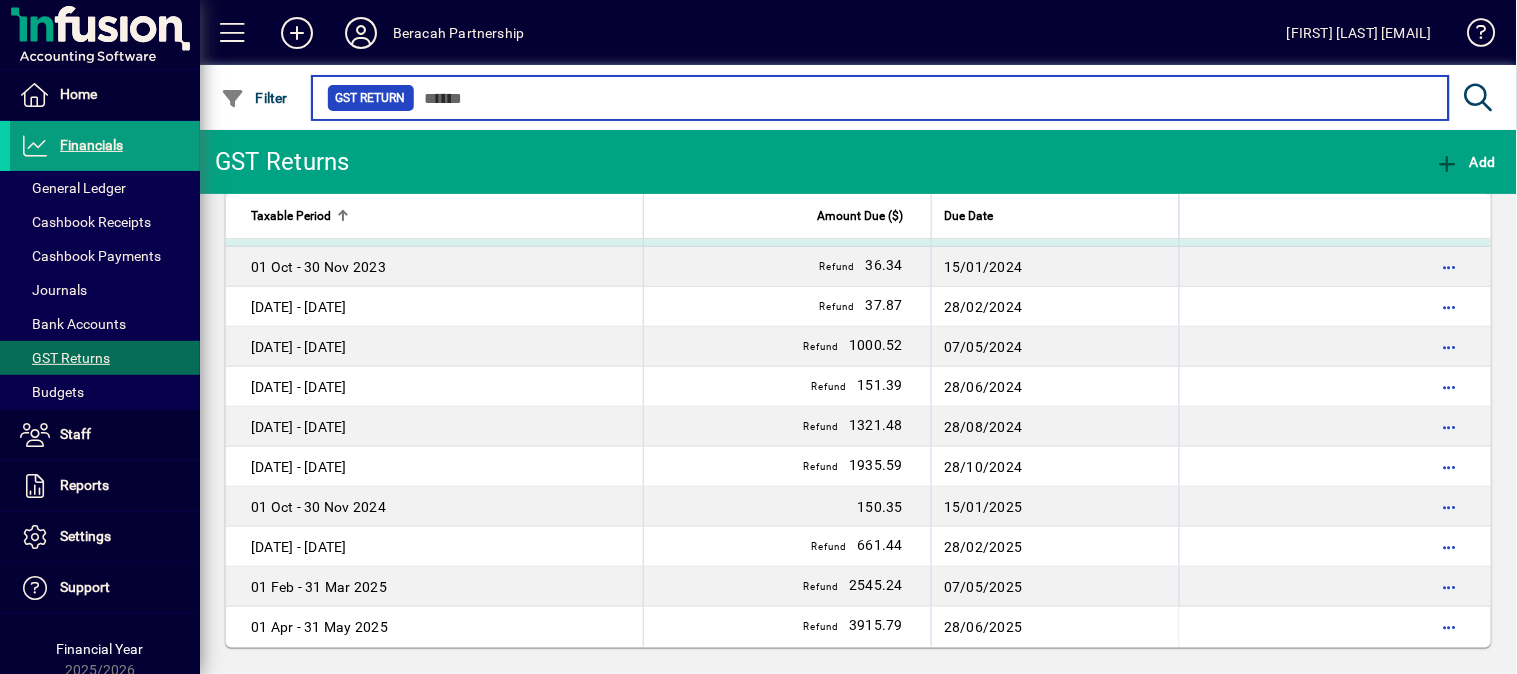 scroll, scrollTop: 146, scrollLeft: 0, axis: vertical 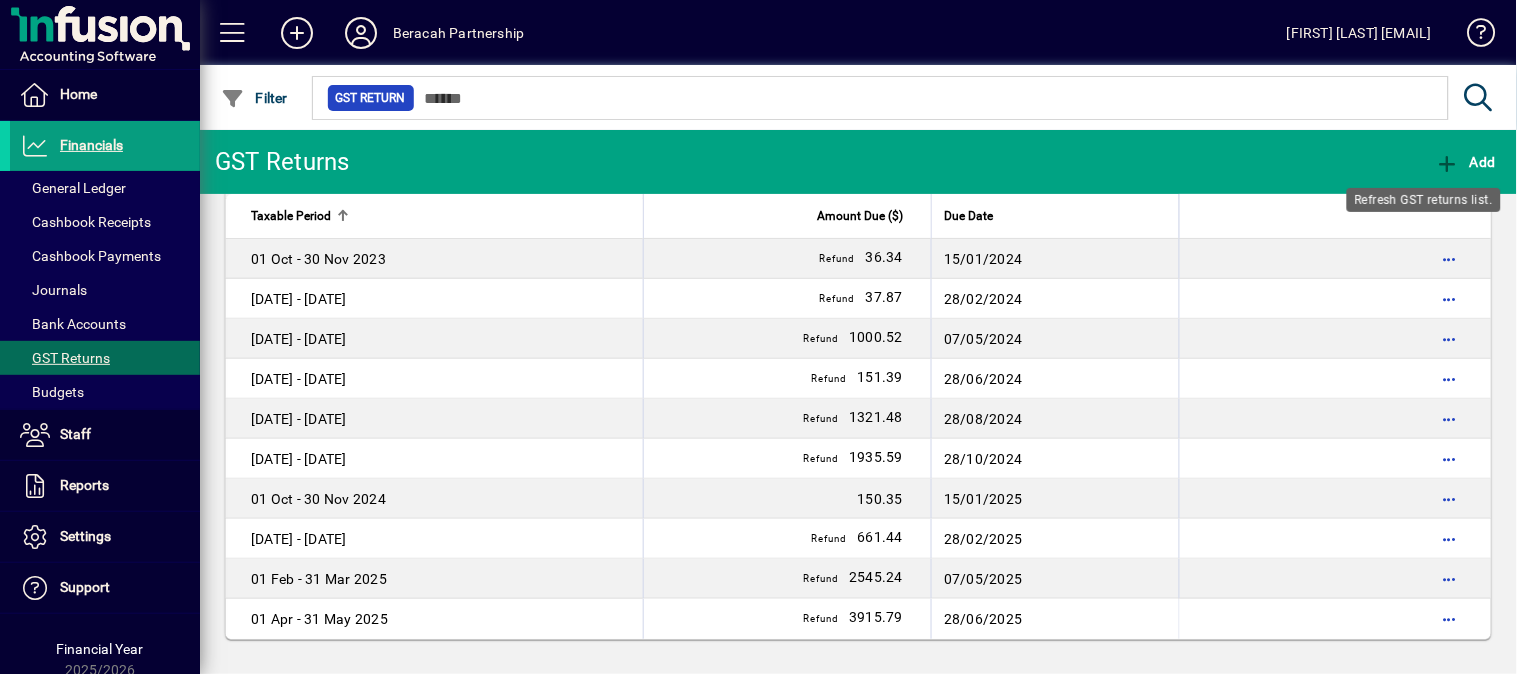 click on "Refresh GST returns list." at bounding box center [1424, 200] 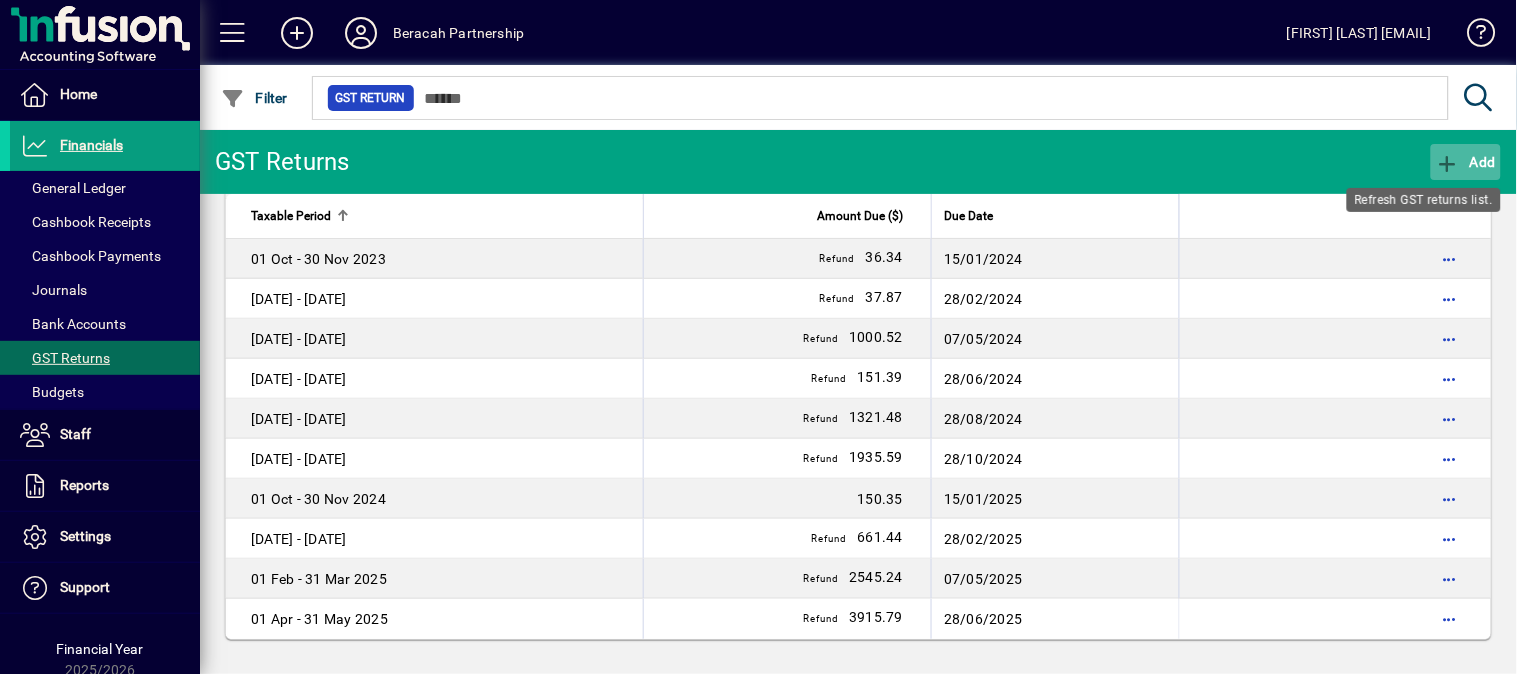 click on "Add" 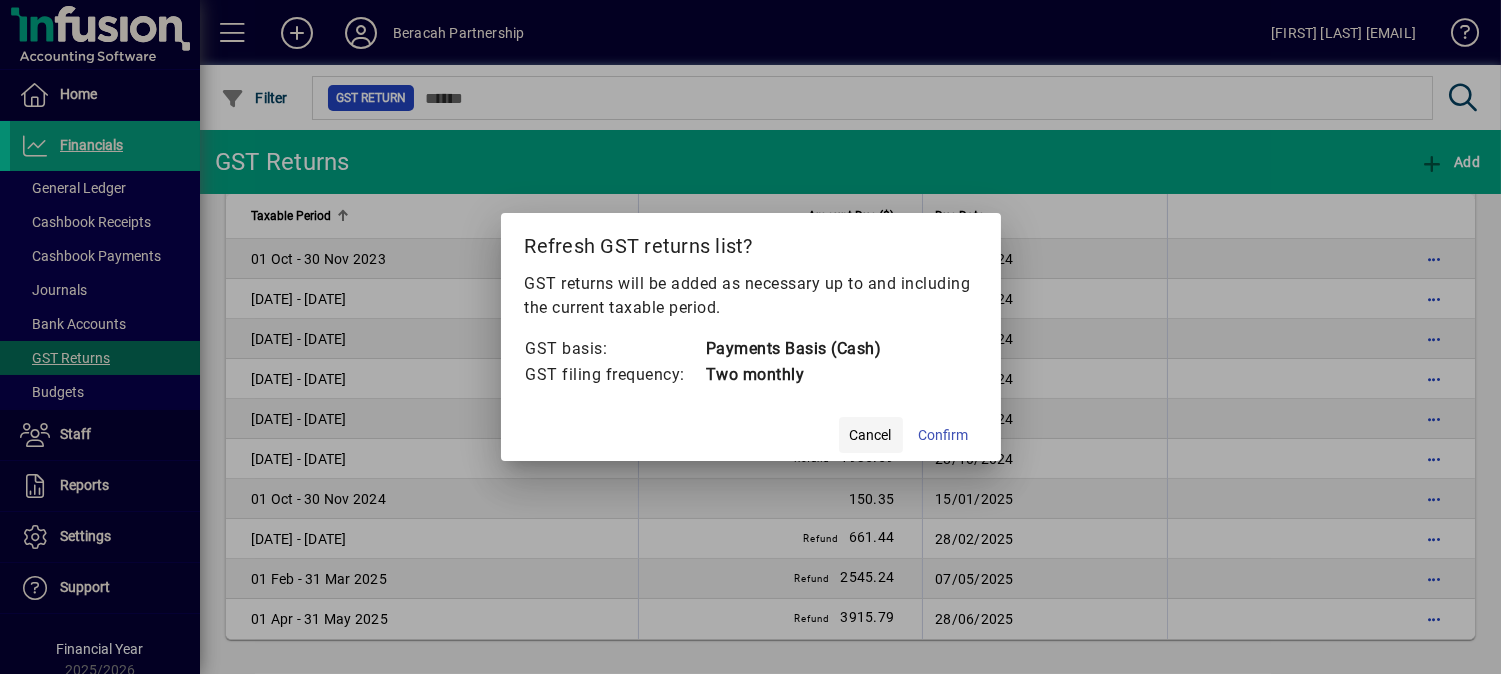 click on "Cancel" 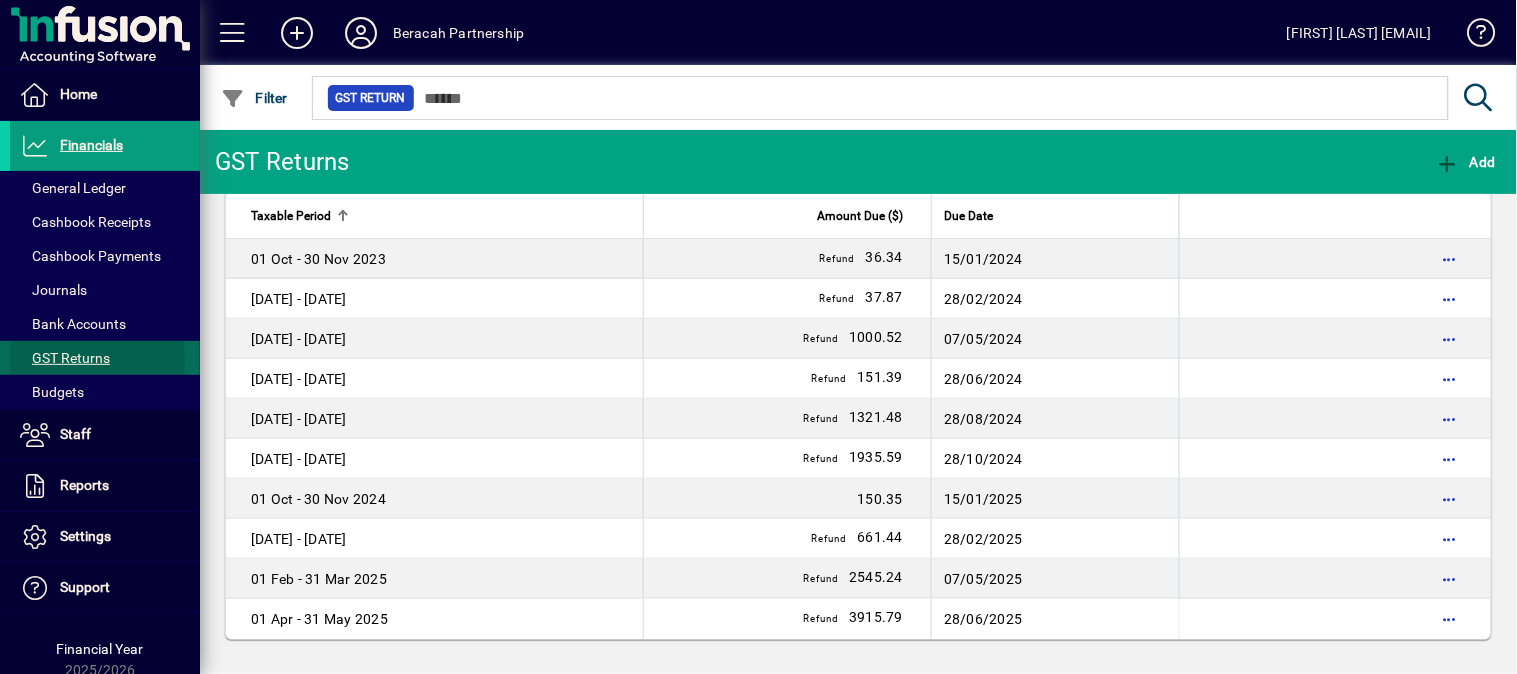 click on "GST Returns" at bounding box center [65, 358] 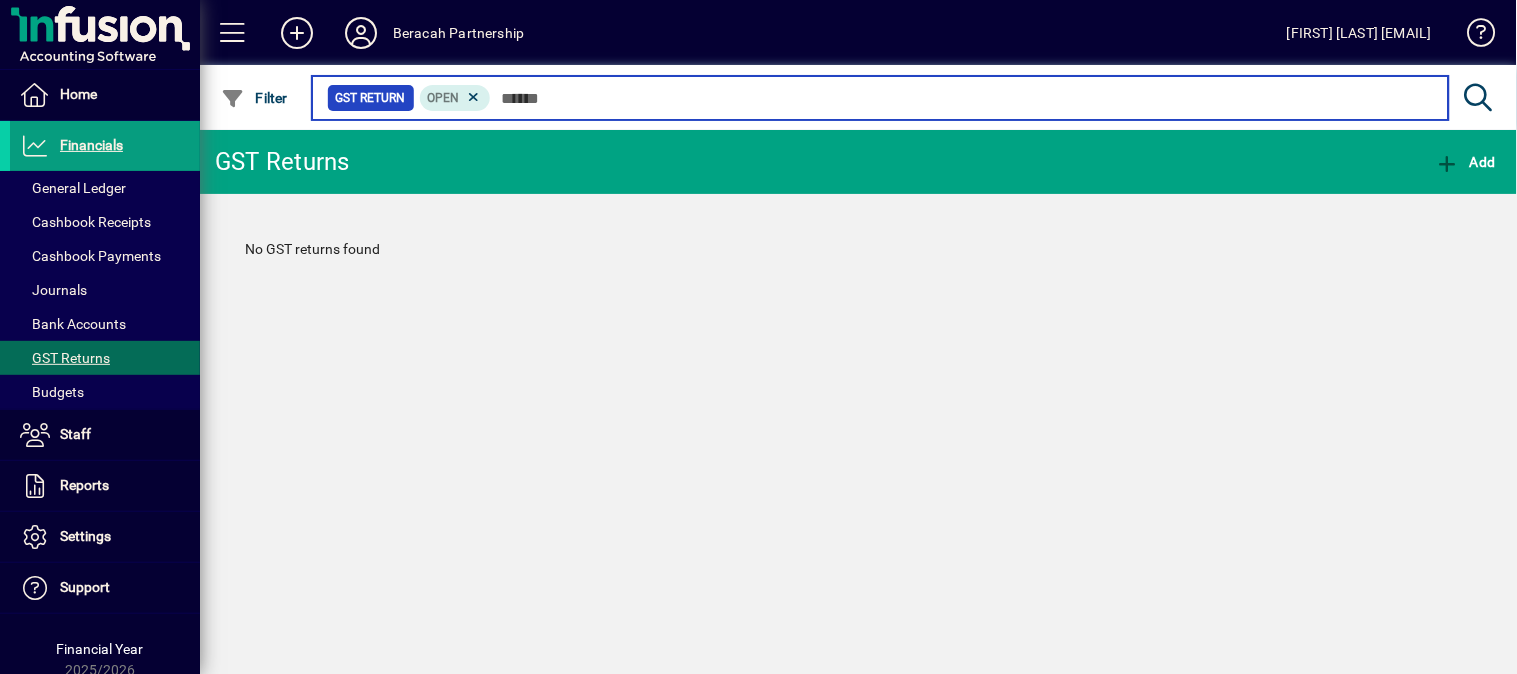 scroll, scrollTop: 0, scrollLeft: 0, axis: both 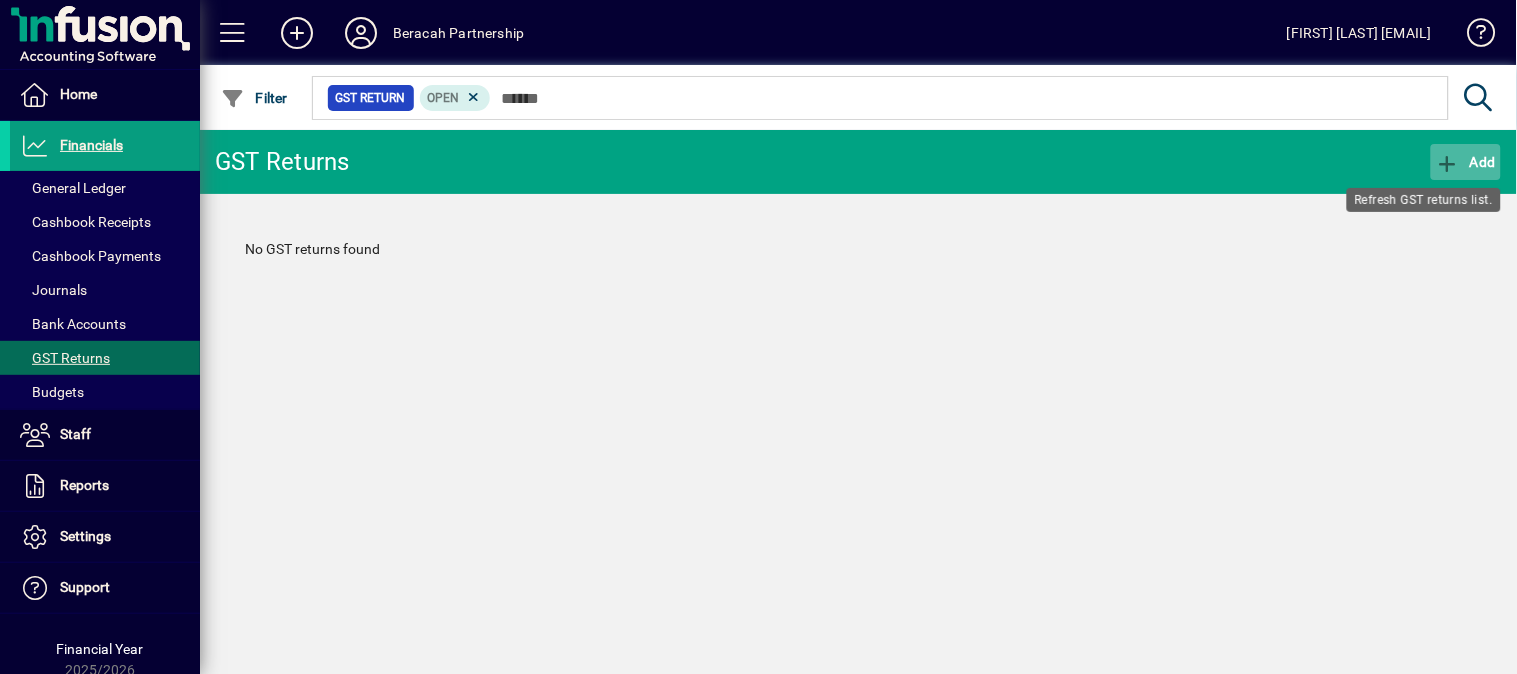 click on "Add" 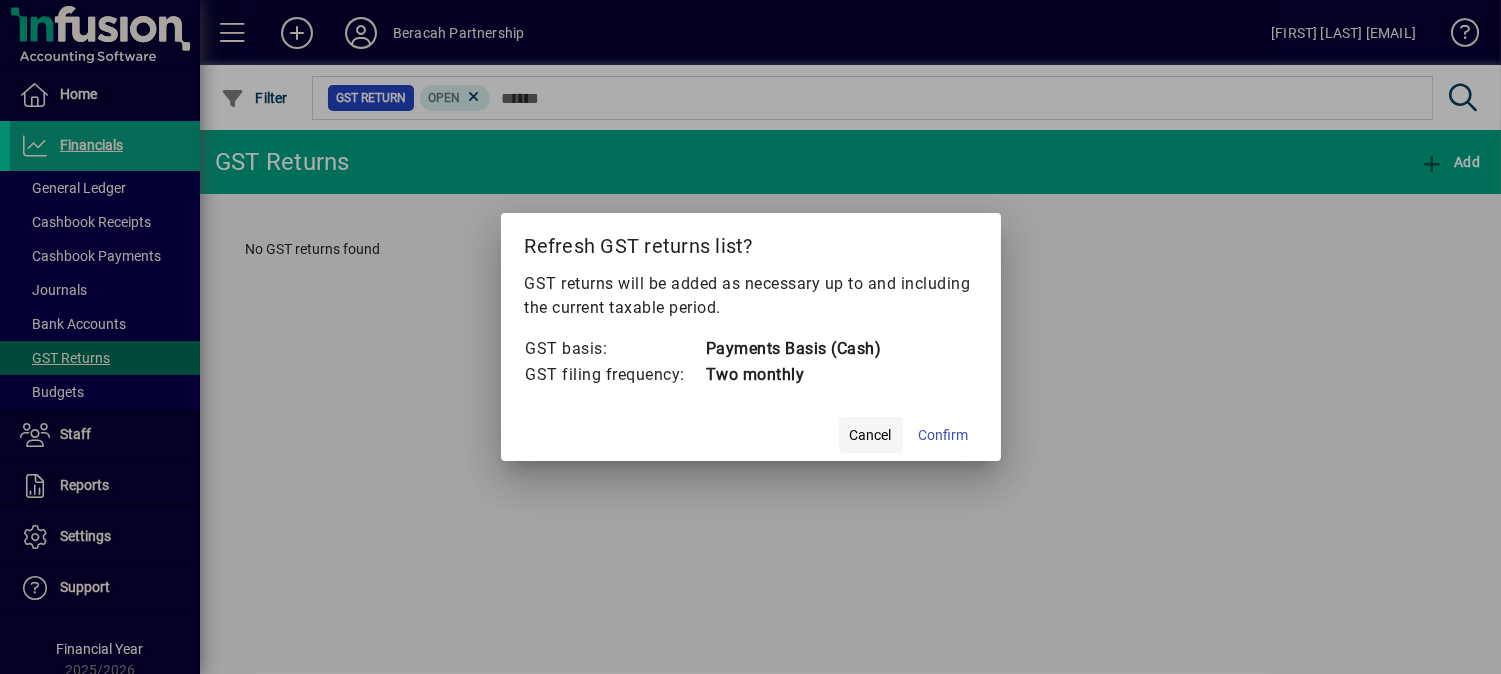 click on "Cancel" 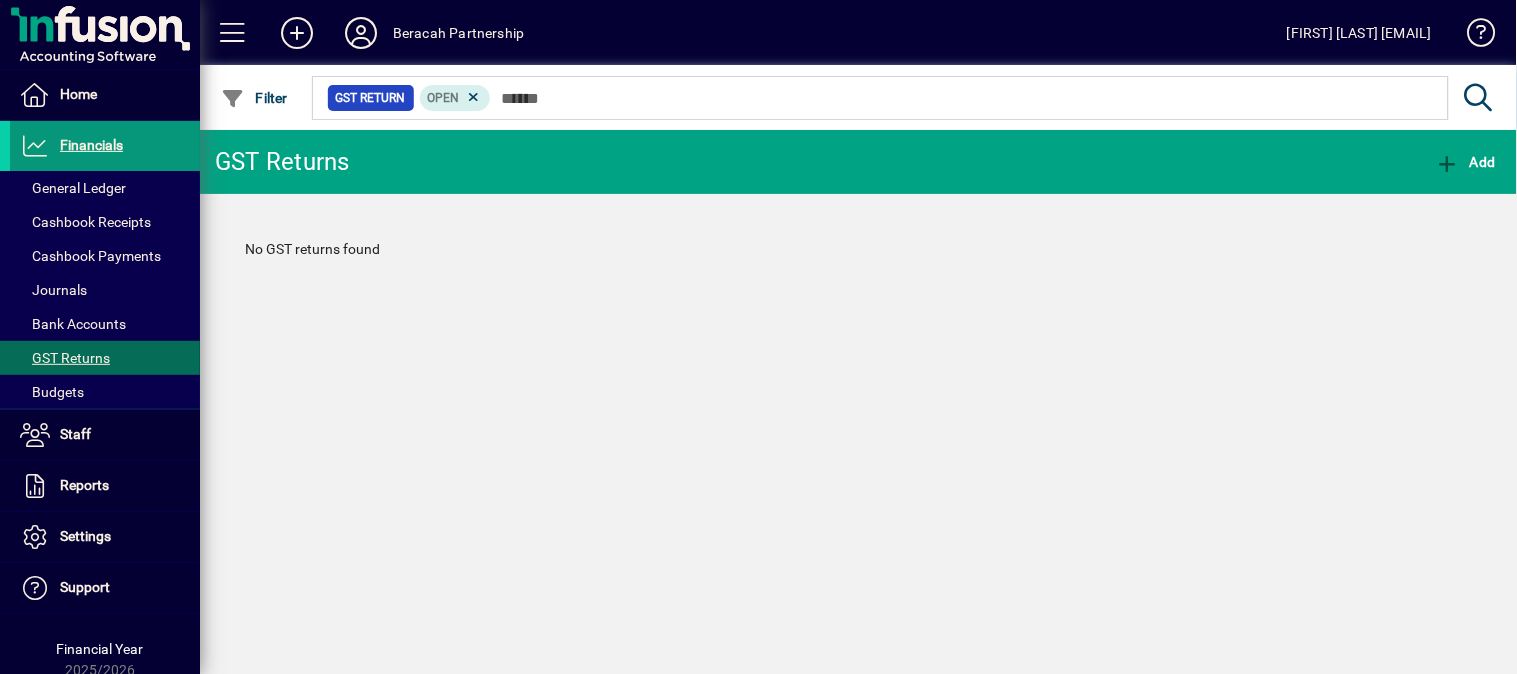 click on "Financials" at bounding box center [91, 145] 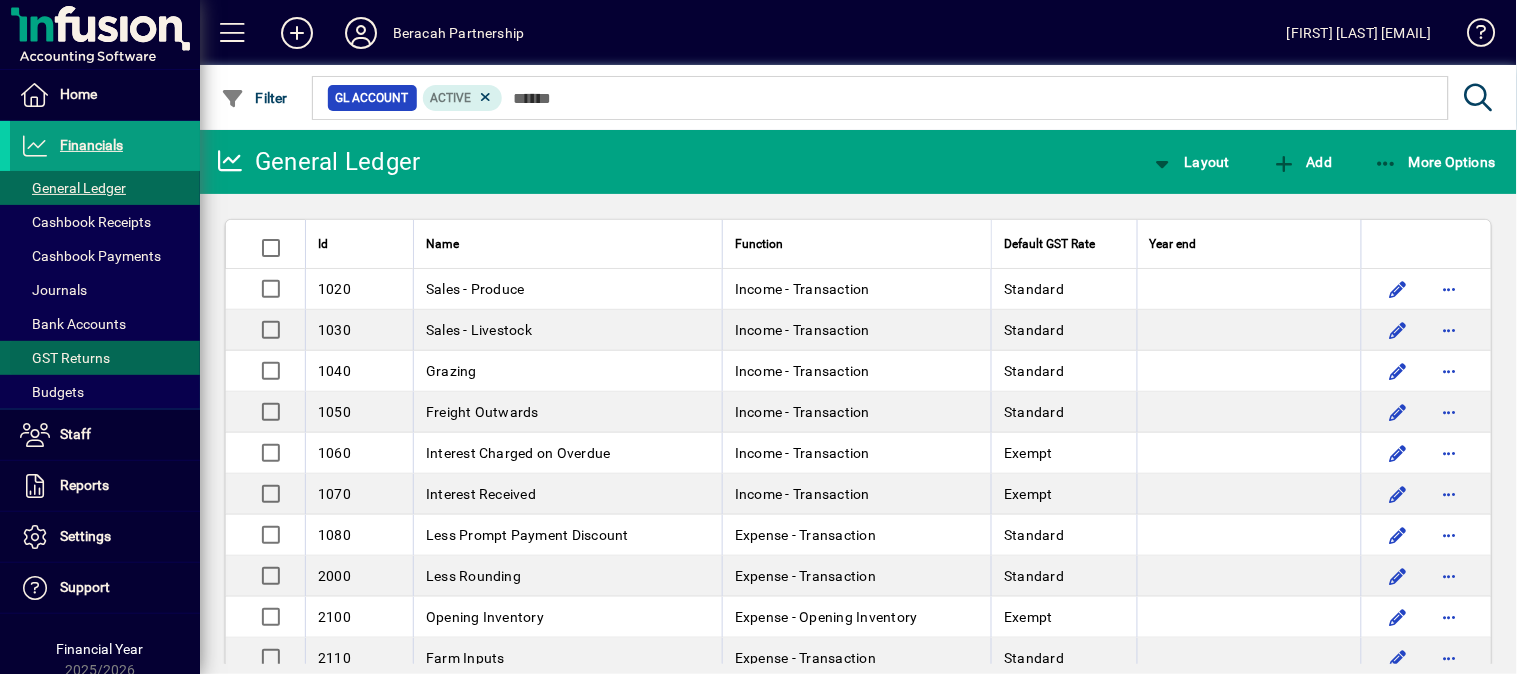 click on "GST Returns" at bounding box center (65, 358) 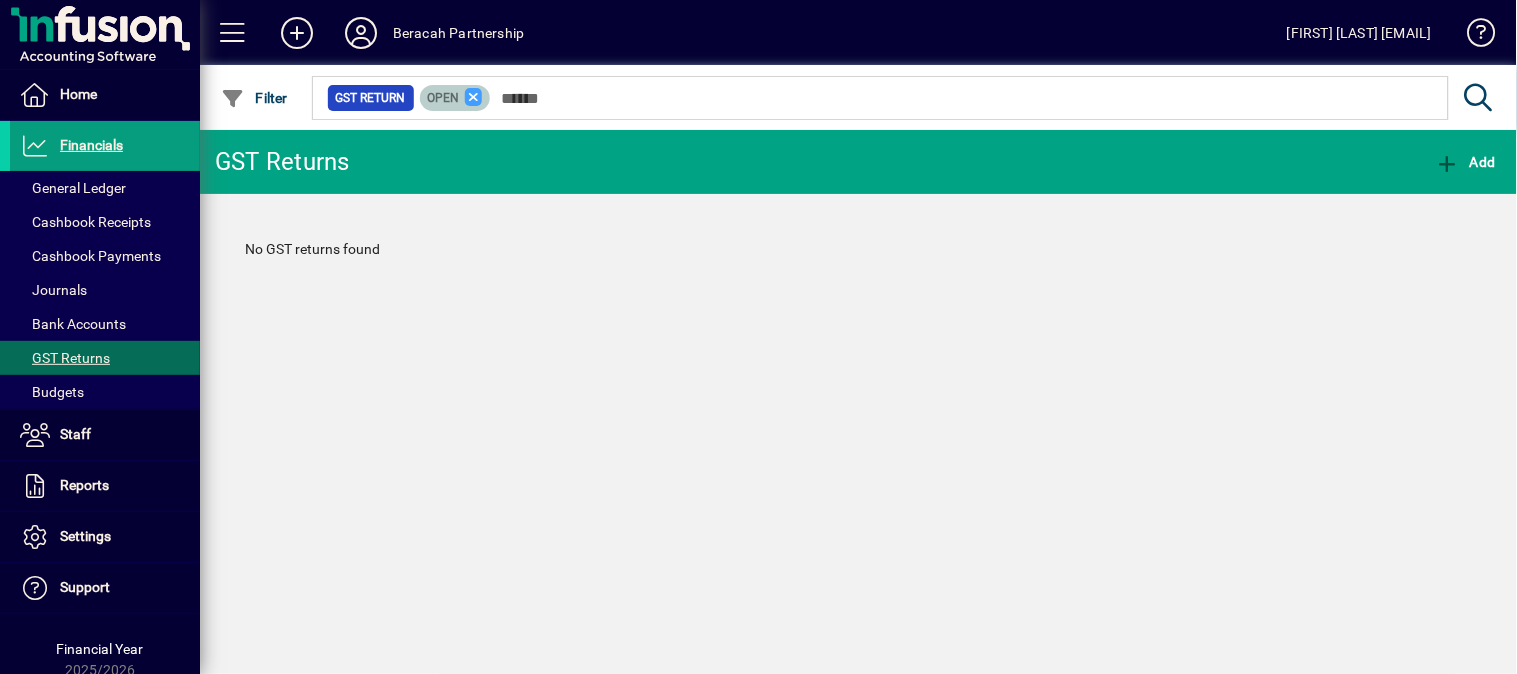 click at bounding box center (474, 97) 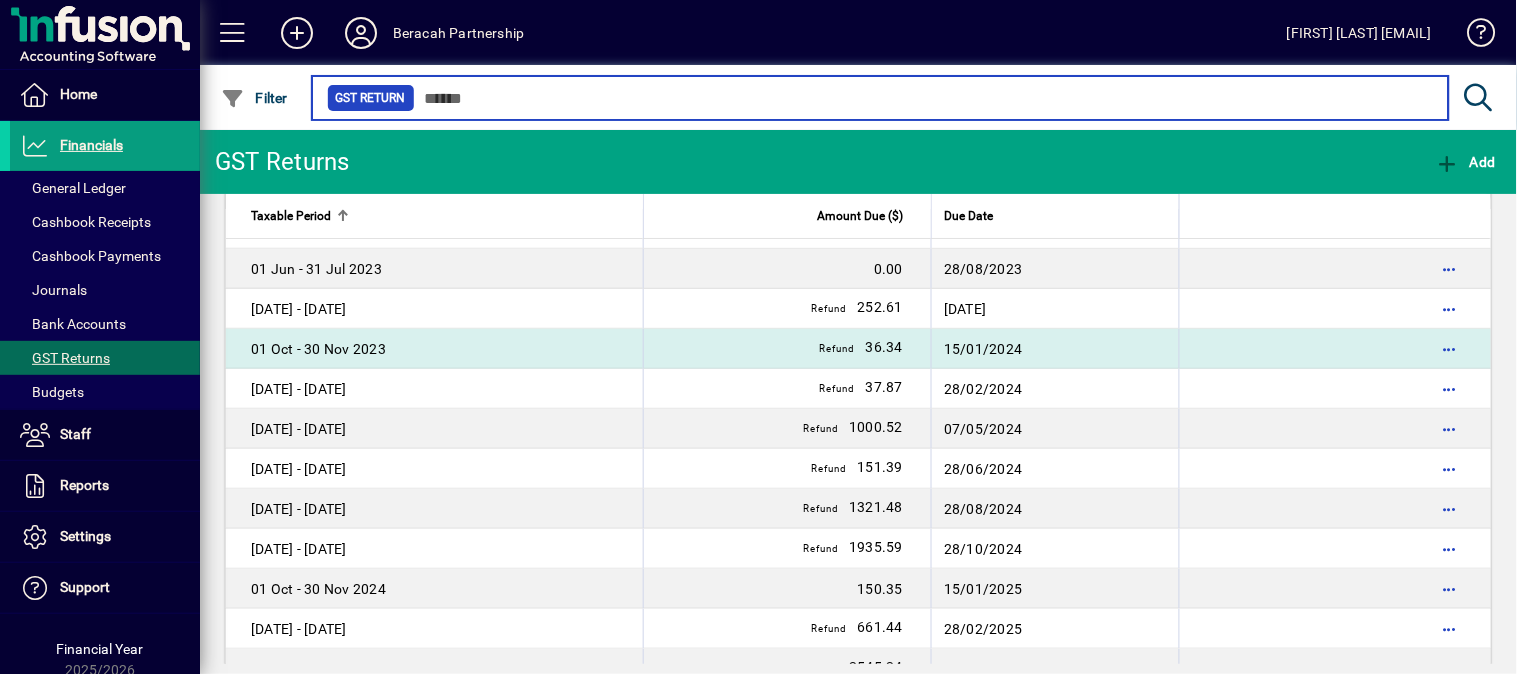 scroll, scrollTop: 146, scrollLeft: 0, axis: vertical 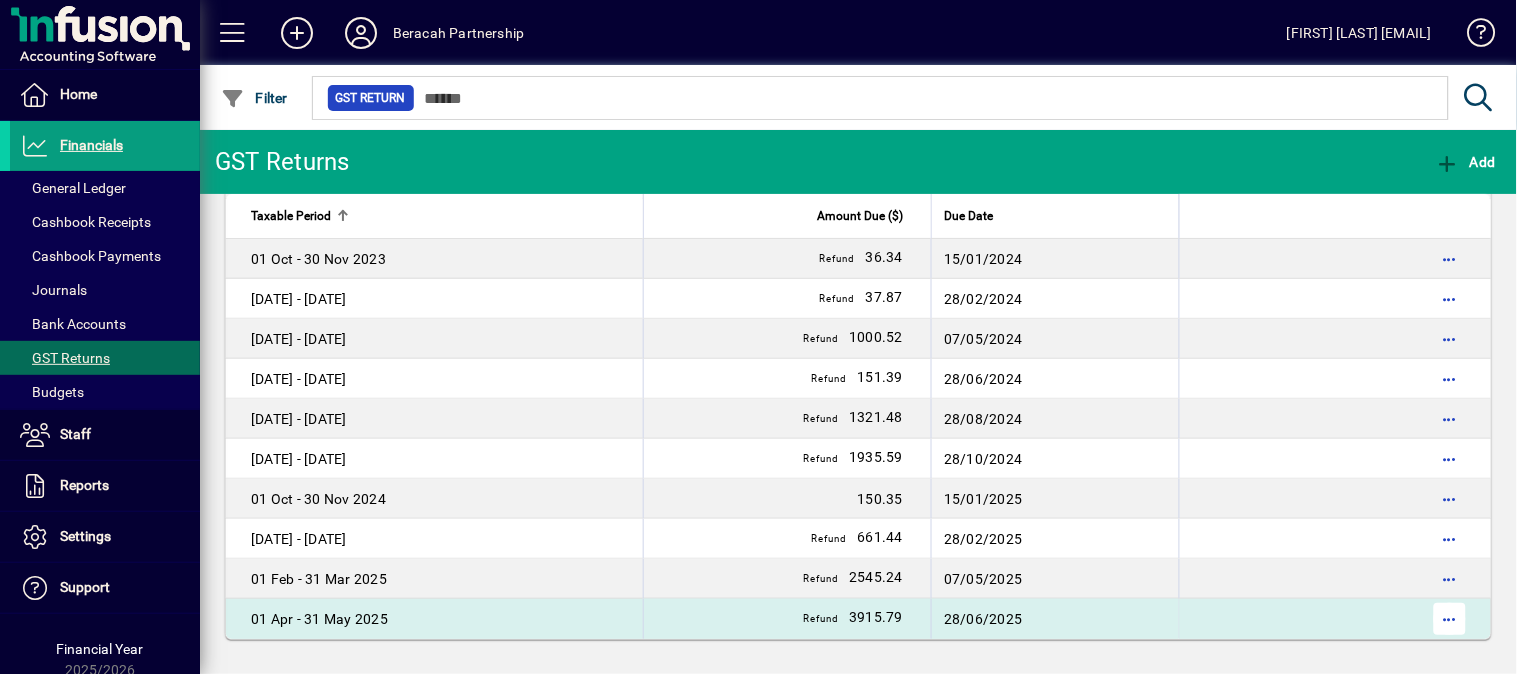 click at bounding box center [1450, 619] 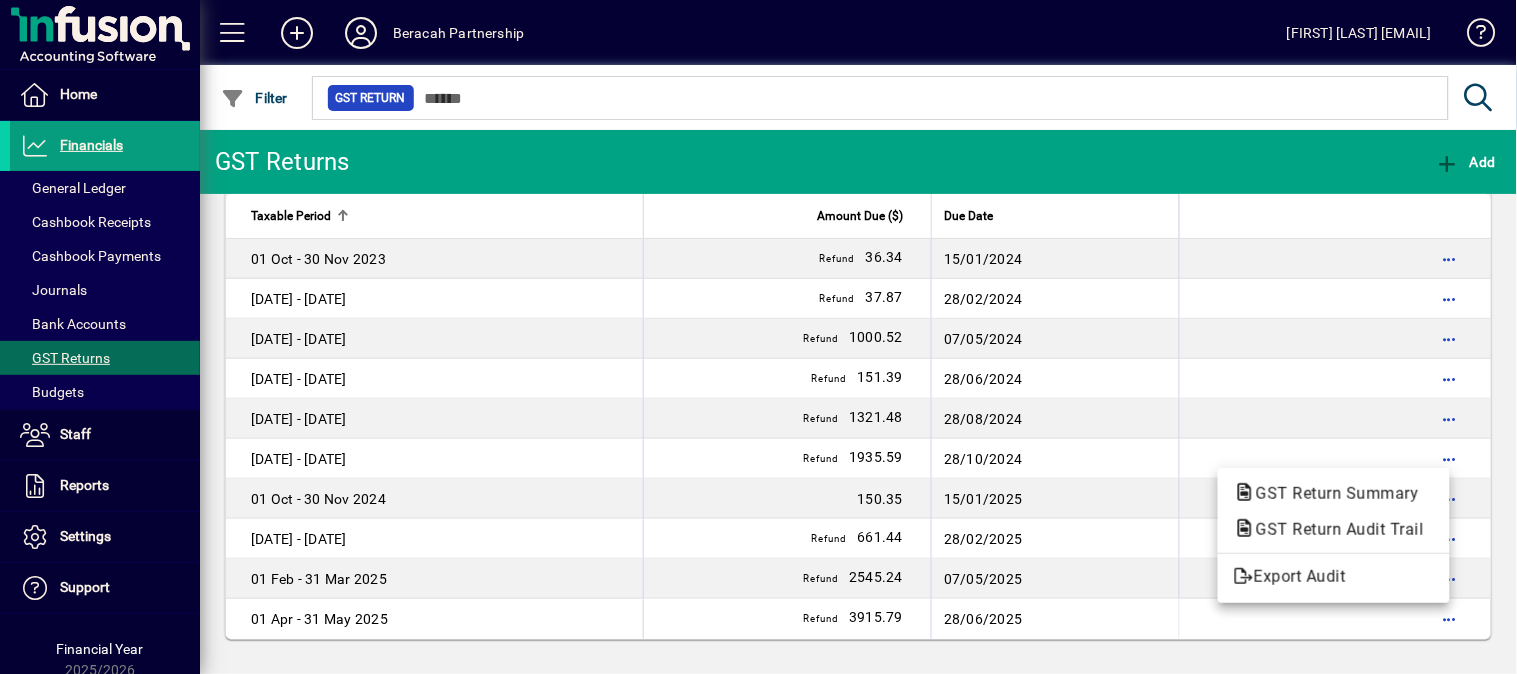 click at bounding box center (758, 337) 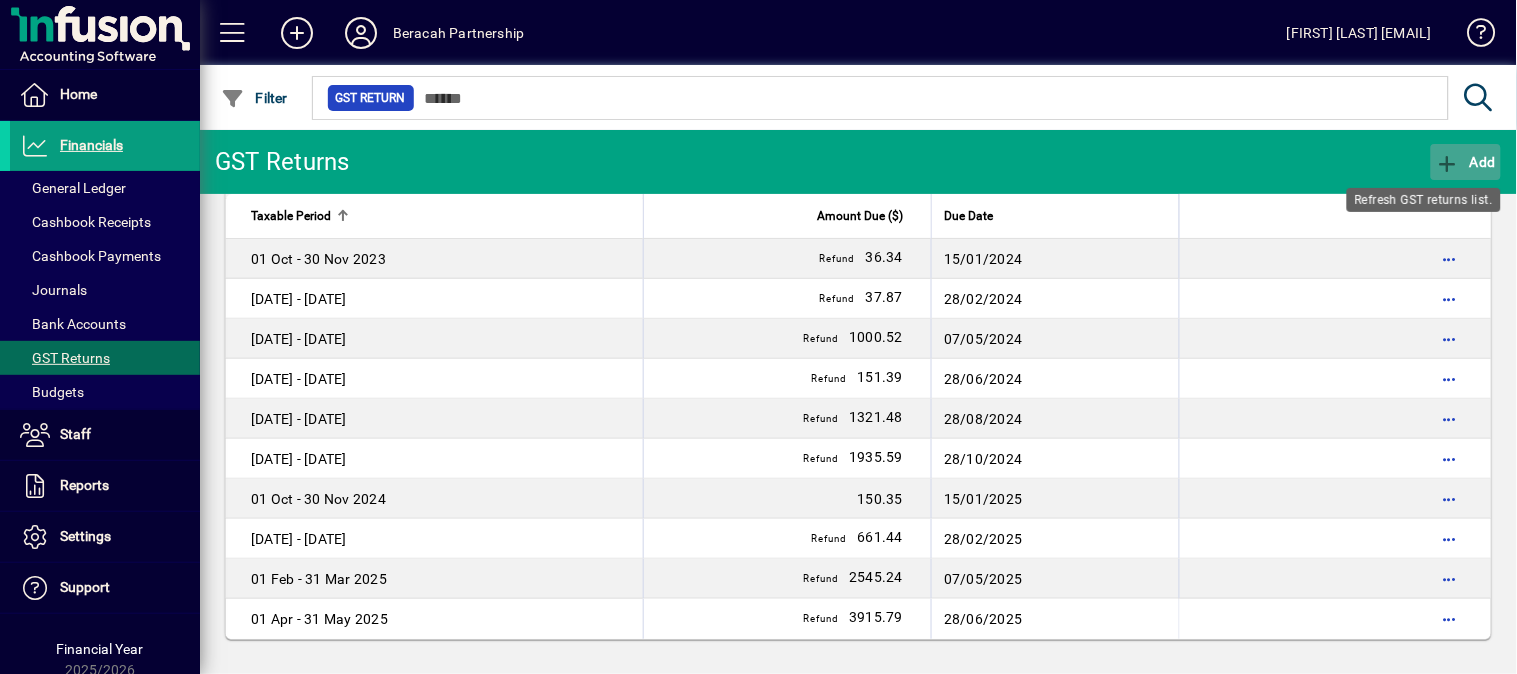 click on "Add" 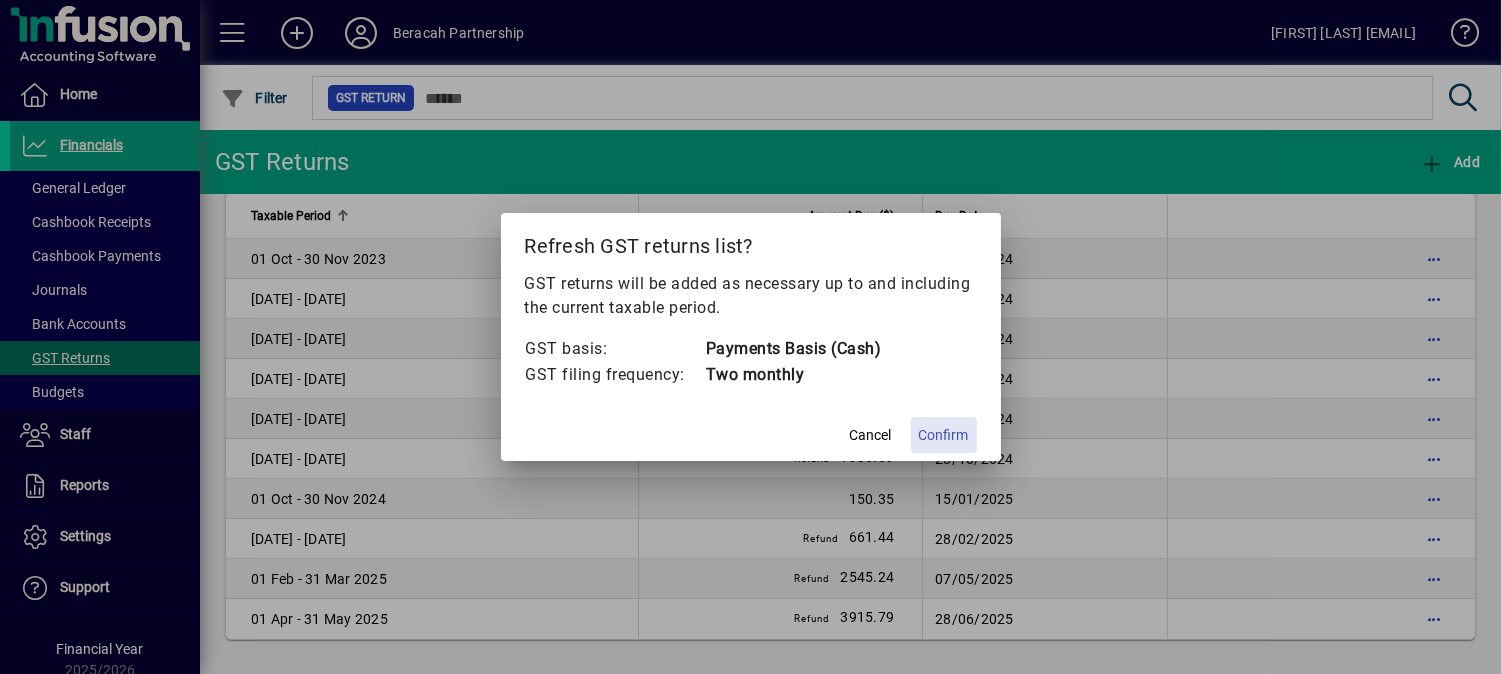 click on "Confirm" 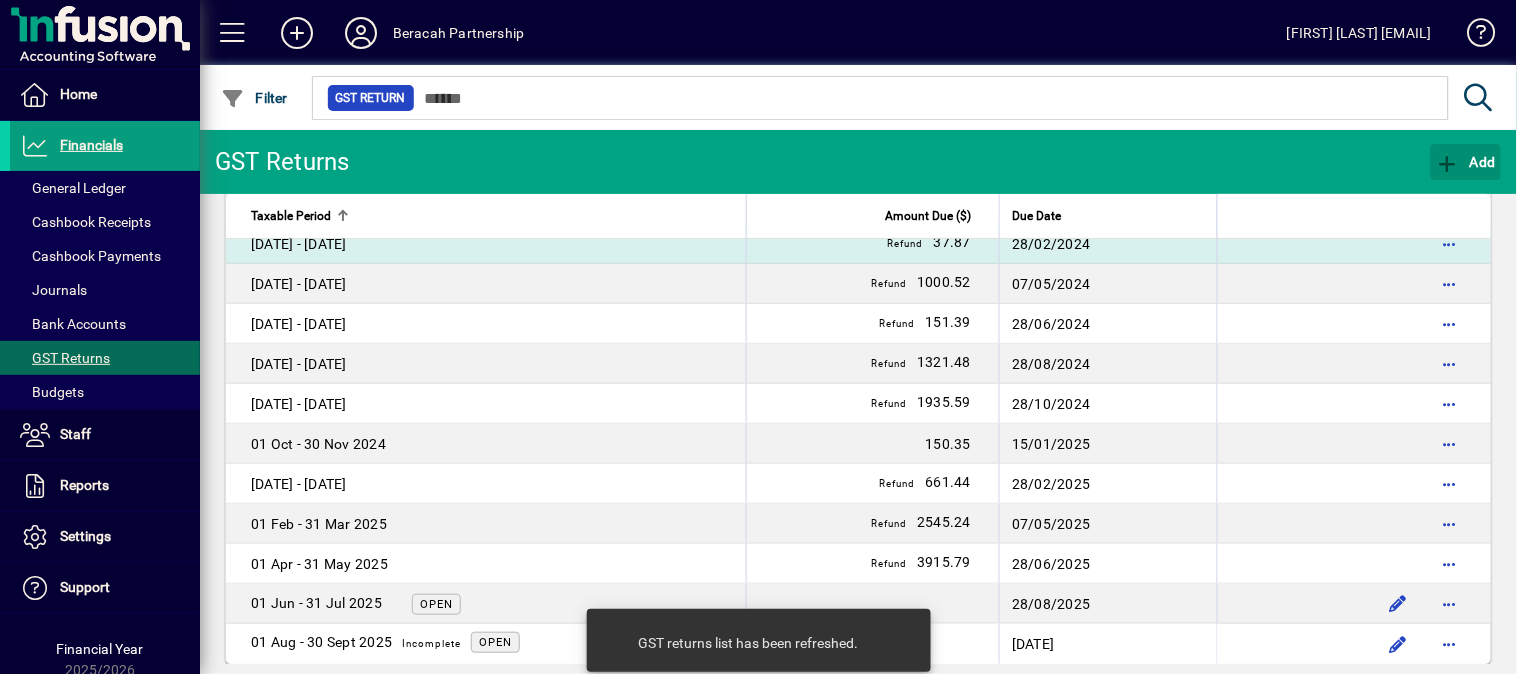 scroll, scrollTop: 226, scrollLeft: 0, axis: vertical 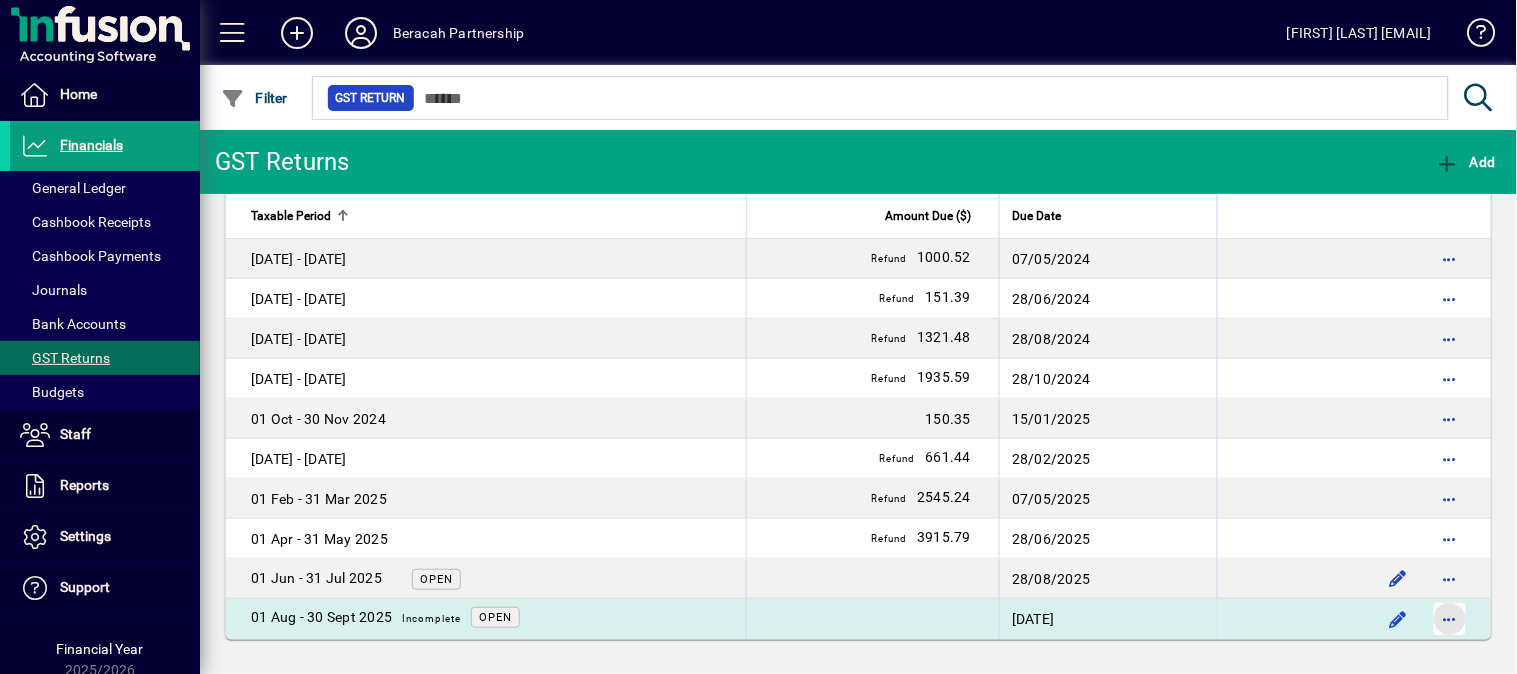 click at bounding box center (1450, 619) 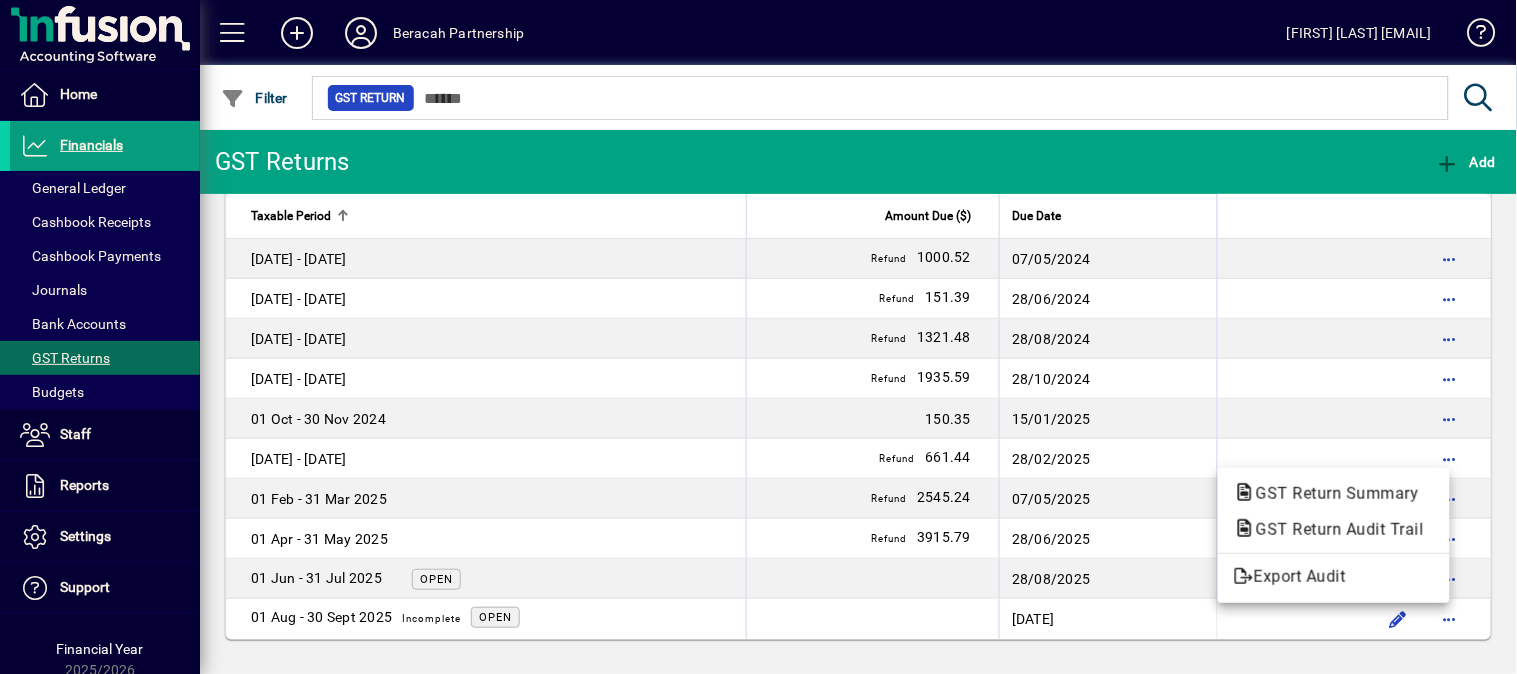 click at bounding box center (758, 337) 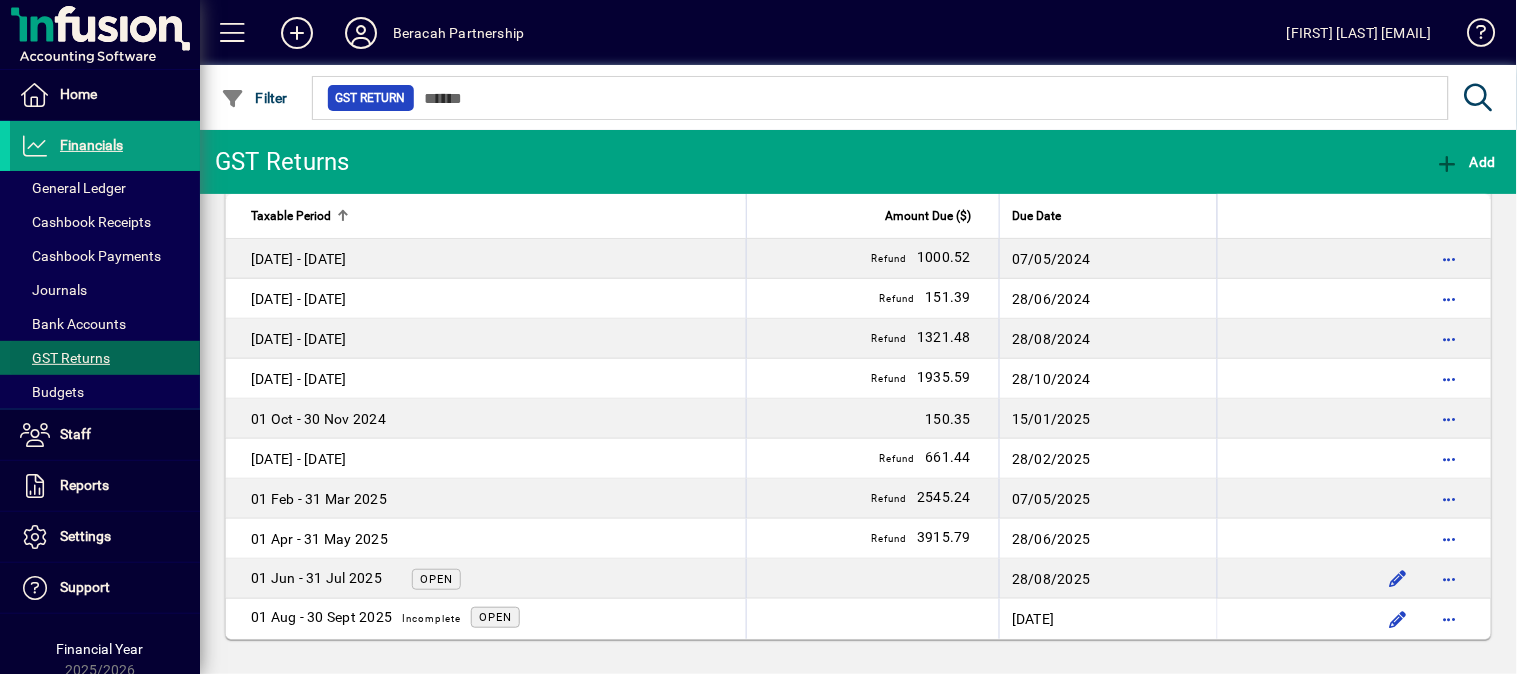 click on "GST Returns" at bounding box center [65, 358] 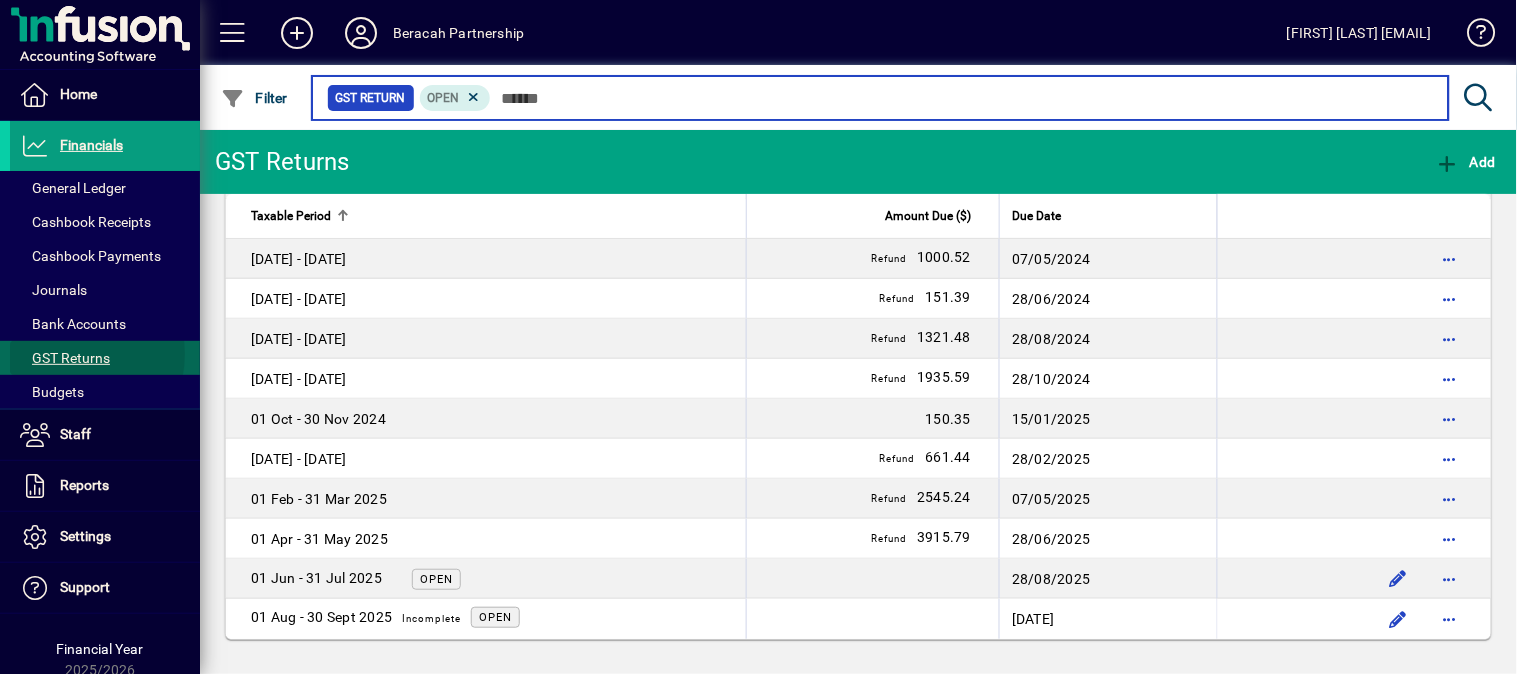 scroll, scrollTop: 0, scrollLeft: 0, axis: both 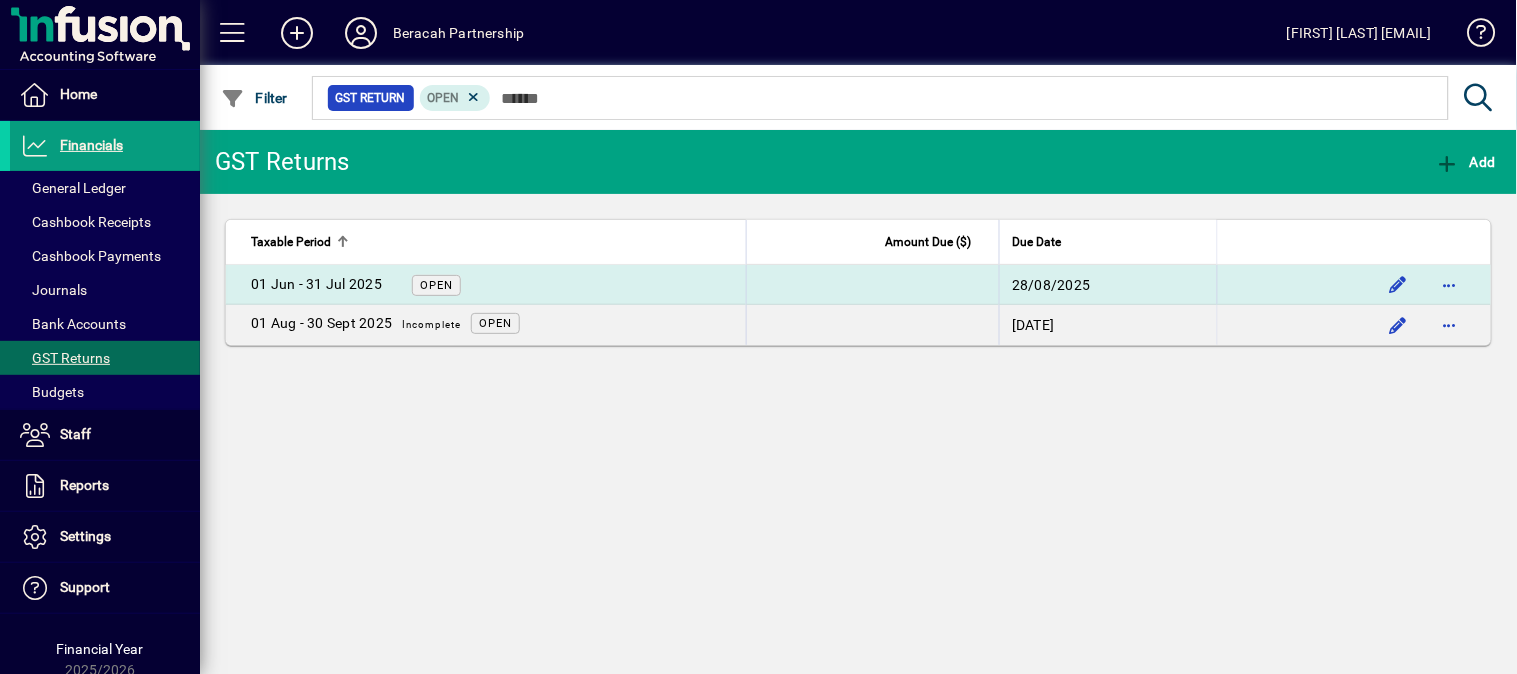 click on "Open" at bounding box center (436, 285) 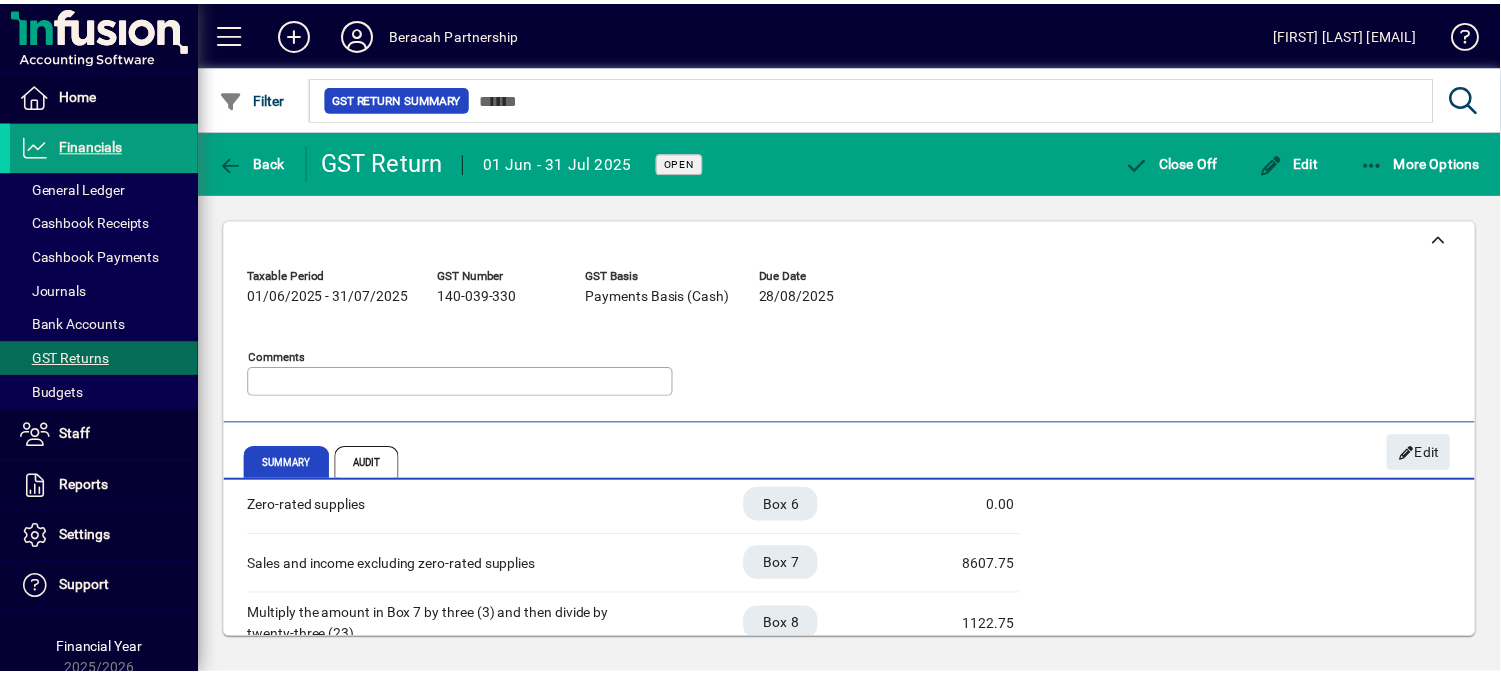 scroll, scrollTop: 0, scrollLeft: 0, axis: both 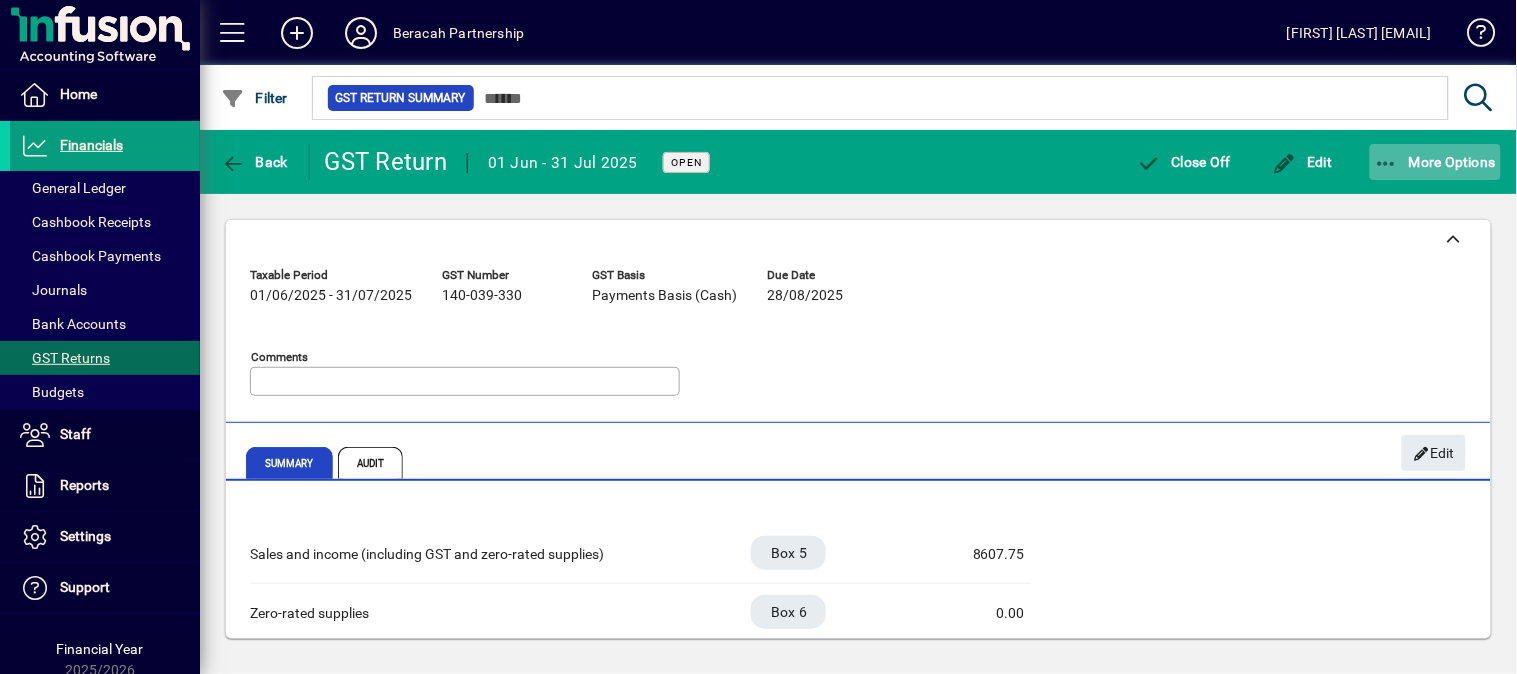 click 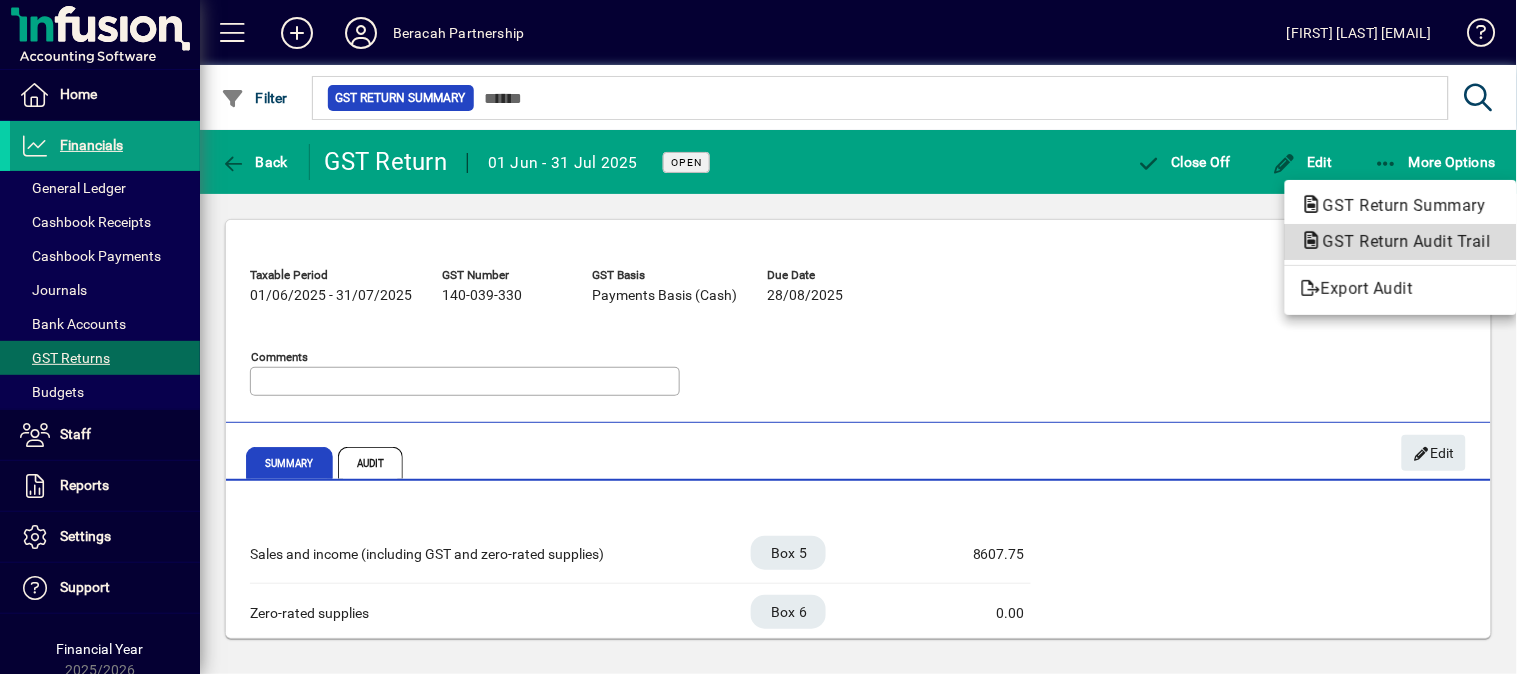 click on "GST Return Audit Trail" 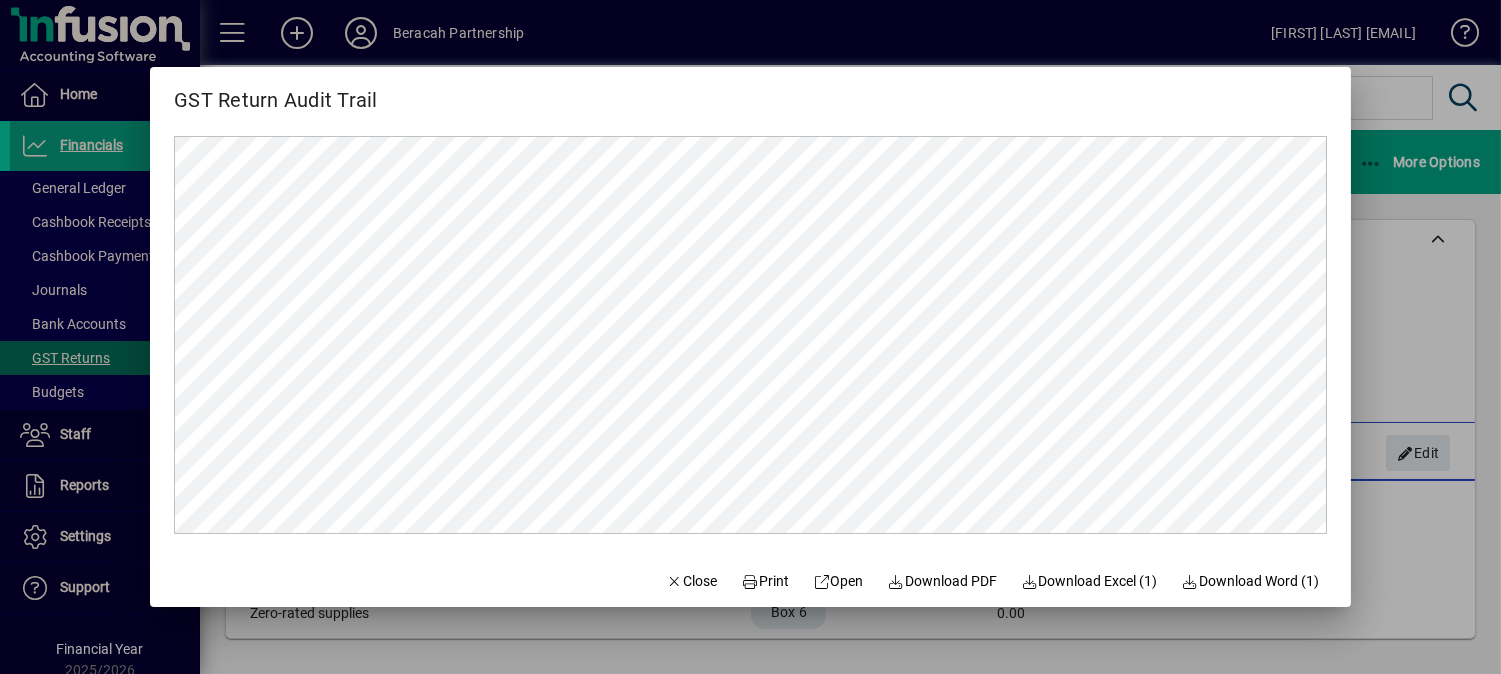 scroll, scrollTop: 0, scrollLeft: 0, axis: both 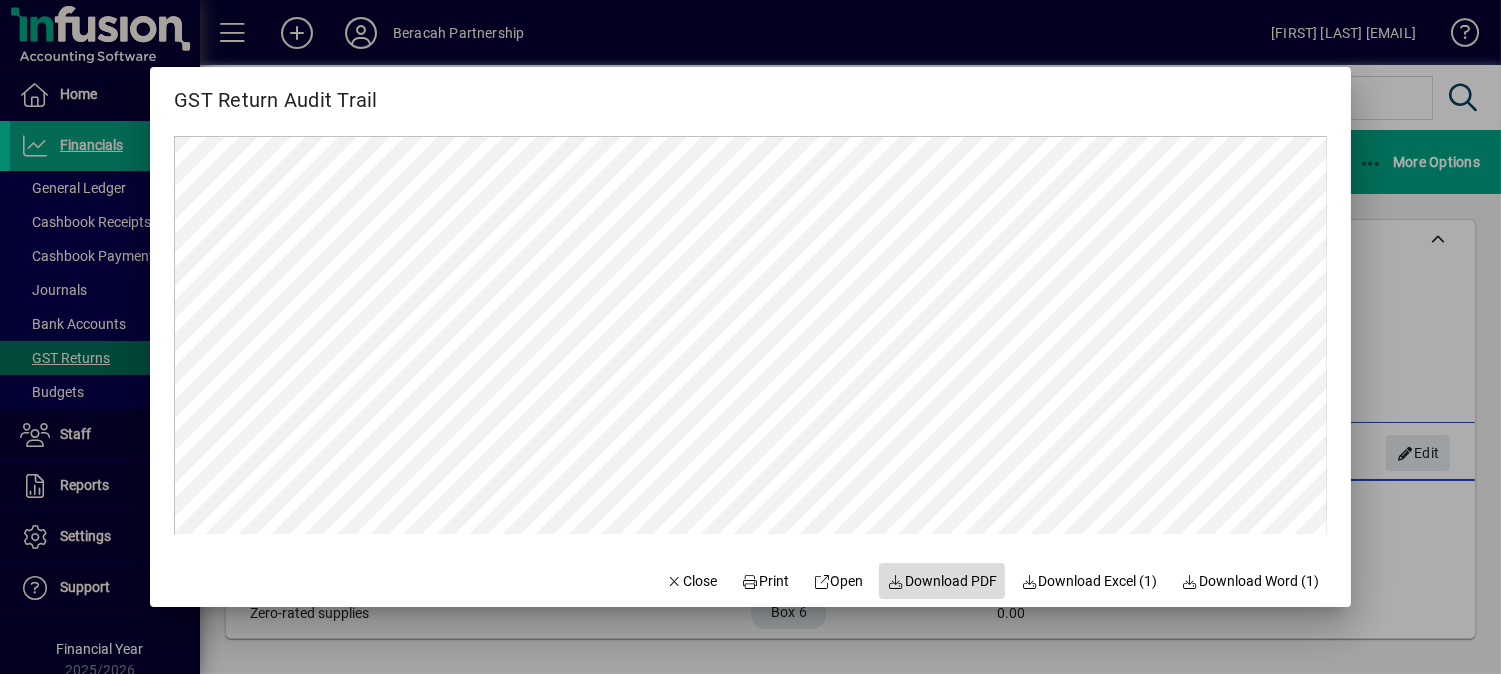 click on "Download PDF" 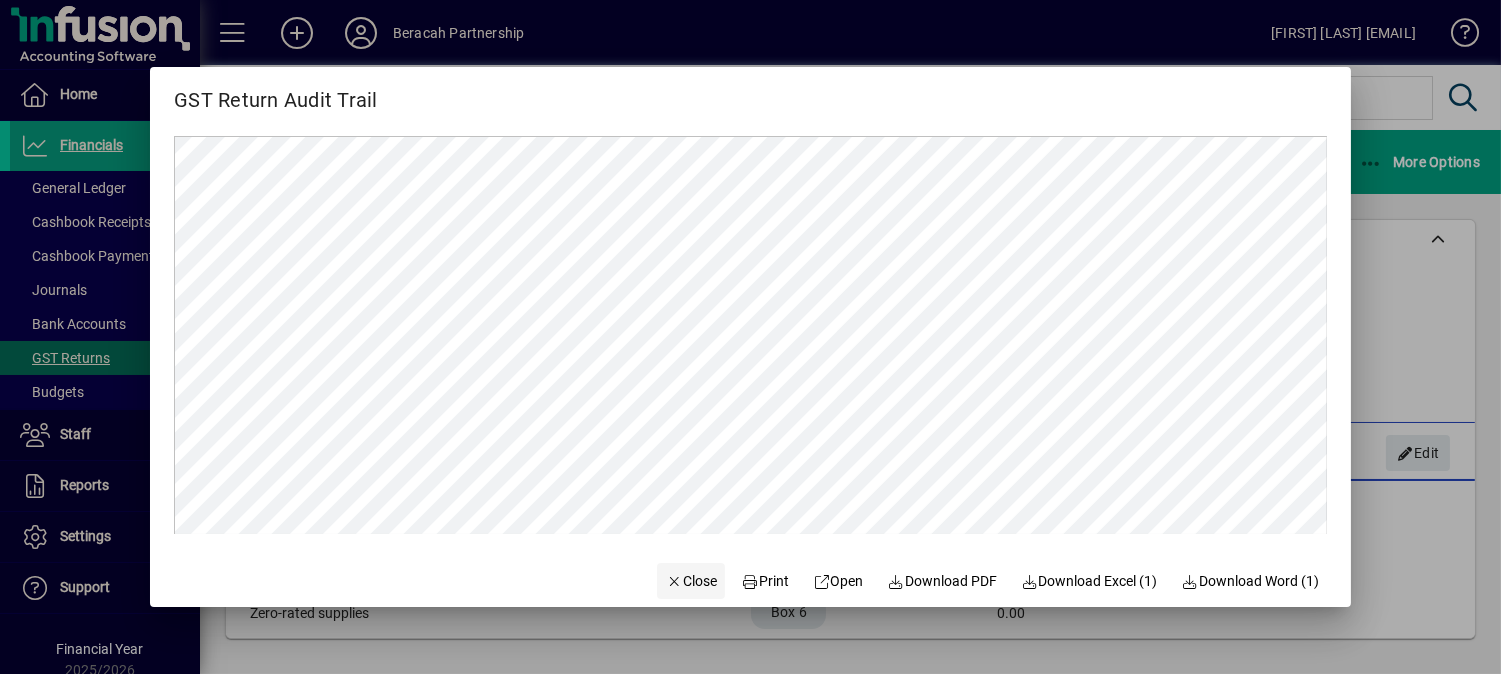 click on "Close" 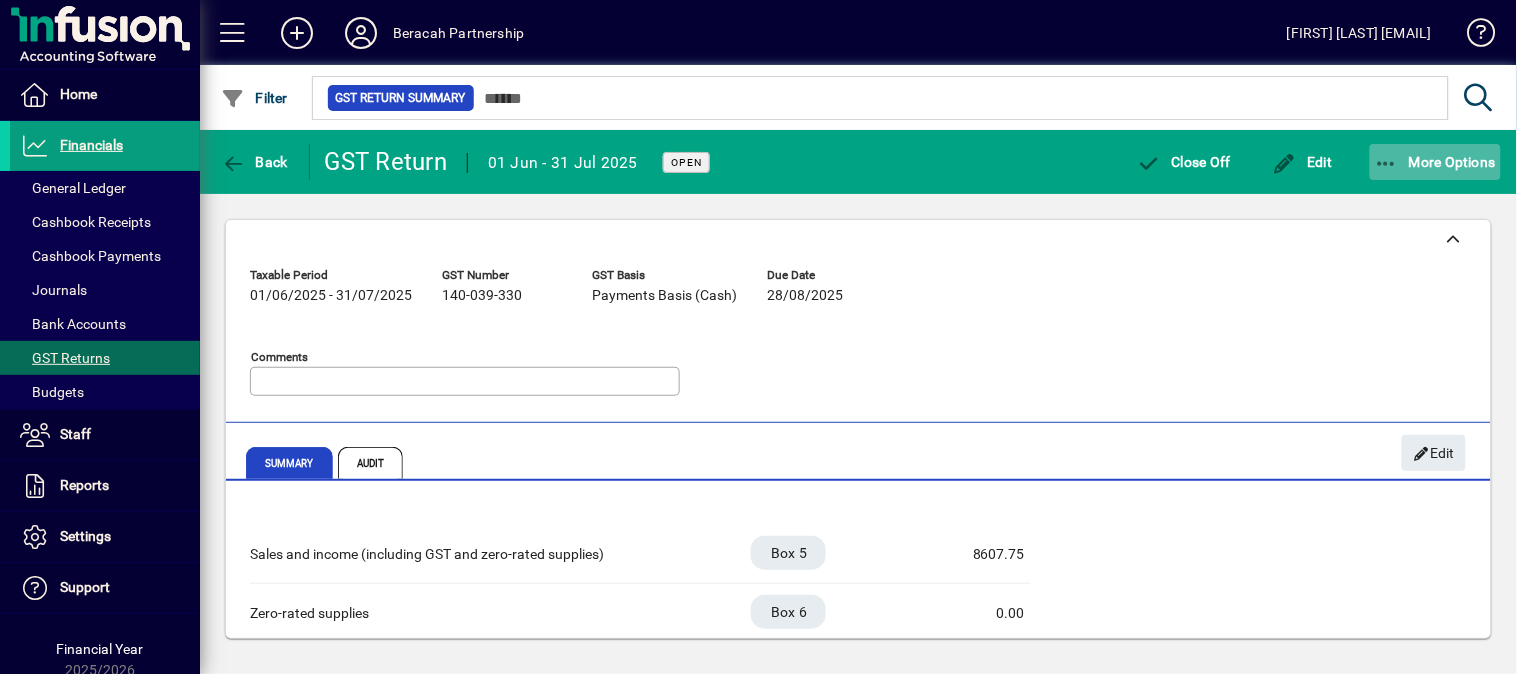 click on "More Options" 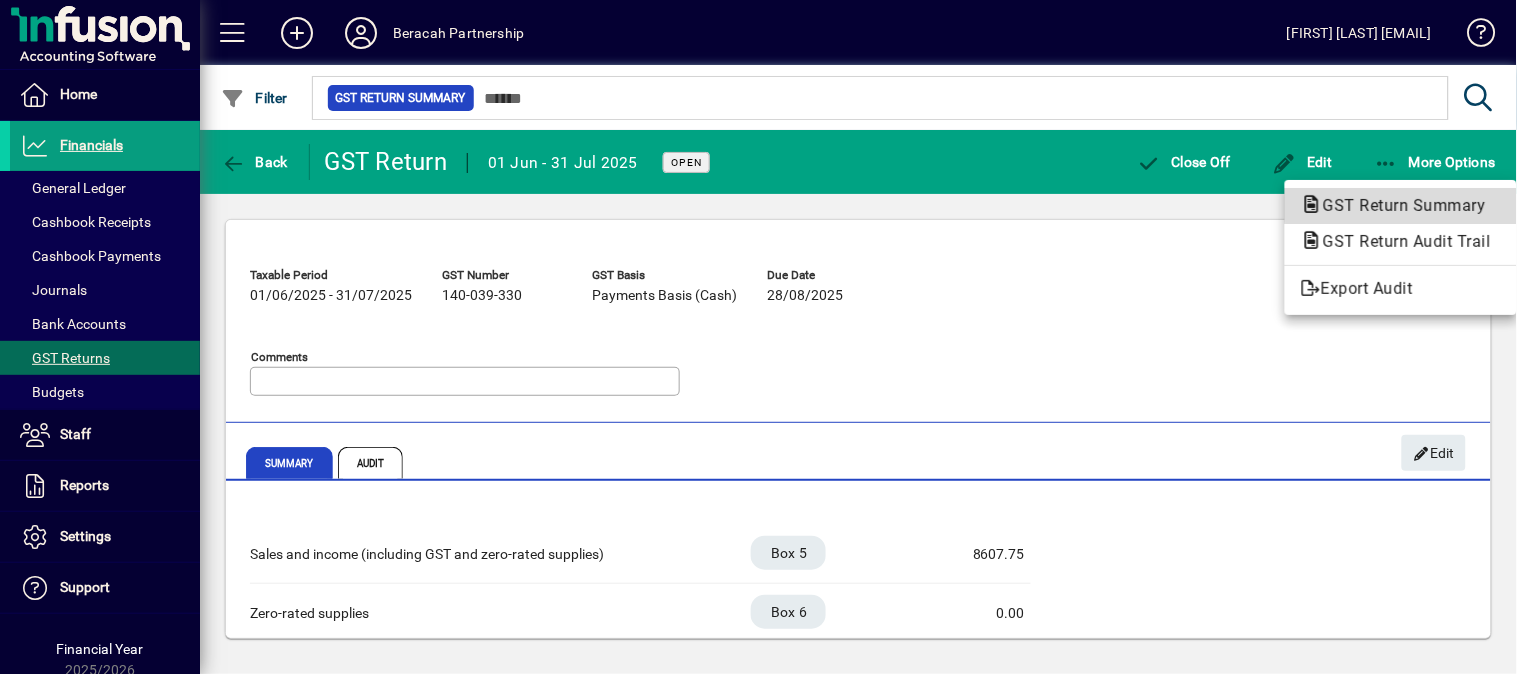 click on "GST Return Summary" 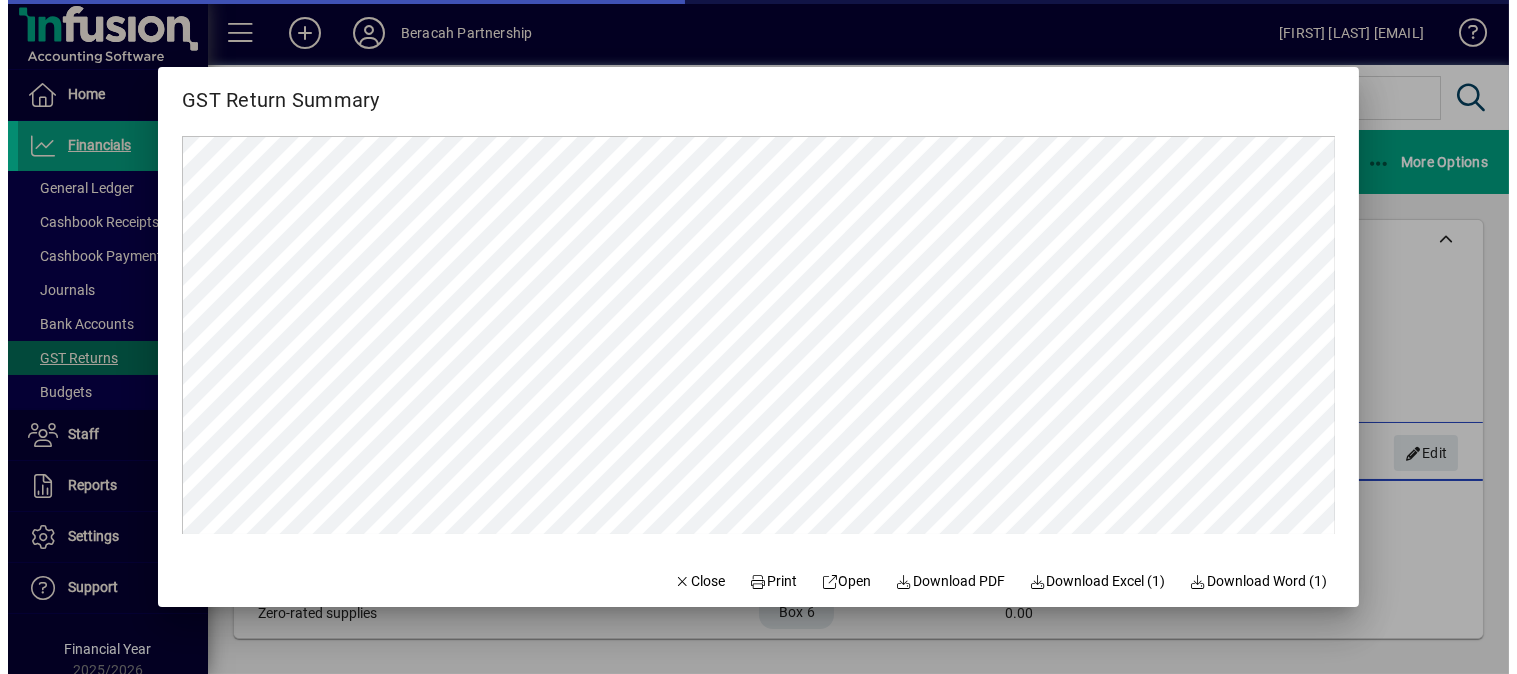 scroll, scrollTop: 0, scrollLeft: 0, axis: both 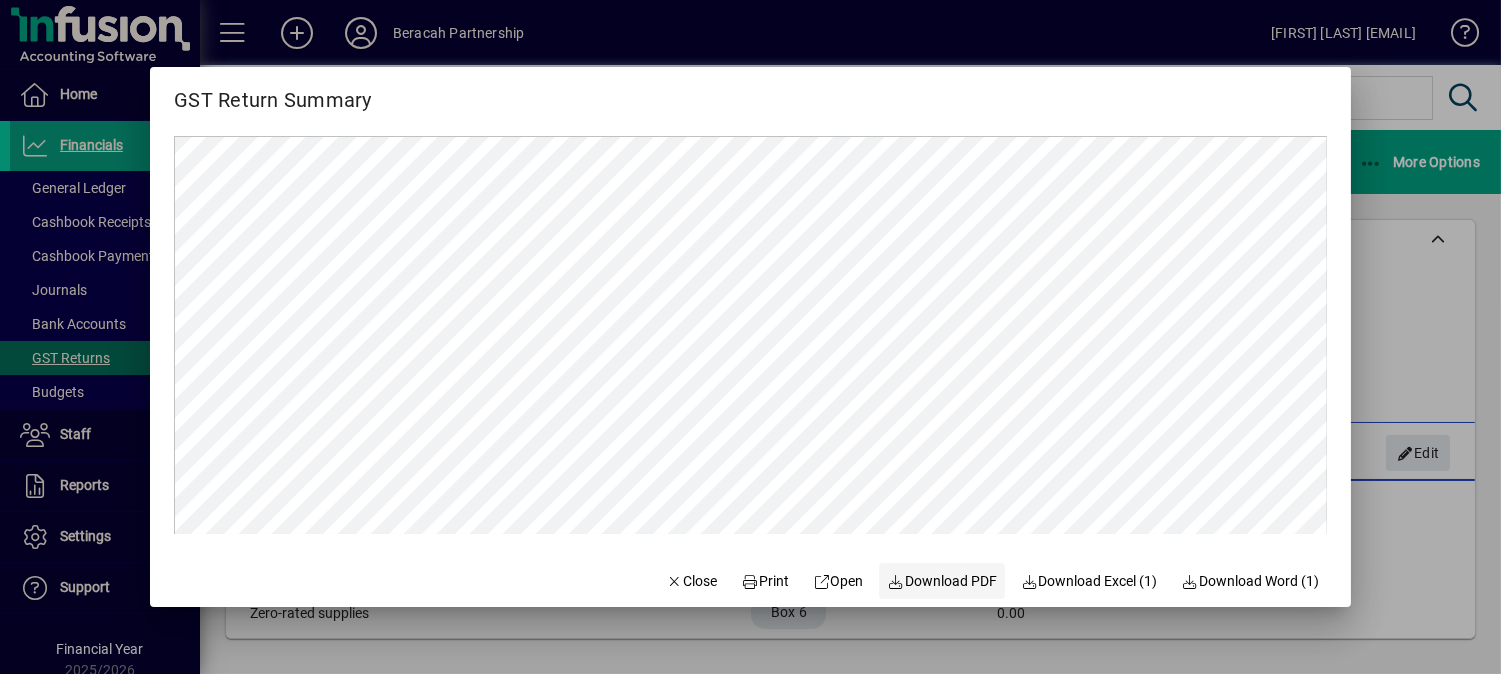 click on "Download PDF" 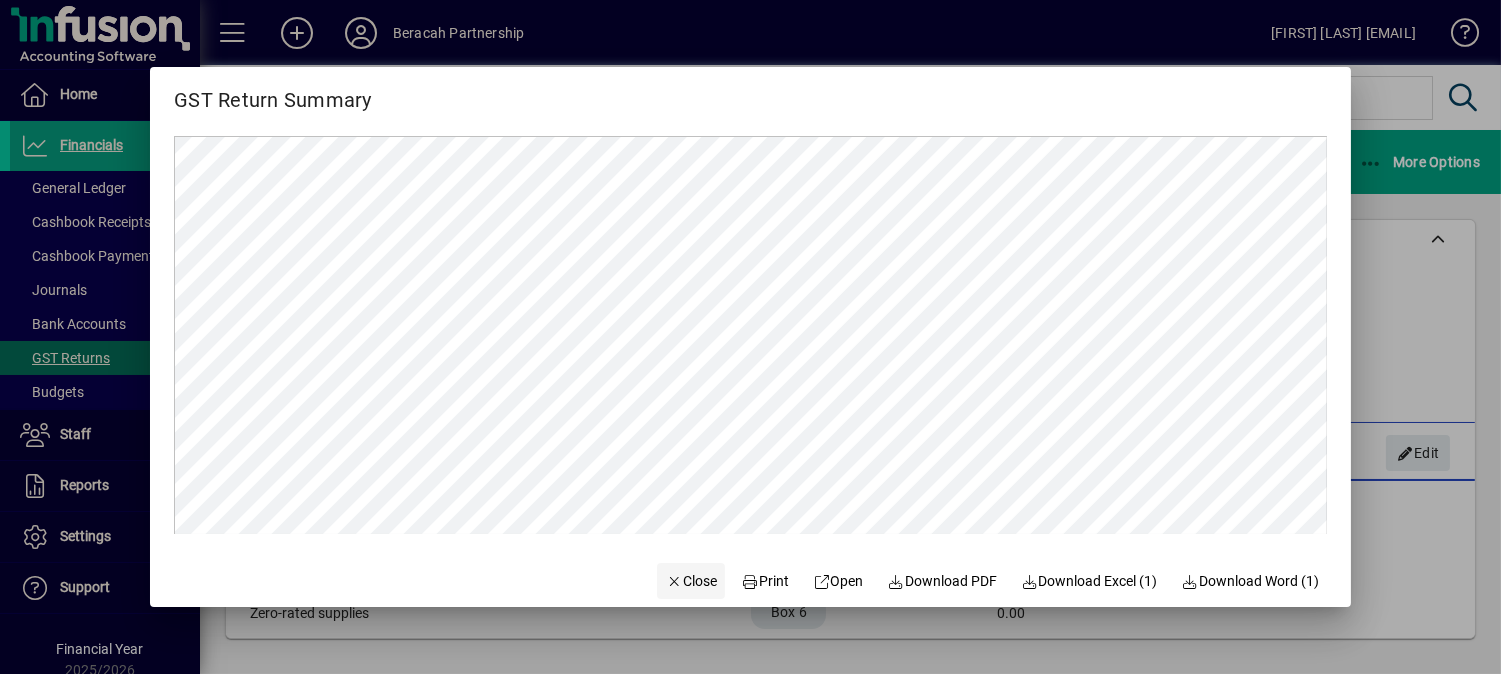 click on "Close" 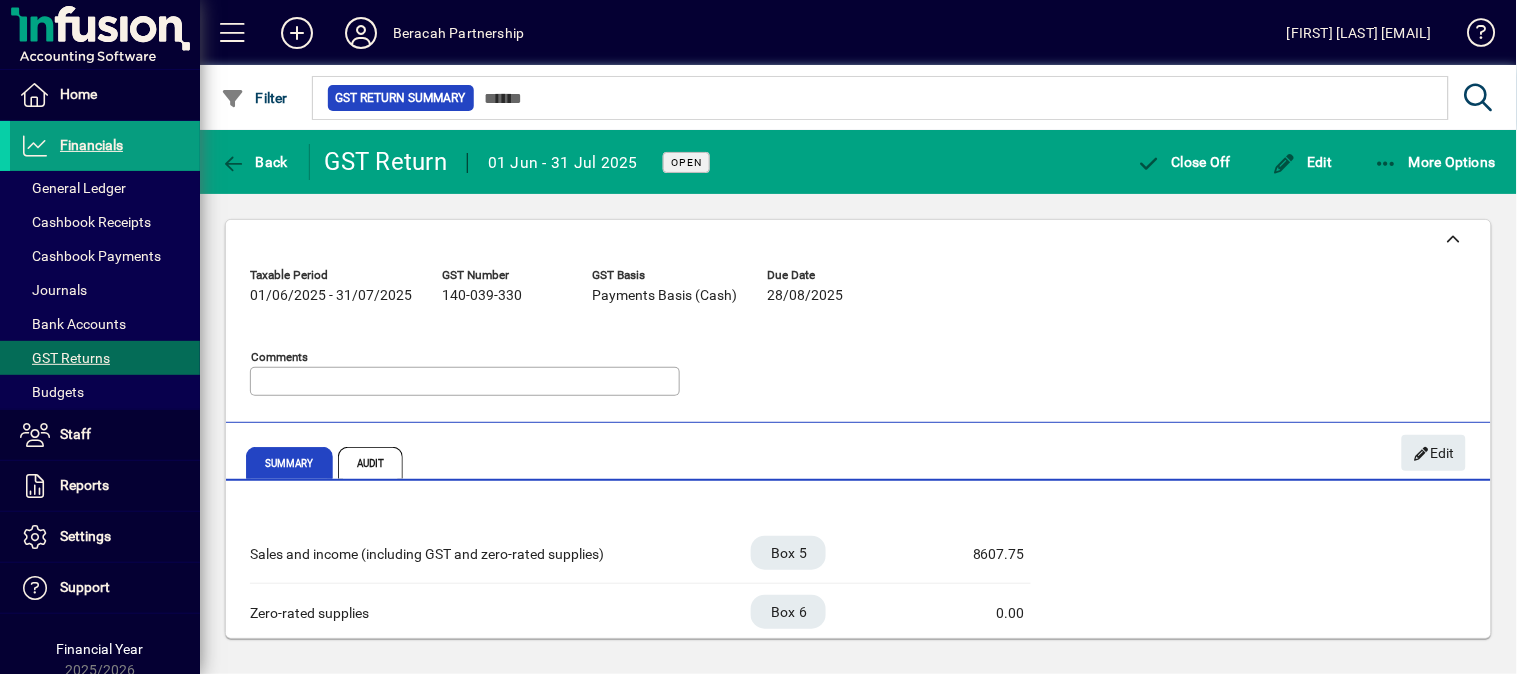 click on "Sales and income (including GST and zero-rated supplies)  Box 5  8607.75   Zero-rated supplies  Box 6  0.00   Sales and income excluding zero-rated supplies  Box 7  8607.75   Multiply the amount in Box 7 by three (3) and then divide by twenty-three (23)  Box 8  1122.75   GST debit adjustments   0.00   Other debit adjustments  ****  Total debit adjustments  Box 9  0.00   GST collected on sales and income  Box 10  1122.75" 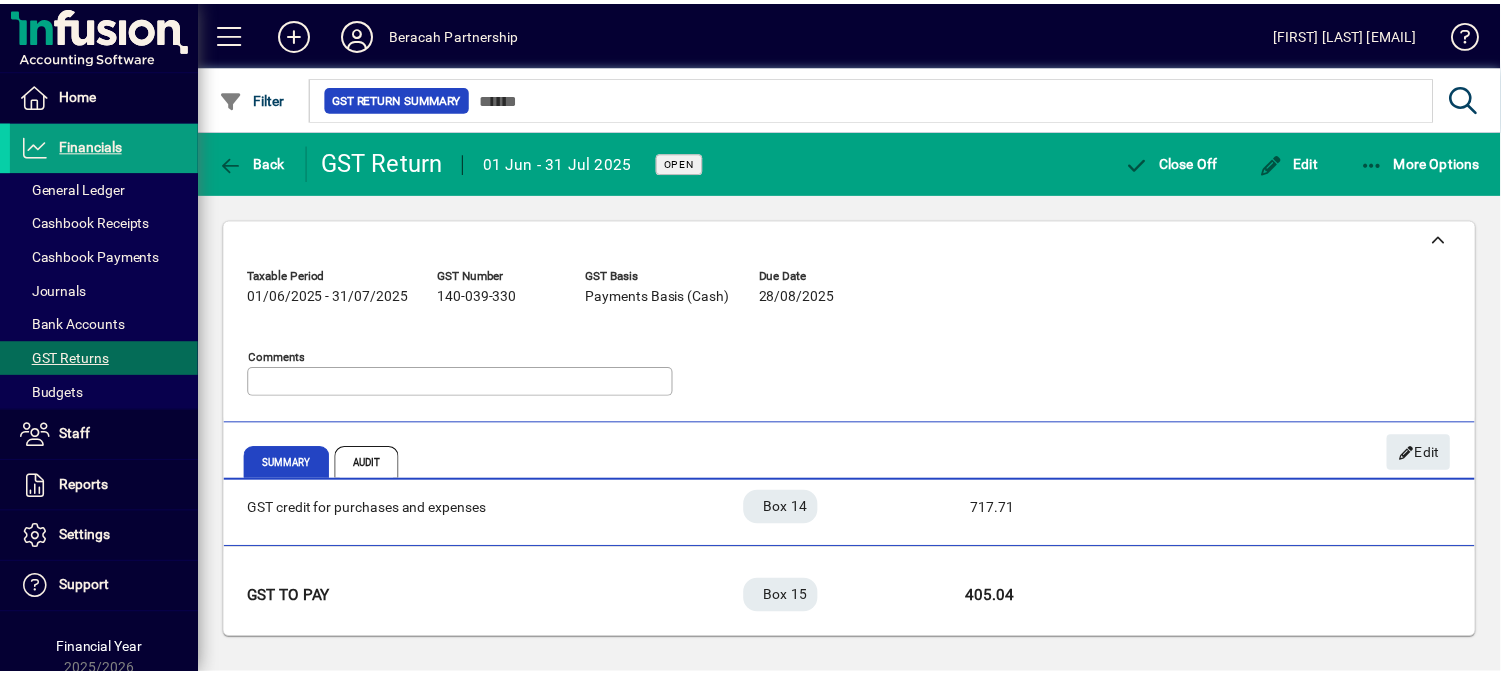 scroll, scrollTop: 841, scrollLeft: 0, axis: vertical 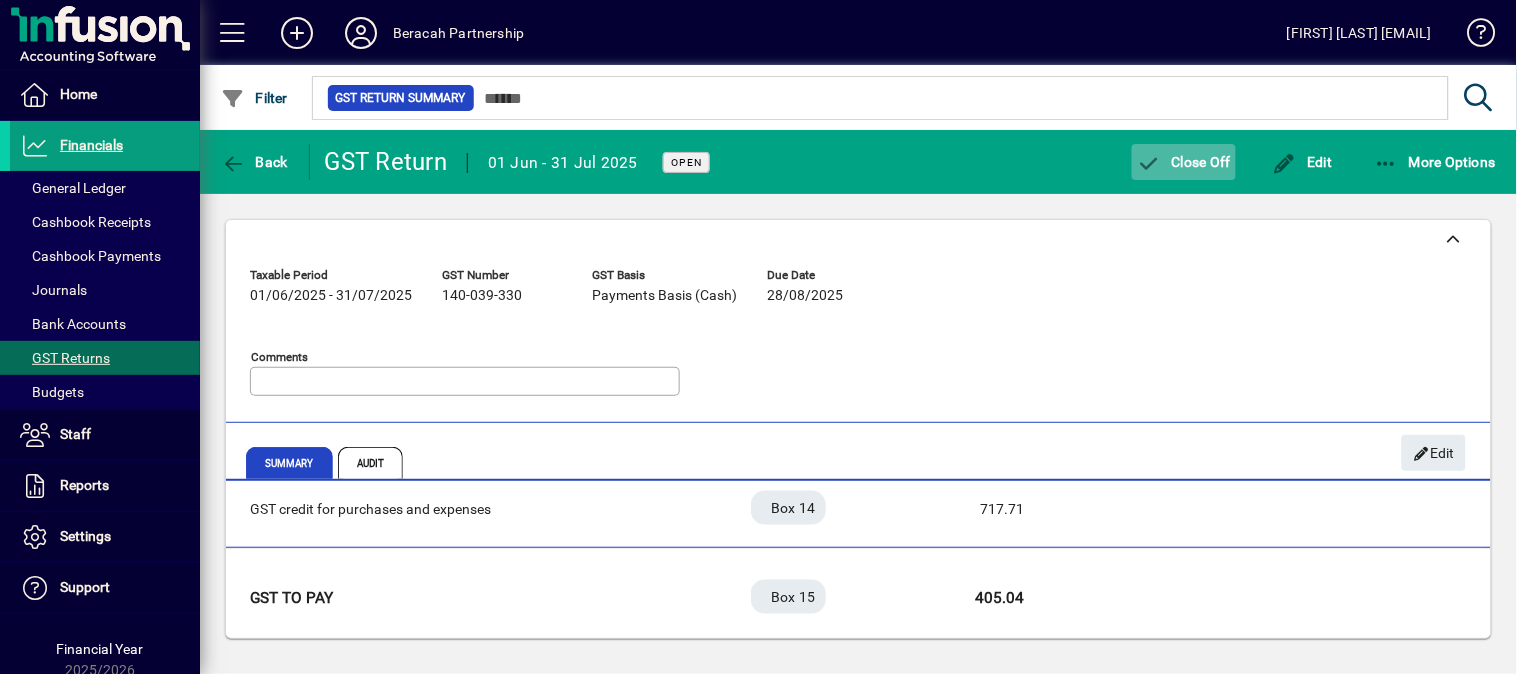 click on "Close Off" 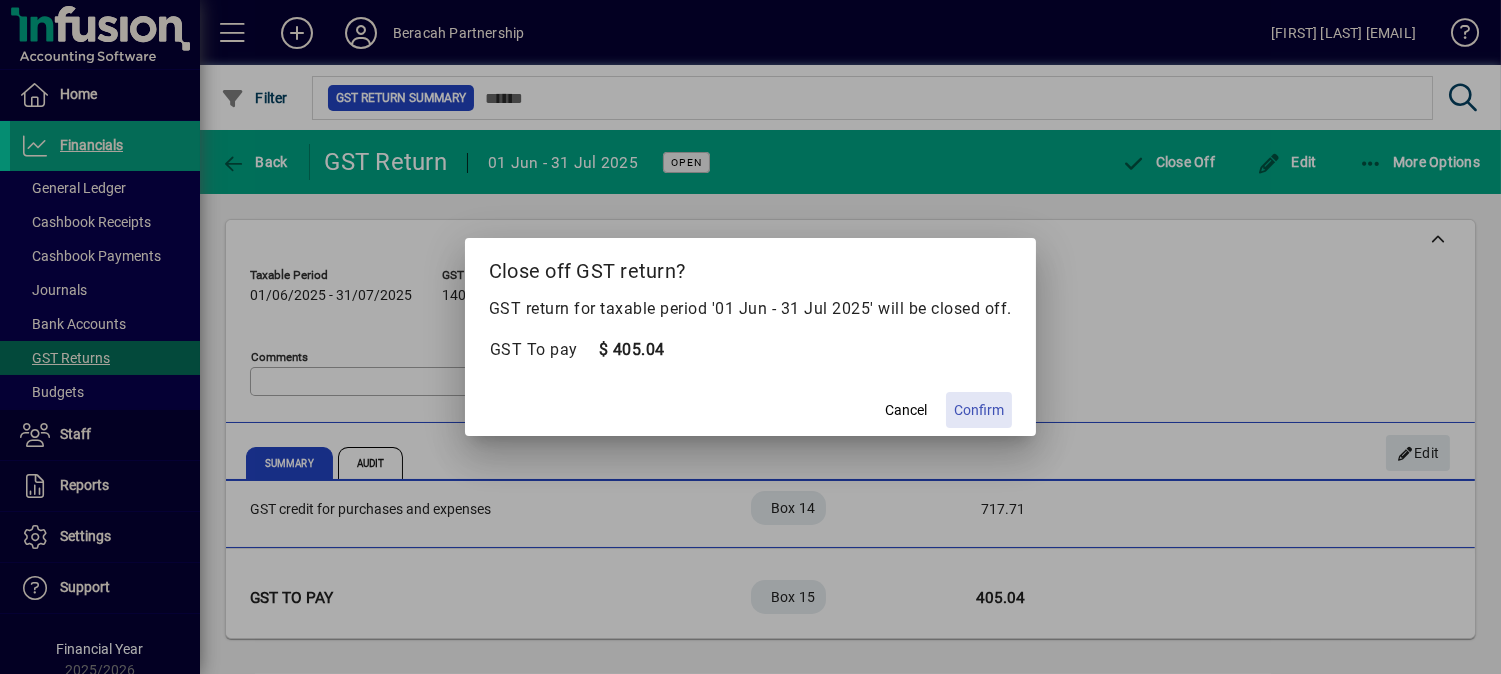 click on "Confirm" 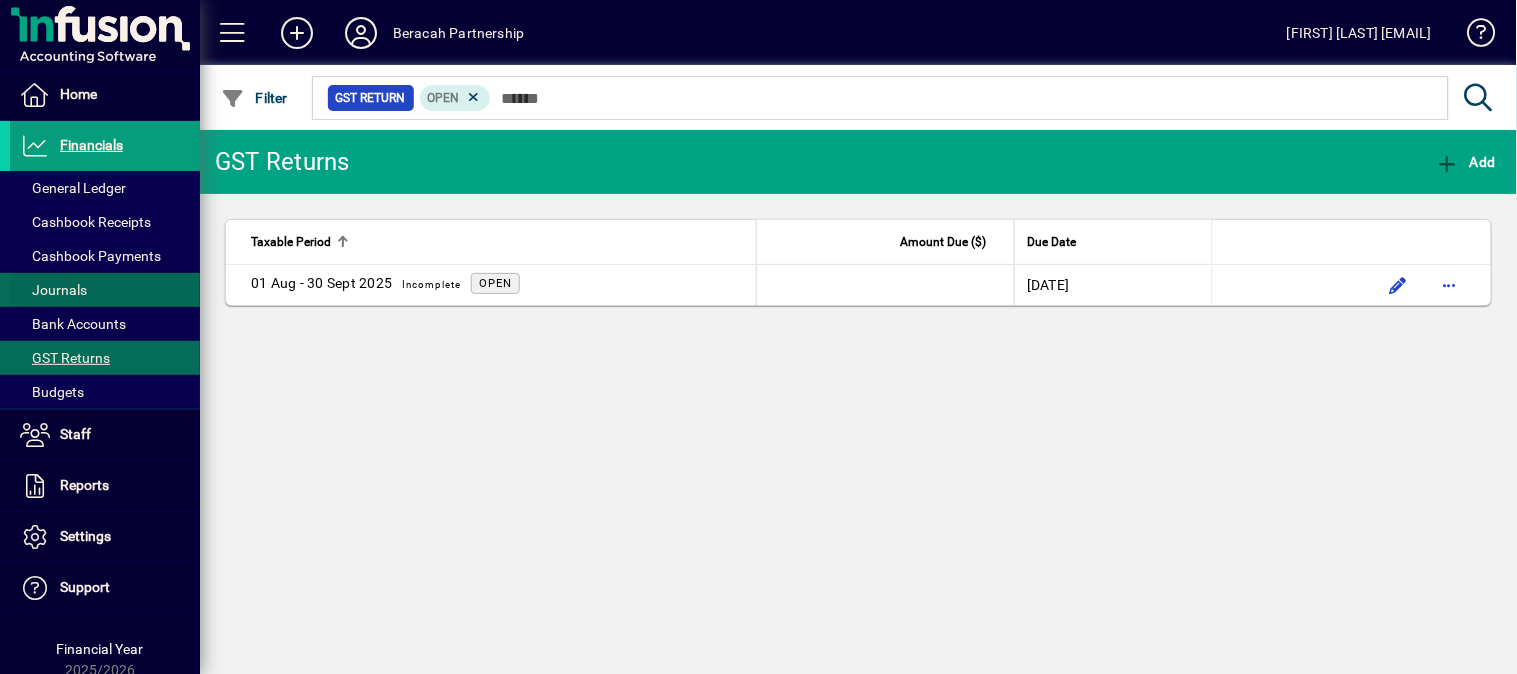click on "Journals" at bounding box center [53, 290] 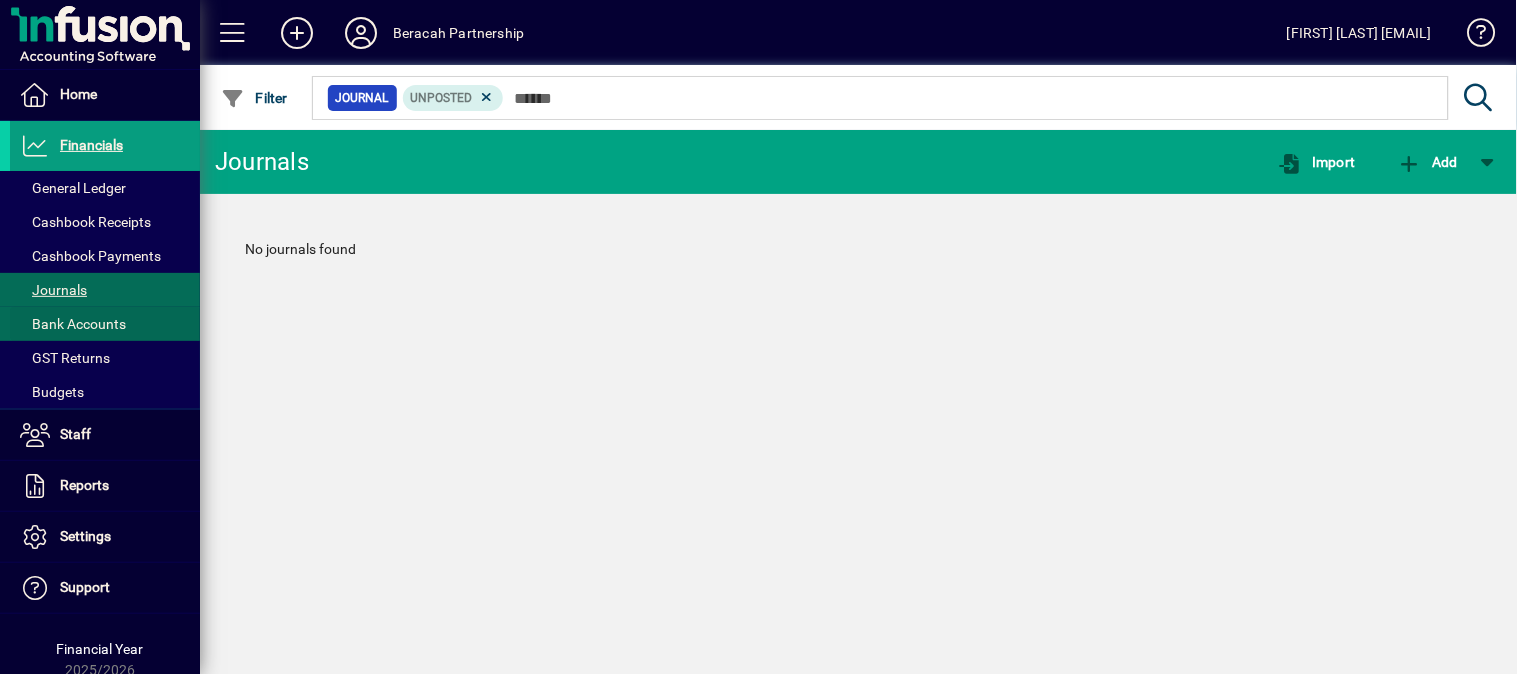 click on "Bank Accounts" at bounding box center (73, 324) 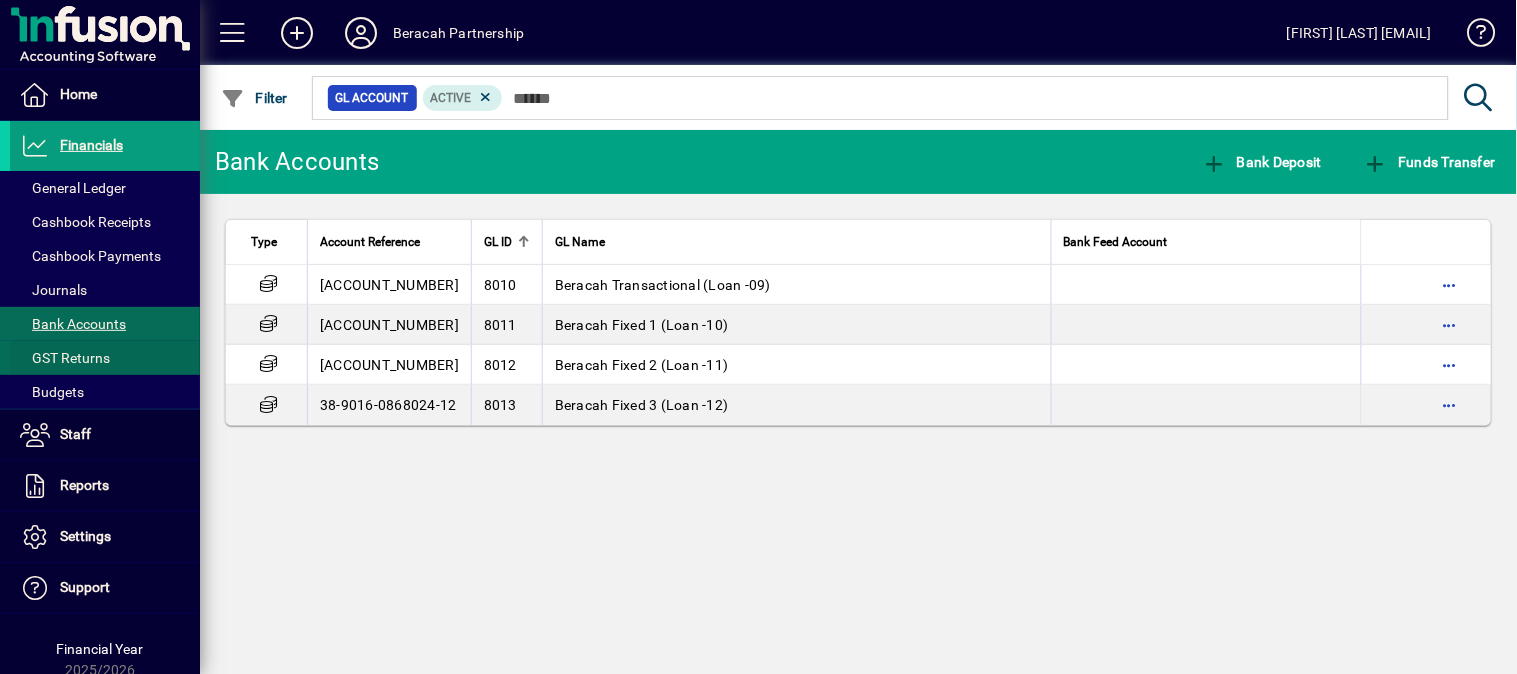click on "GST Returns" at bounding box center [65, 358] 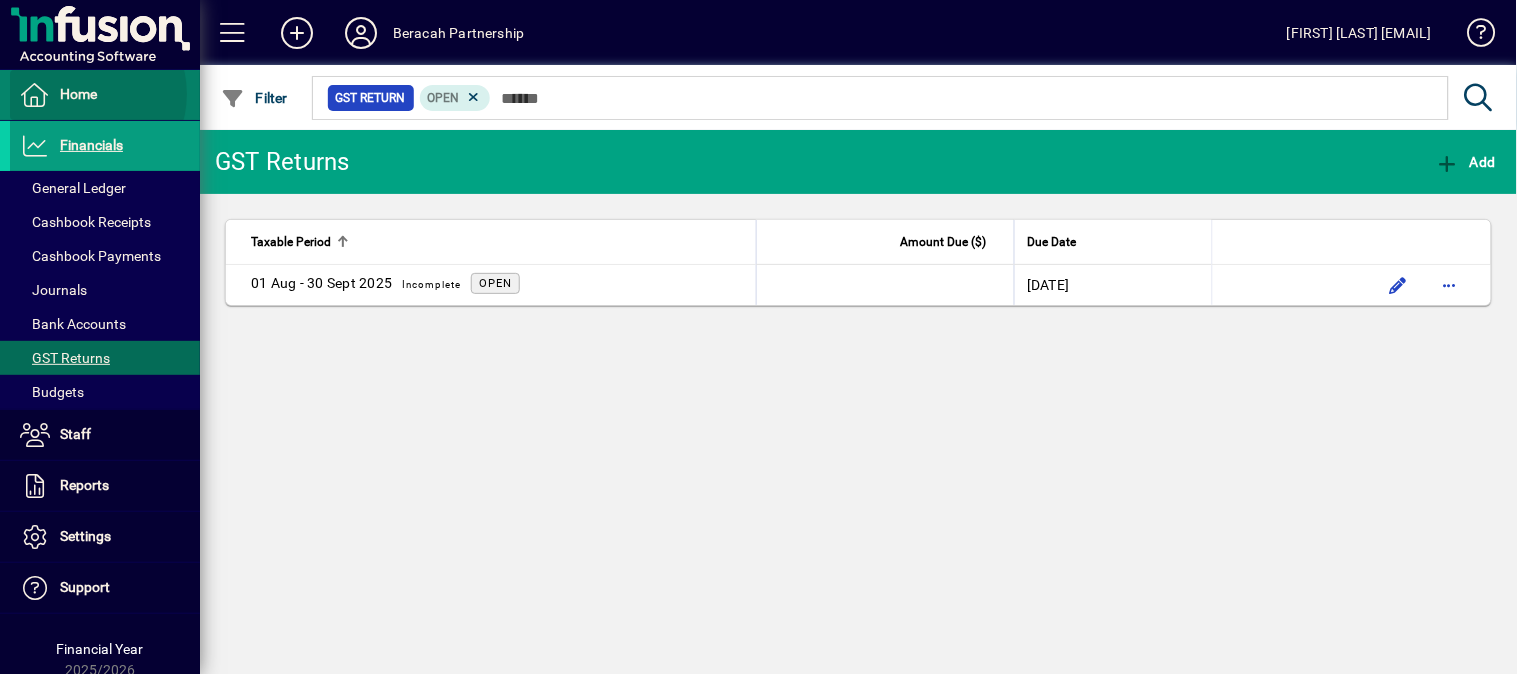 click on "Home" at bounding box center (78, 94) 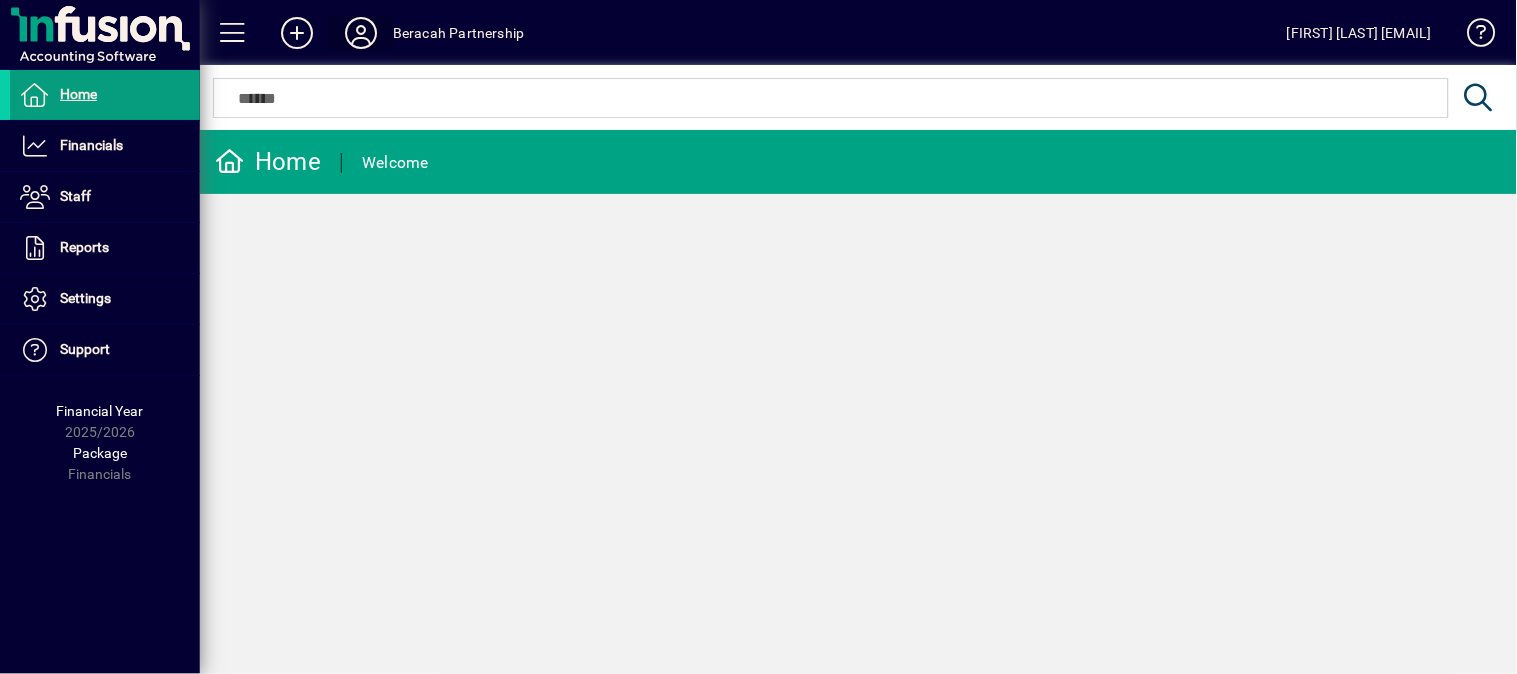 click 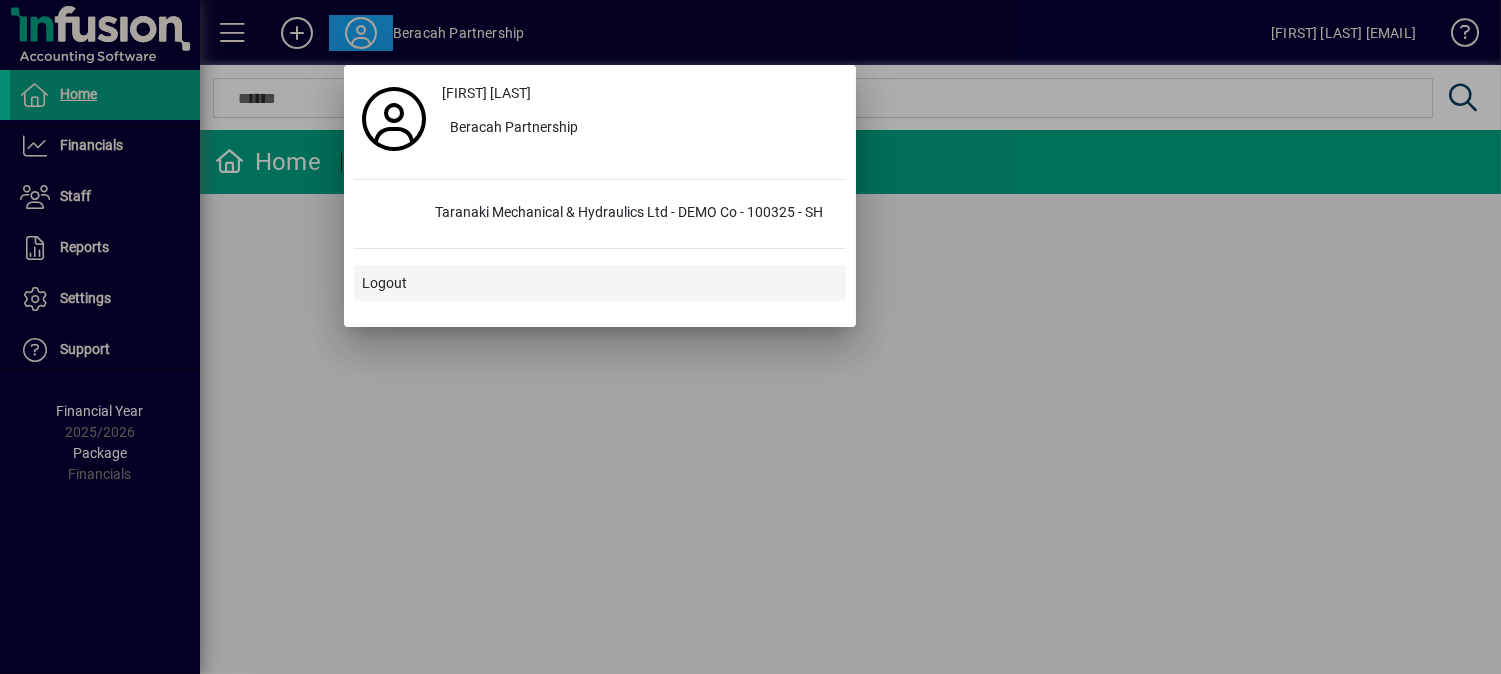 click on "Logout" at bounding box center (384, 283) 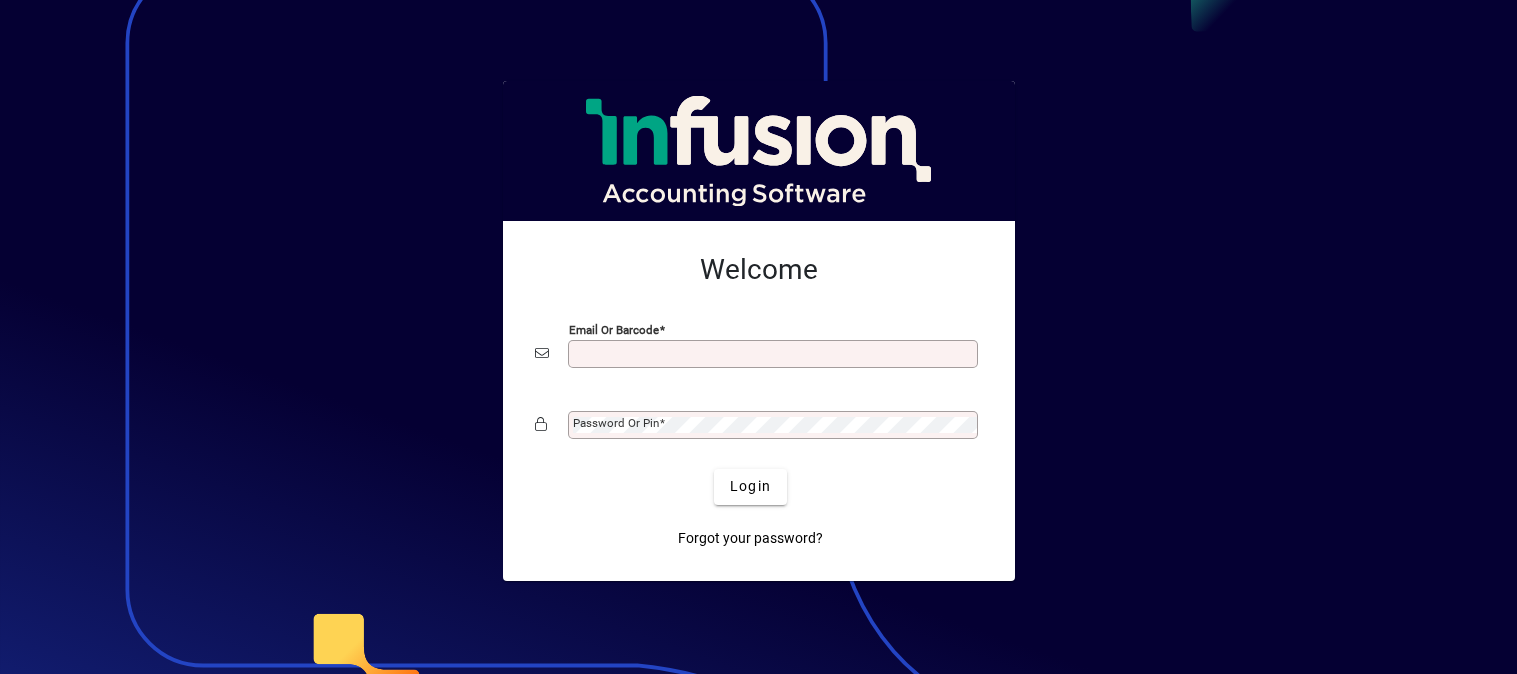 scroll, scrollTop: 0, scrollLeft: 0, axis: both 